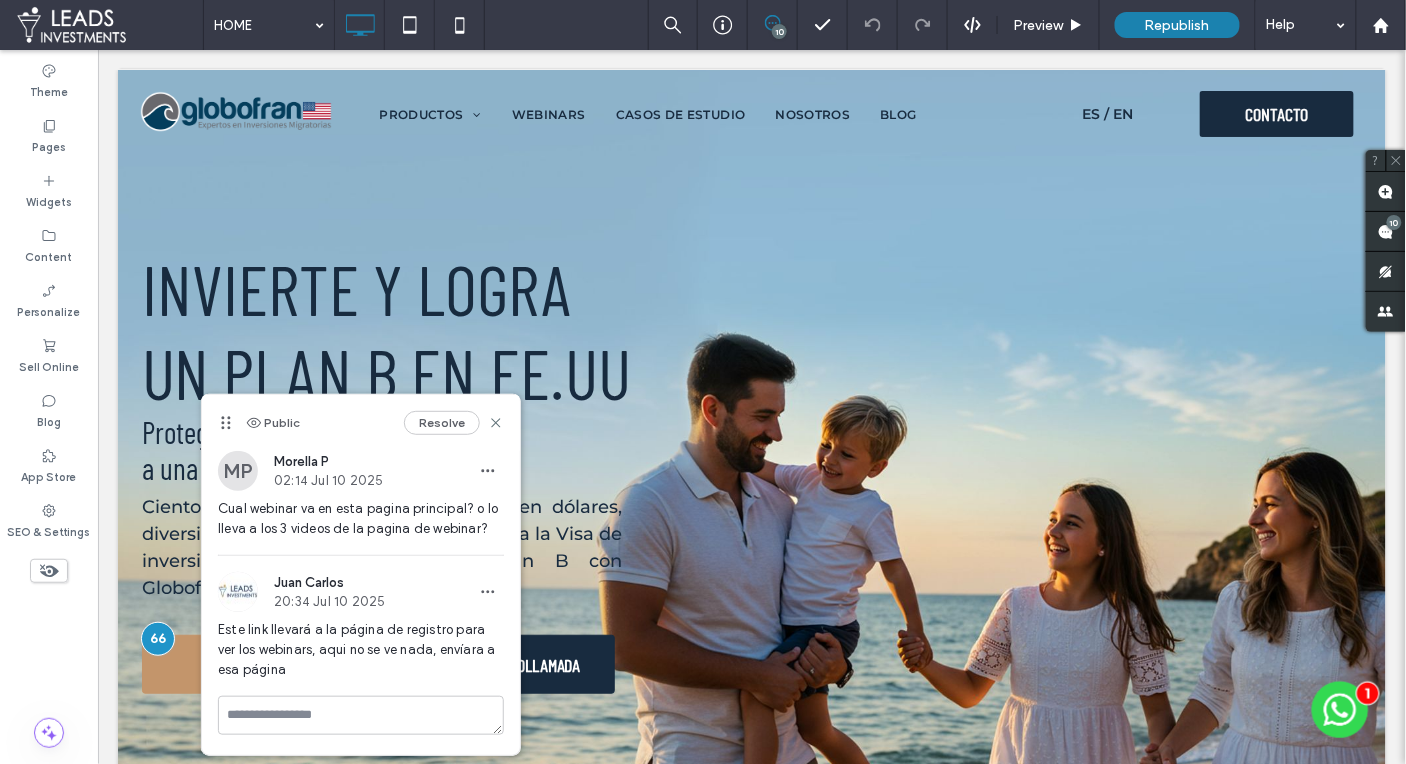 scroll, scrollTop: 0, scrollLeft: 0, axis: both 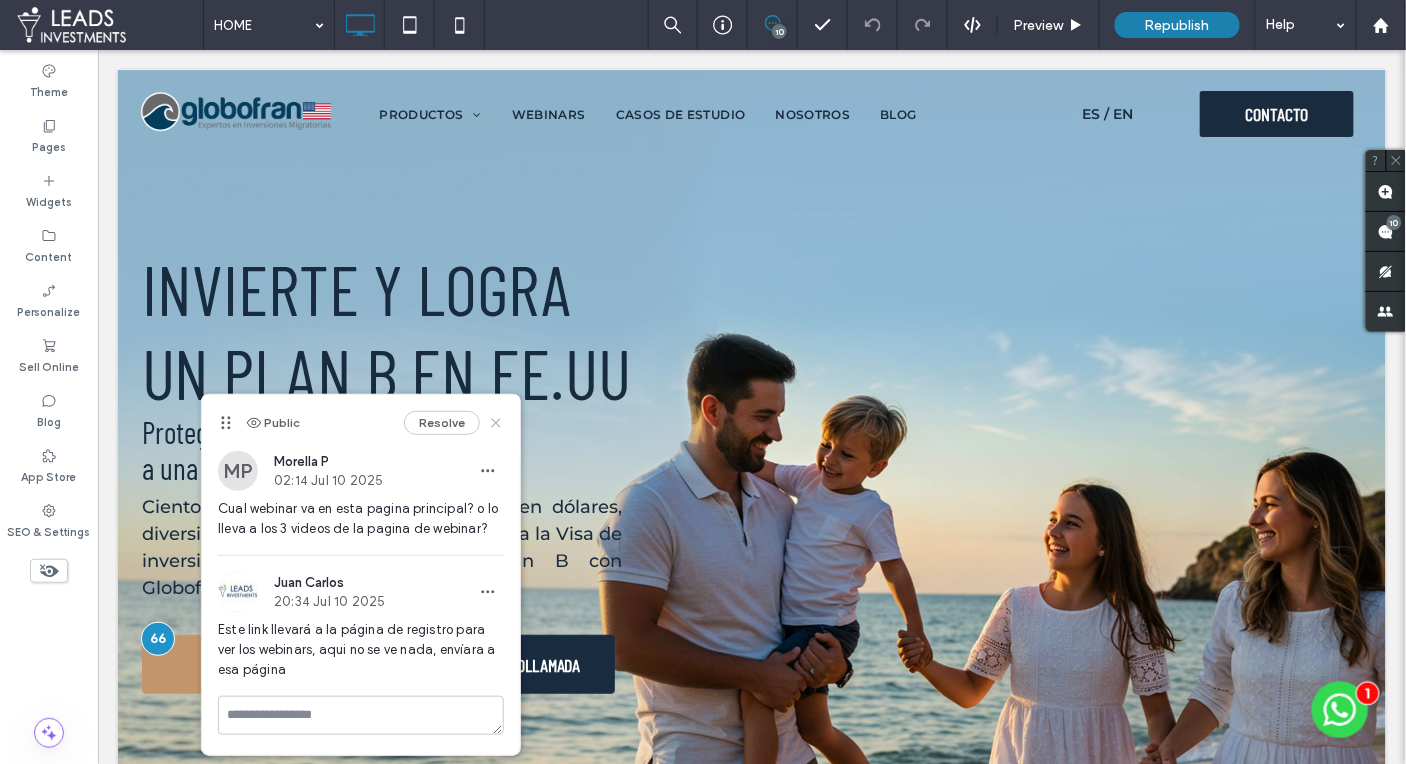 click 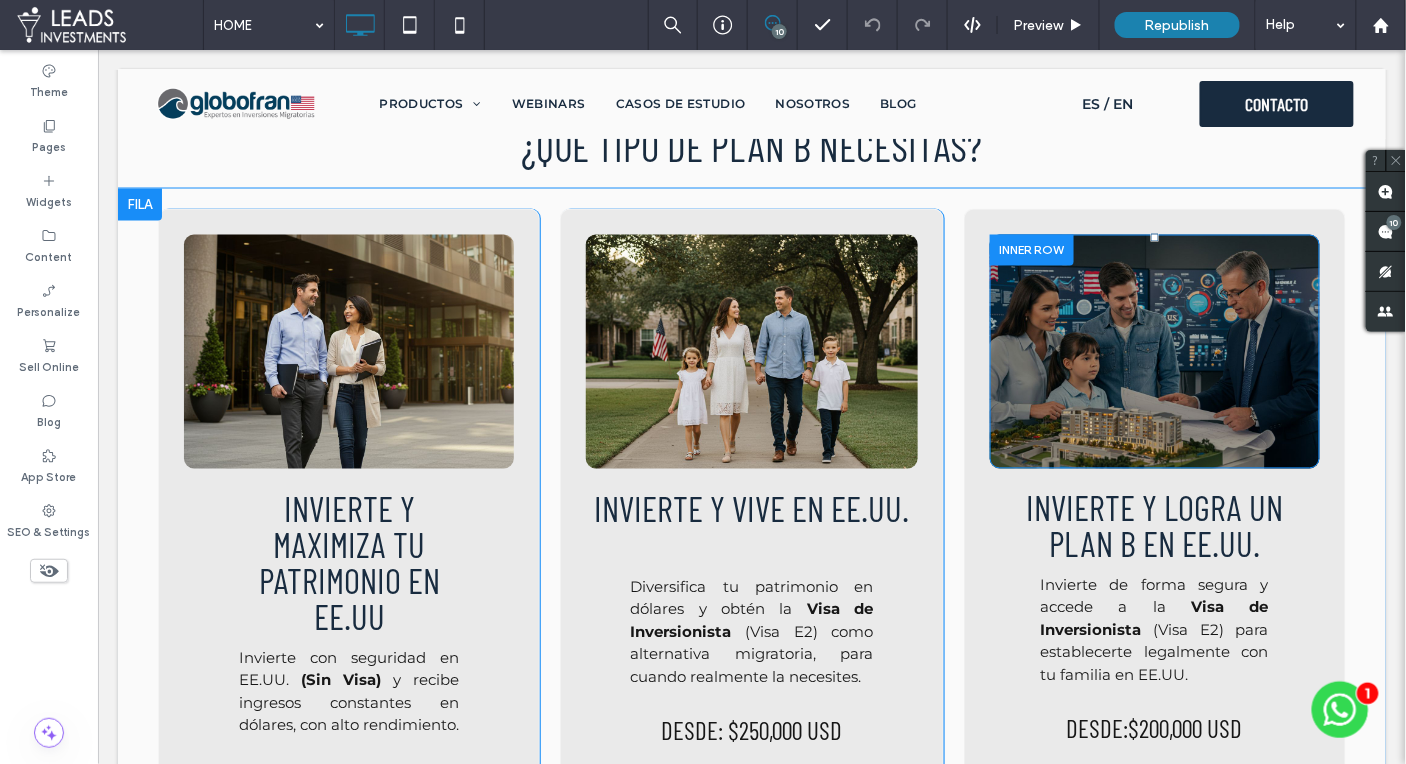 scroll, scrollTop: 965, scrollLeft: 0, axis: vertical 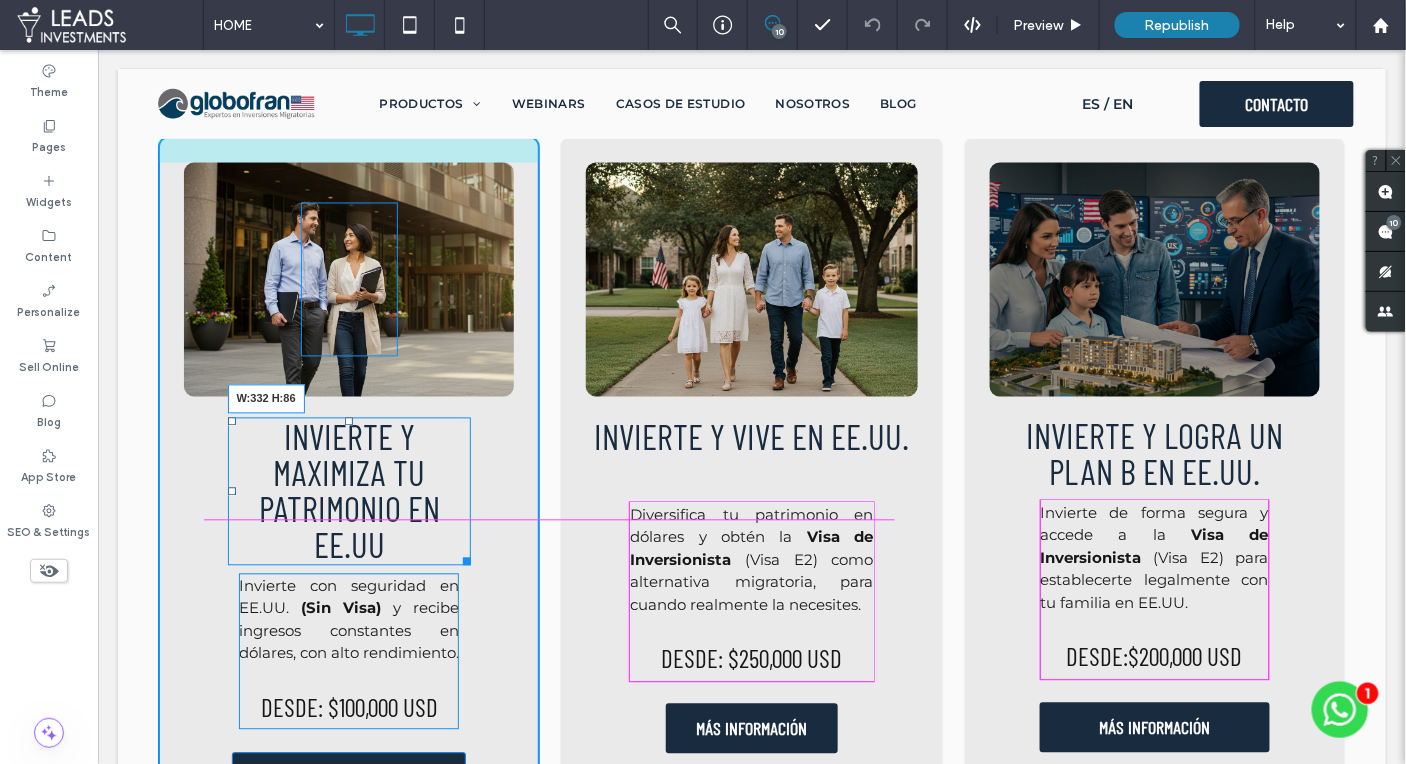 drag, startPoint x: 466, startPoint y: 557, endPoint x: 608, endPoint y: 600, distance: 148.36778 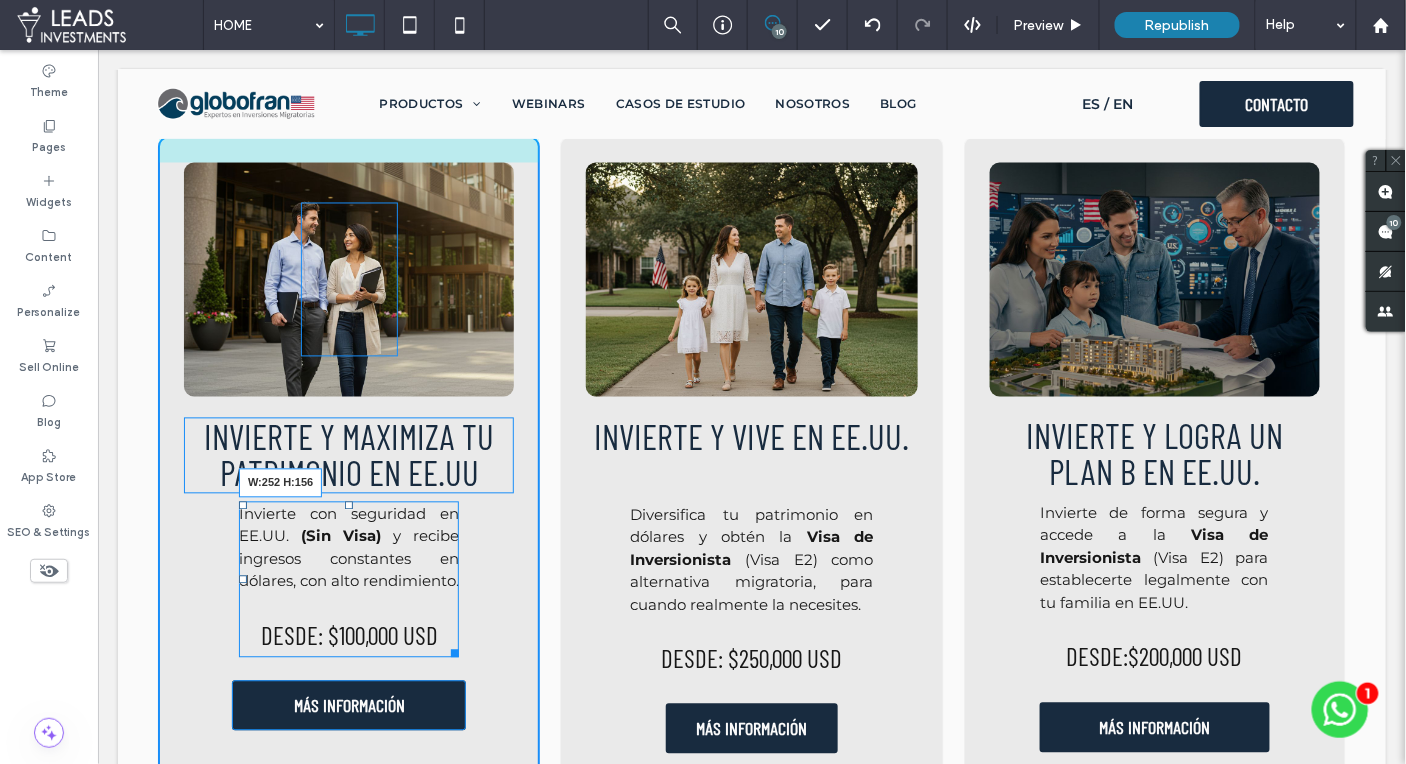drag, startPoint x: 450, startPoint y: 666, endPoint x: 568, endPoint y: 710, distance: 125.93649 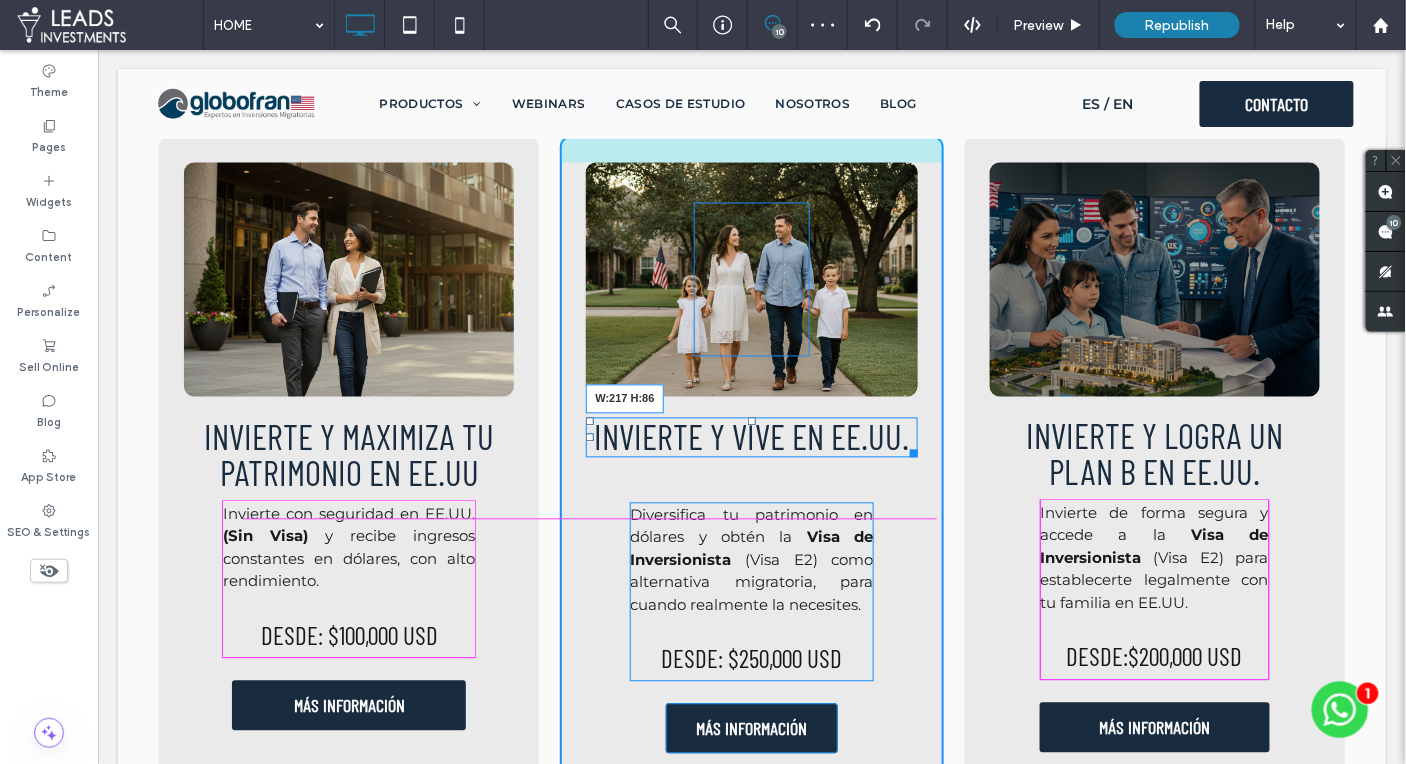 drag, startPoint x: 906, startPoint y: 453, endPoint x: 855, endPoint y: 452, distance: 51.009804 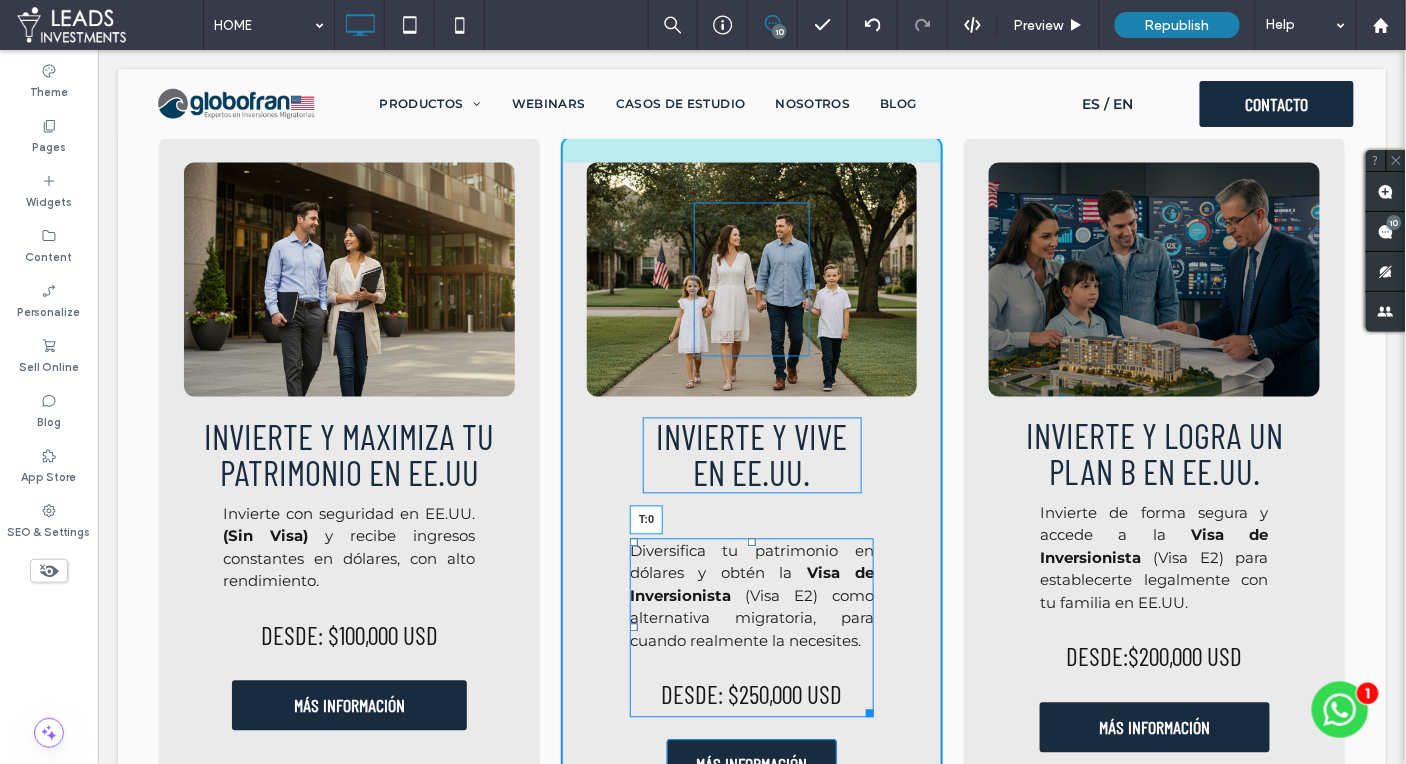 drag, startPoint x: 754, startPoint y: 509, endPoint x: 756, endPoint y: 495, distance: 14.142136 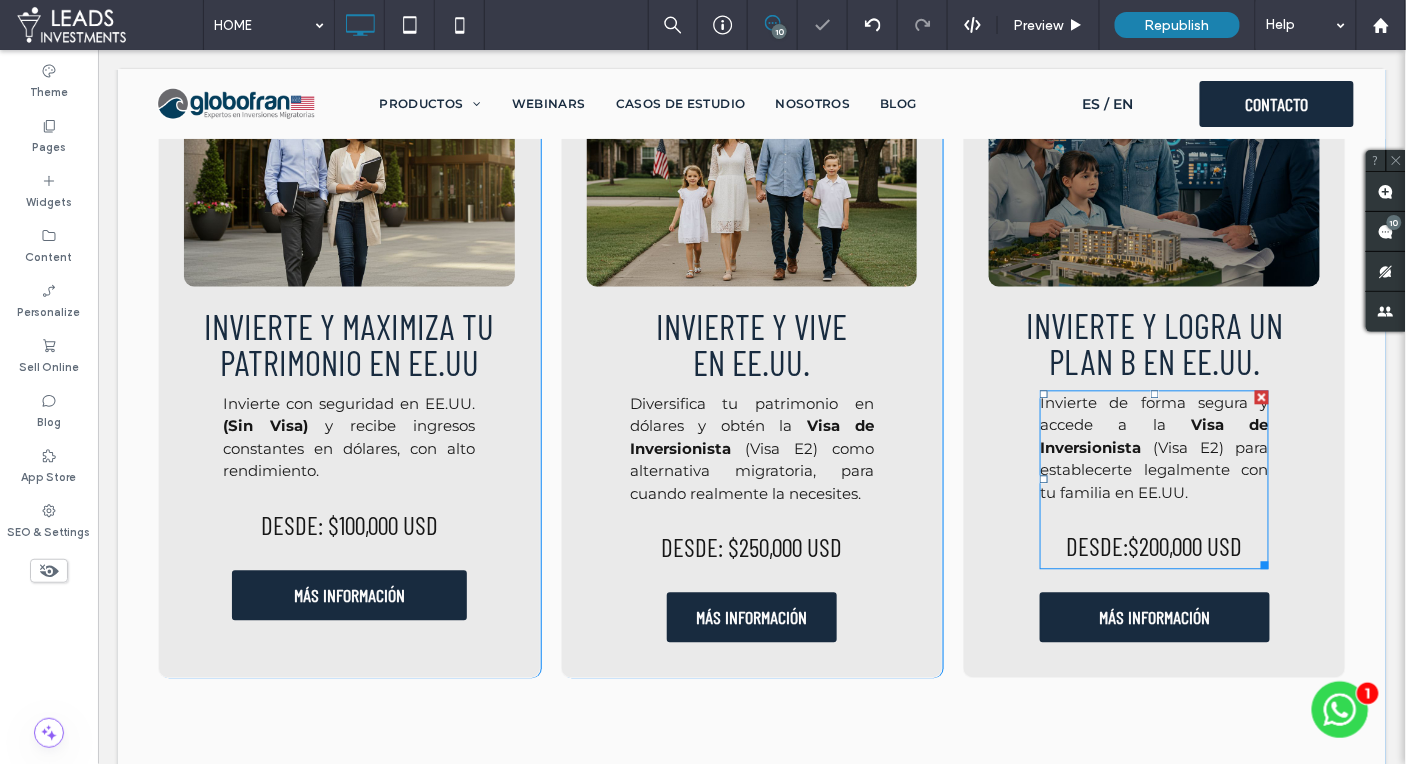 scroll, scrollTop: 1103, scrollLeft: 0, axis: vertical 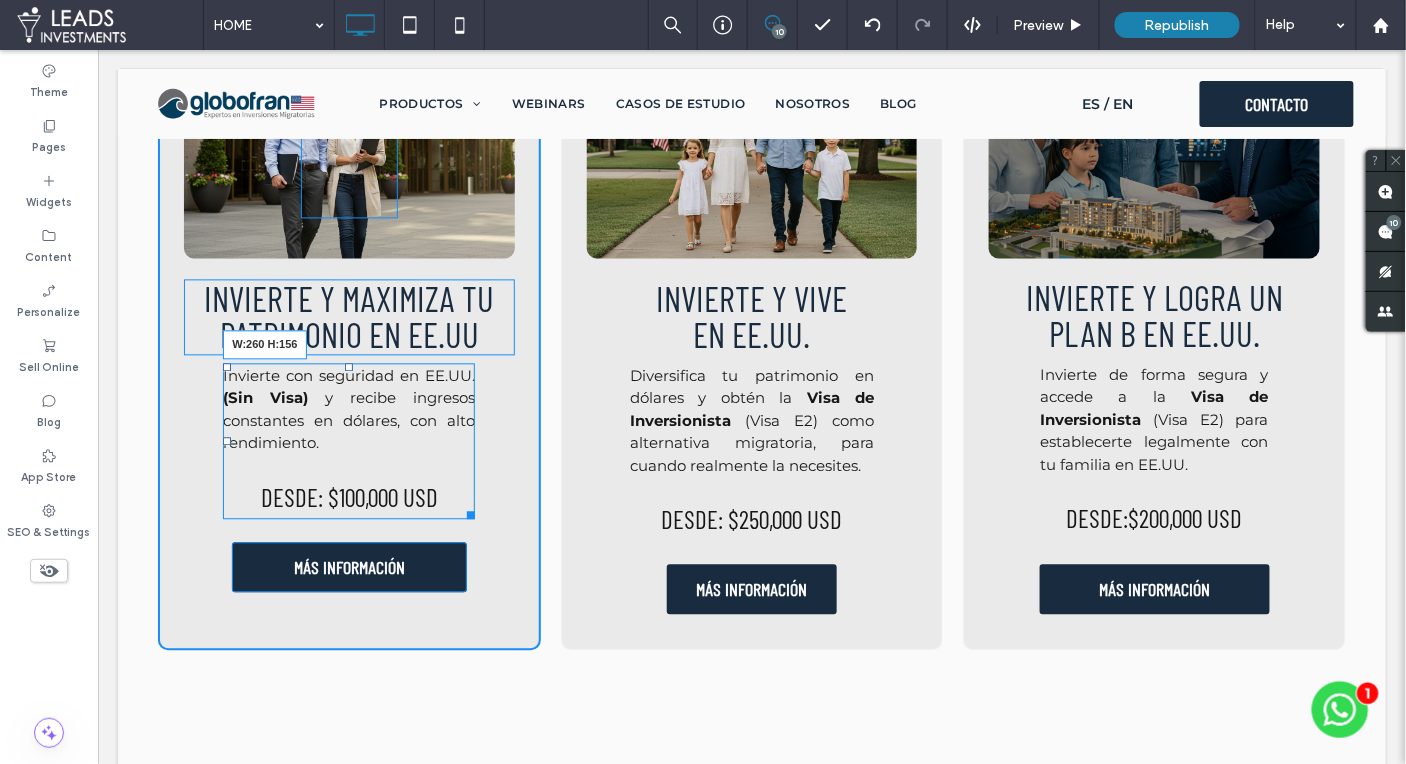 drag, startPoint x: 468, startPoint y: 514, endPoint x: 584, endPoint y: 564, distance: 126.31706 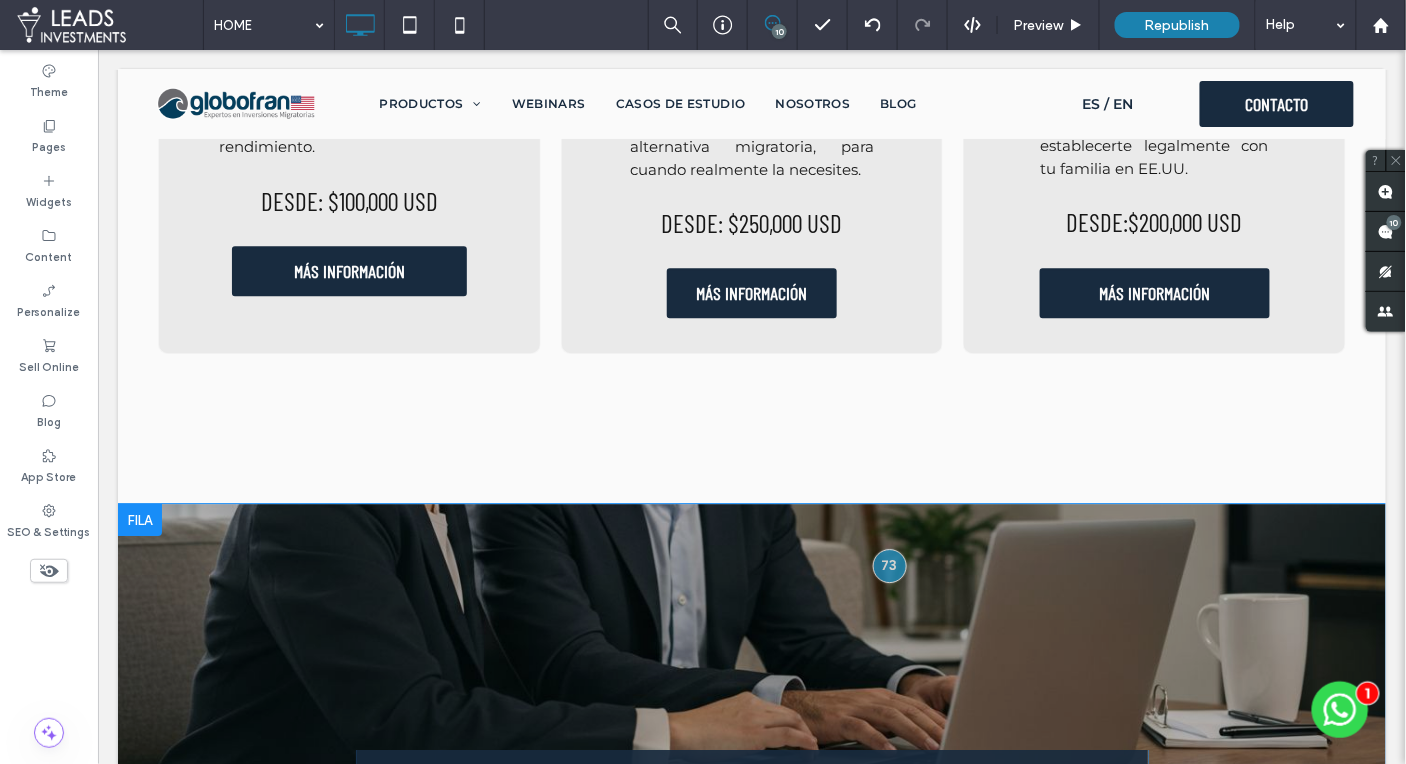 scroll, scrollTop: 1595, scrollLeft: 0, axis: vertical 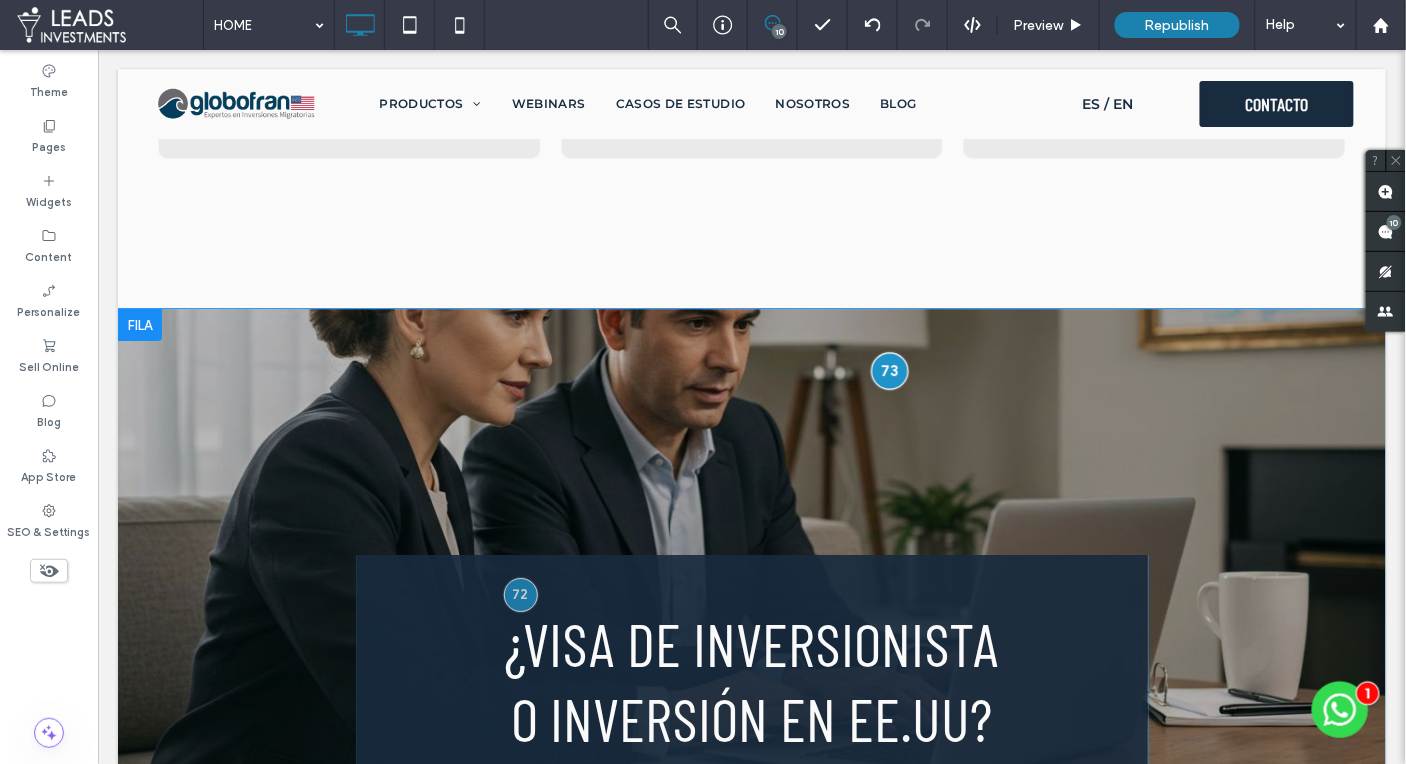 click at bounding box center (888, 369) 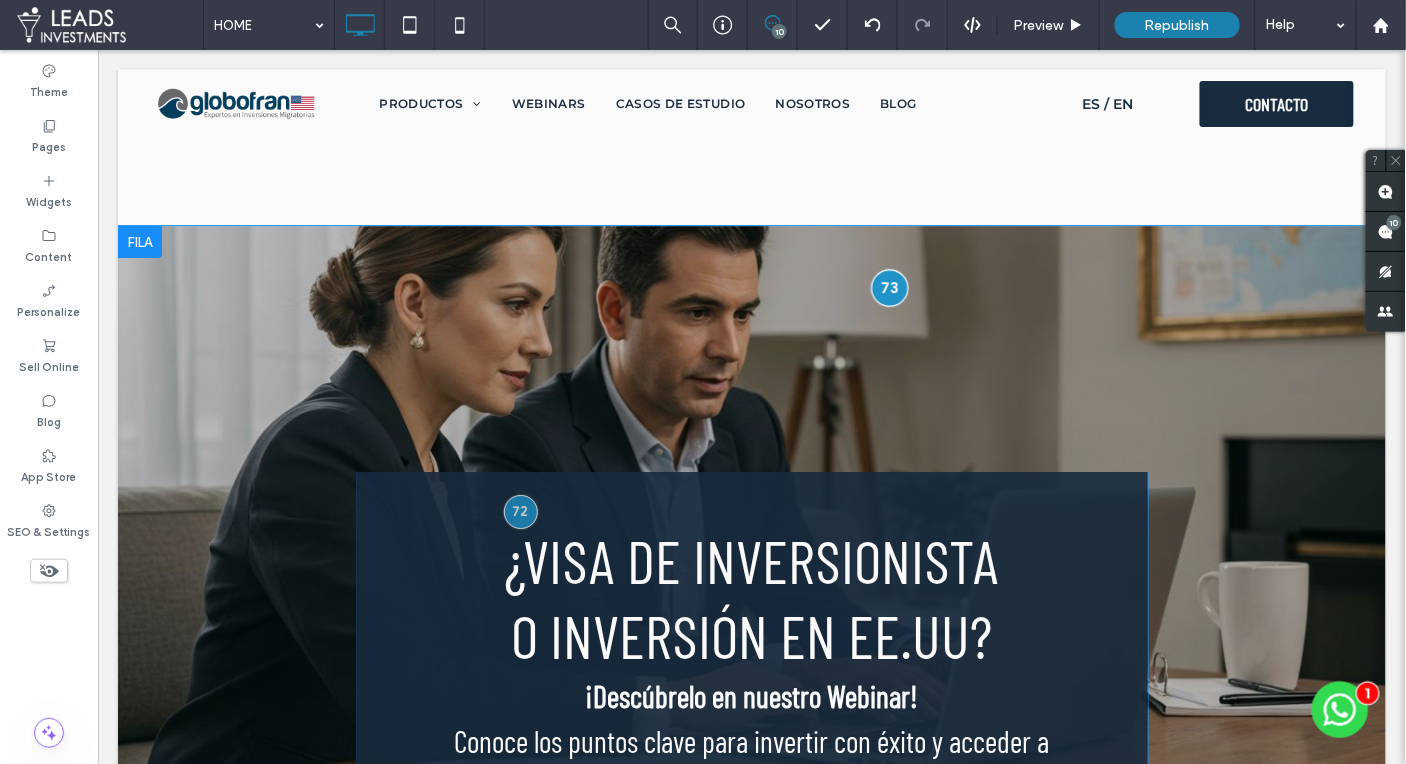 scroll, scrollTop: 1676, scrollLeft: 0, axis: vertical 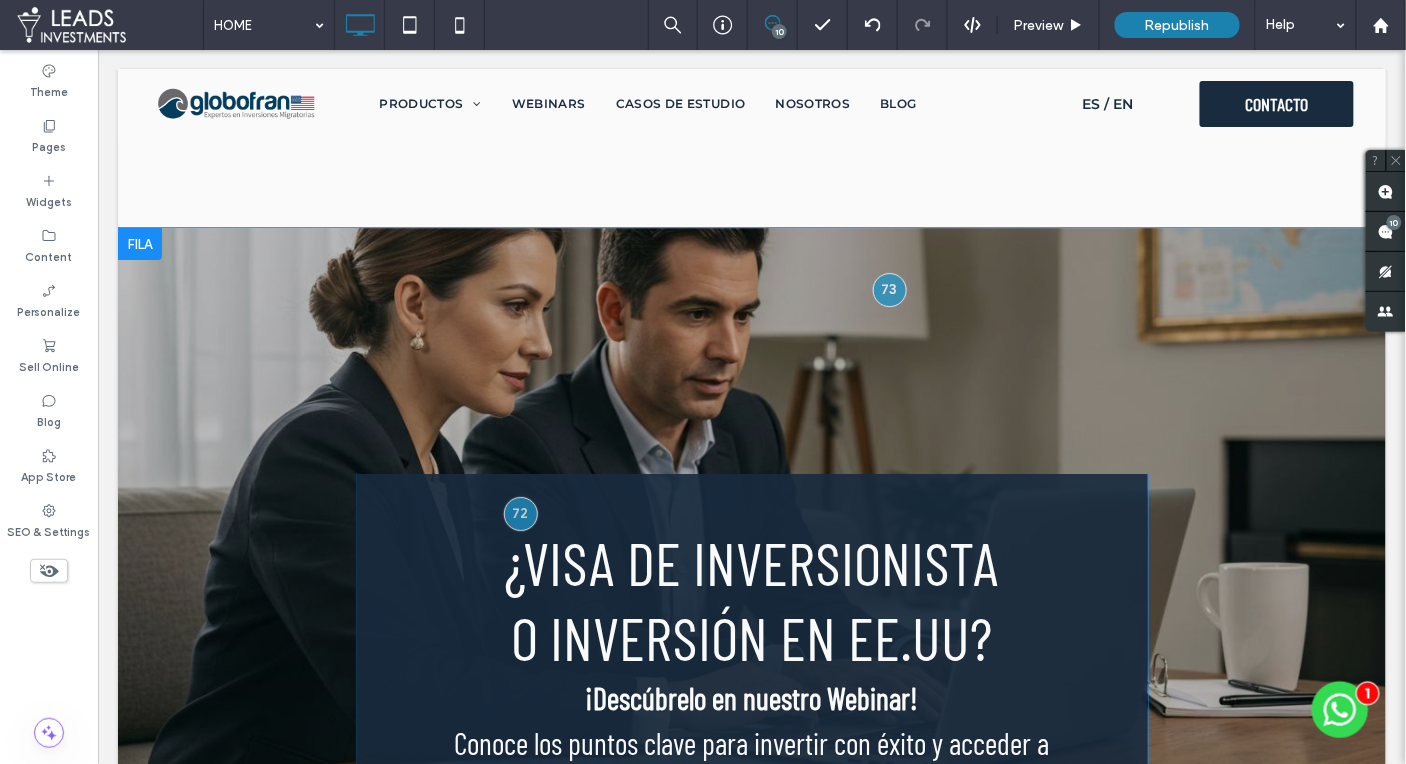 click on "Click To Paste
¿Visa de inversionista  o inversión en EE.UU?   ¡Descúbrelo en nuestro Webinar!
Conoce los puntos clave para invertir con éxito y acceder a beneficios migratorios extraordinarios.
COMENZAR WEBINAR
Accede al webinar y conoce las opciones reales que existen para ti y tu familia, explicadas por los expertos de Globofran.
Click To Paste
Click To Paste
Row + Add Section" at bounding box center (751, 761) 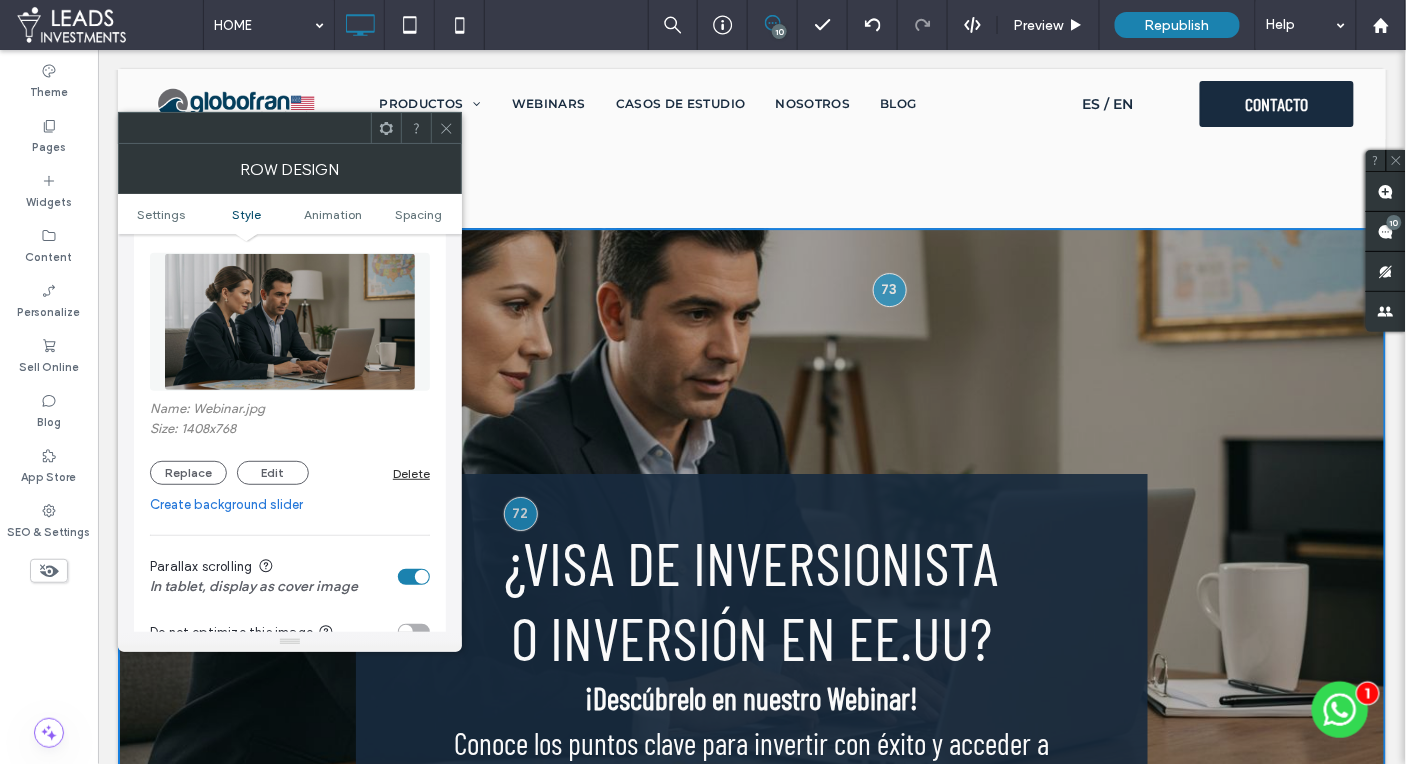 scroll, scrollTop: 312, scrollLeft: 0, axis: vertical 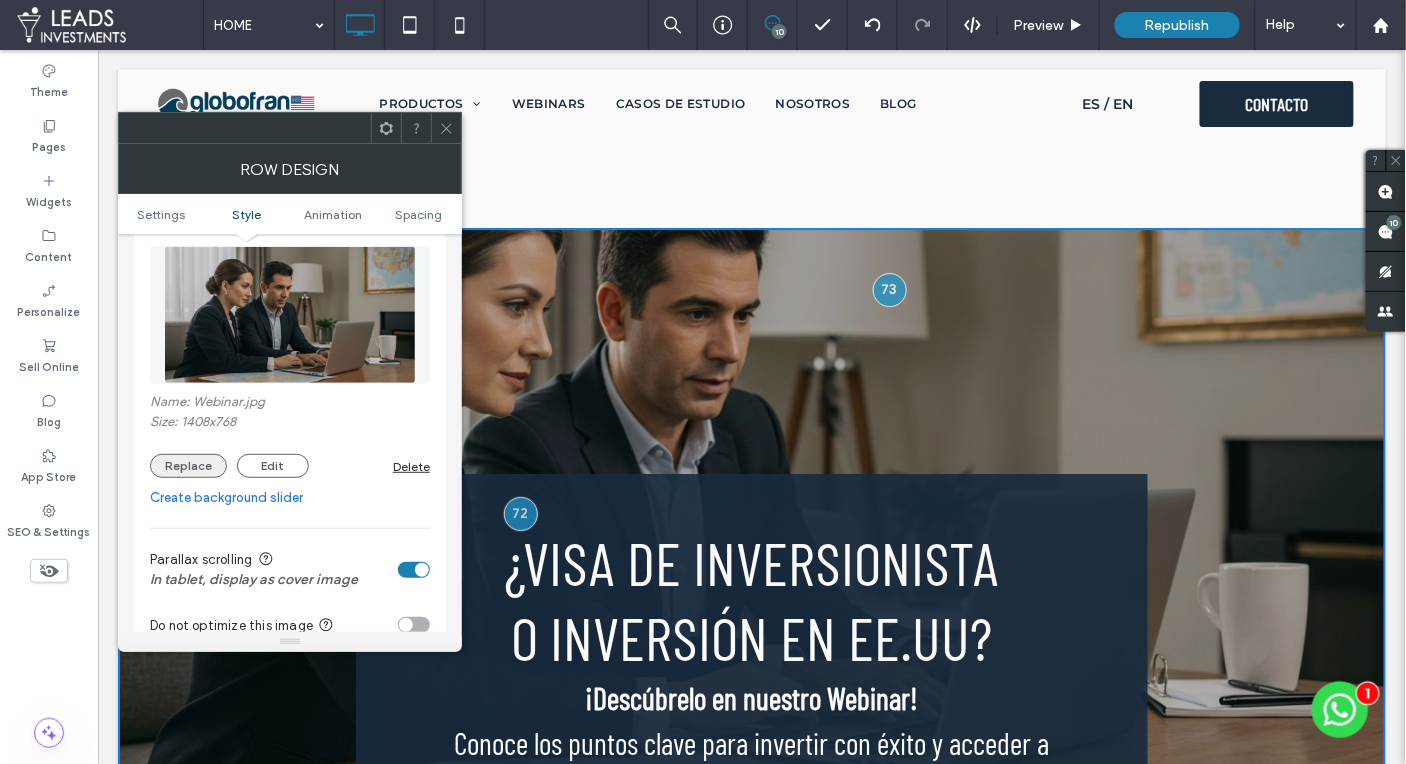 click on "Replace" at bounding box center [188, 466] 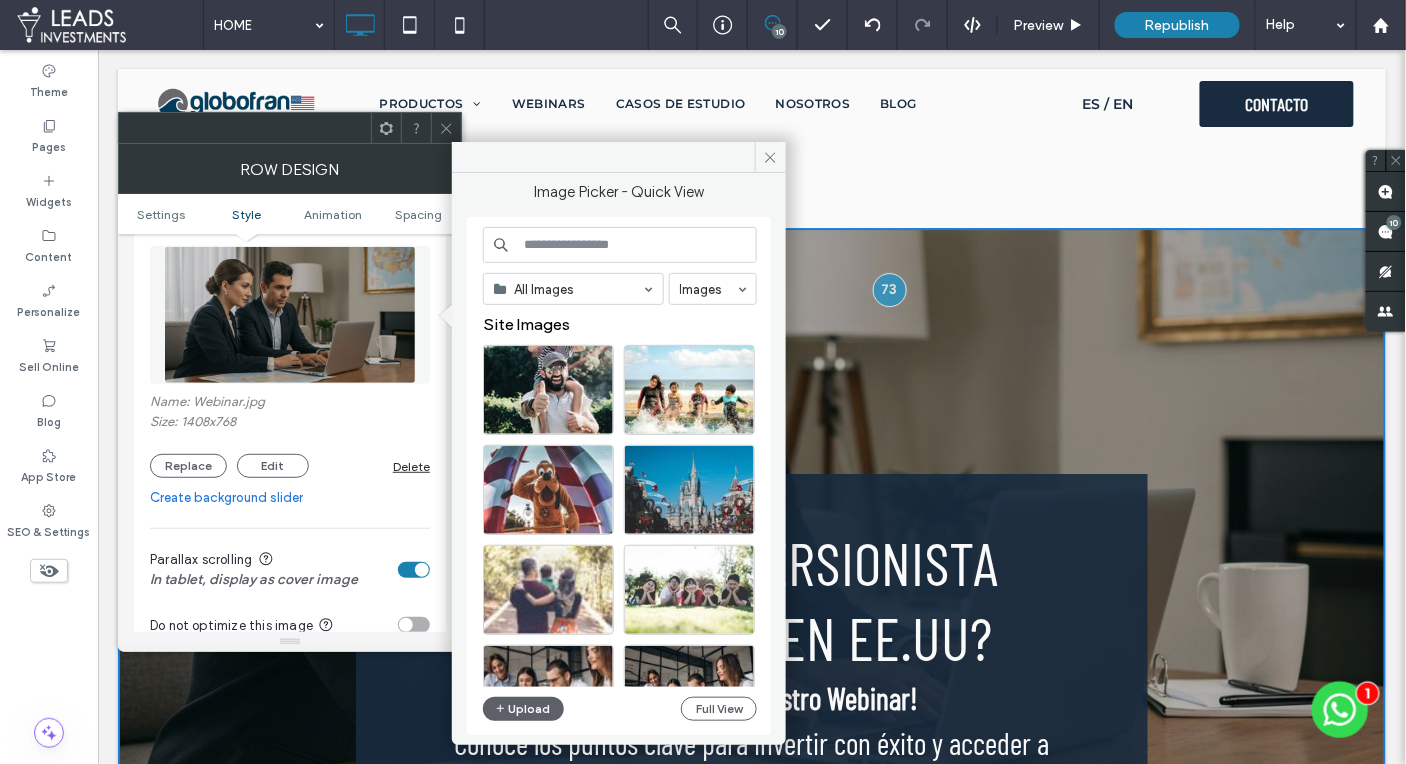 click at bounding box center (620, 245) 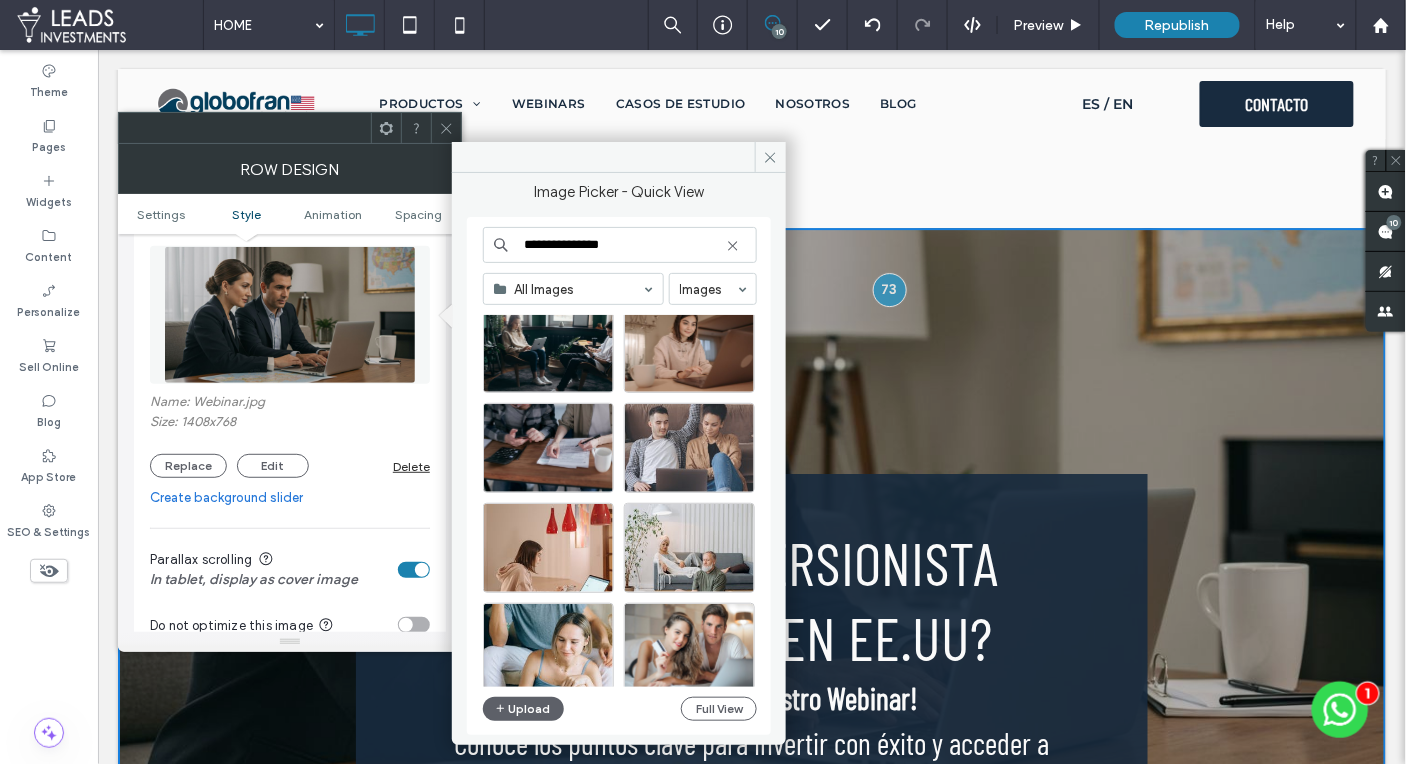 scroll, scrollTop: 1138, scrollLeft: 0, axis: vertical 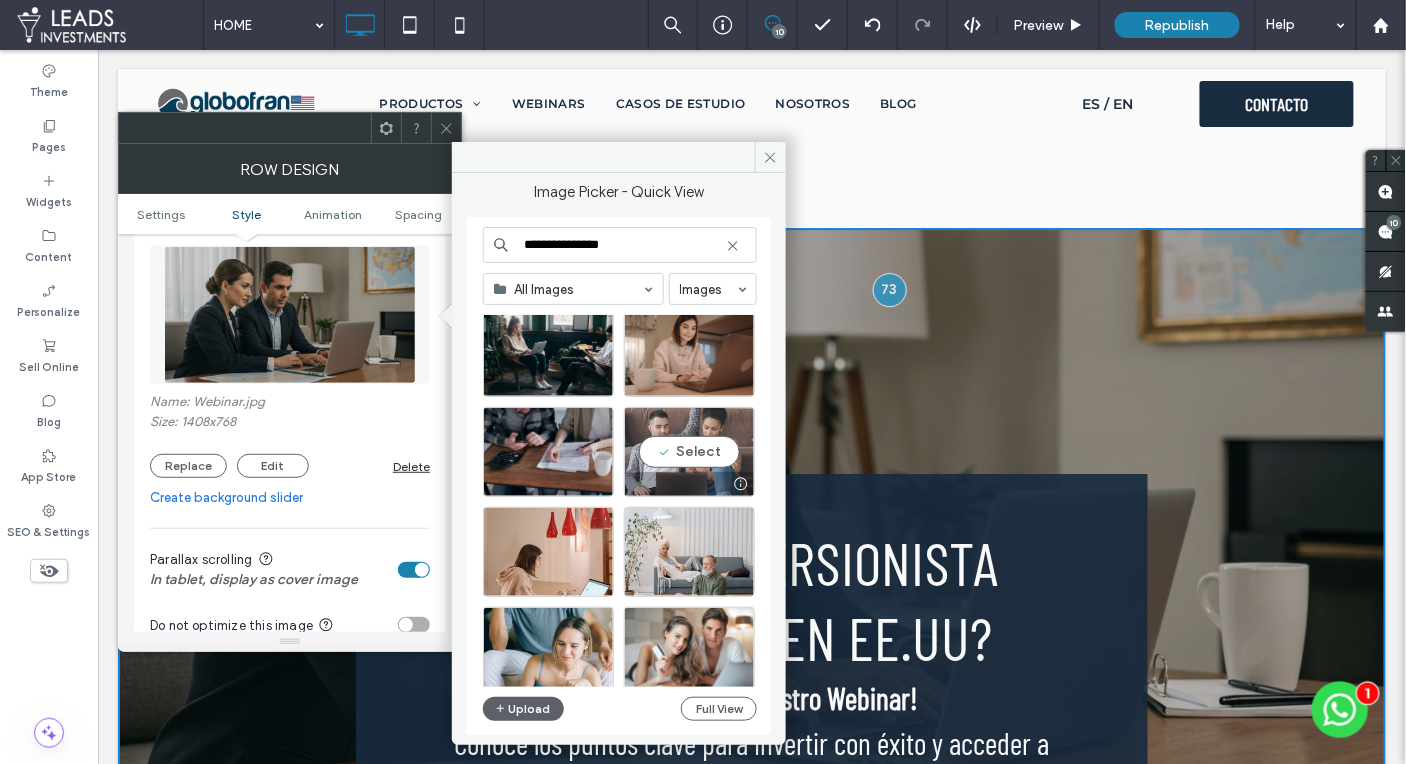 type on "**********" 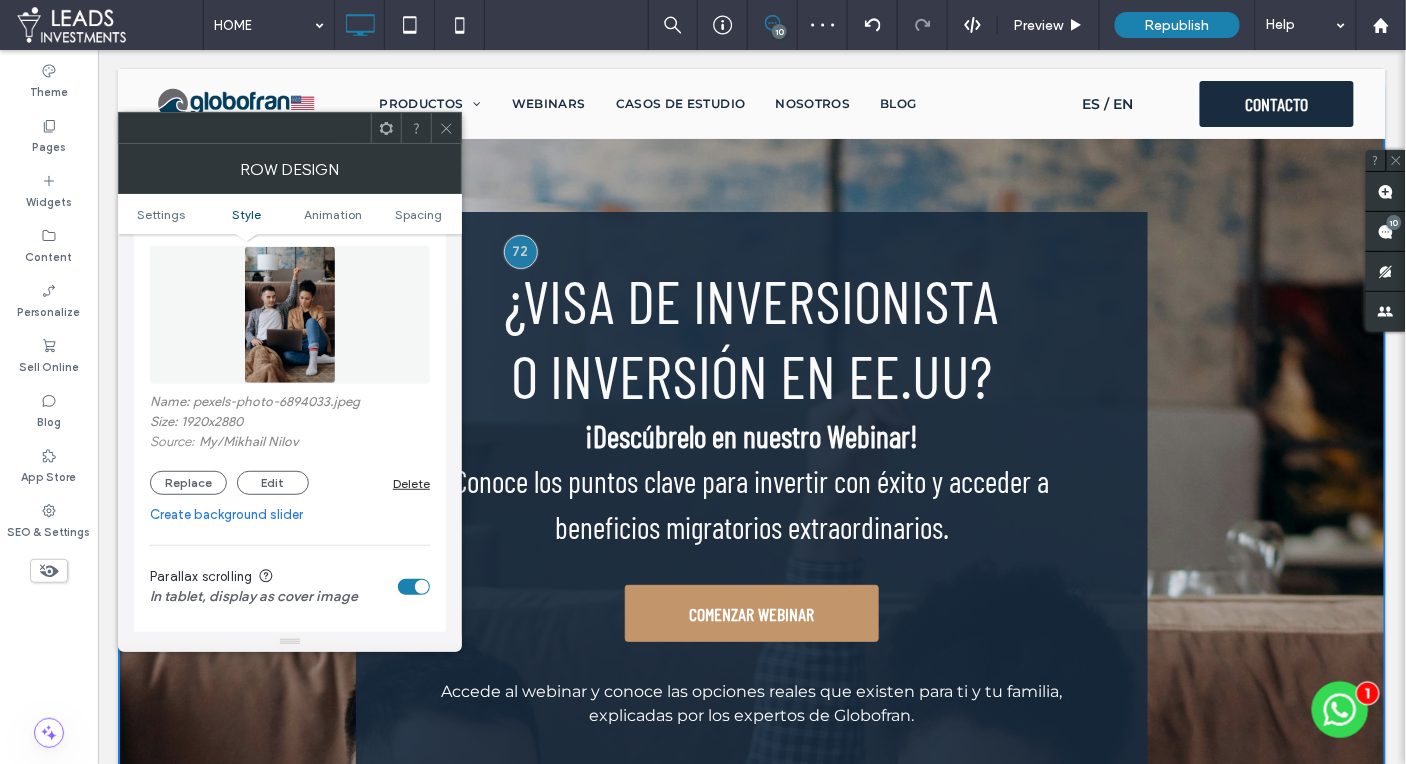 scroll, scrollTop: 2035, scrollLeft: 0, axis: vertical 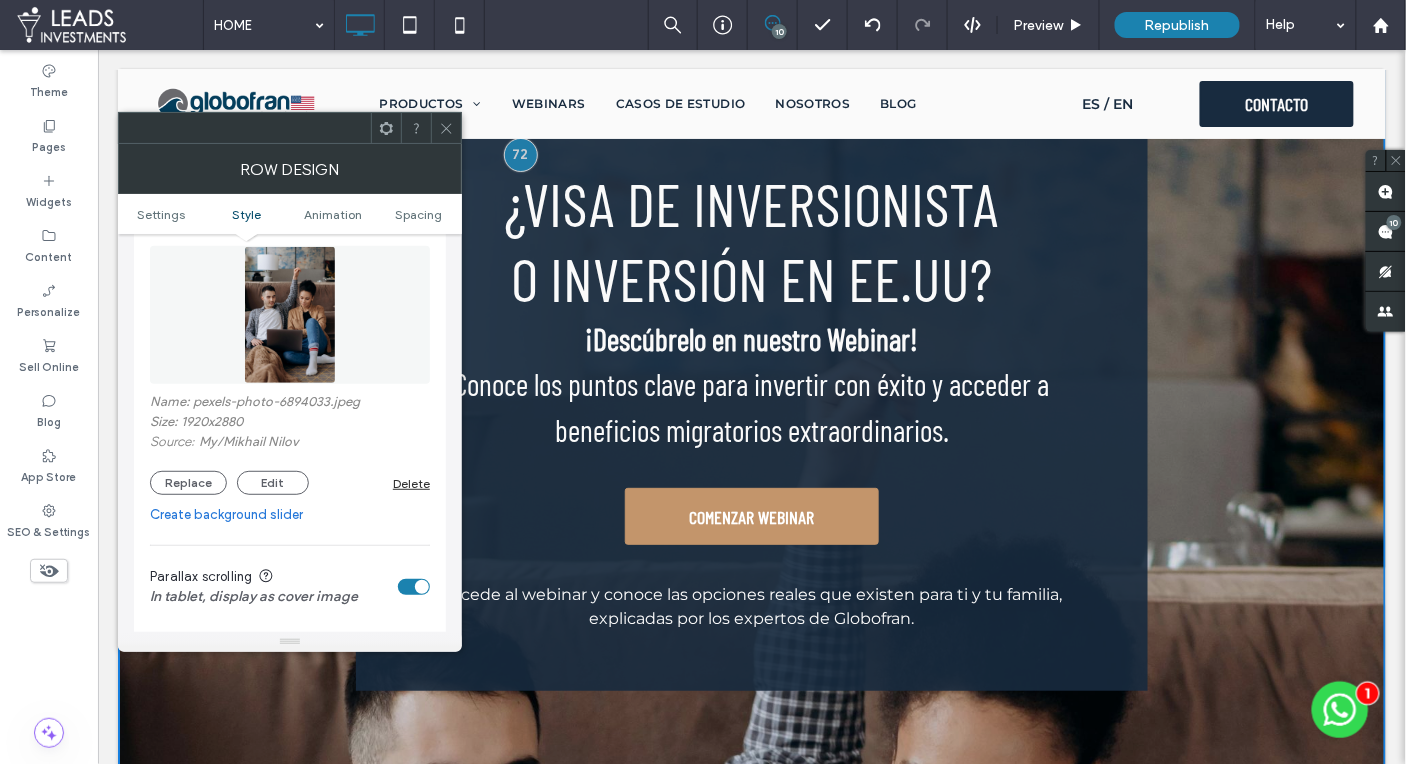 click 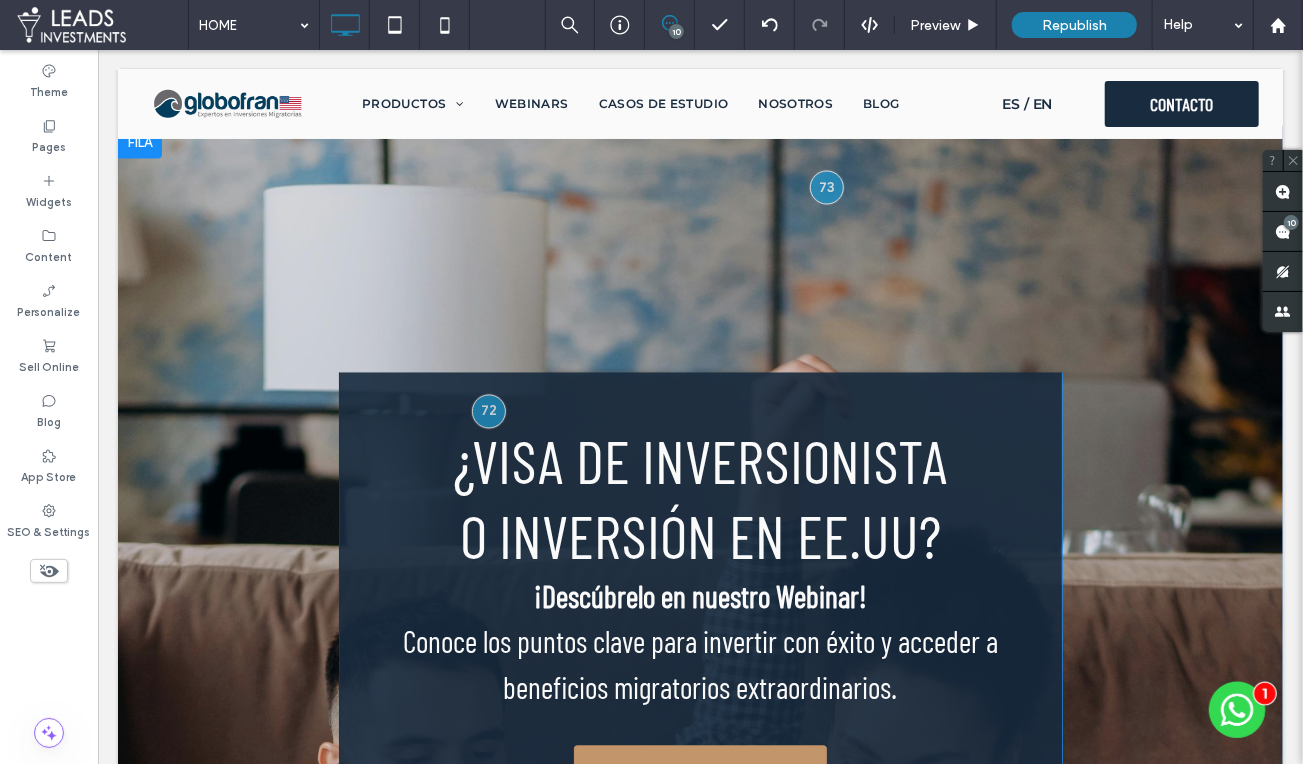 scroll, scrollTop: 1775, scrollLeft: 0, axis: vertical 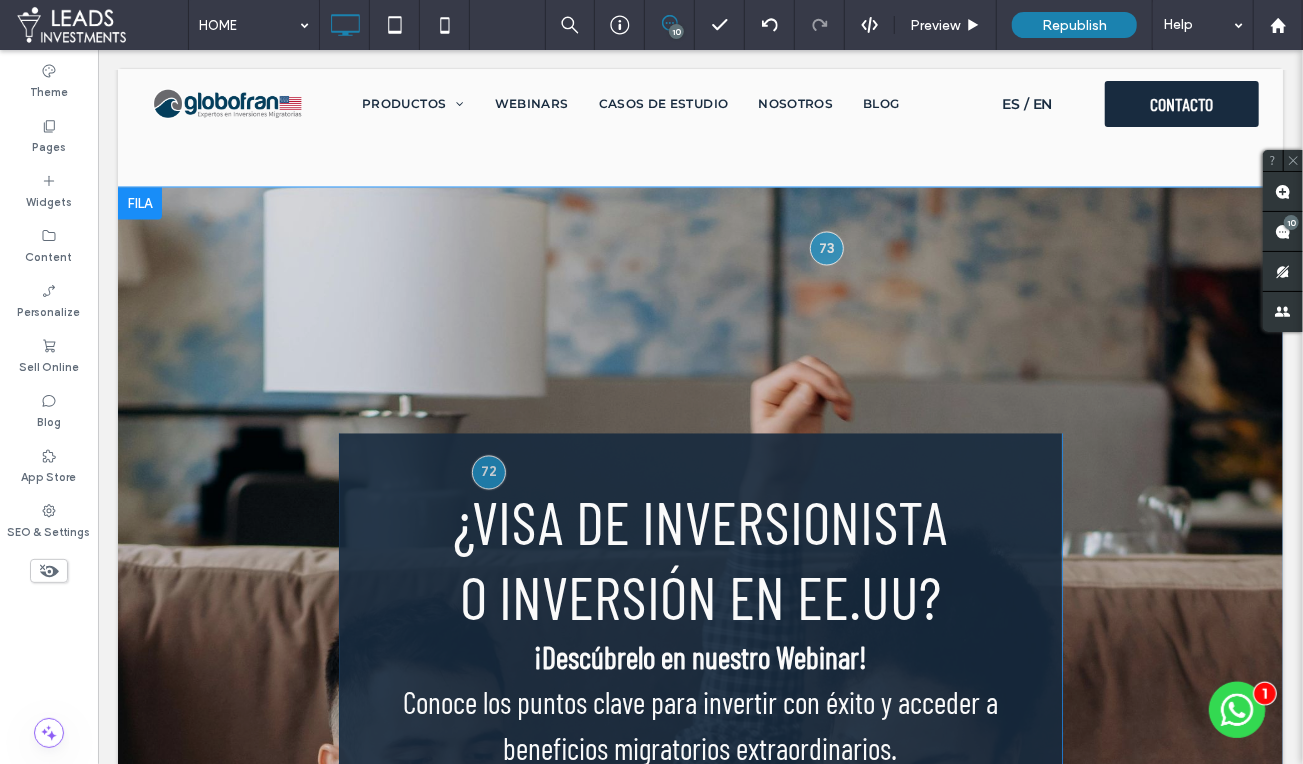 click on "Click To Paste
¿Visa de inversionista  o inversión en EE.UU?   ¡Descúbrelo en nuestro Webinar!
Conoce los puntos clave para invertir con éxito y acceder a beneficios migratorios extraordinarios.
COMENZAR WEBINAR
Accede al webinar y conoce las opciones reales que existen para ti y tu familia, explicadas por los expertos de Globofran.
Click To Paste
Click To Paste
Row + Add Section" at bounding box center [699, 721] 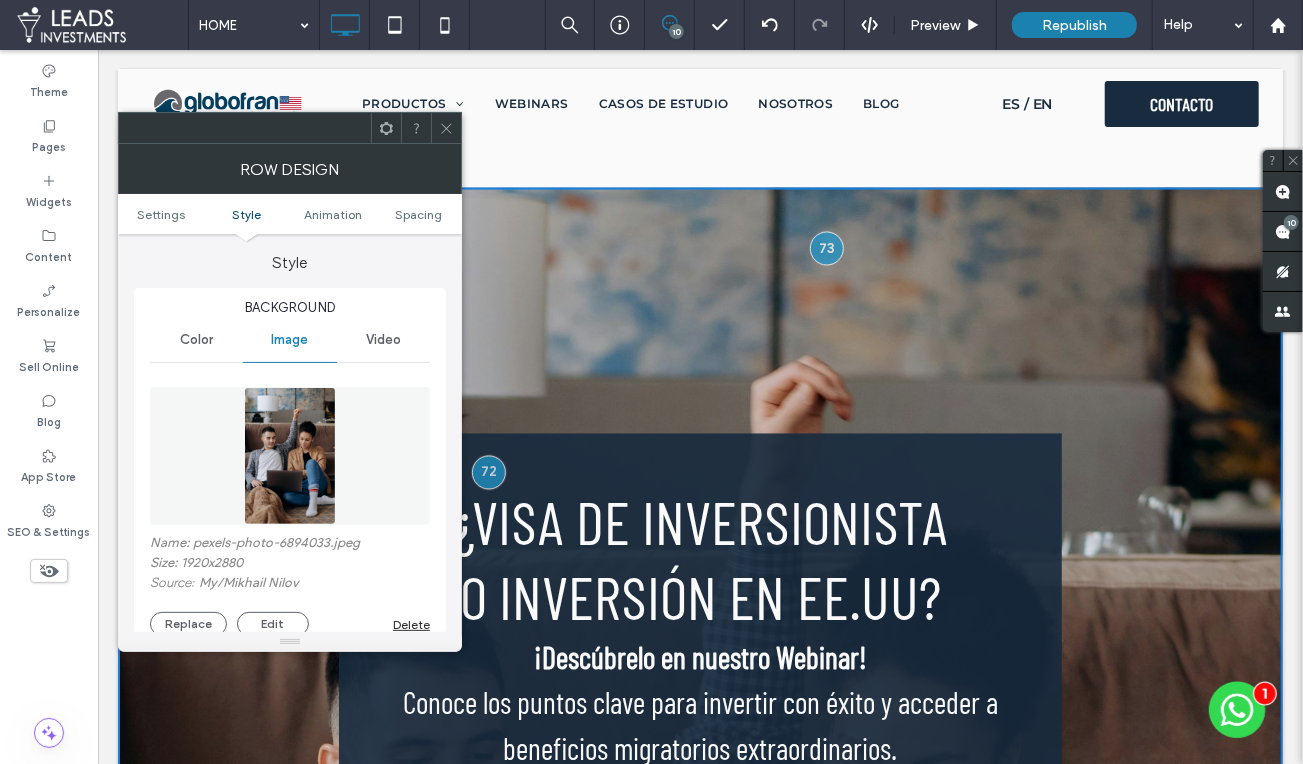 scroll, scrollTop: 174, scrollLeft: 0, axis: vertical 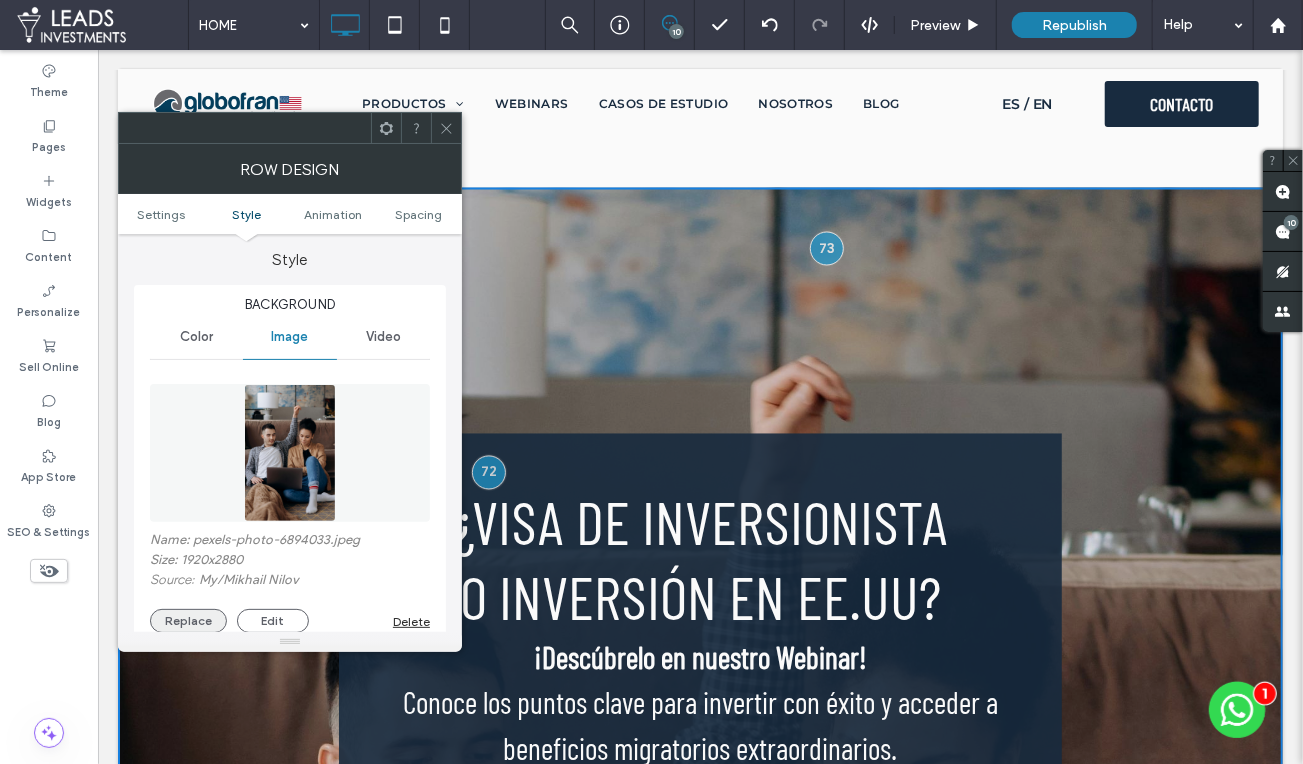 click on "Replace" at bounding box center (188, 621) 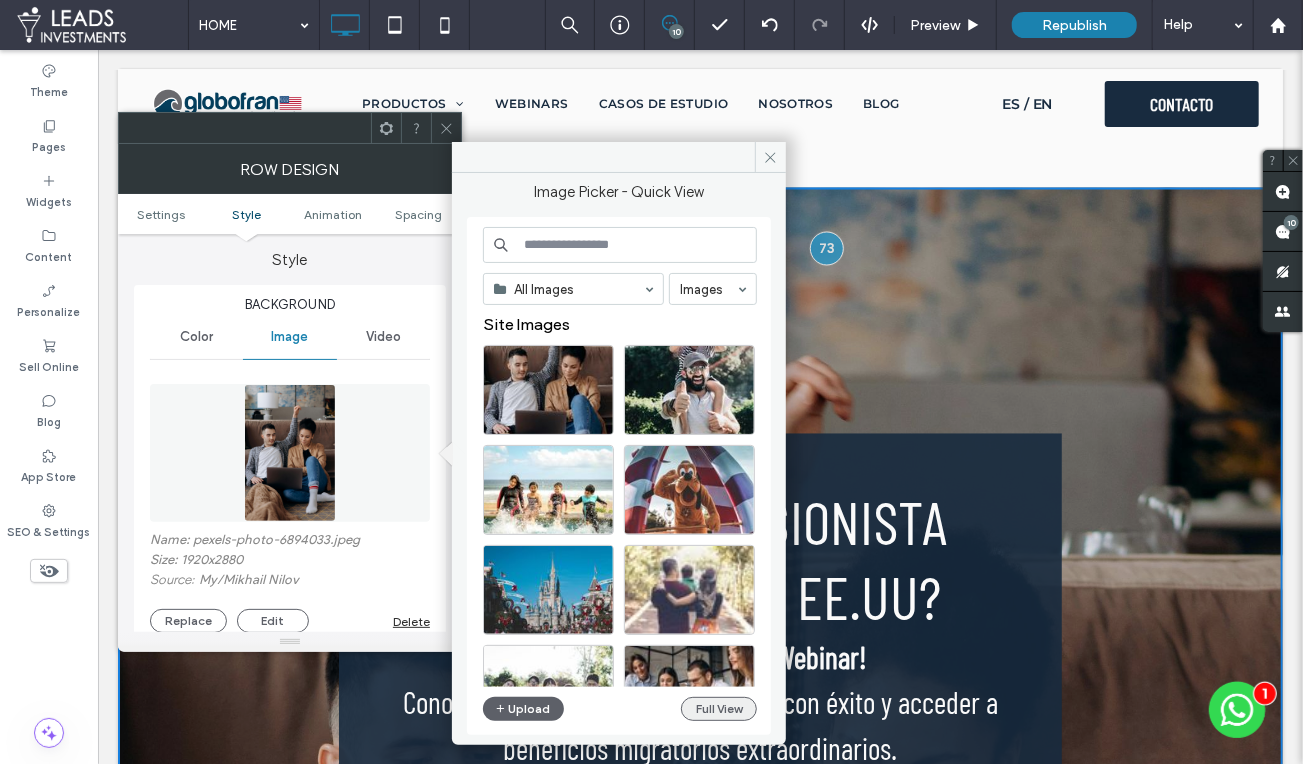 click on "Full View" at bounding box center [719, 709] 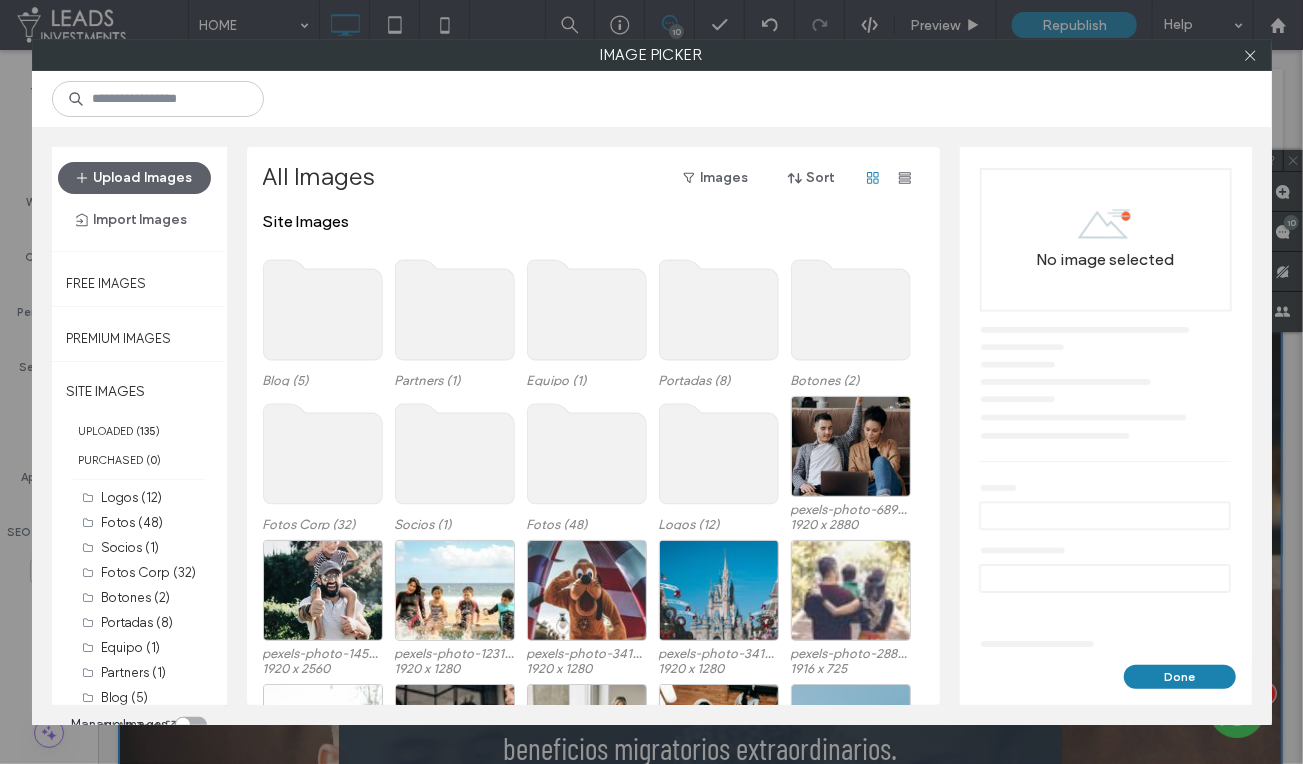 click 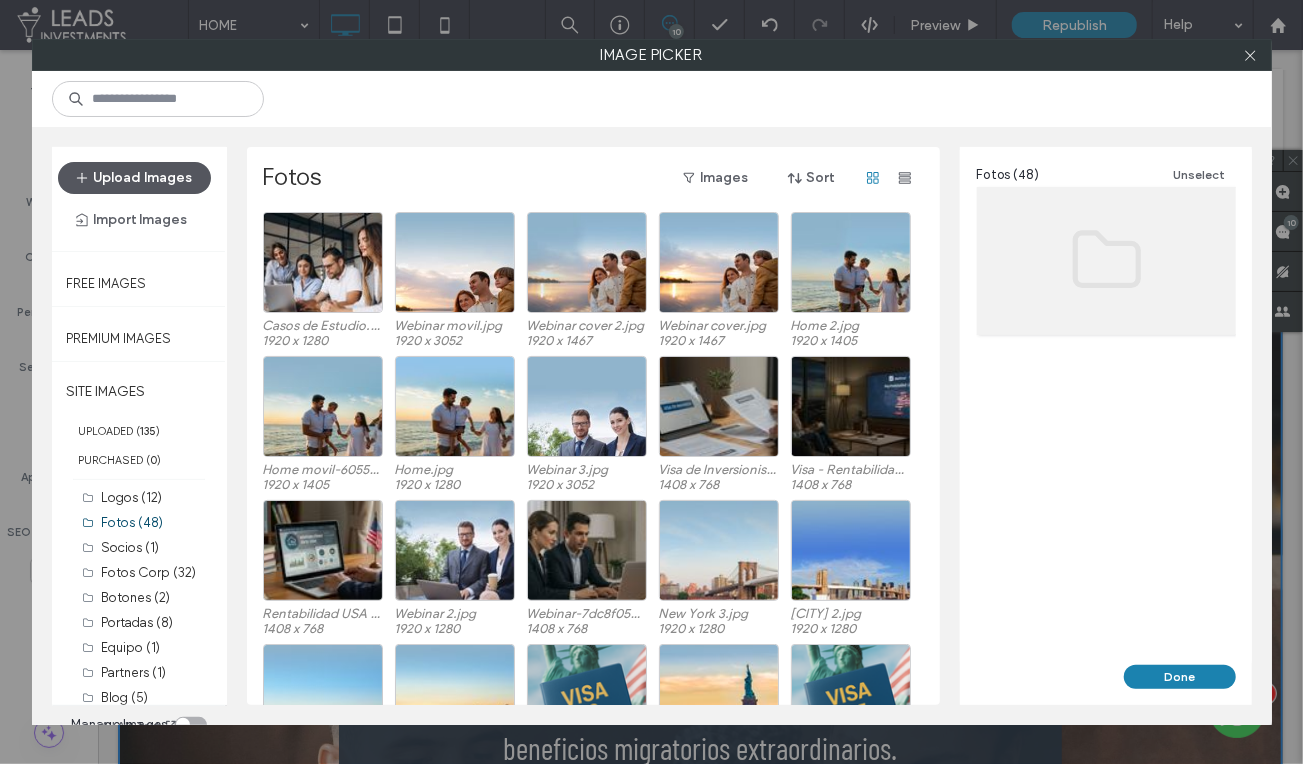 click on "Upload Images" at bounding box center (134, 178) 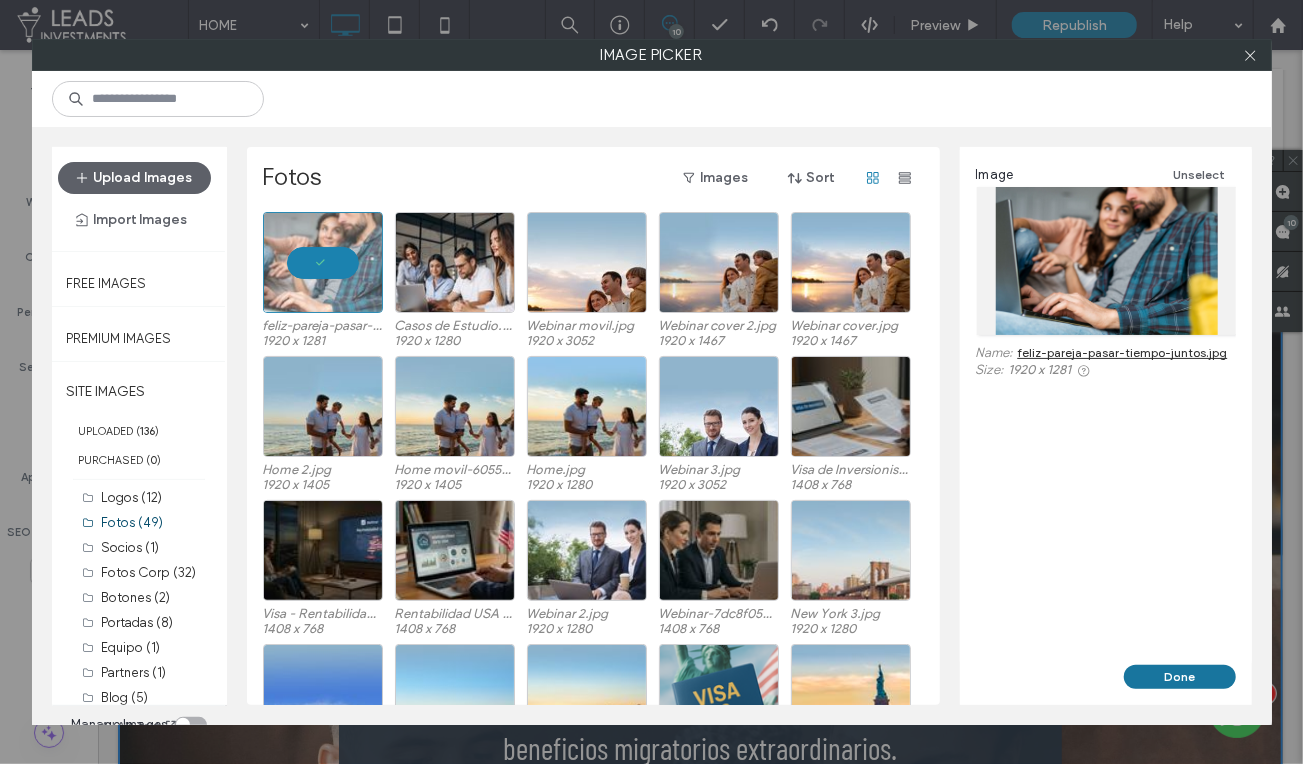 click on "Done" at bounding box center (1180, 677) 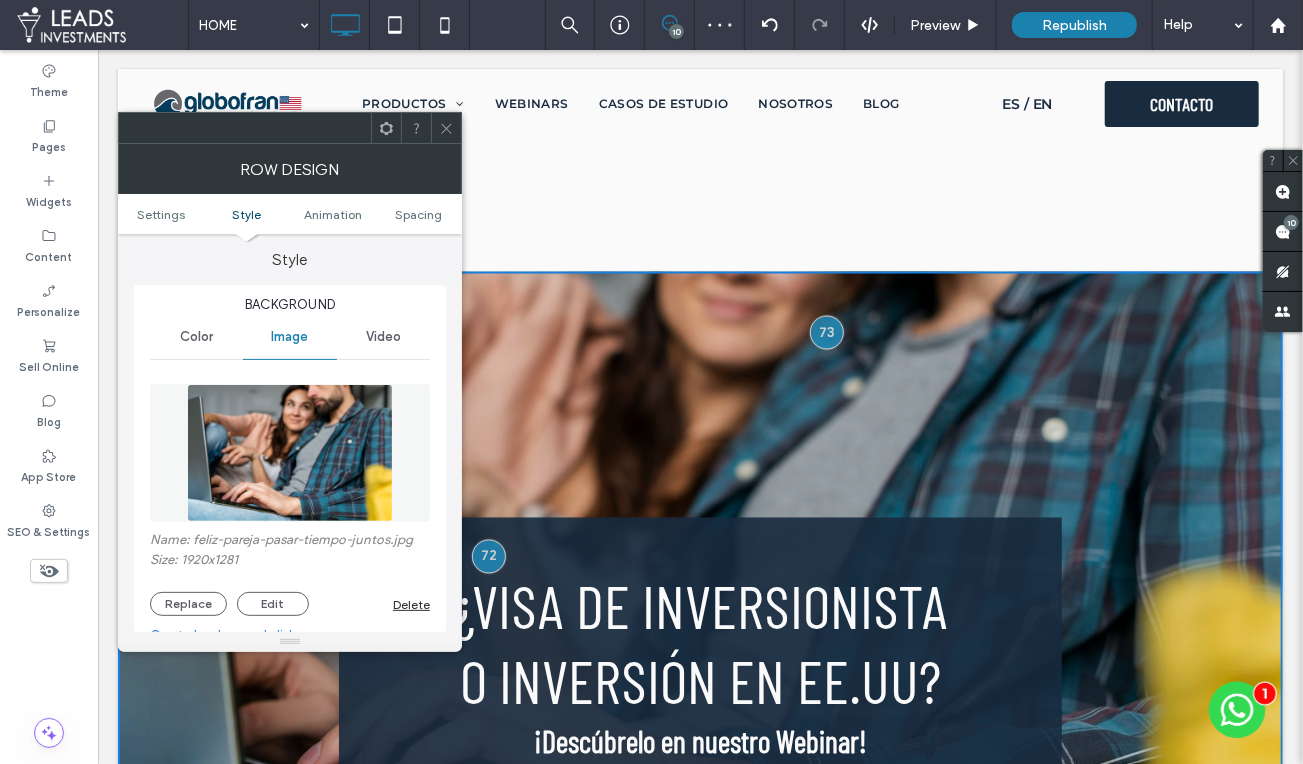 scroll, scrollTop: 1682, scrollLeft: 0, axis: vertical 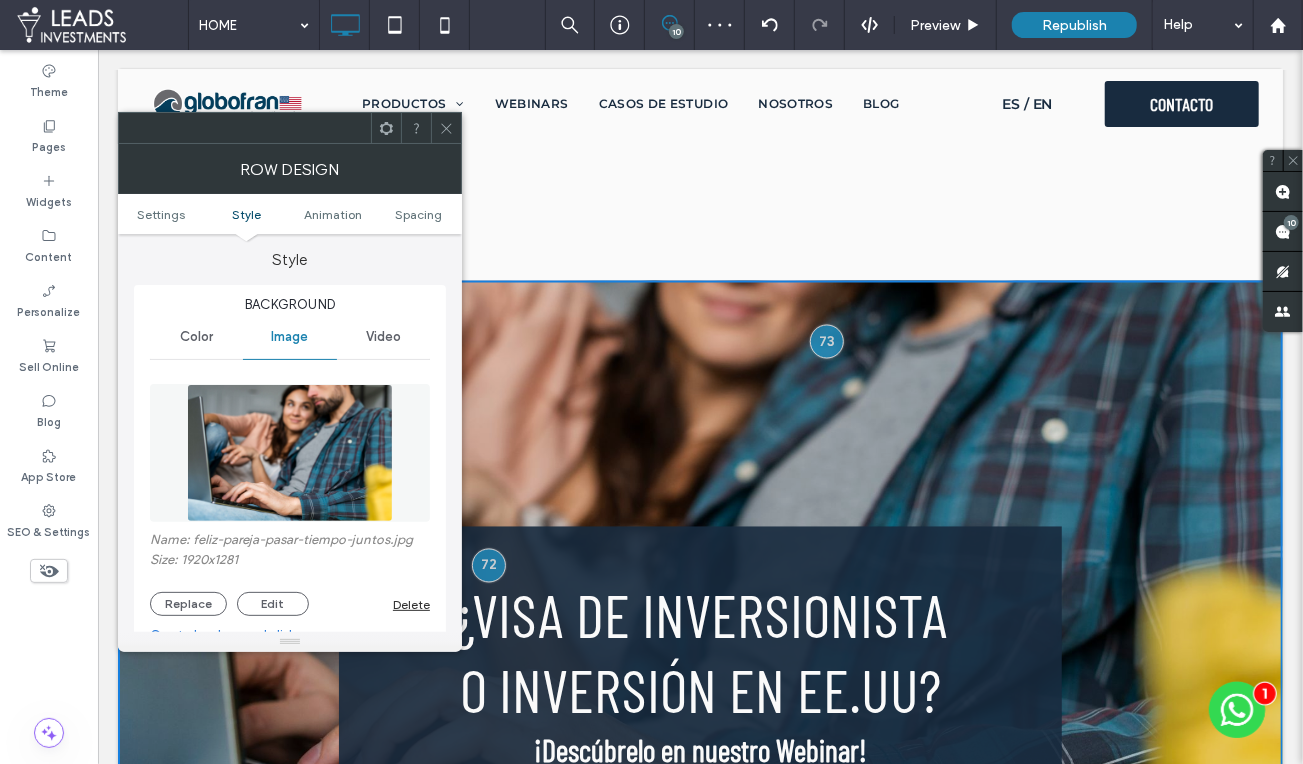 click 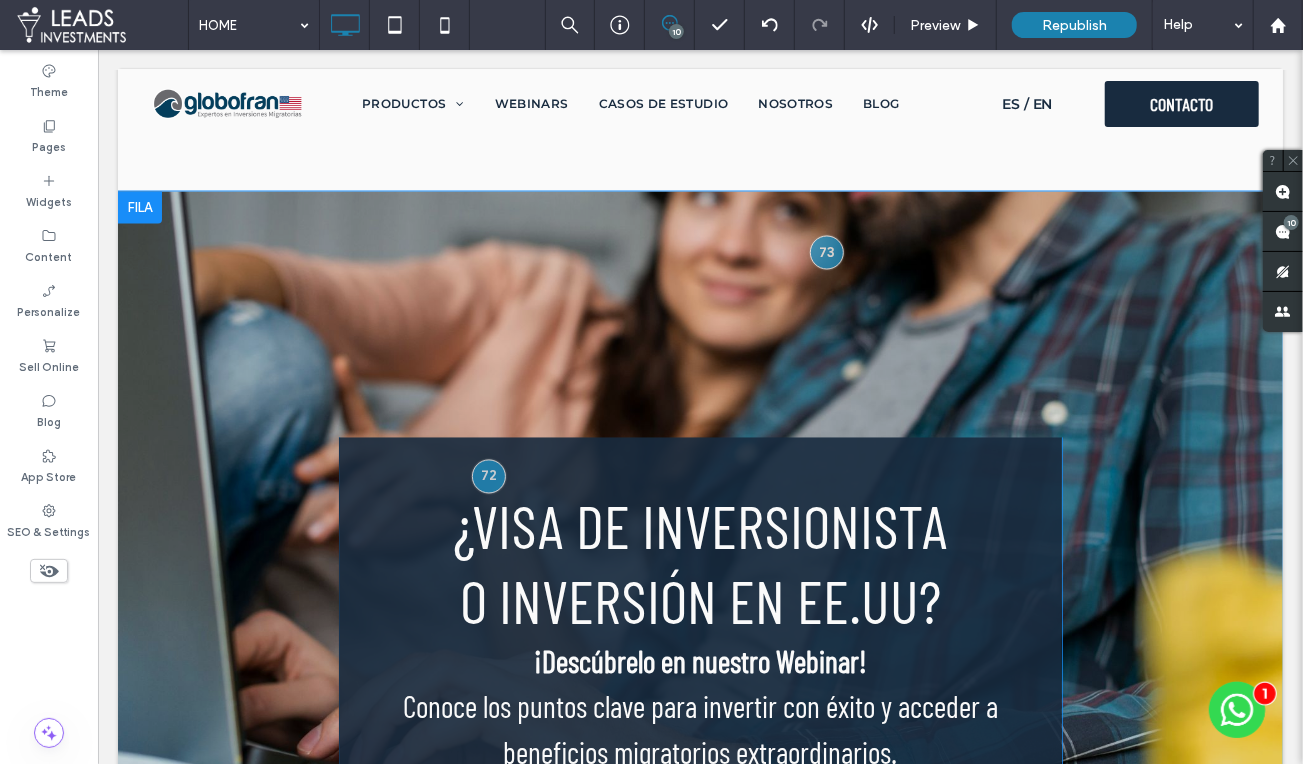 scroll, scrollTop: 1768, scrollLeft: 0, axis: vertical 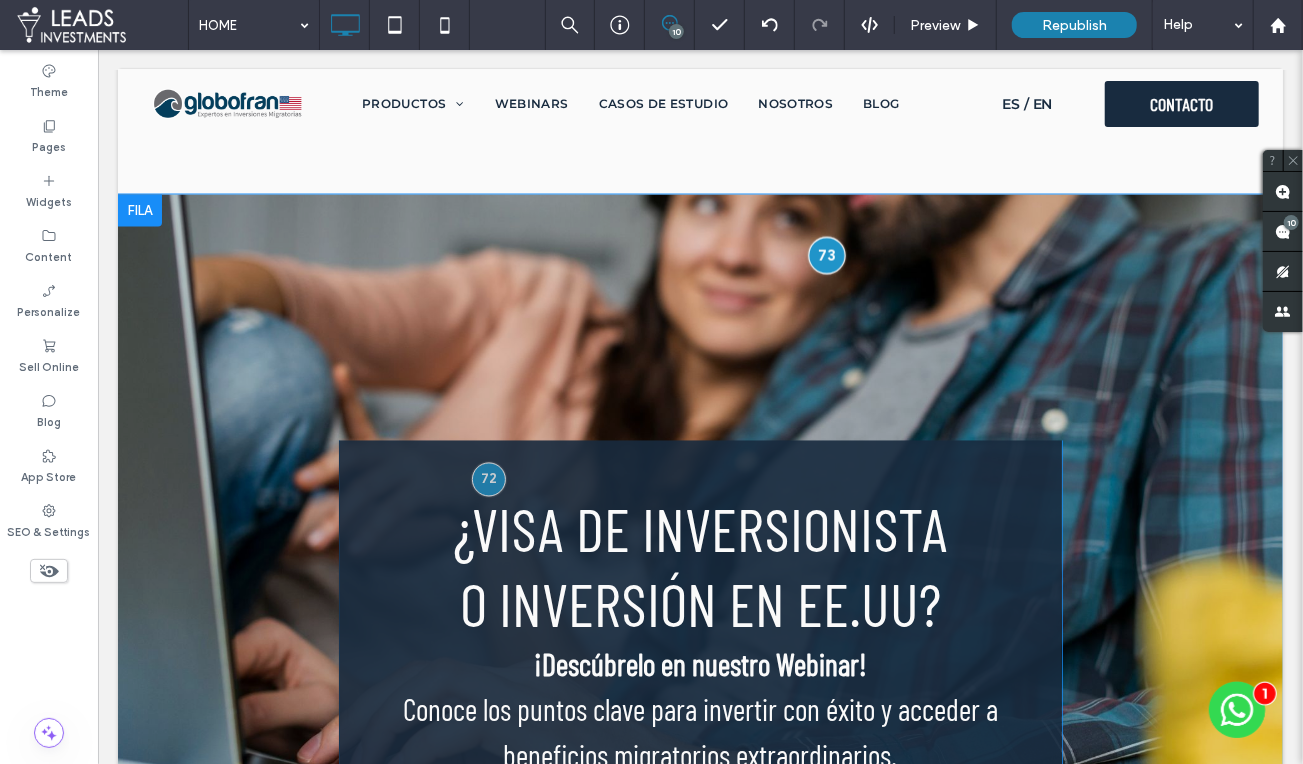 click at bounding box center (825, 254) 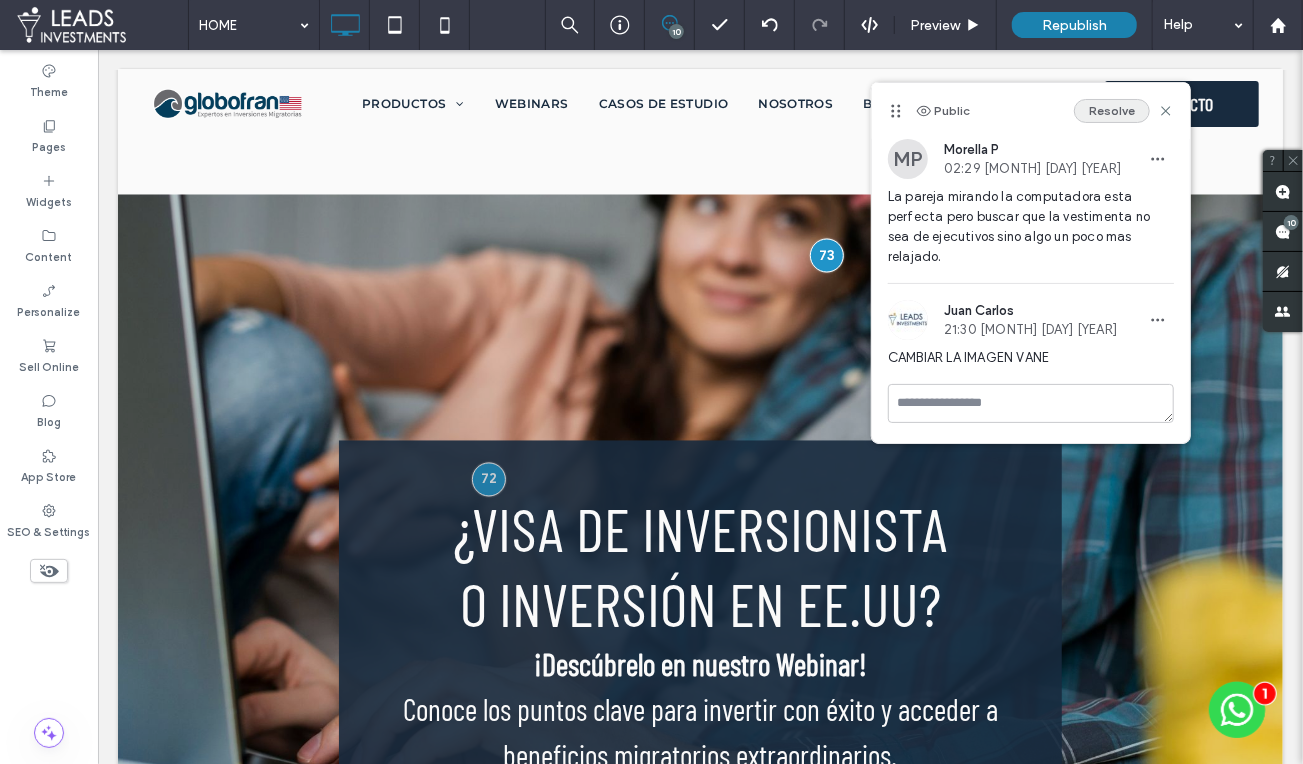 click on "Resolve" at bounding box center (1112, 111) 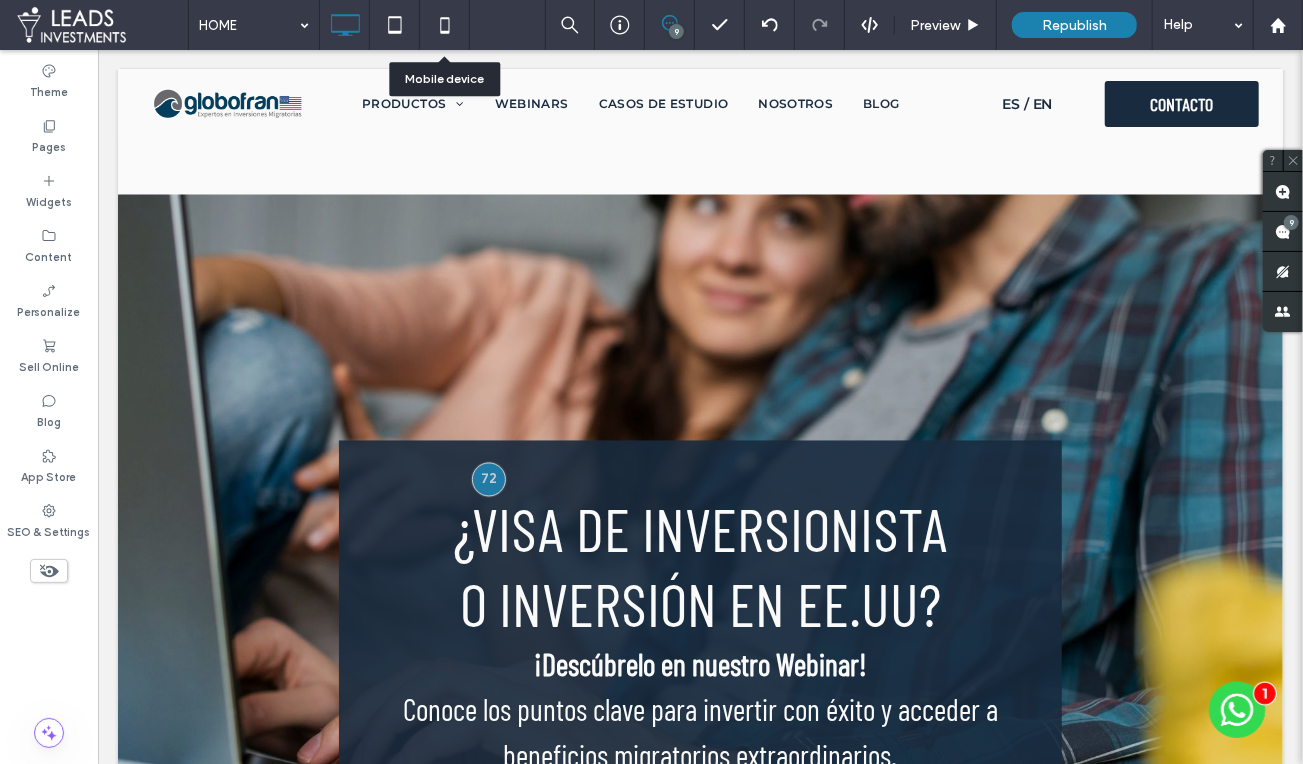 click 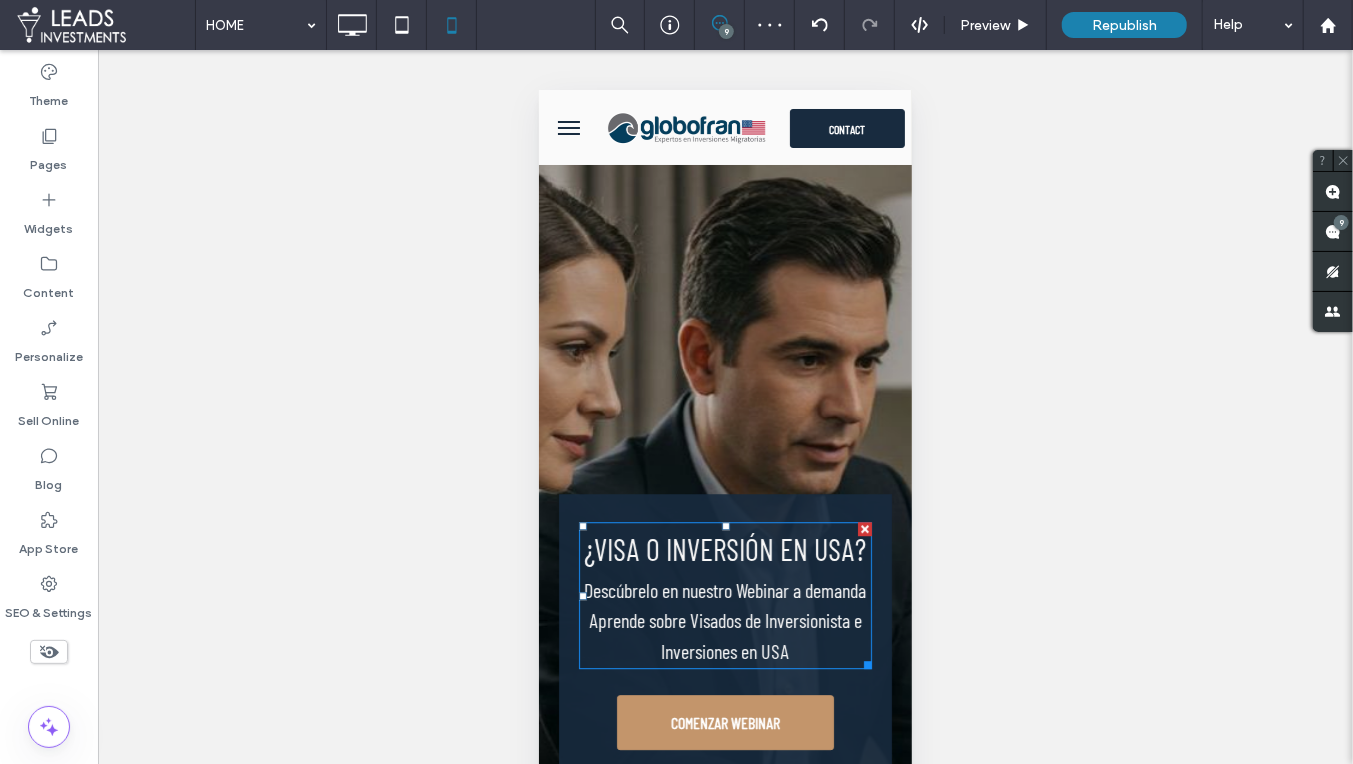 scroll, scrollTop: 2636, scrollLeft: 0, axis: vertical 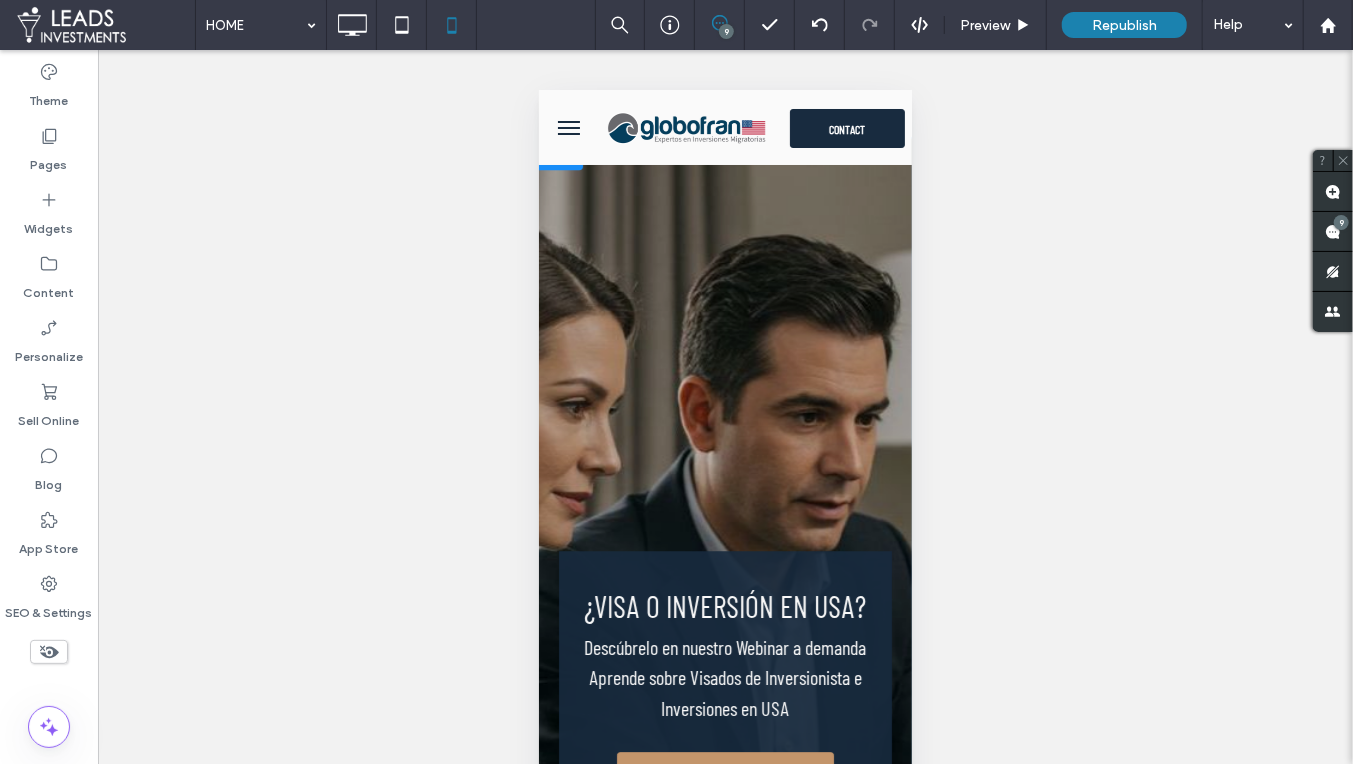 click on "Click To Paste
¿Visa o inversión en USA?
Descúbrelo en nuestro Webinar a demanda
Aprende sobre Visados de Inversionista e Inversiones en USA
COMENZAR WEBINAR
Accede al webinar-grabado gratuito y aprende cómo proteger tu patrimonio, ganar en dólares y construir tu Plan B en EE.UU. Conoce las opciones reales que existen para ti, explicadas por los expertos de Globofran.
Click To Paste
Click To Paste
Row + Add Section" at bounding box center [724, 597] 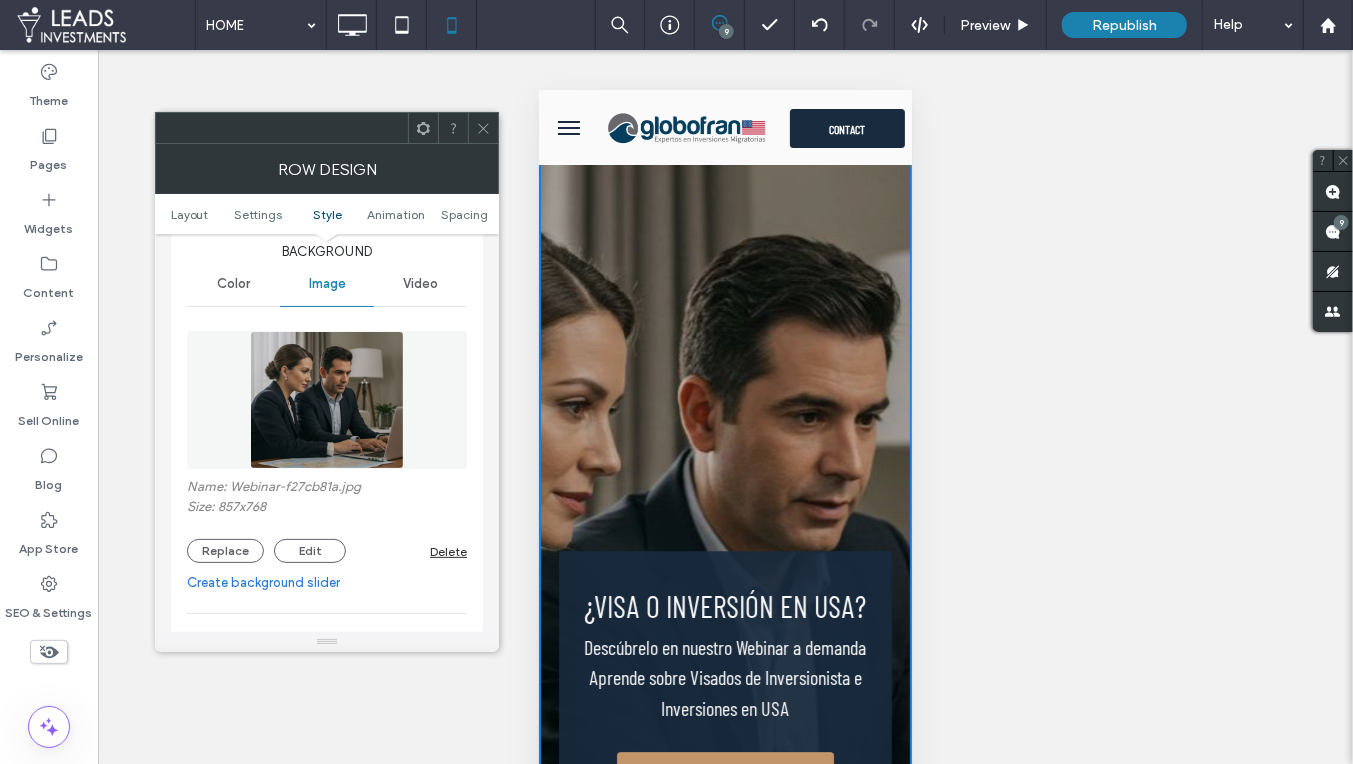 scroll, scrollTop: 437, scrollLeft: 0, axis: vertical 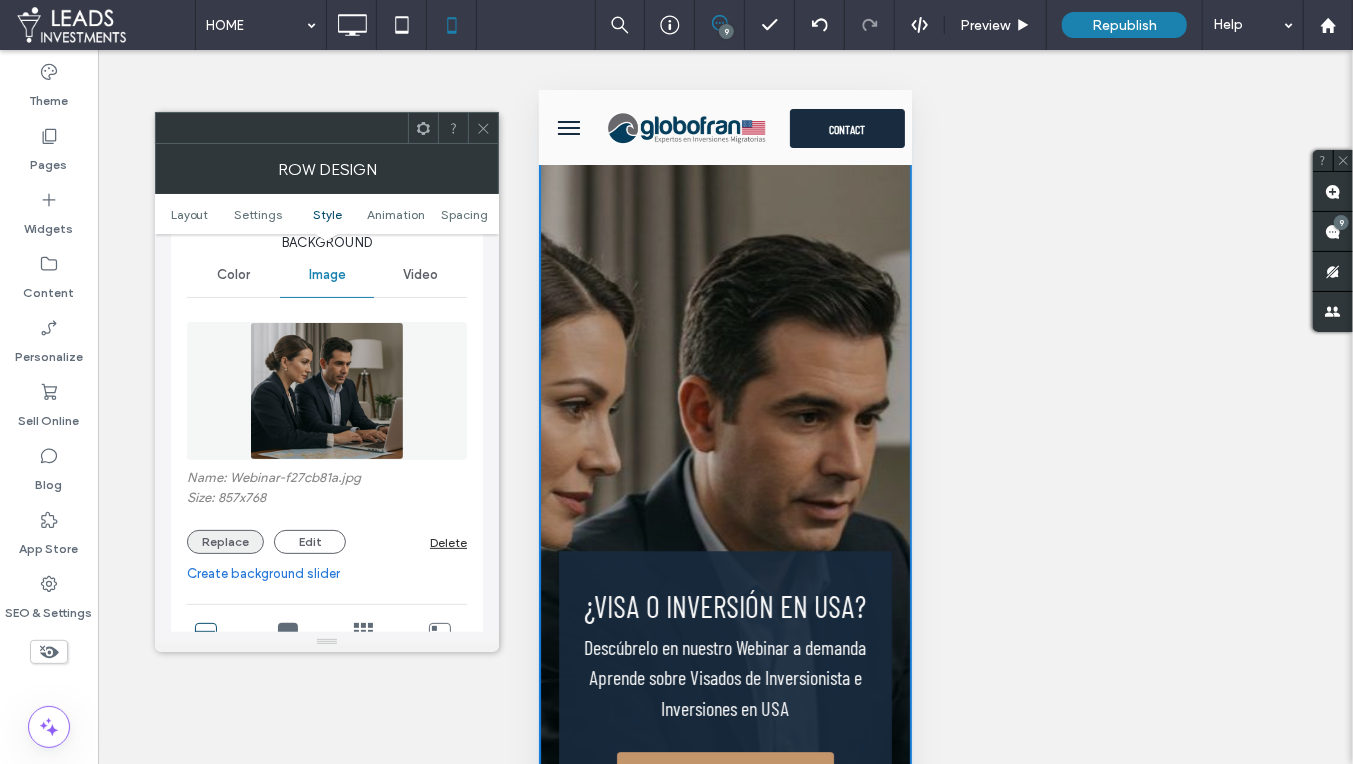 click on "Replace" at bounding box center (225, 542) 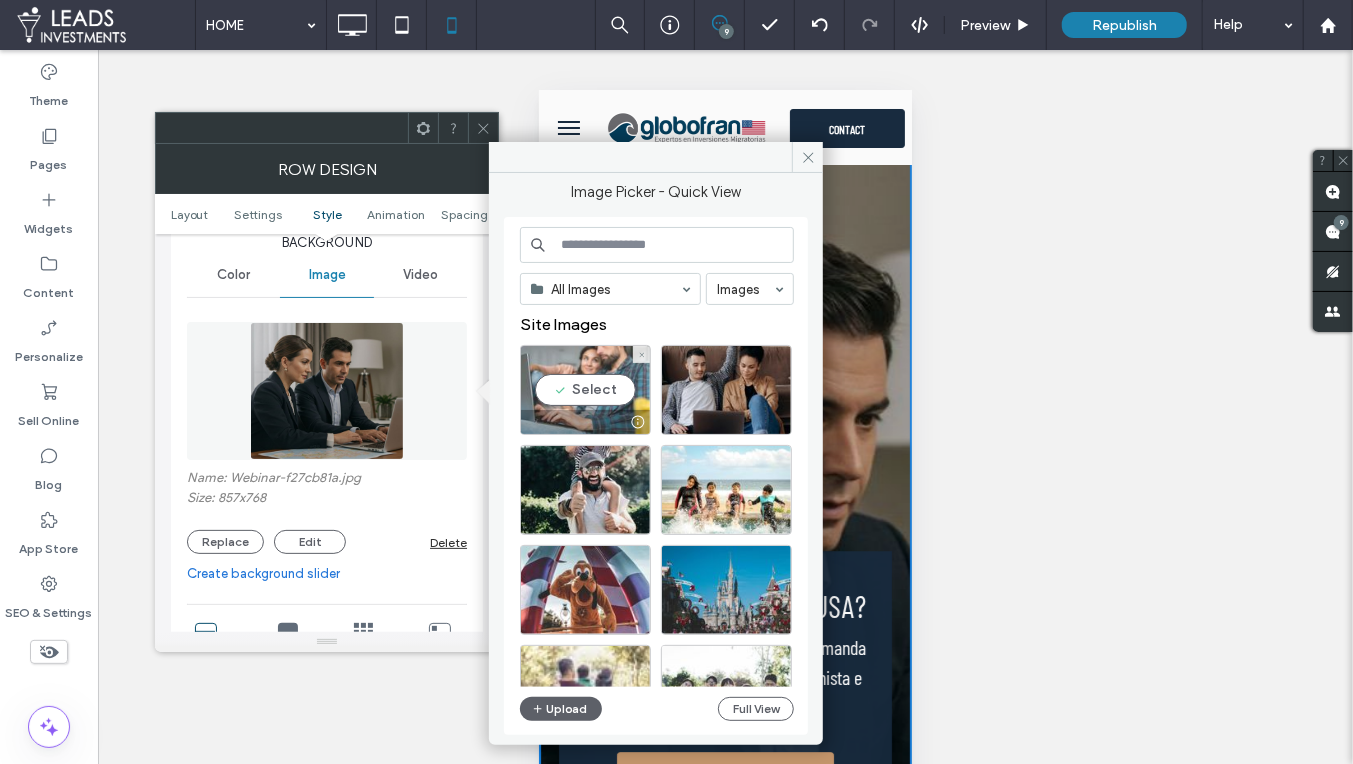 drag, startPoint x: 64, startPoint y: 298, endPoint x: 604, endPoint y: 388, distance: 547.4486 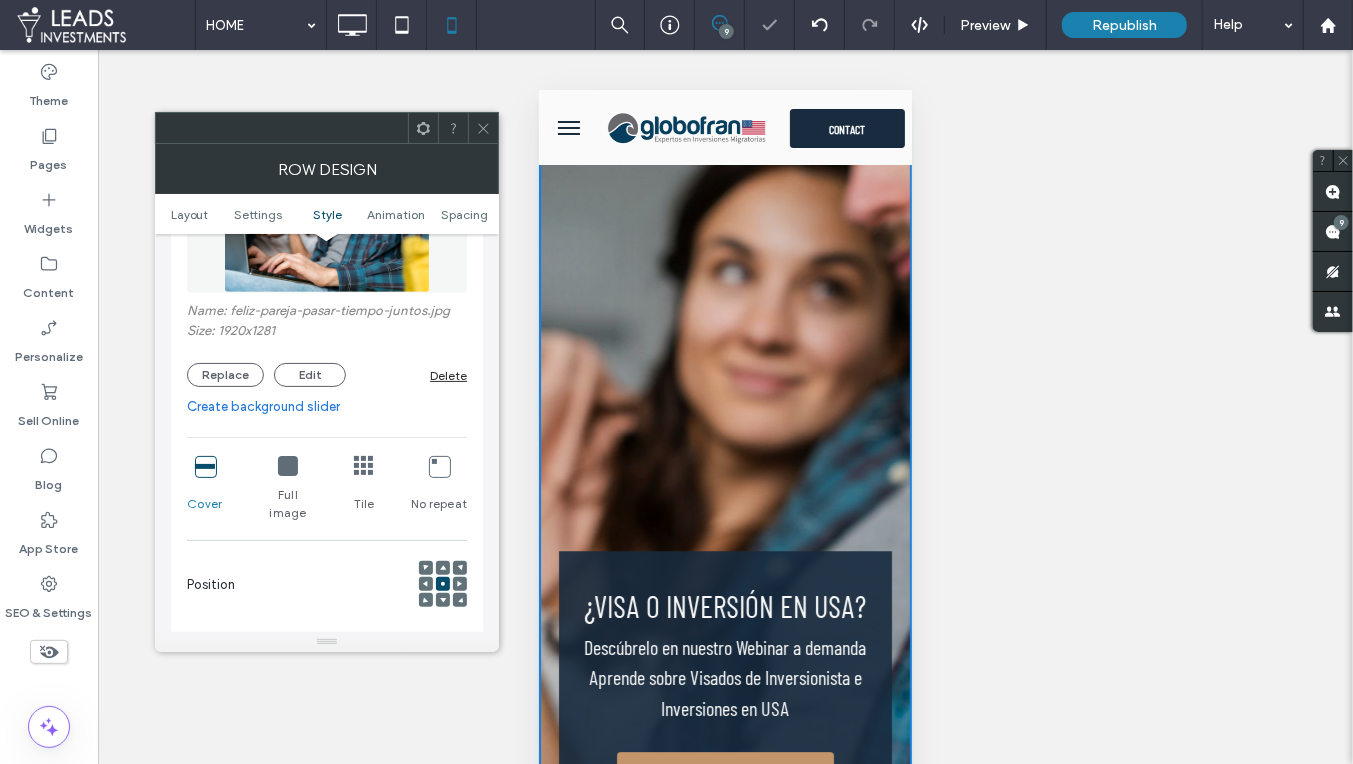 scroll, scrollTop: 638, scrollLeft: 0, axis: vertical 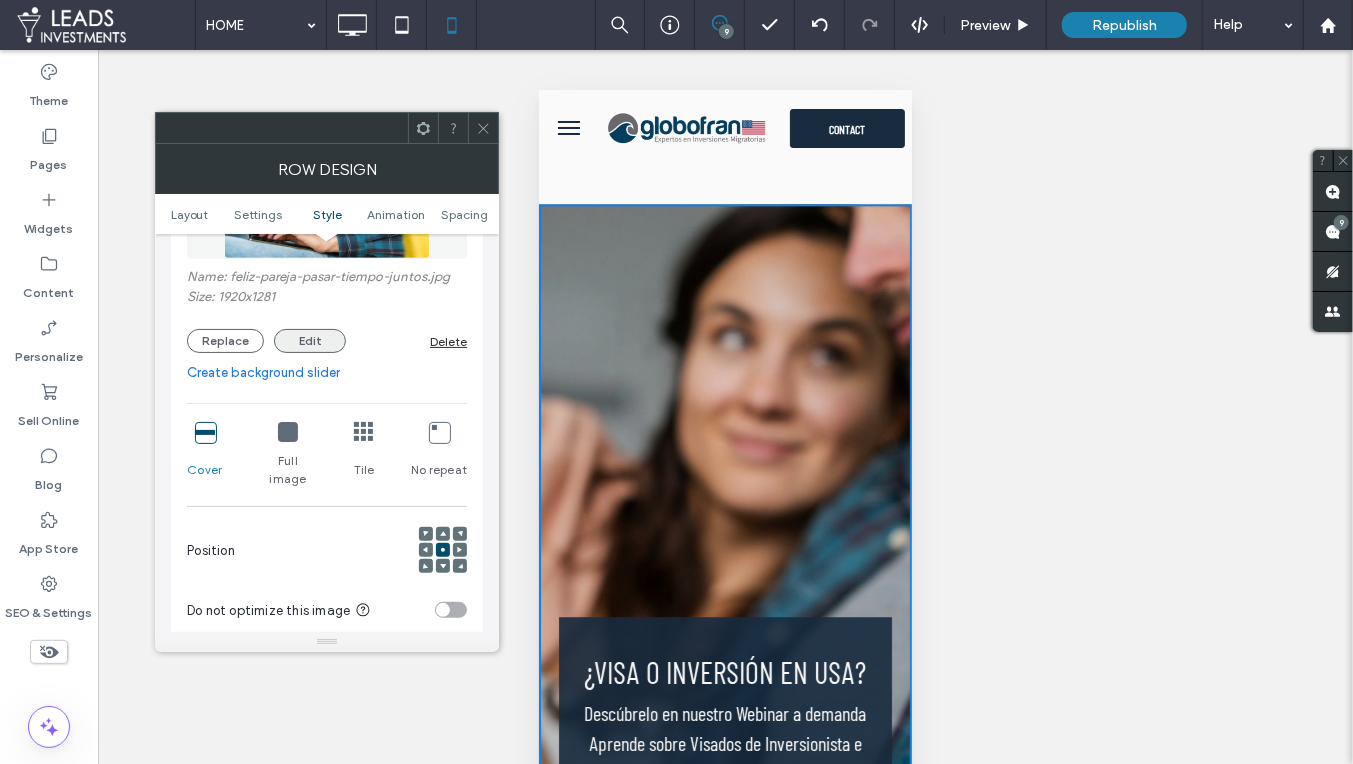 click on "Edit" at bounding box center (310, 341) 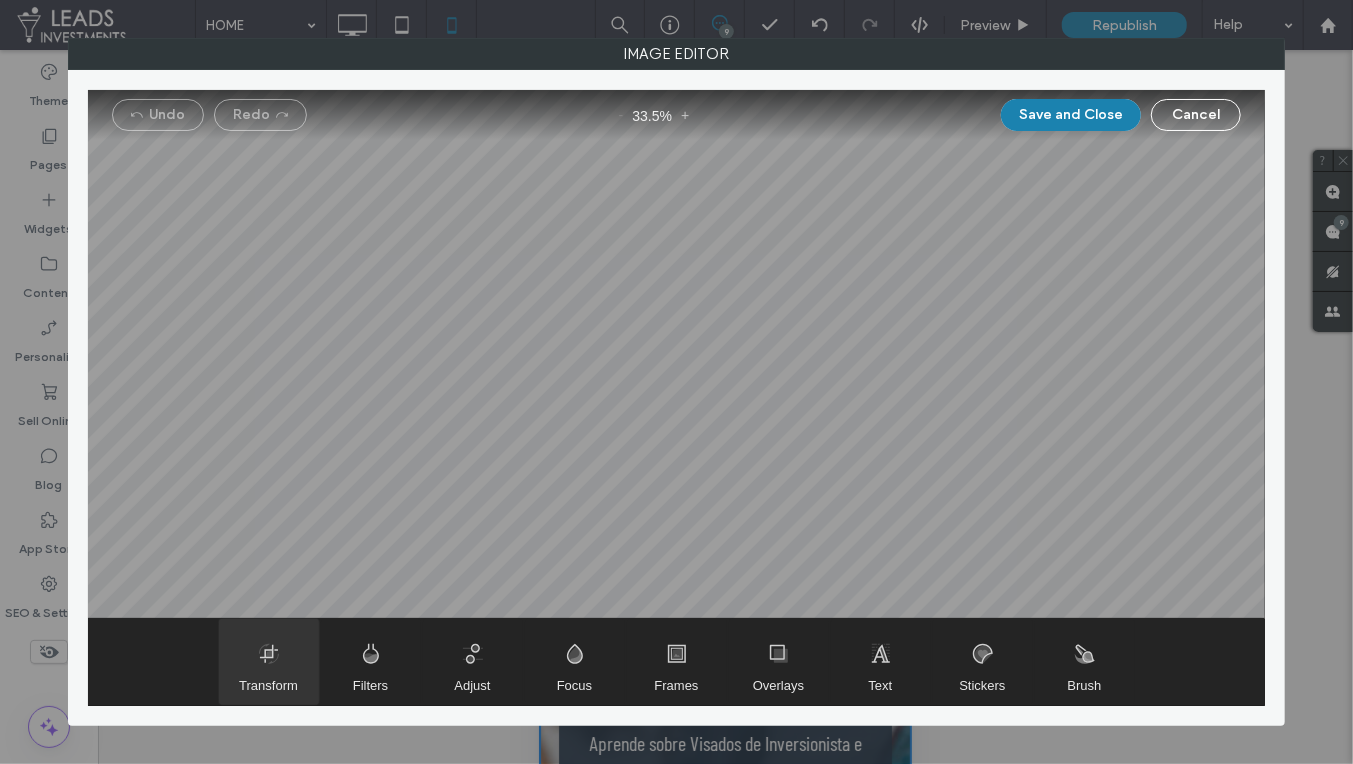 click at bounding box center (269, 662) 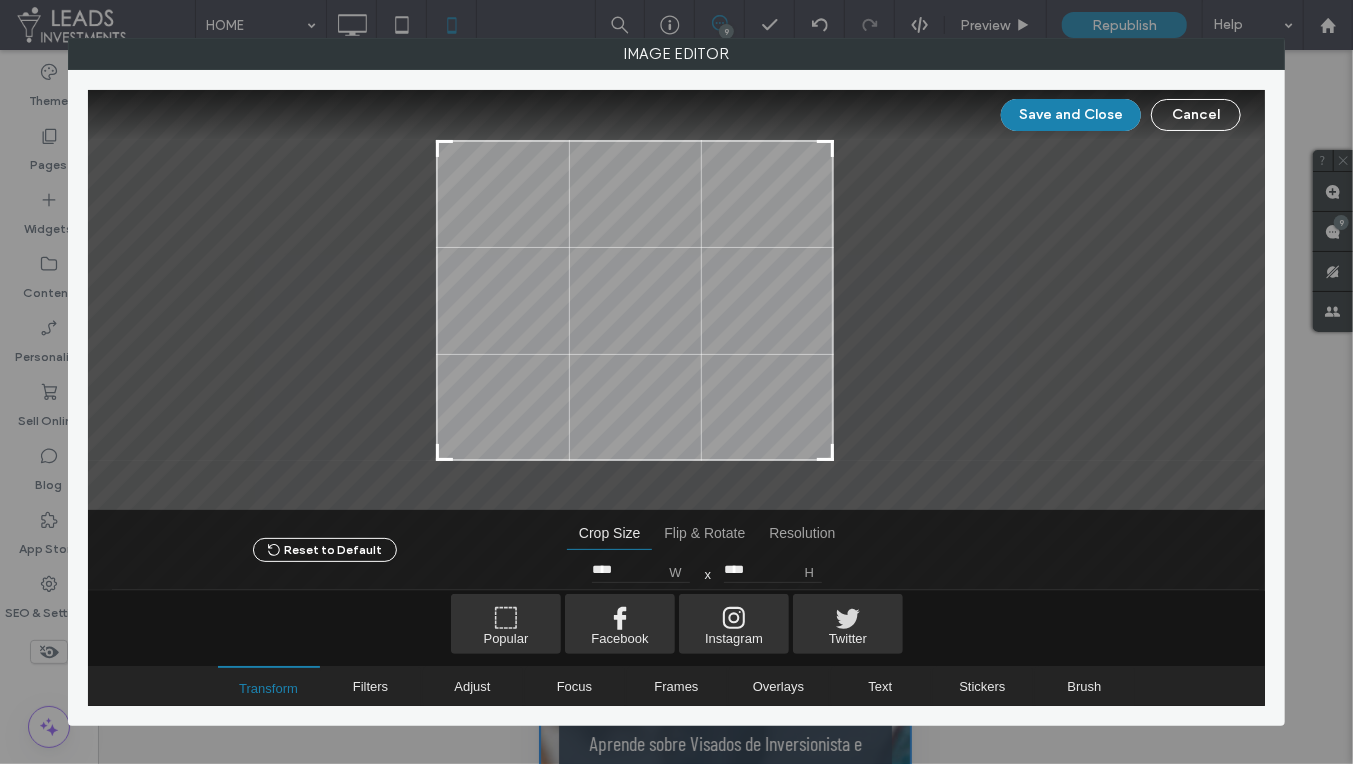 type on "****" 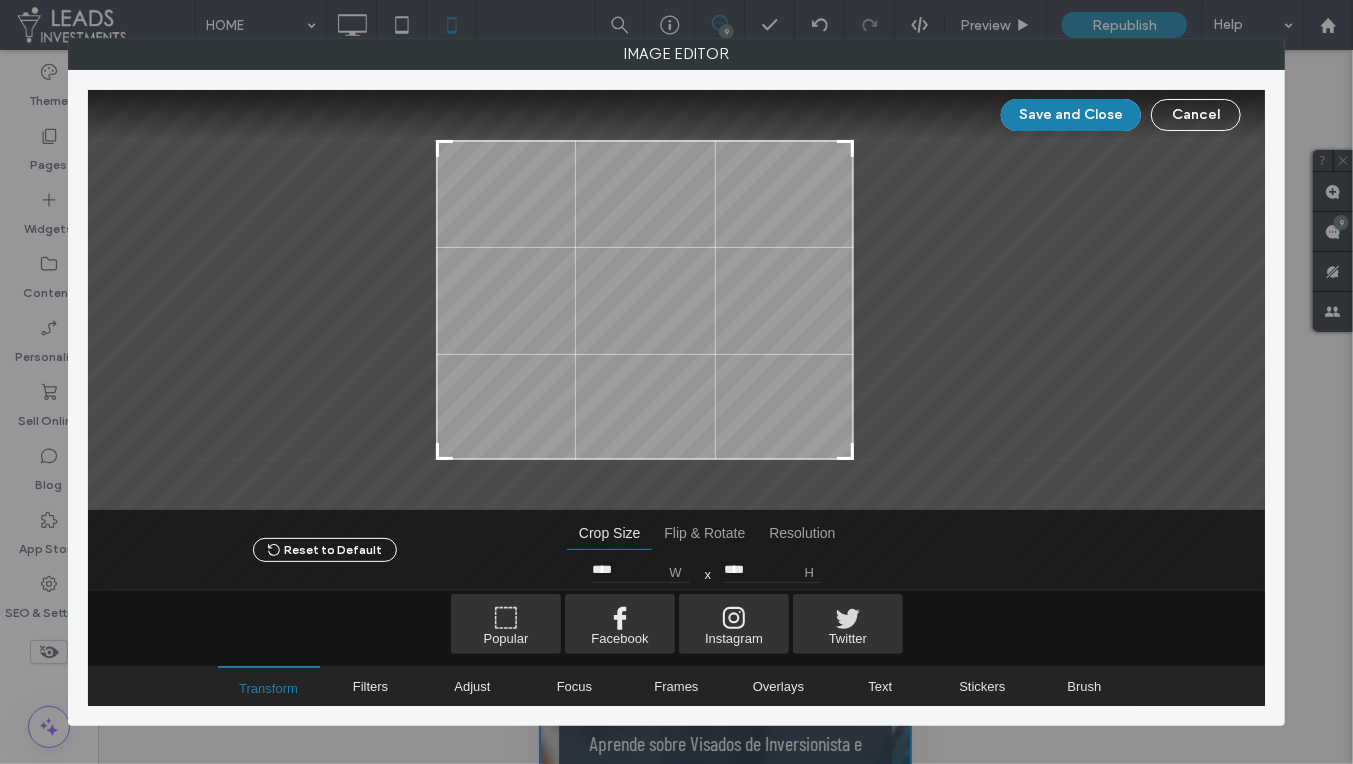 type on "****" 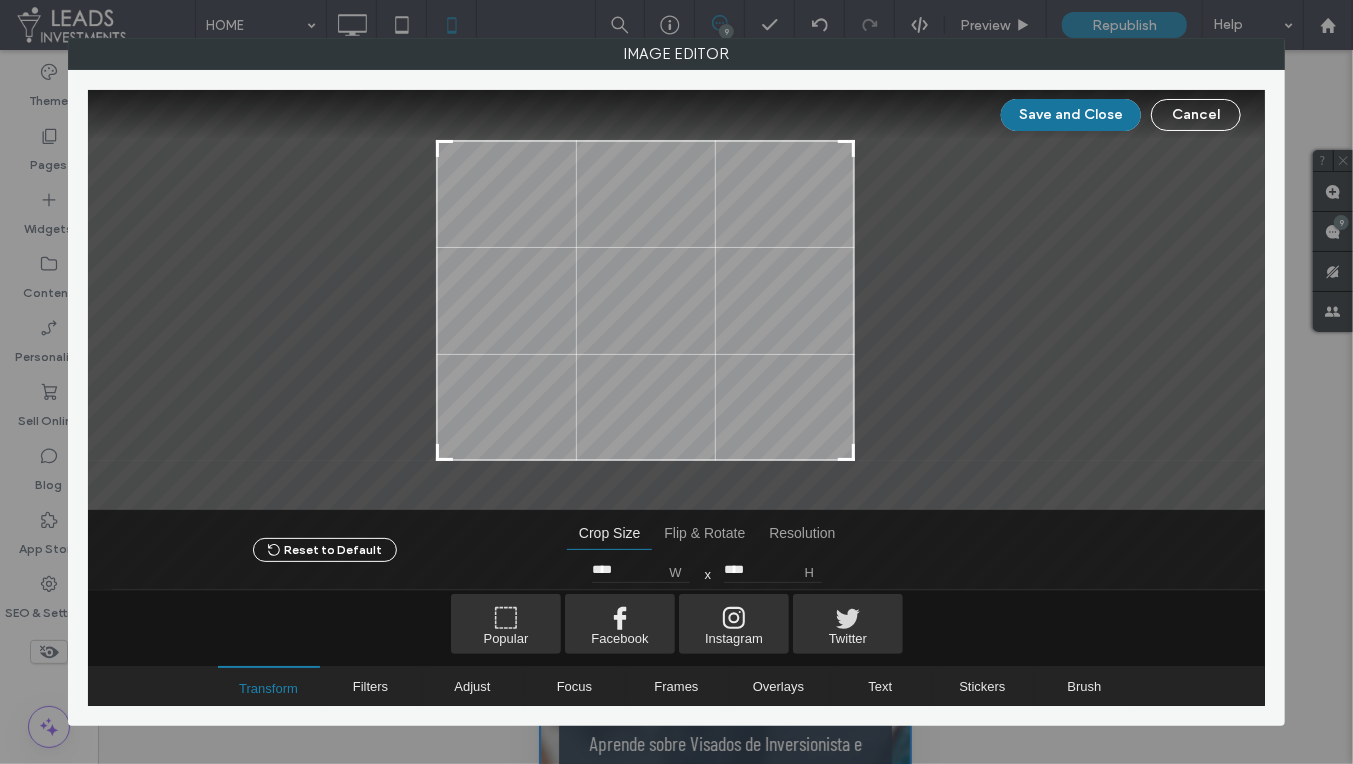 click on "Save and Close" at bounding box center [1071, 115] 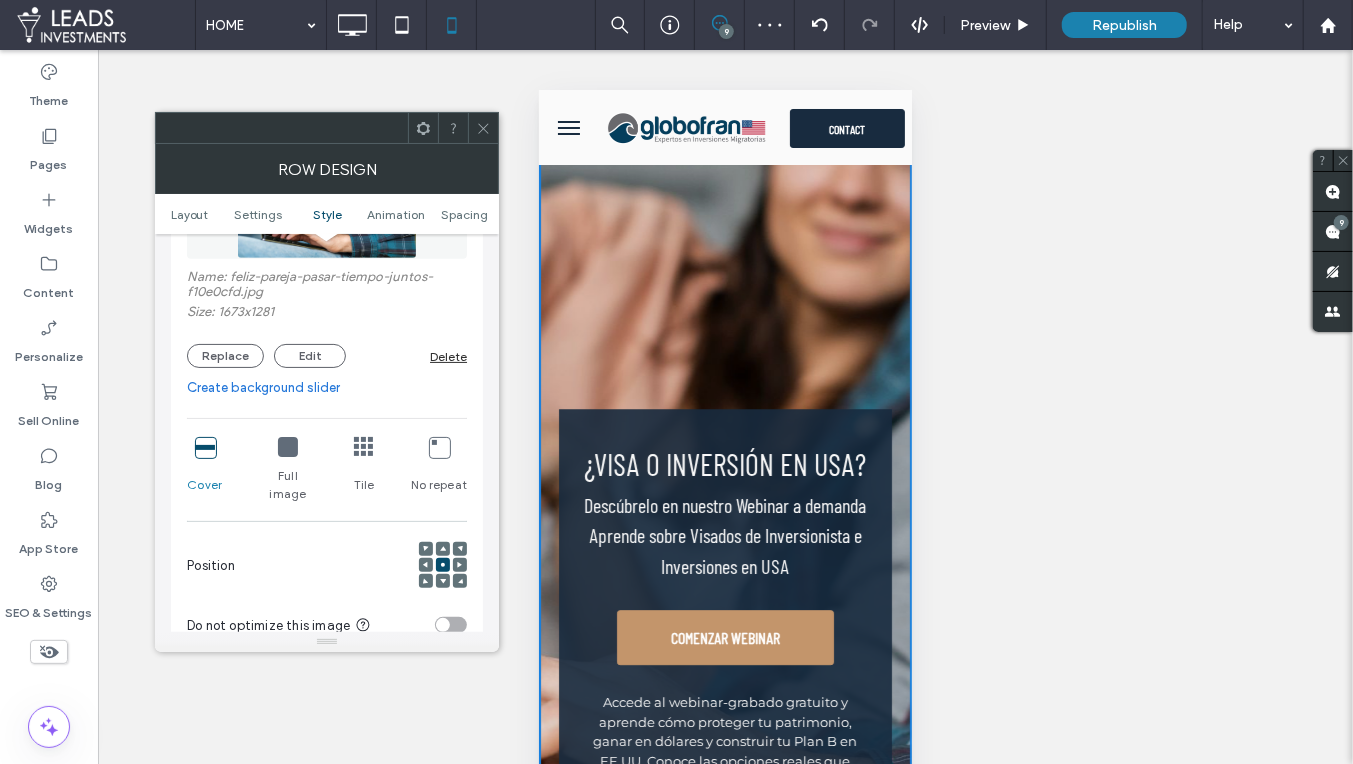 scroll, scrollTop: 2782, scrollLeft: 0, axis: vertical 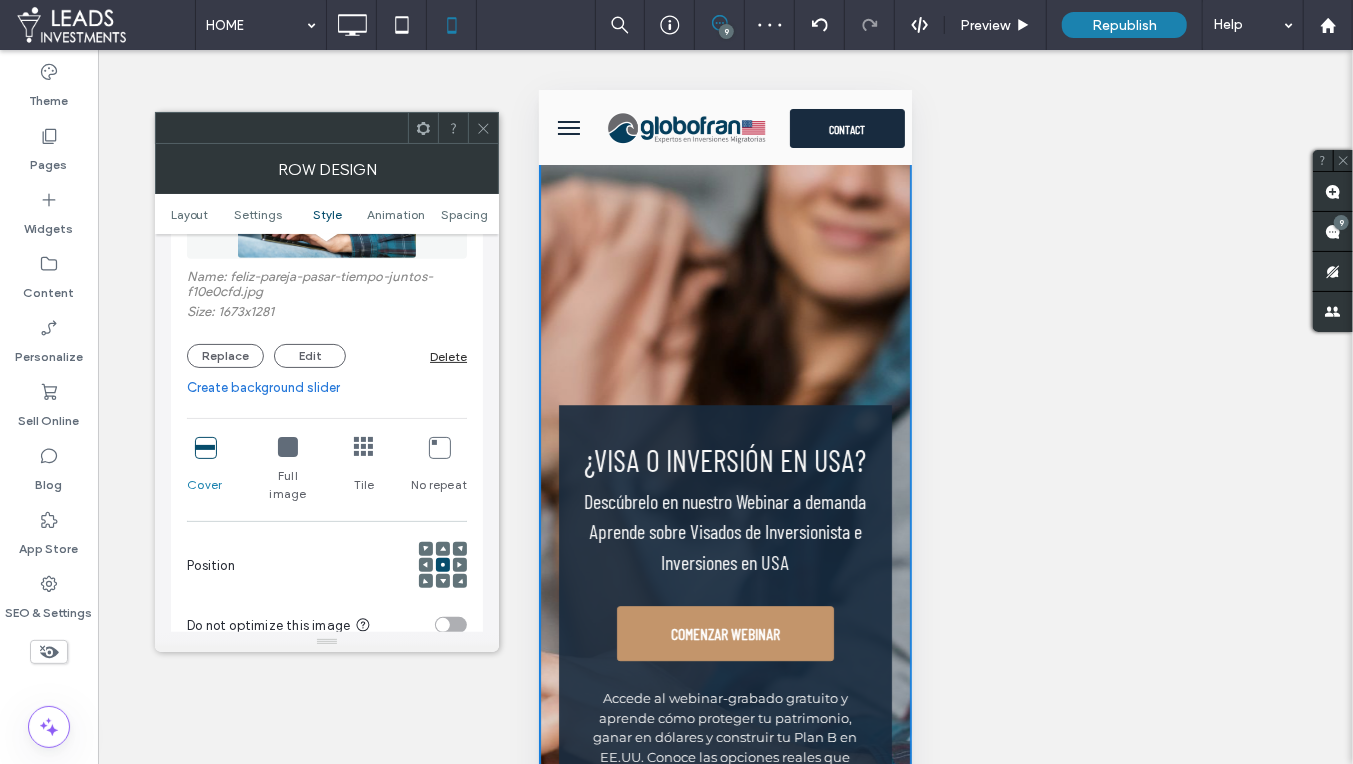 click at bounding box center [460, 565] 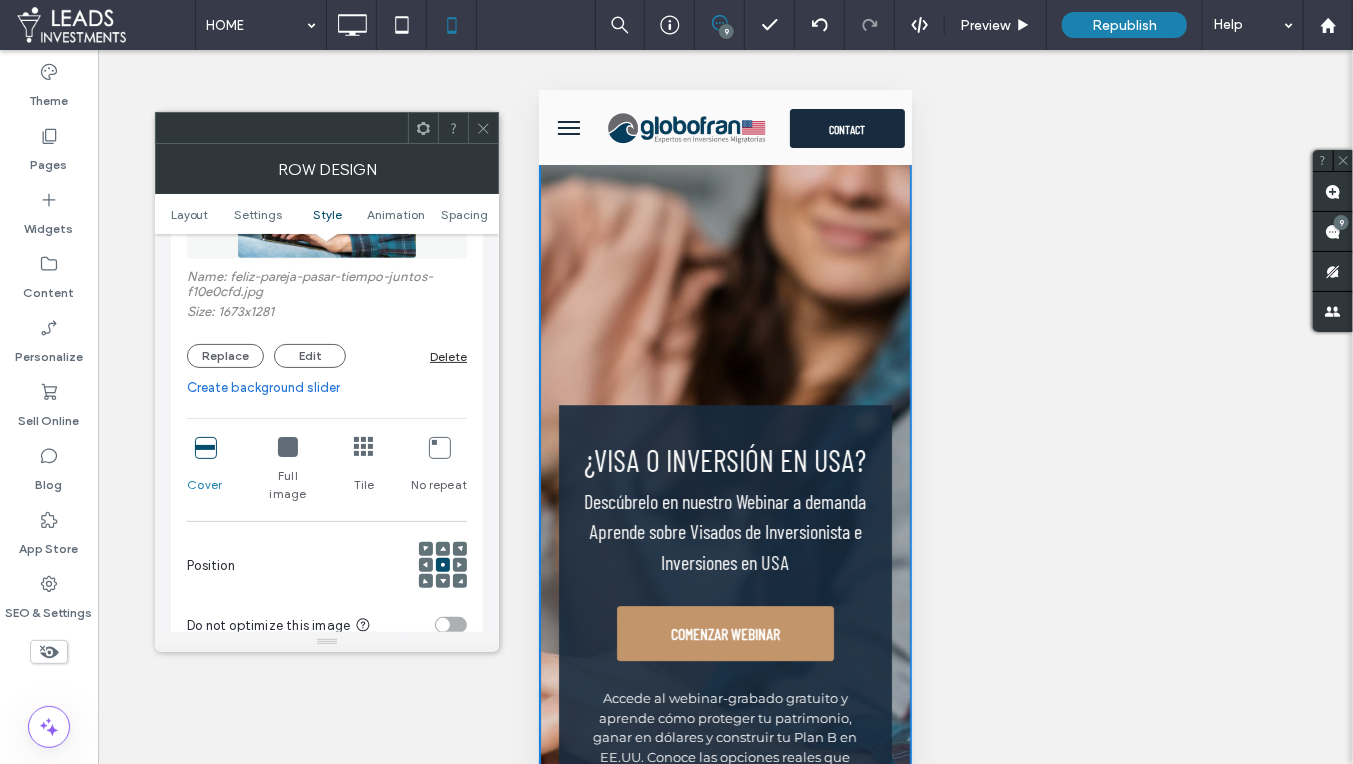 click at bounding box center [460, 565] 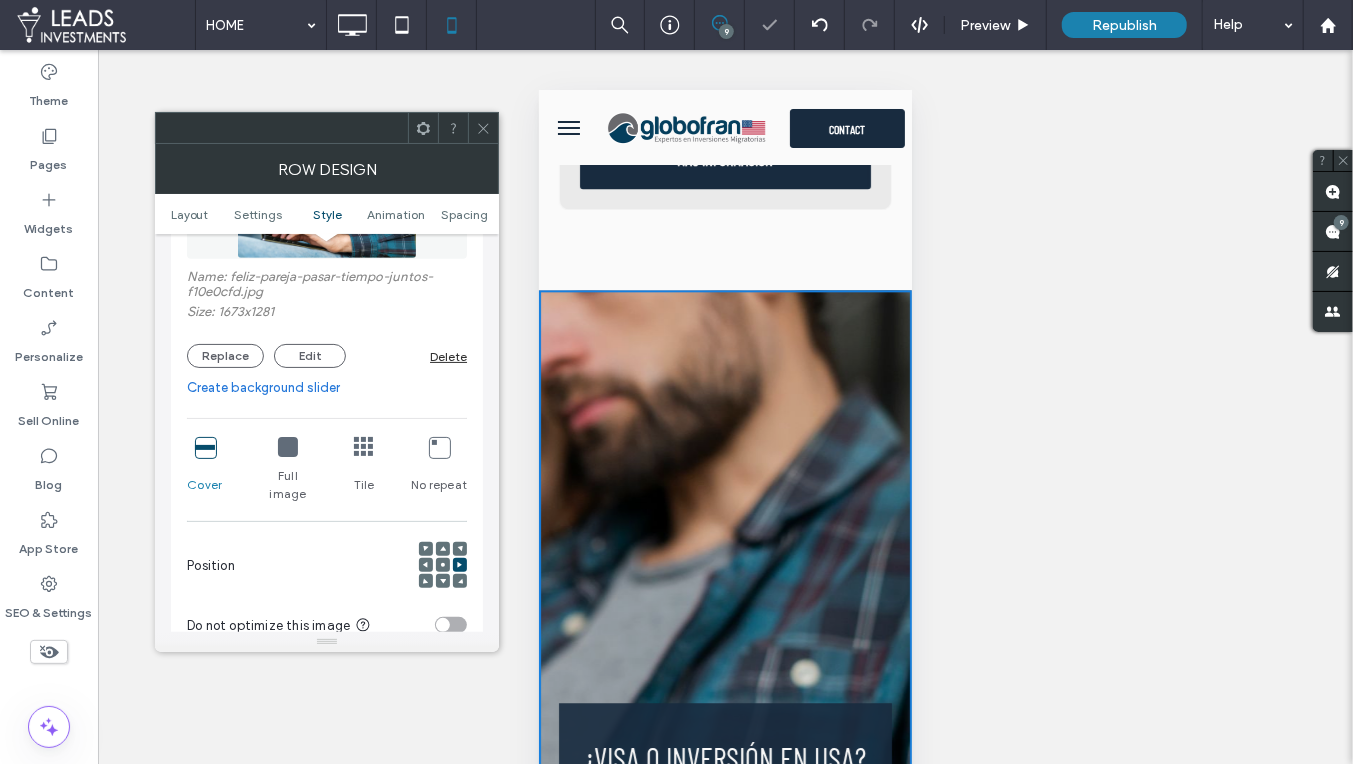 scroll, scrollTop: 2465, scrollLeft: 0, axis: vertical 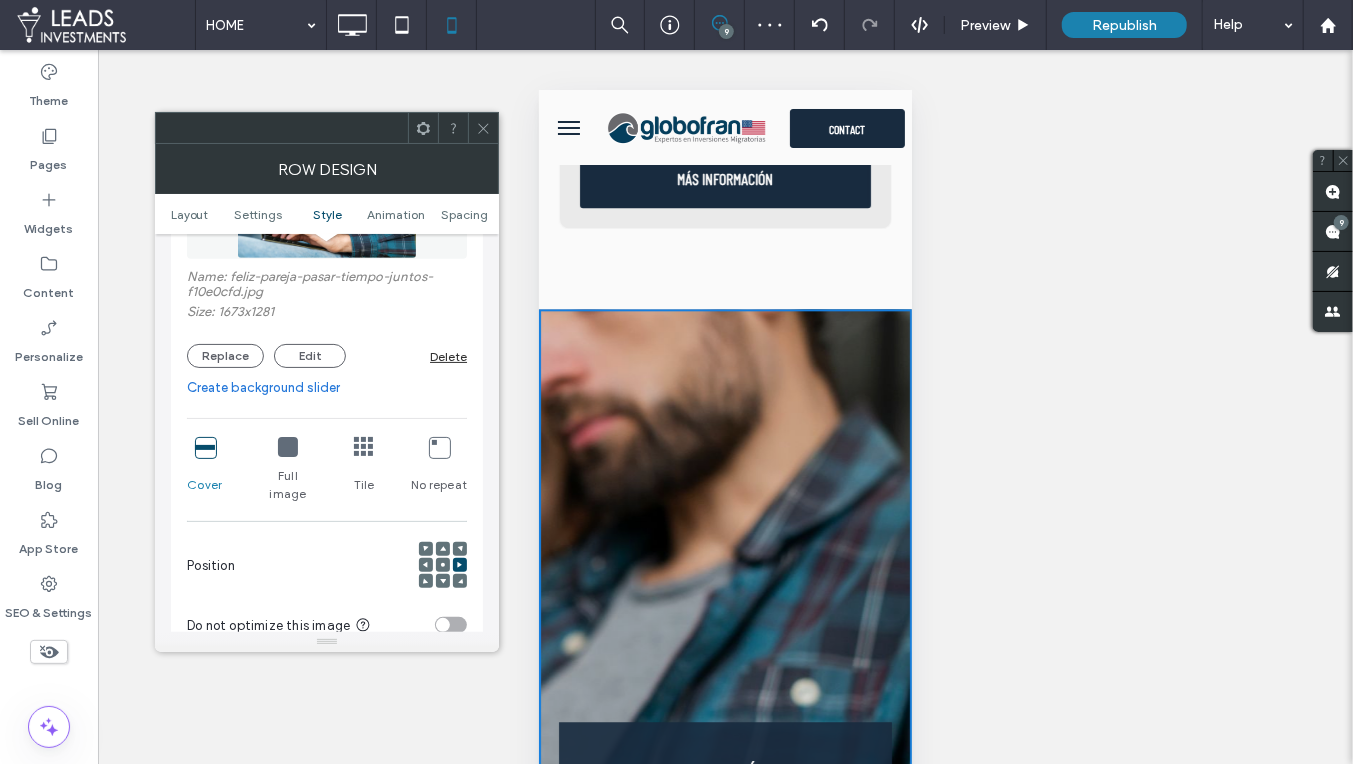 click at bounding box center [443, 565] 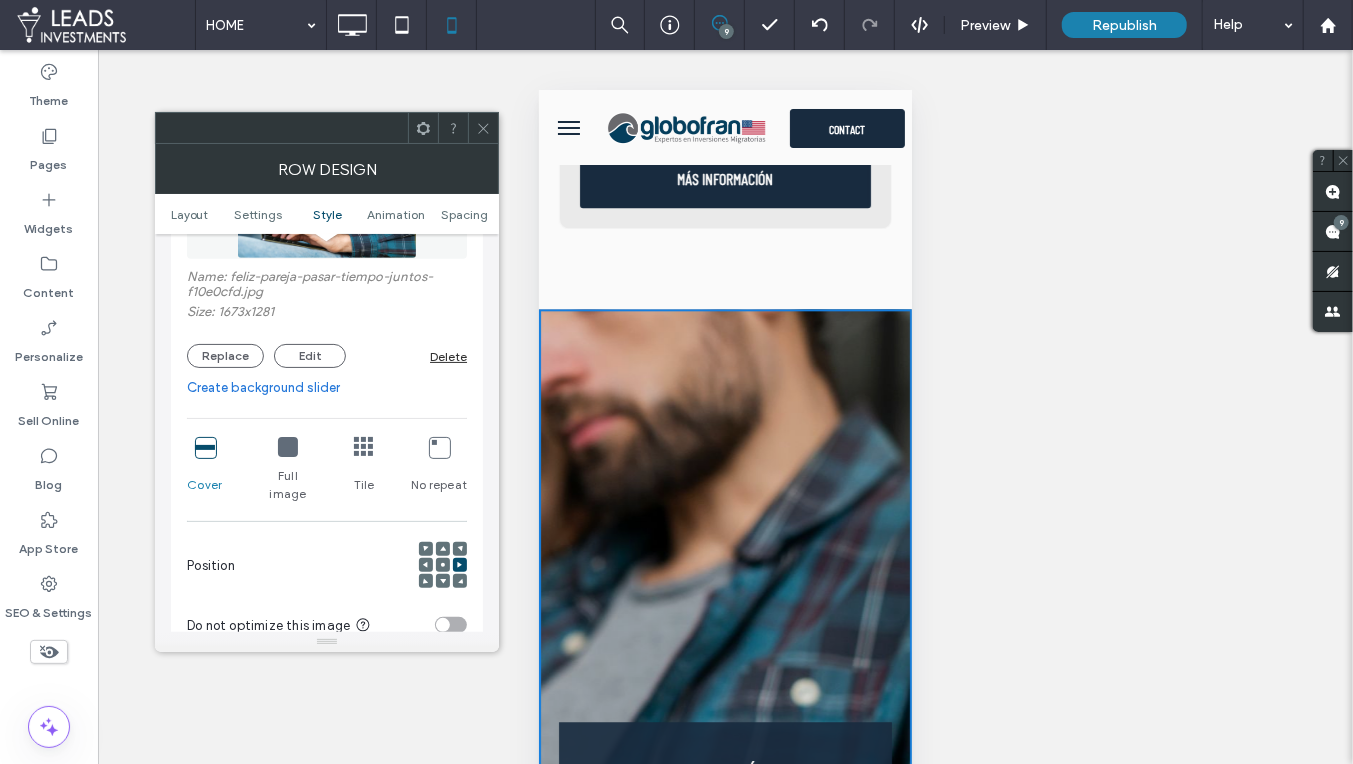 click 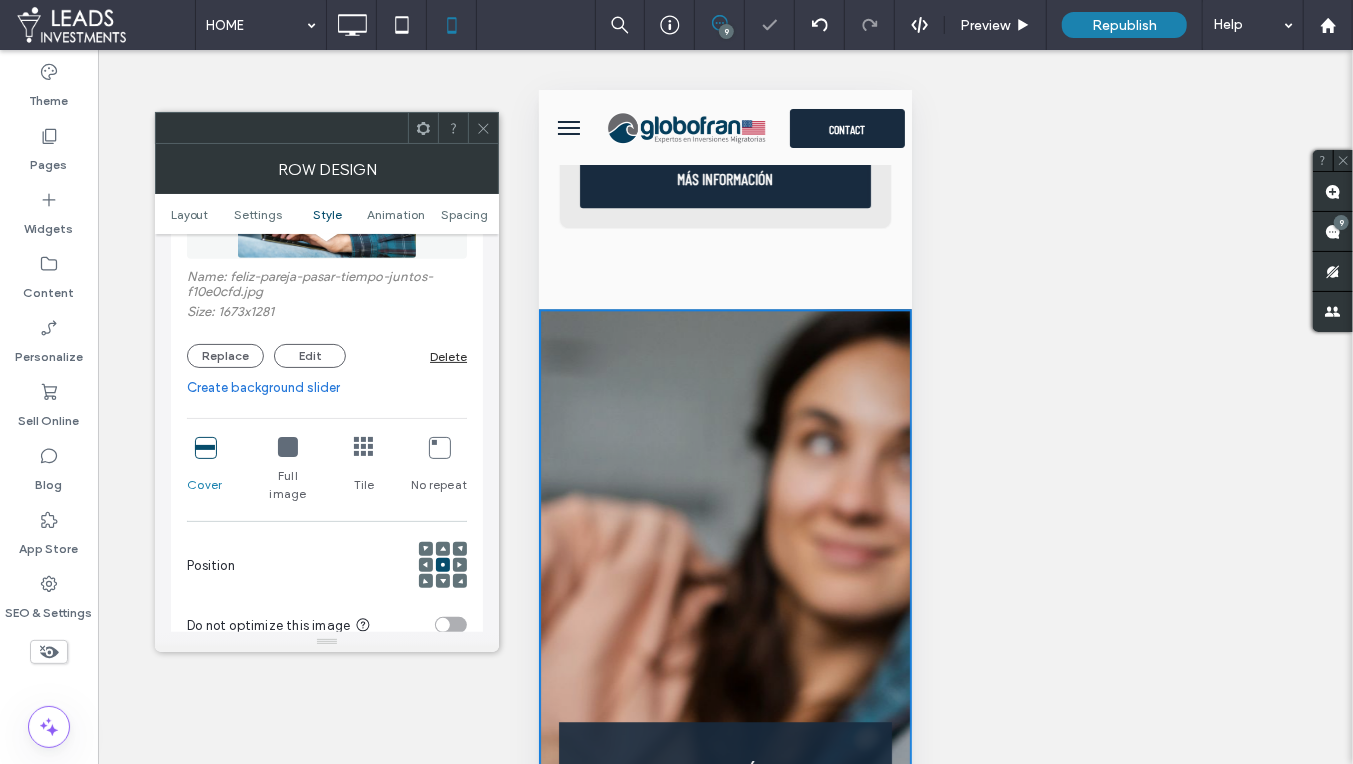 click 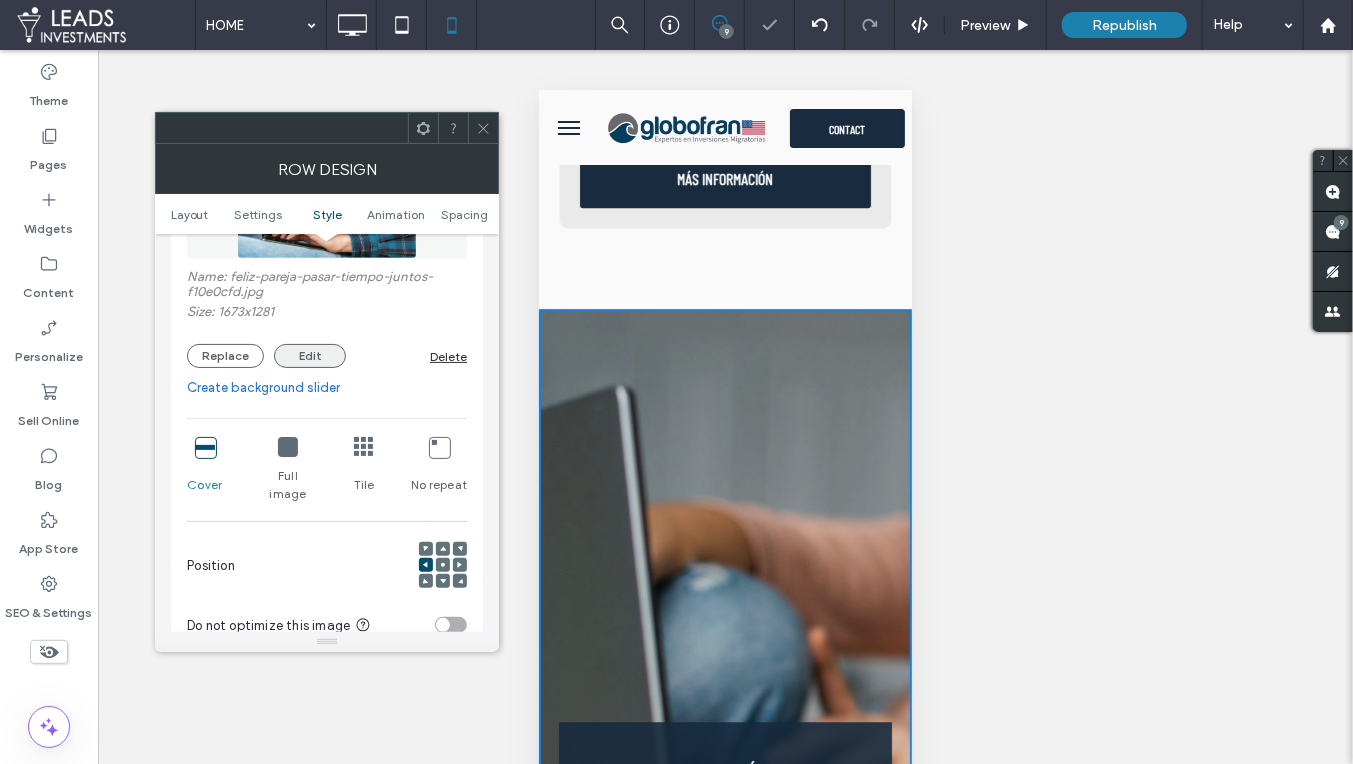 click on "Edit" at bounding box center [310, 356] 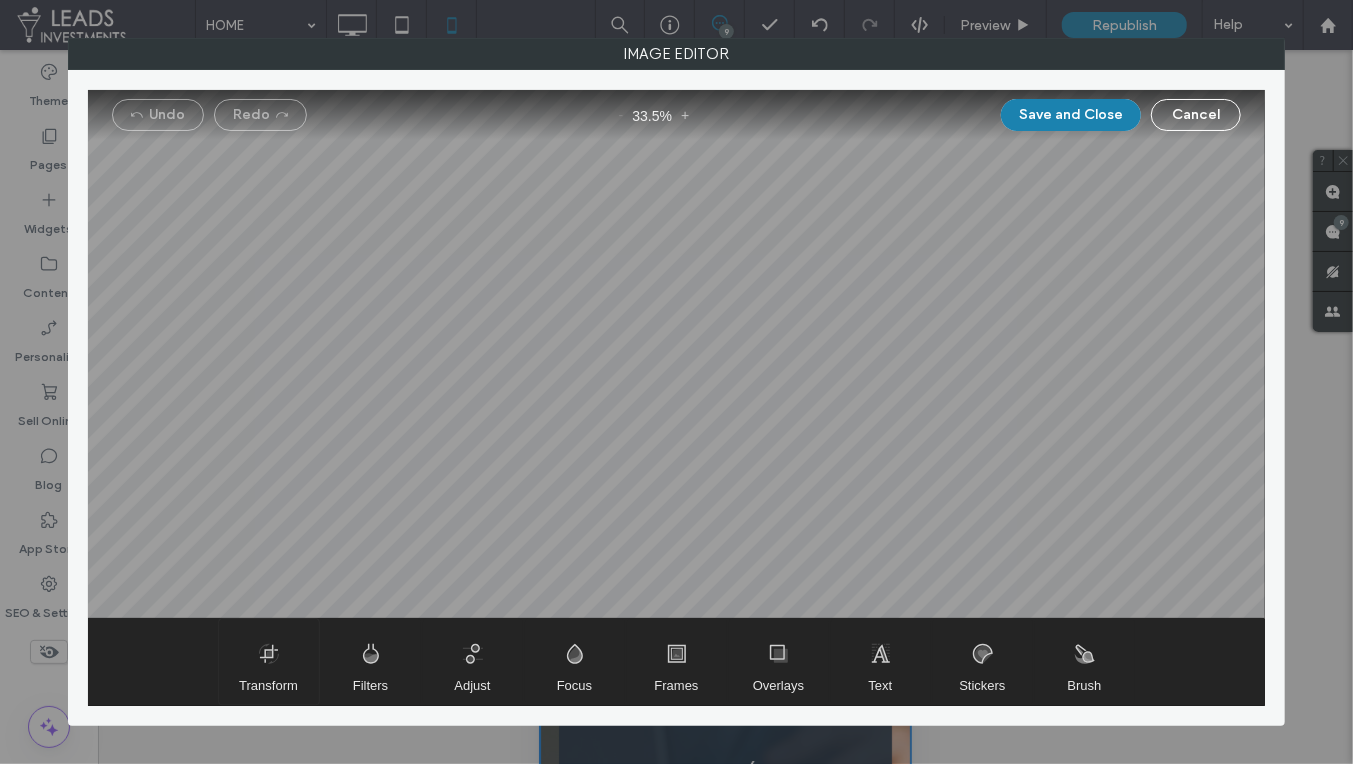drag, startPoint x: 269, startPoint y: 657, endPoint x: 365, endPoint y: 620, distance: 102.88343 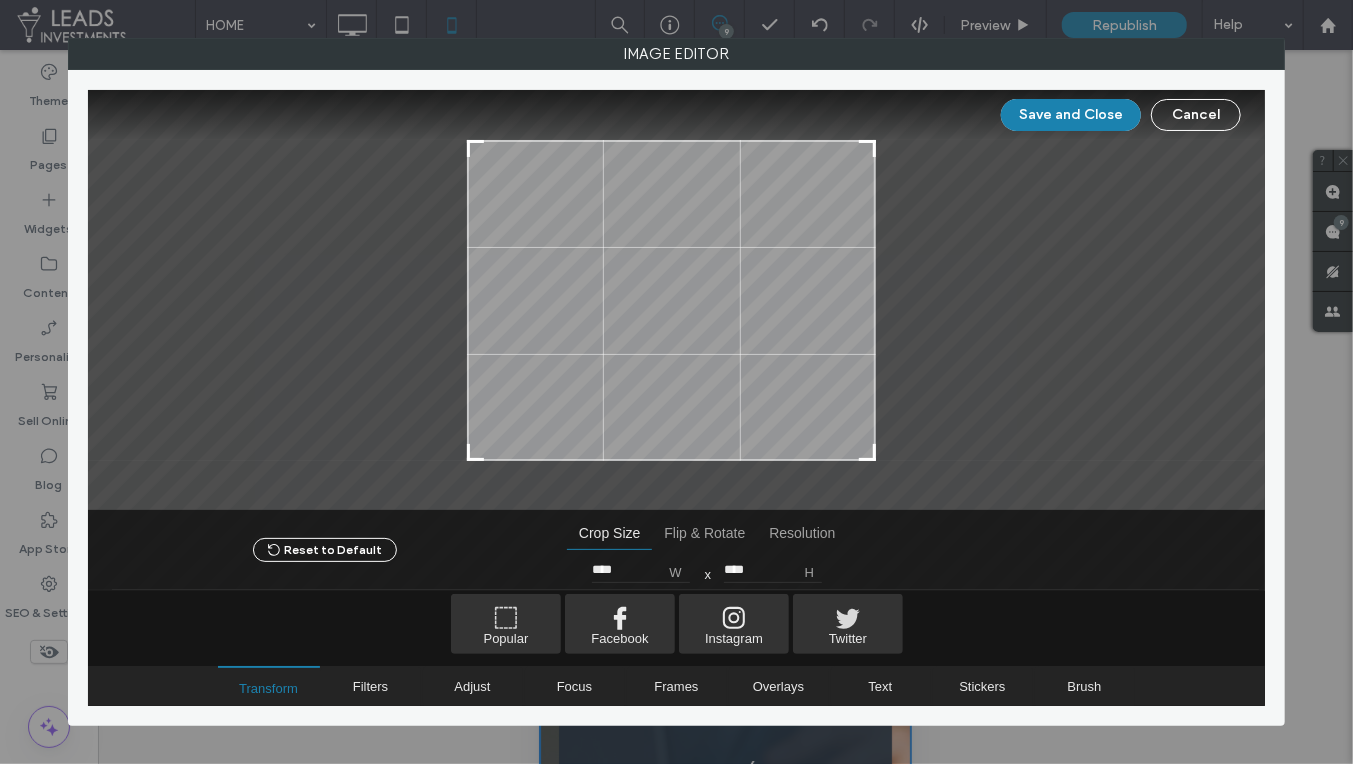 type on "****" 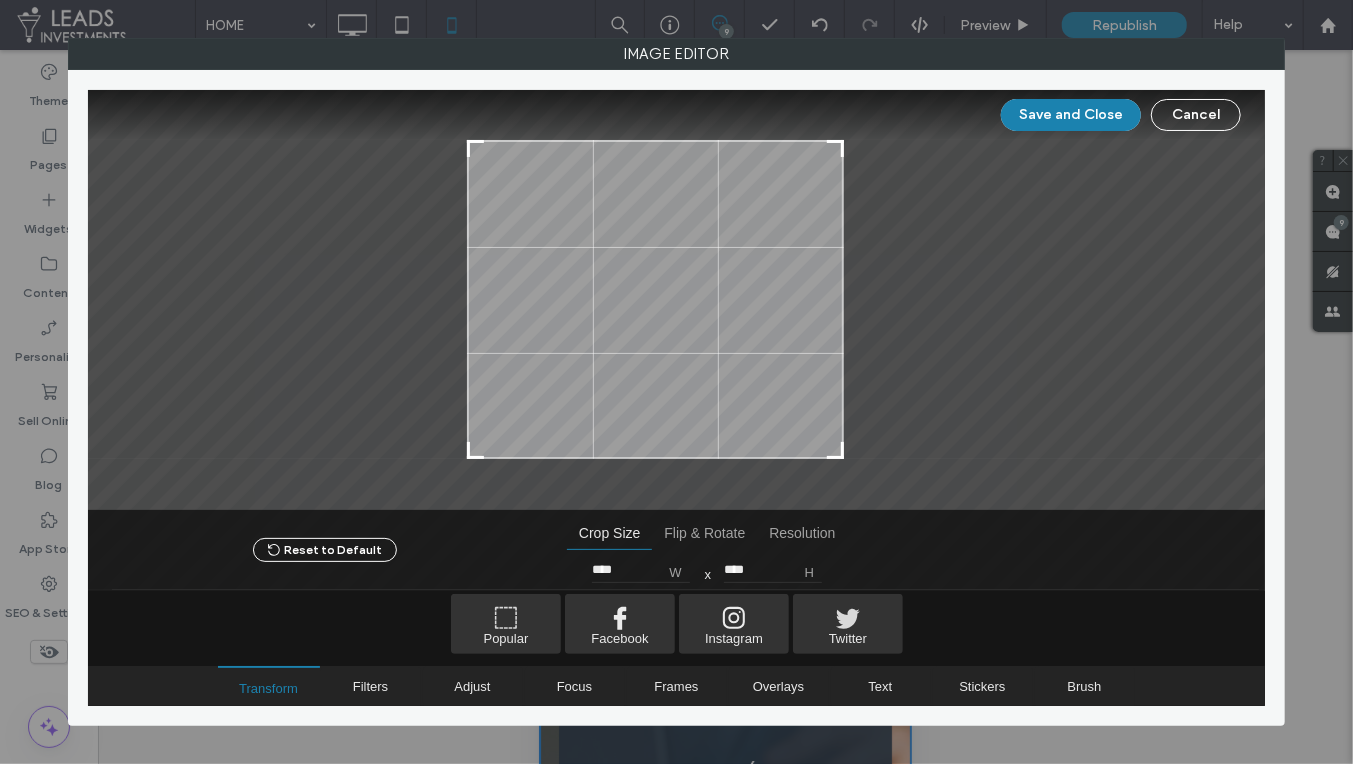 type on "****" 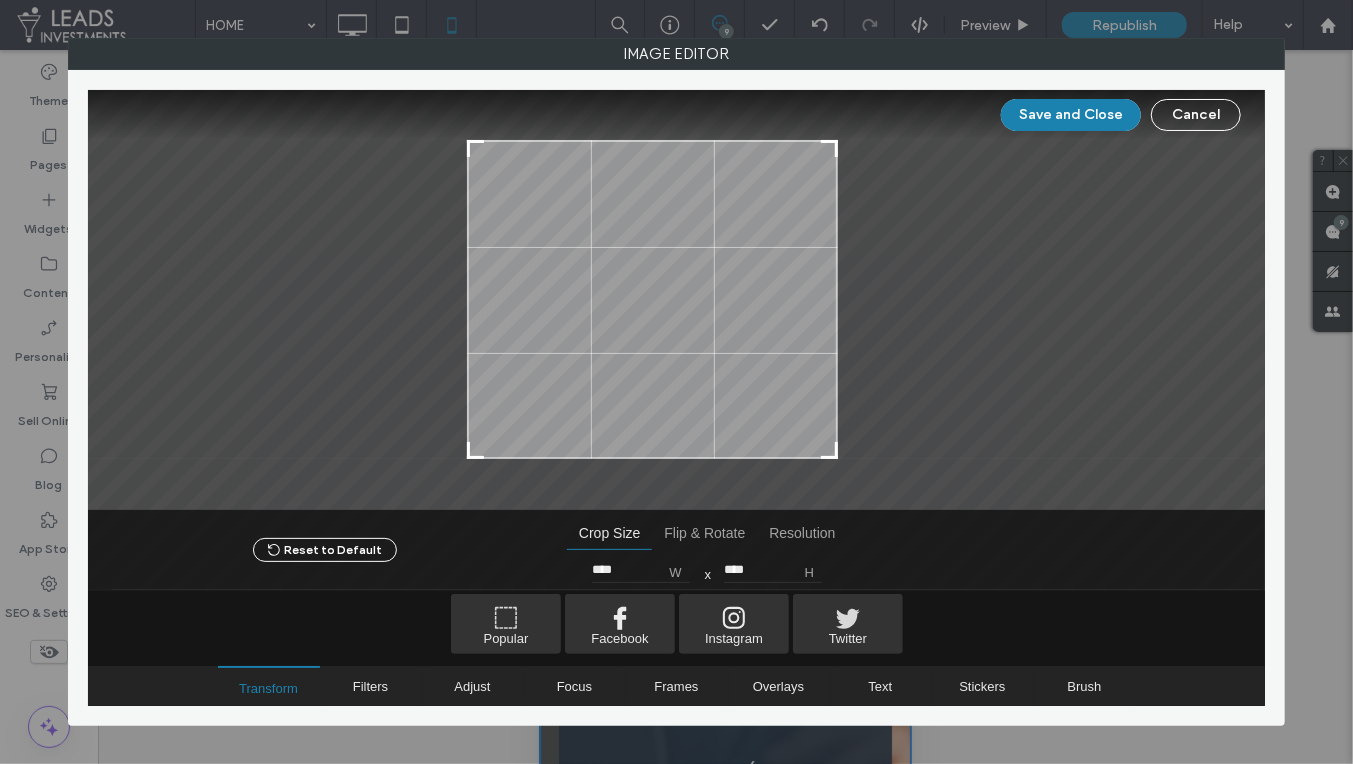 drag, startPoint x: 879, startPoint y: 455, endPoint x: 831, endPoint y: 453, distance: 48.04165 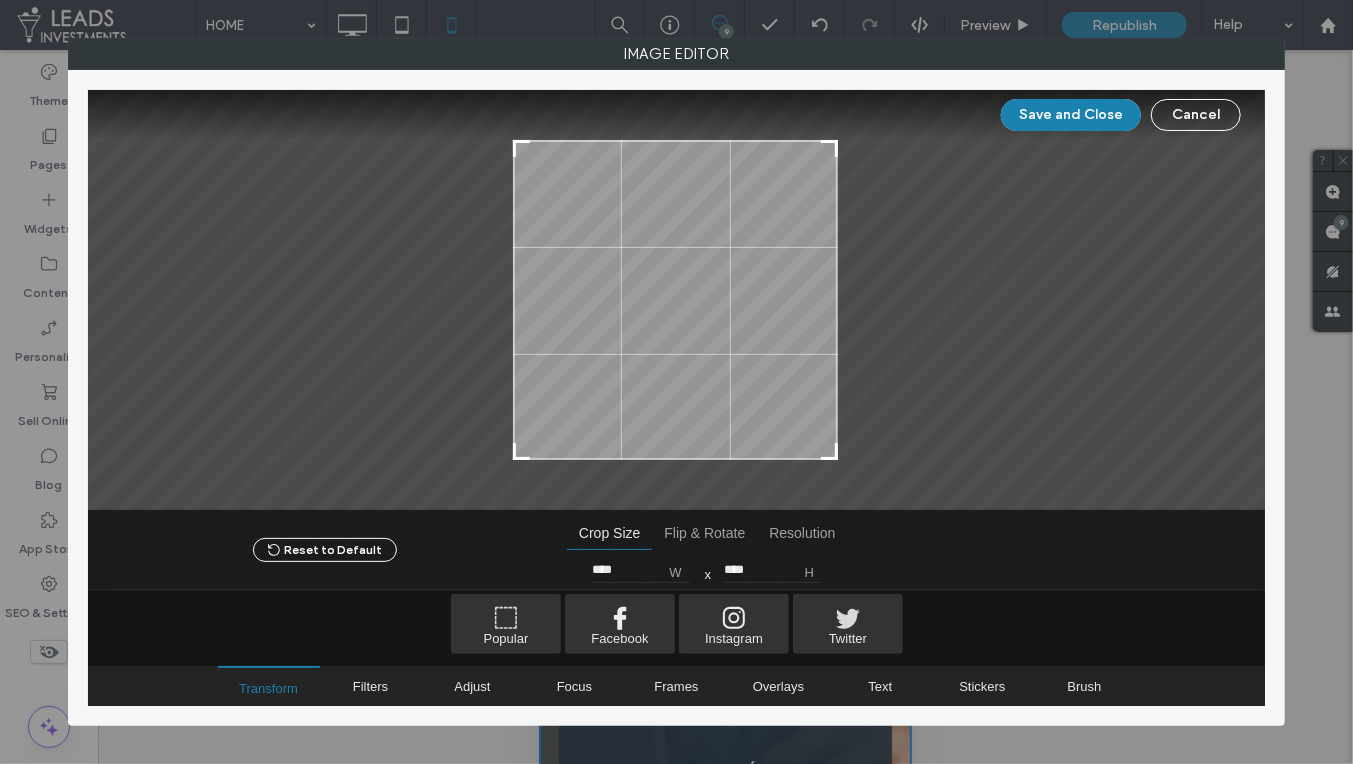 type on "****" 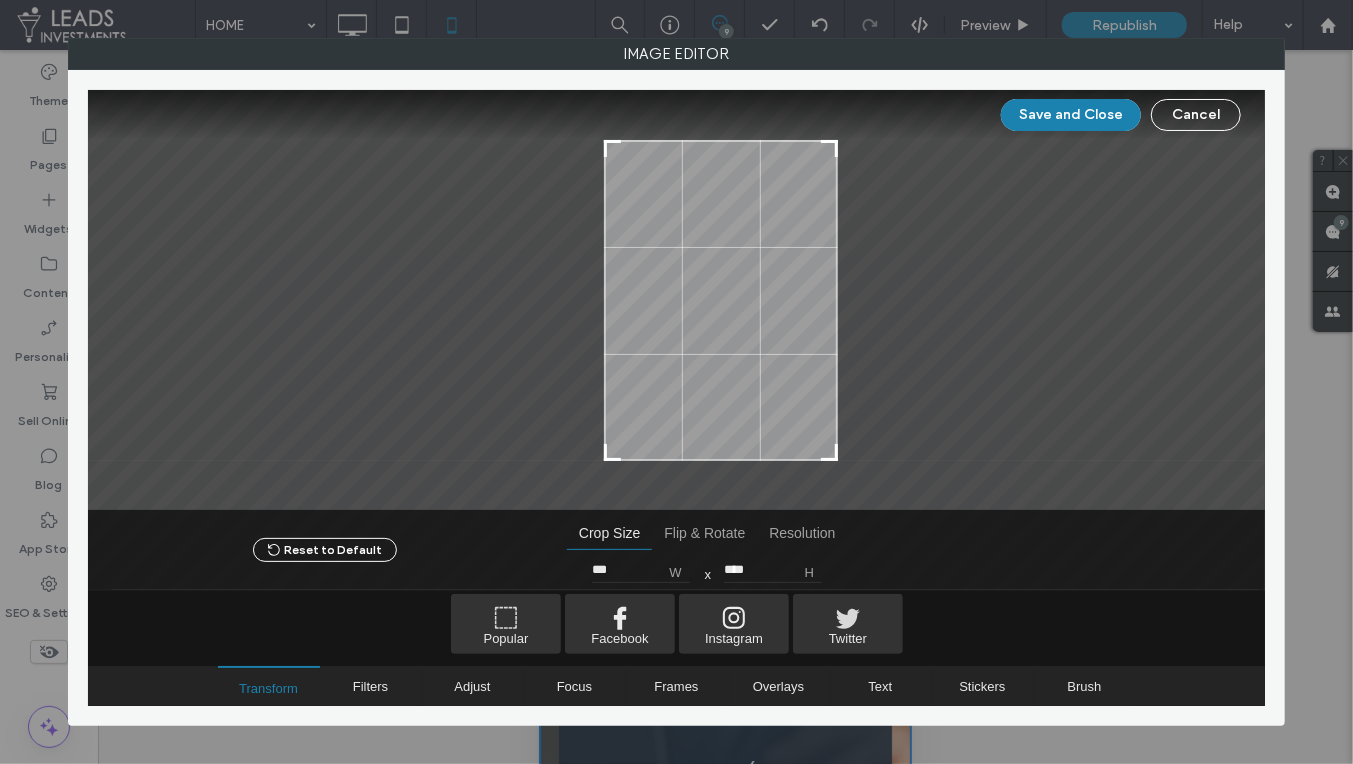 type on "***" 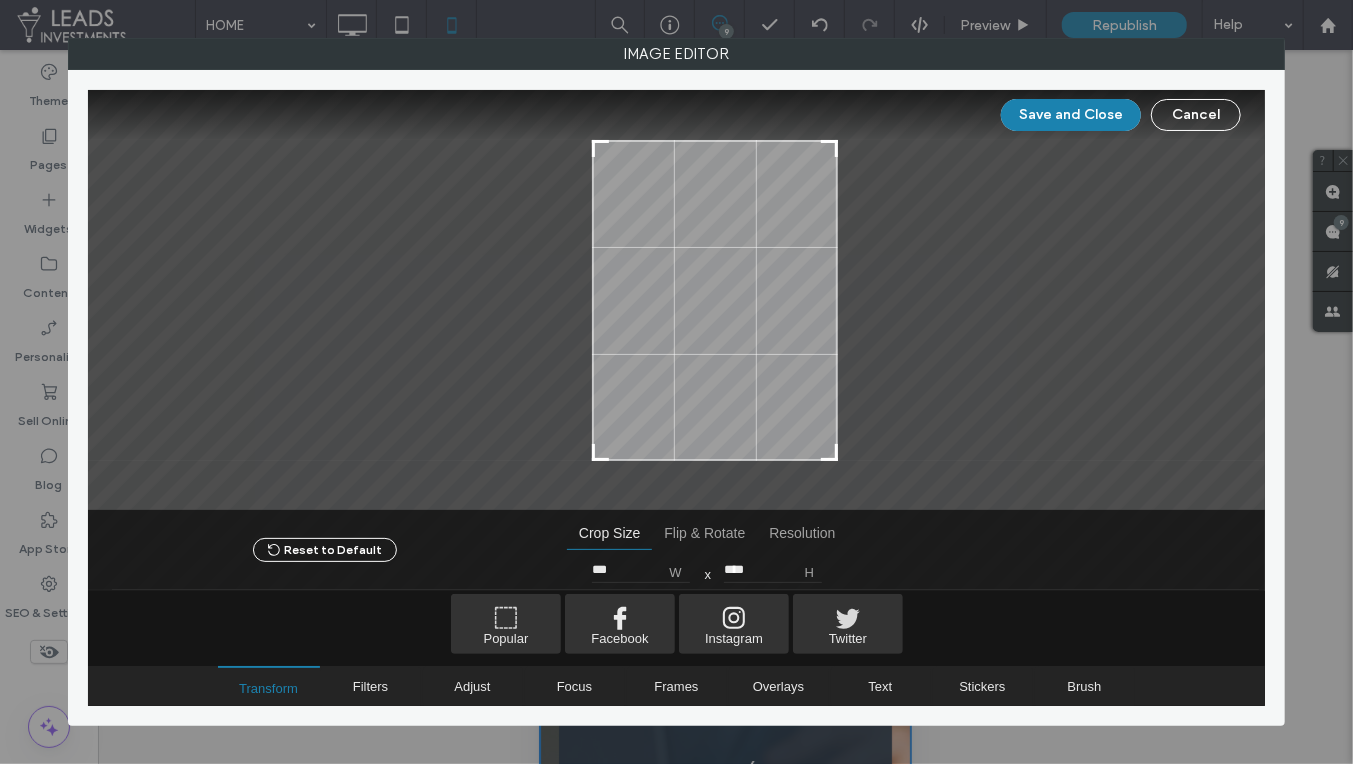 drag, startPoint x: 469, startPoint y: 452, endPoint x: 594, endPoint y: 456, distance: 125.06398 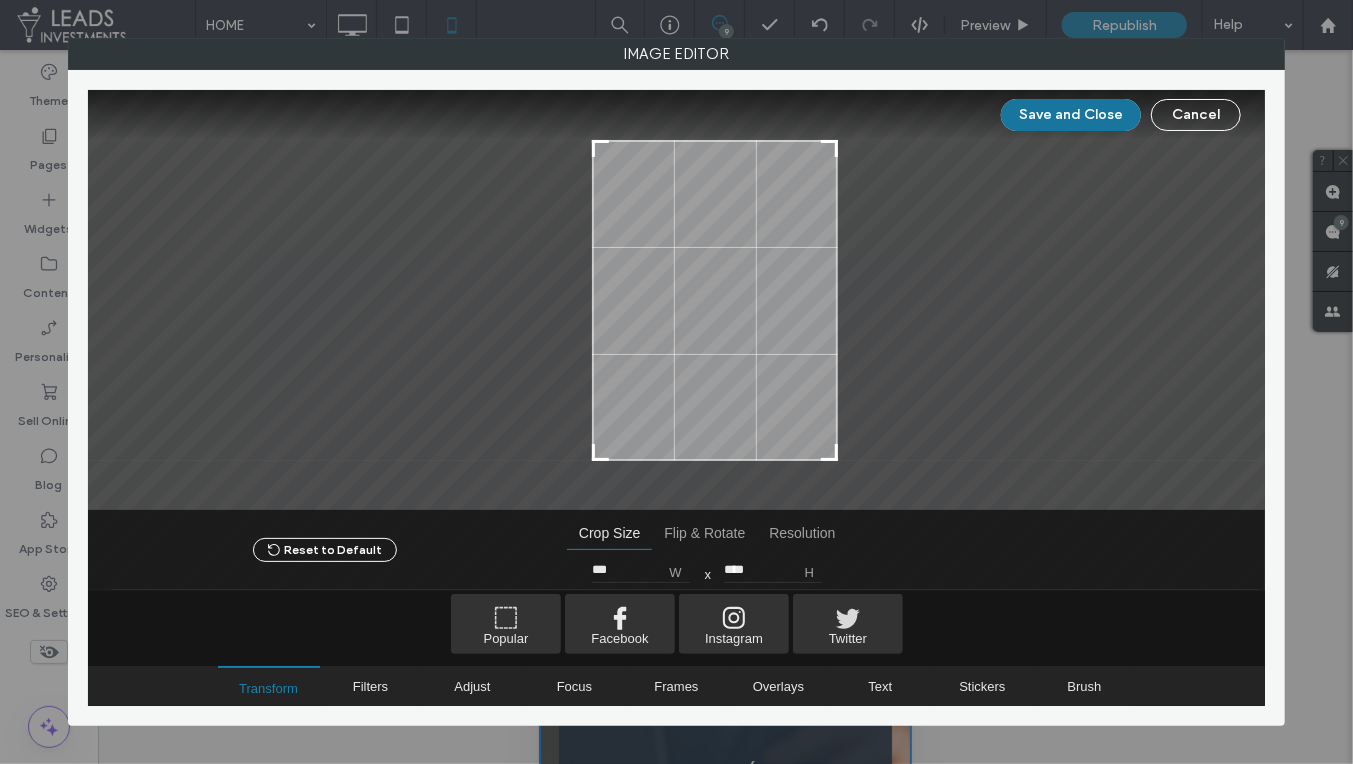 click on "Save and Close" at bounding box center (1071, 115) 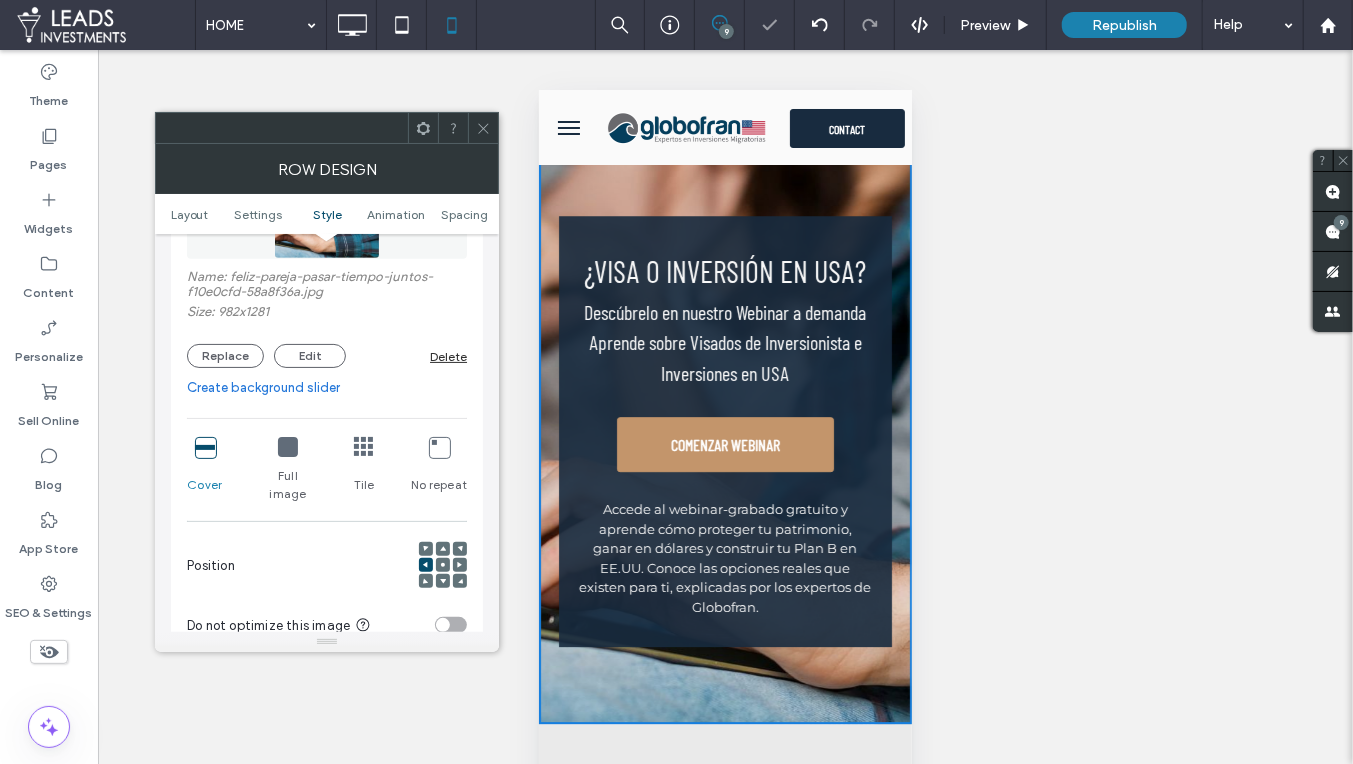 scroll, scrollTop: 3042, scrollLeft: 0, axis: vertical 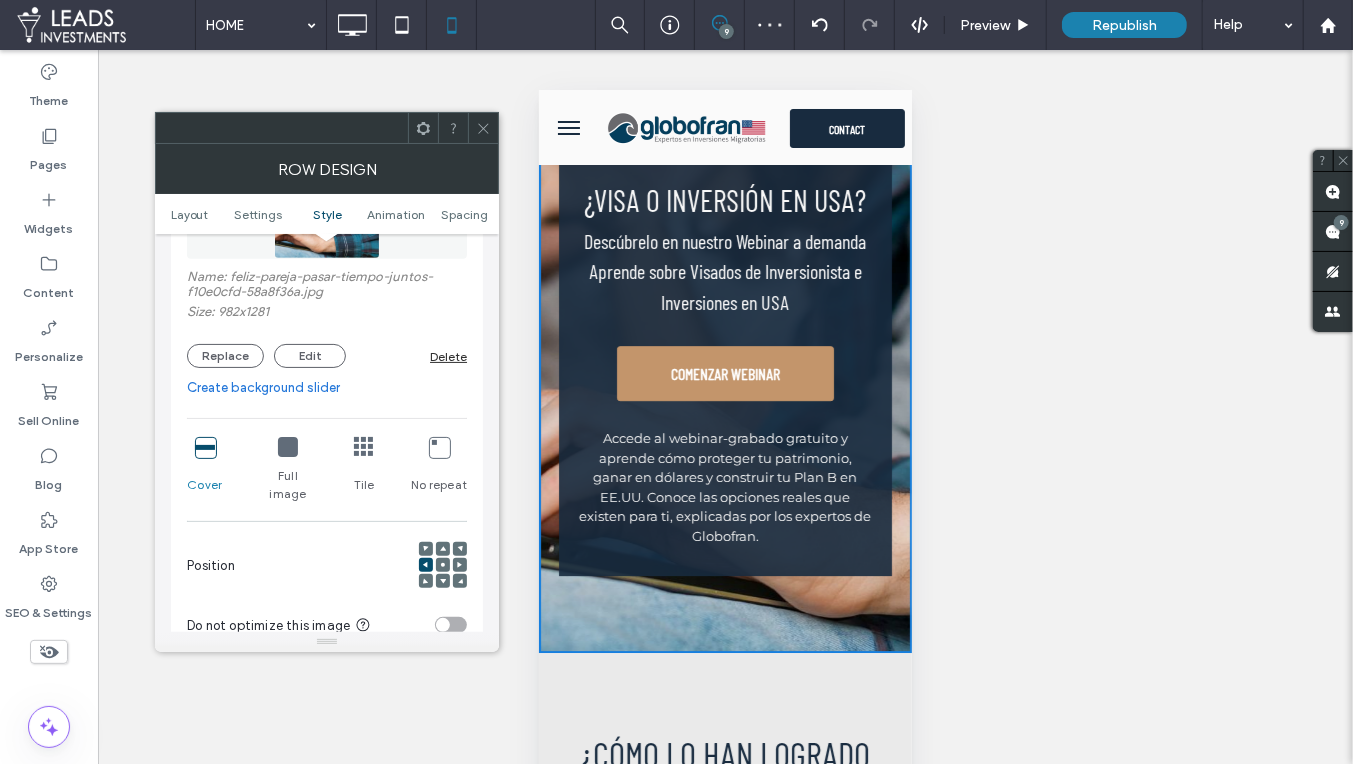 drag, startPoint x: 445, startPoint y: 543, endPoint x: 505, endPoint y: 543, distance: 60 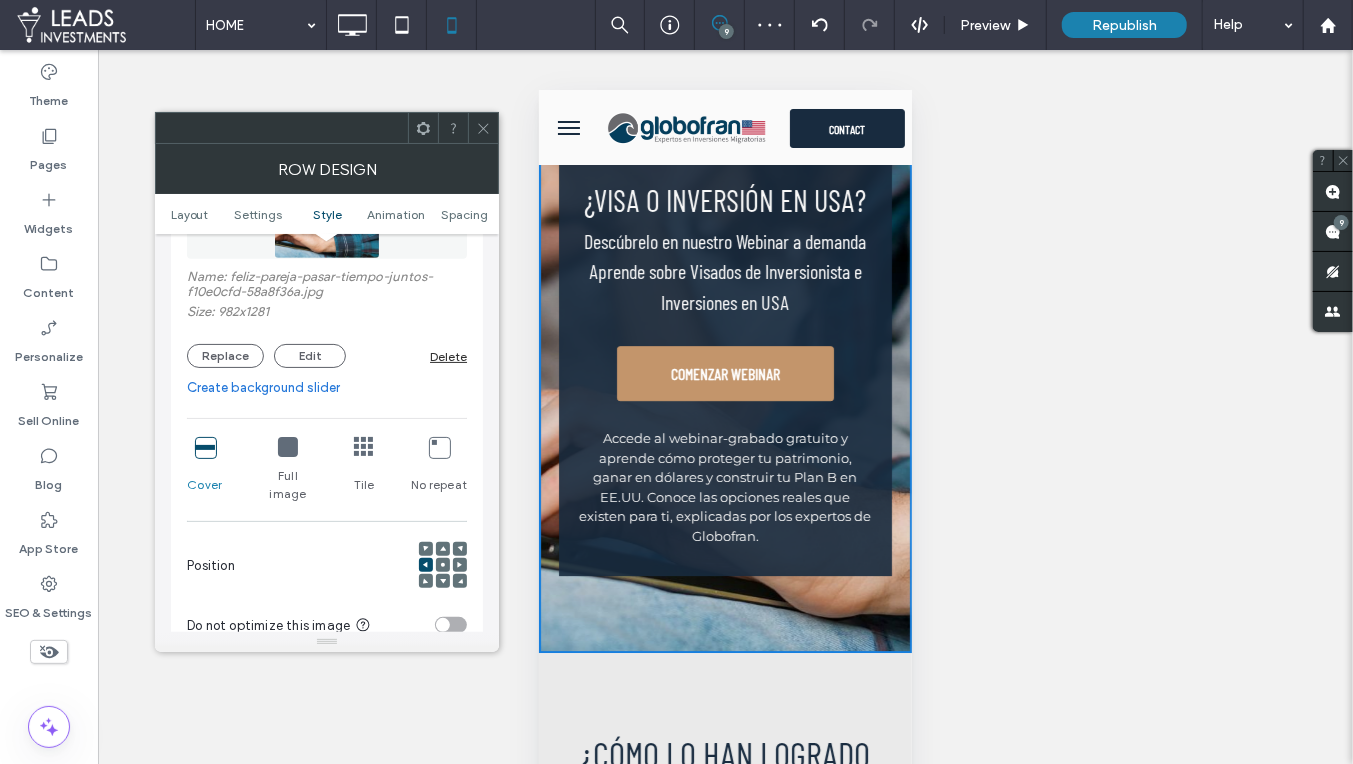 click 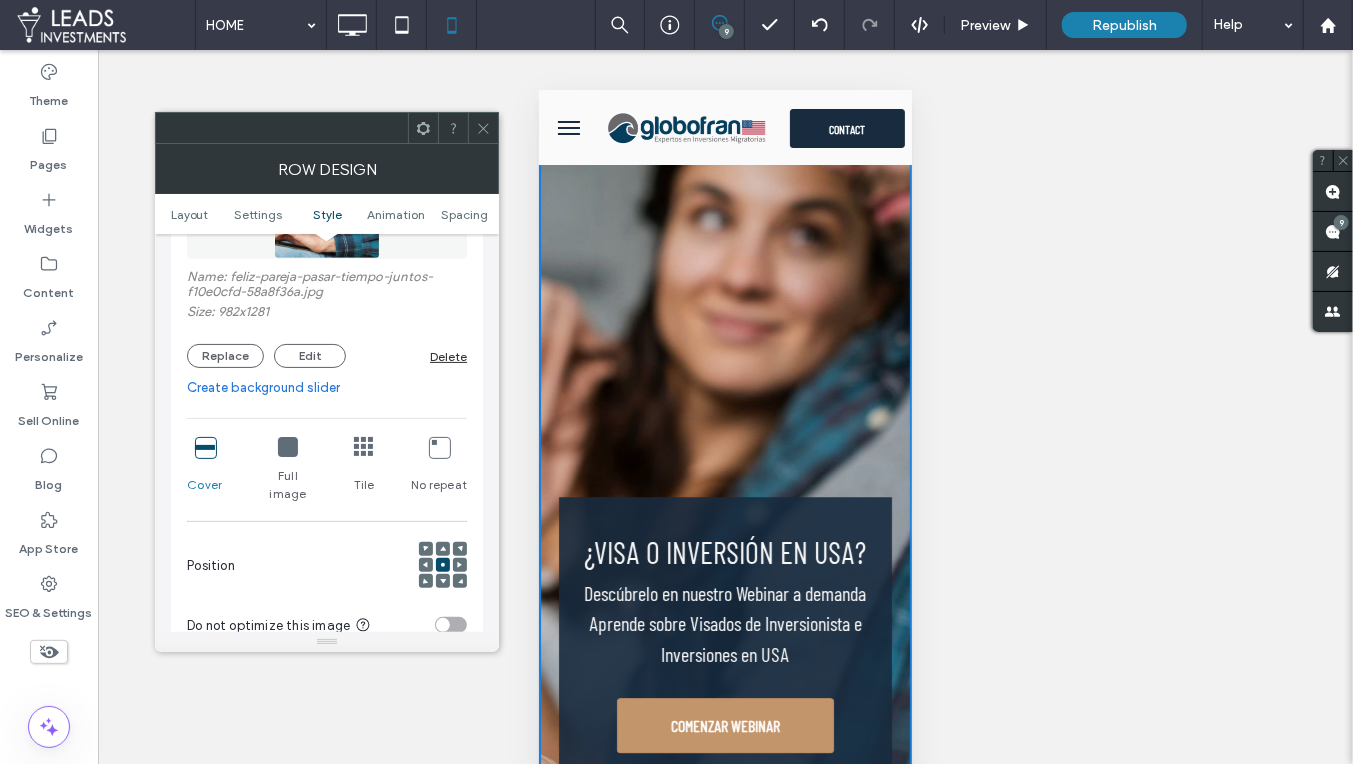 scroll, scrollTop: 2560, scrollLeft: 0, axis: vertical 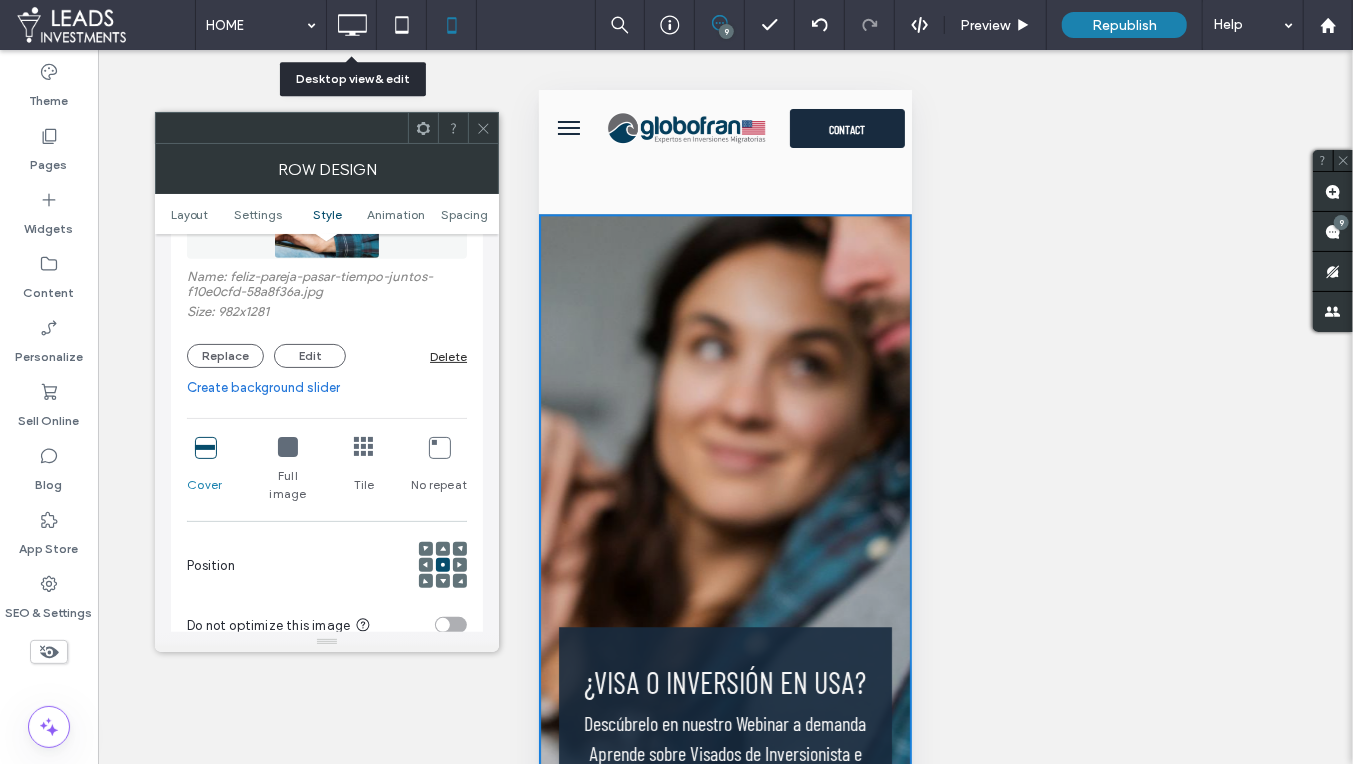 drag, startPoint x: 355, startPoint y: 28, endPoint x: 436, endPoint y: 144, distance: 141.48145 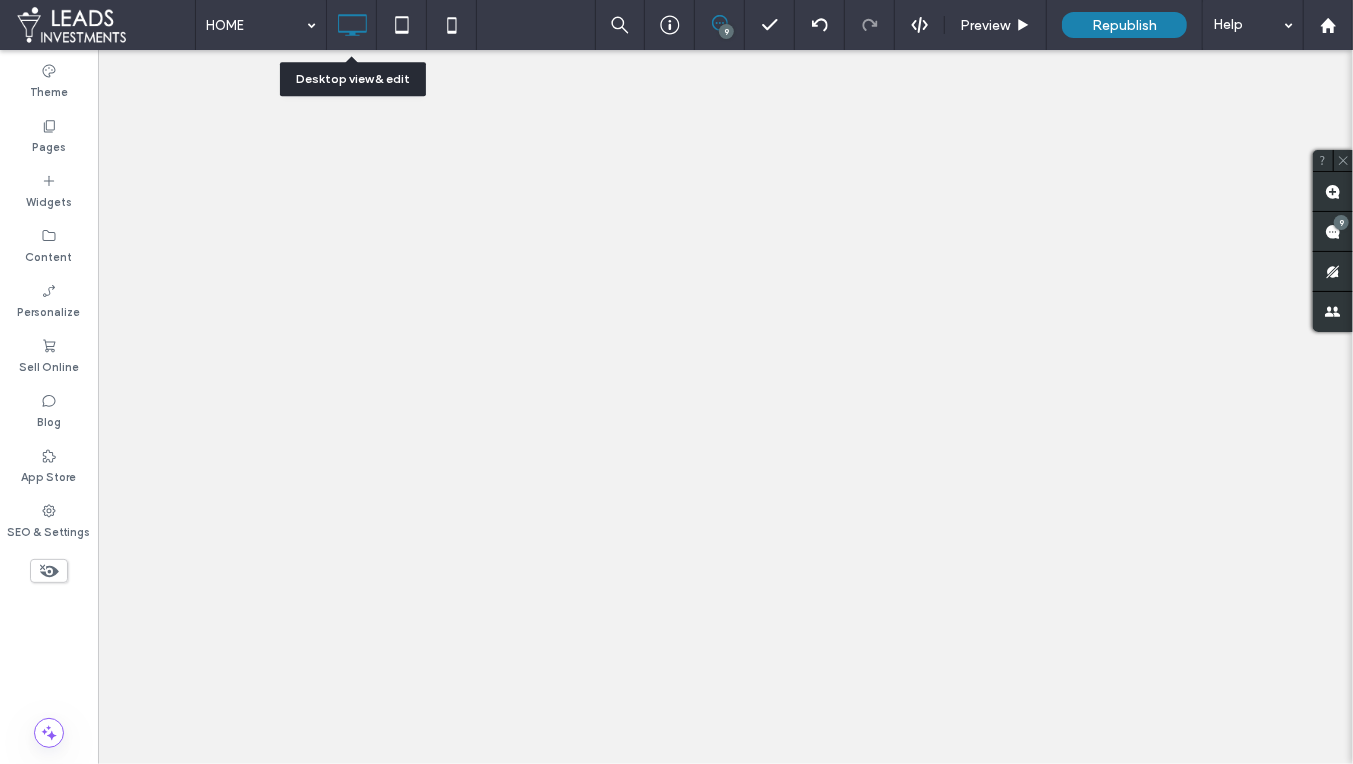 scroll, scrollTop: 0, scrollLeft: 0, axis: both 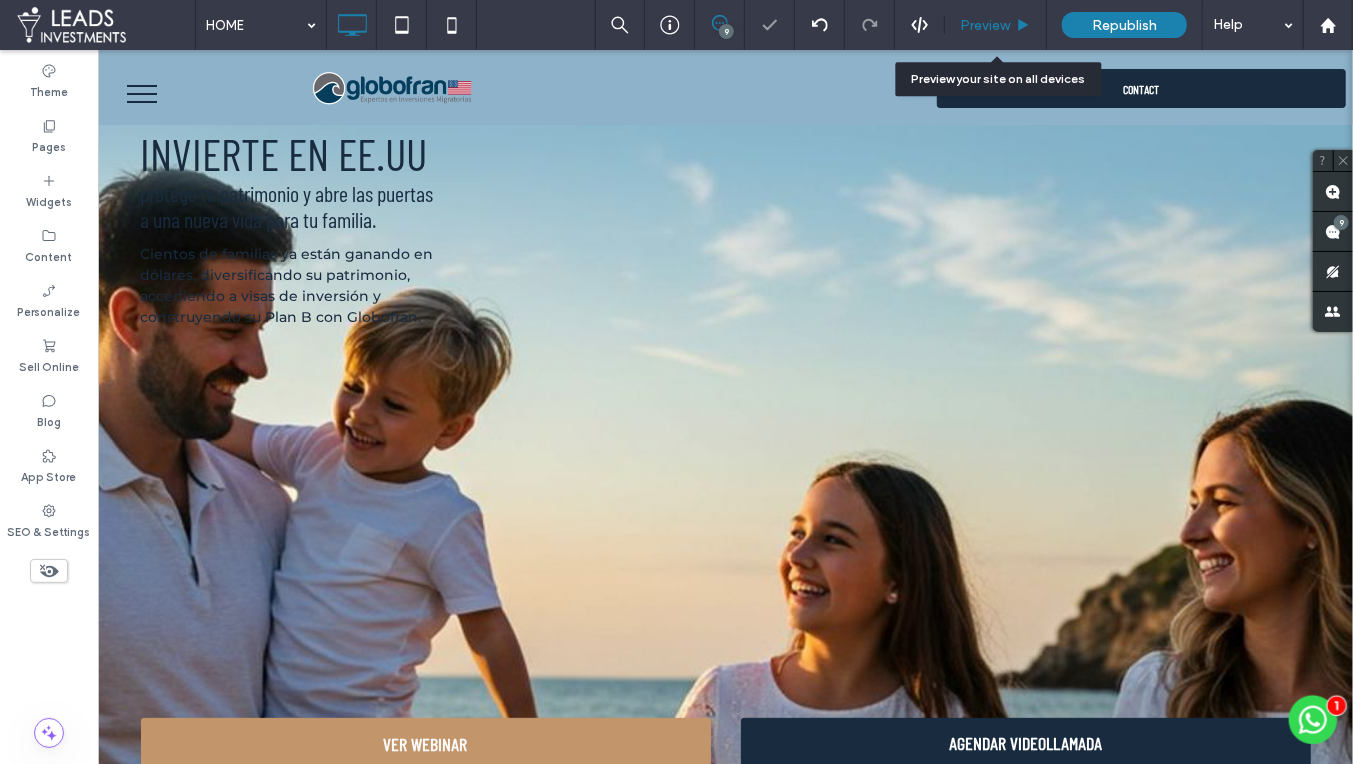 click on "Preview" at bounding box center [985, 25] 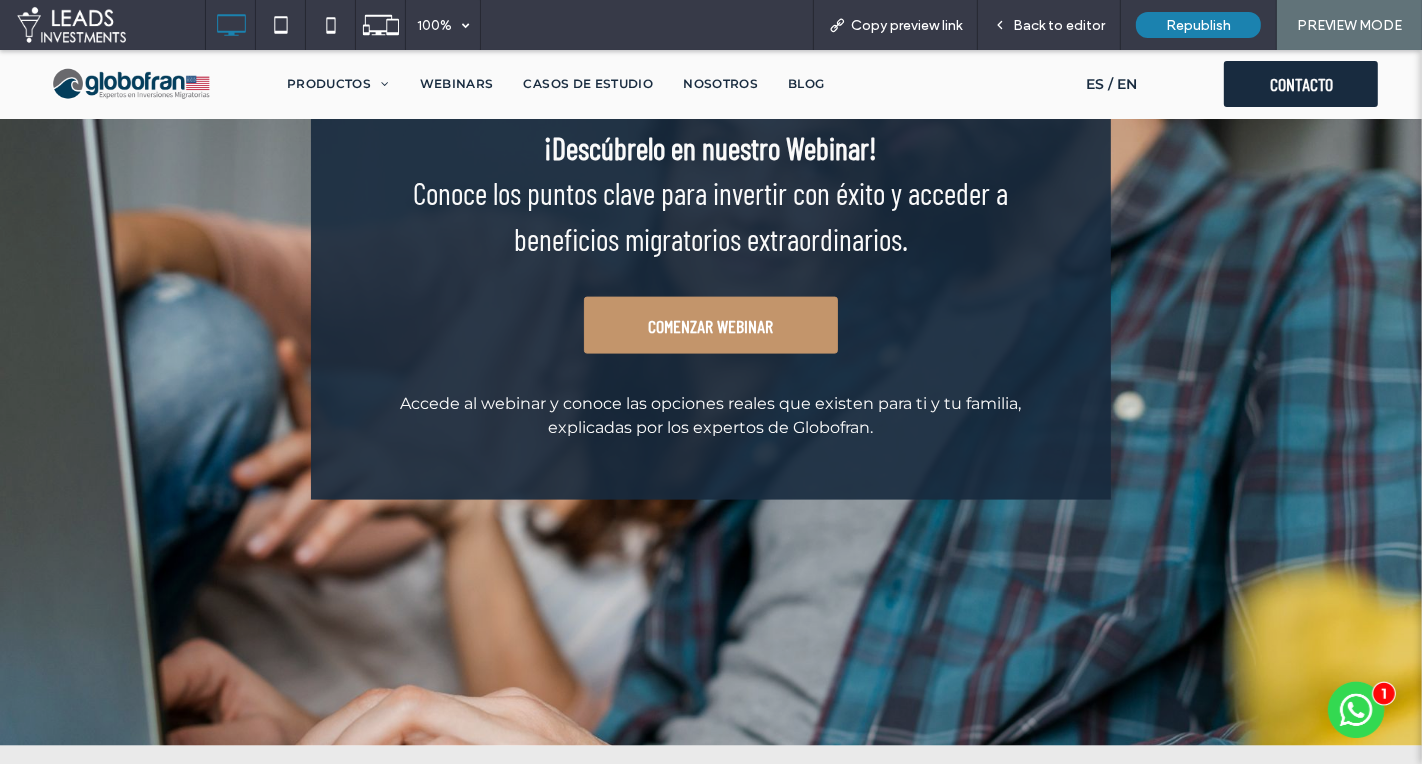 scroll, scrollTop: 2134, scrollLeft: 0, axis: vertical 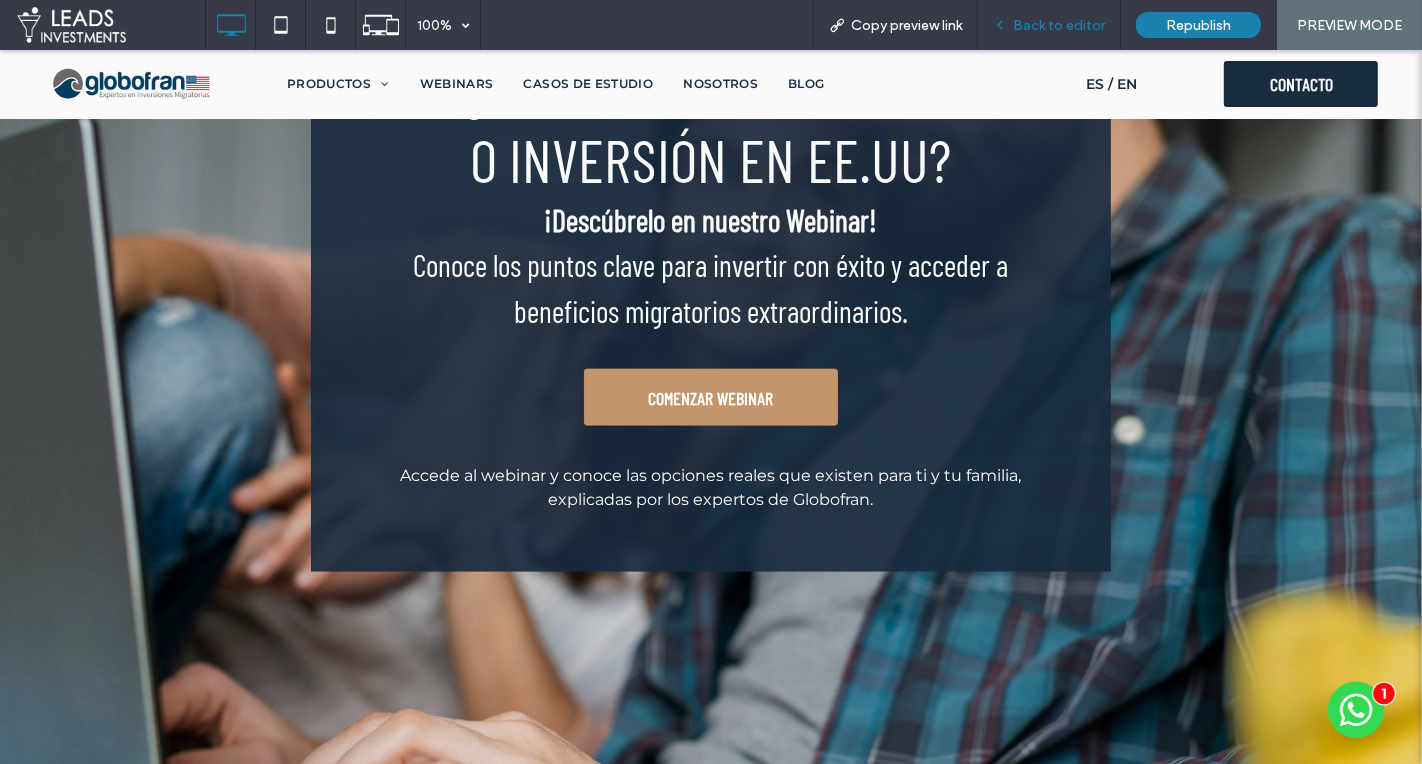 drag, startPoint x: 1100, startPoint y: 27, endPoint x: 949, endPoint y: 158, distance: 199.90498 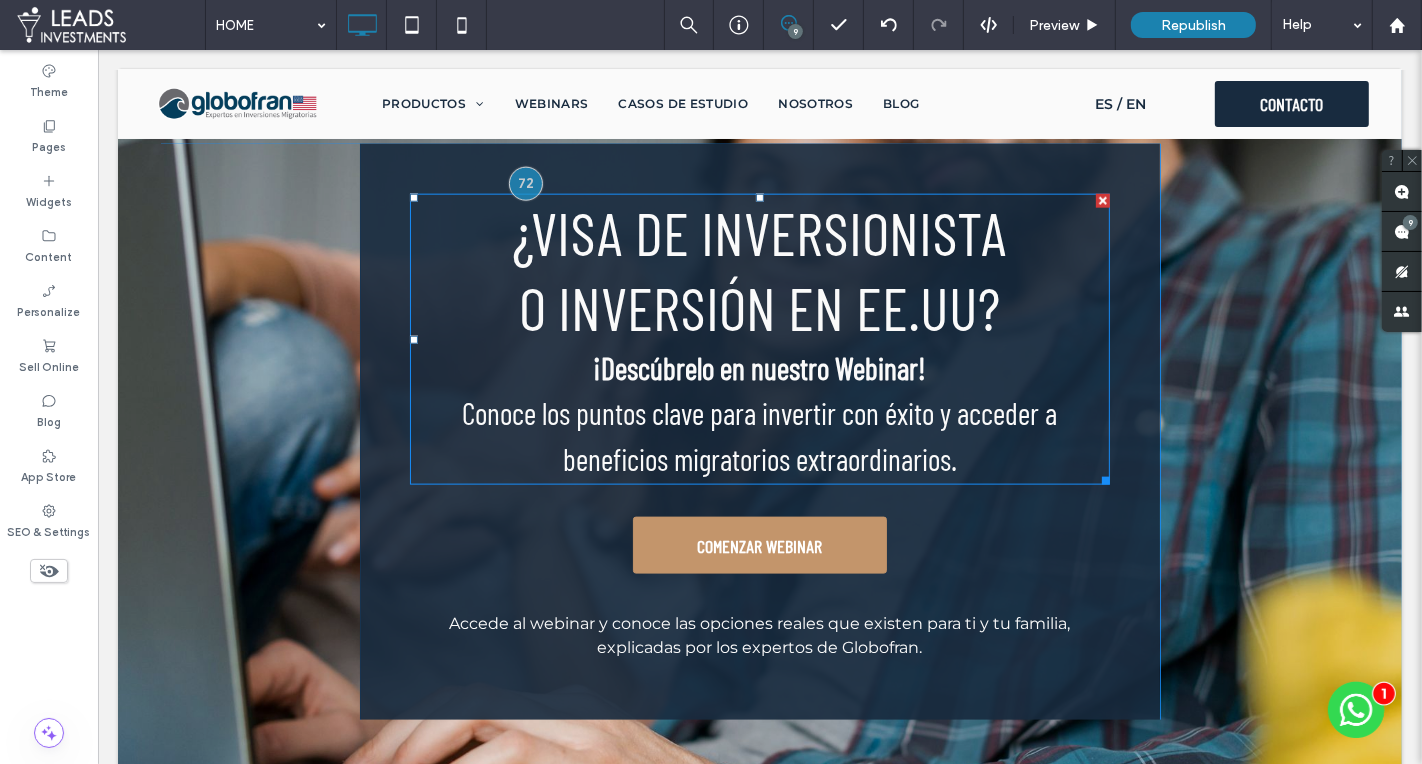 scroll, scrollTop: 1881, scrollLeft: 0, axis: vertical 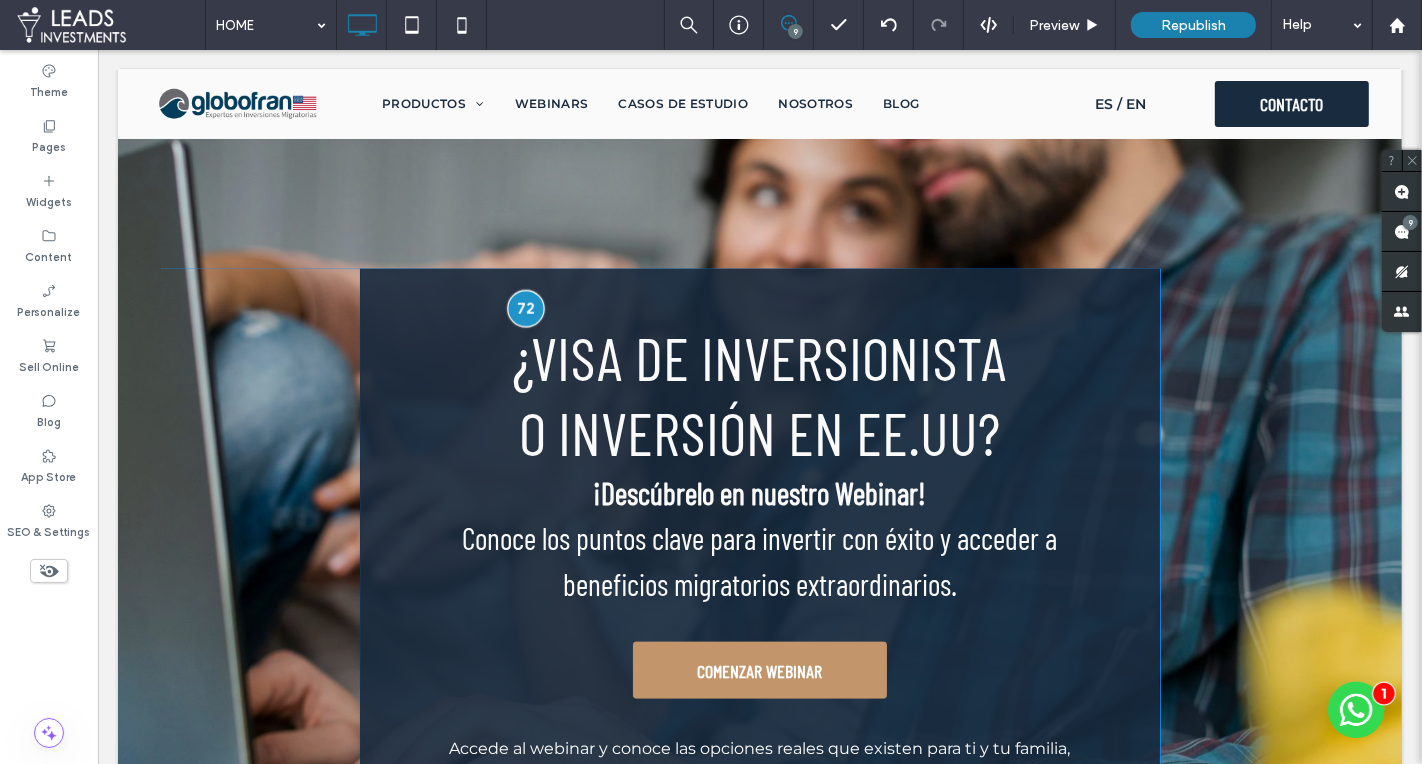 click at bounding box center (525, 308) 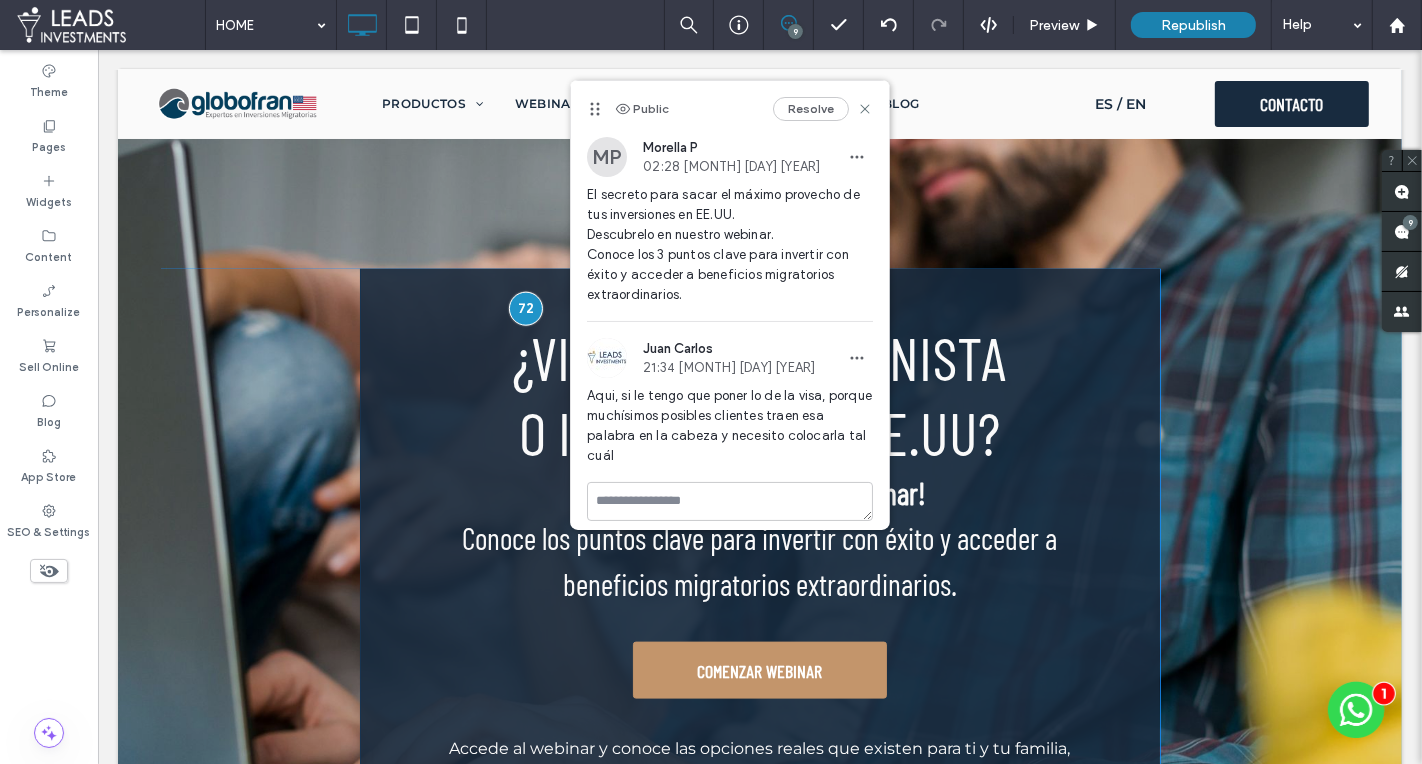 click on "¿Visa de inversionista  o inversión en EE.UU?   ¡Descúbrelo en nuestro Webinar!
Conoce los puntos clave para invertir con éxito y acceder a beneficios migratorios extraordinarios.
COMENZAR WEBINAR
Accede al webinar y conoce las opciones reales que existen para ti y tu familia, explicadas por los expertos de Globofran.
Click To Paste" at bounding box center (759, 557) 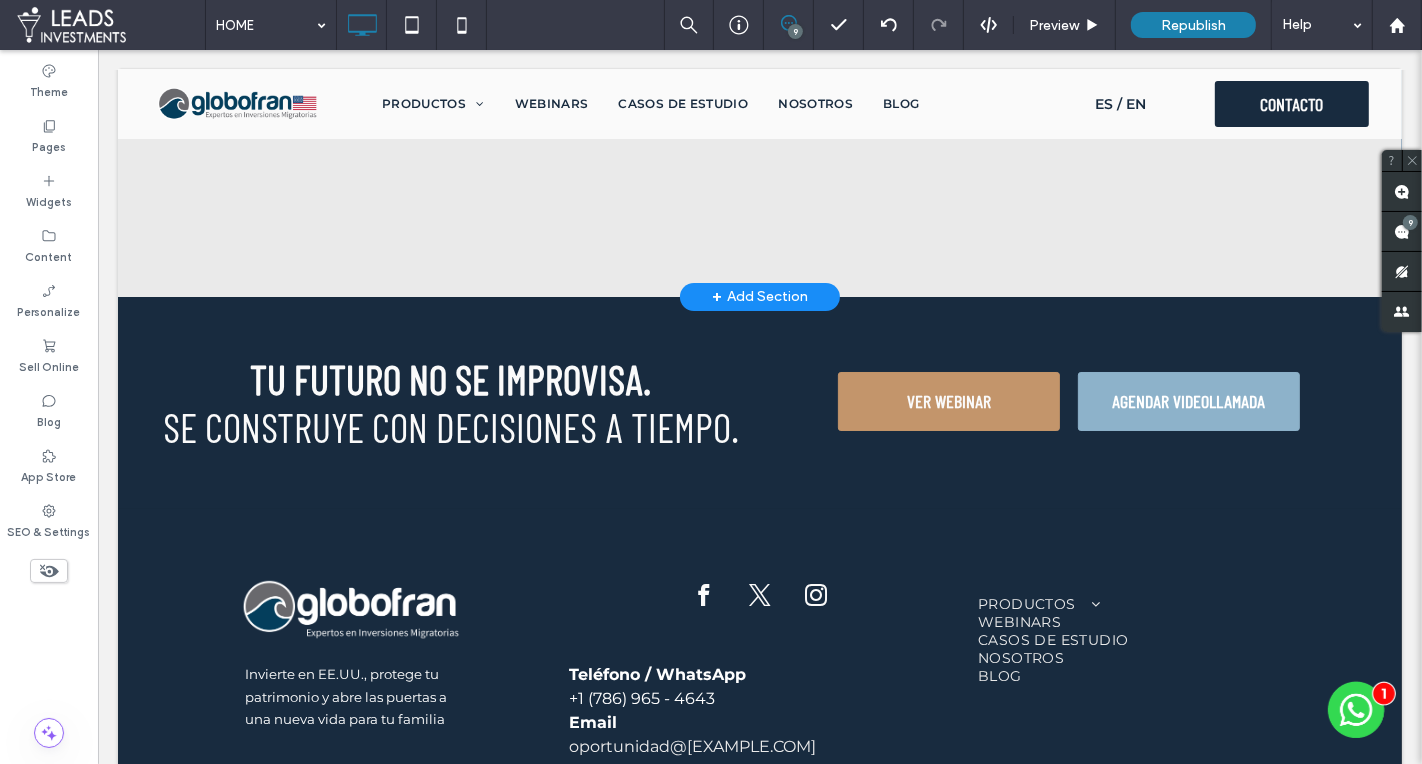 scroll, scrollTop: 6224, scrollLeft: 0, axis: vertical 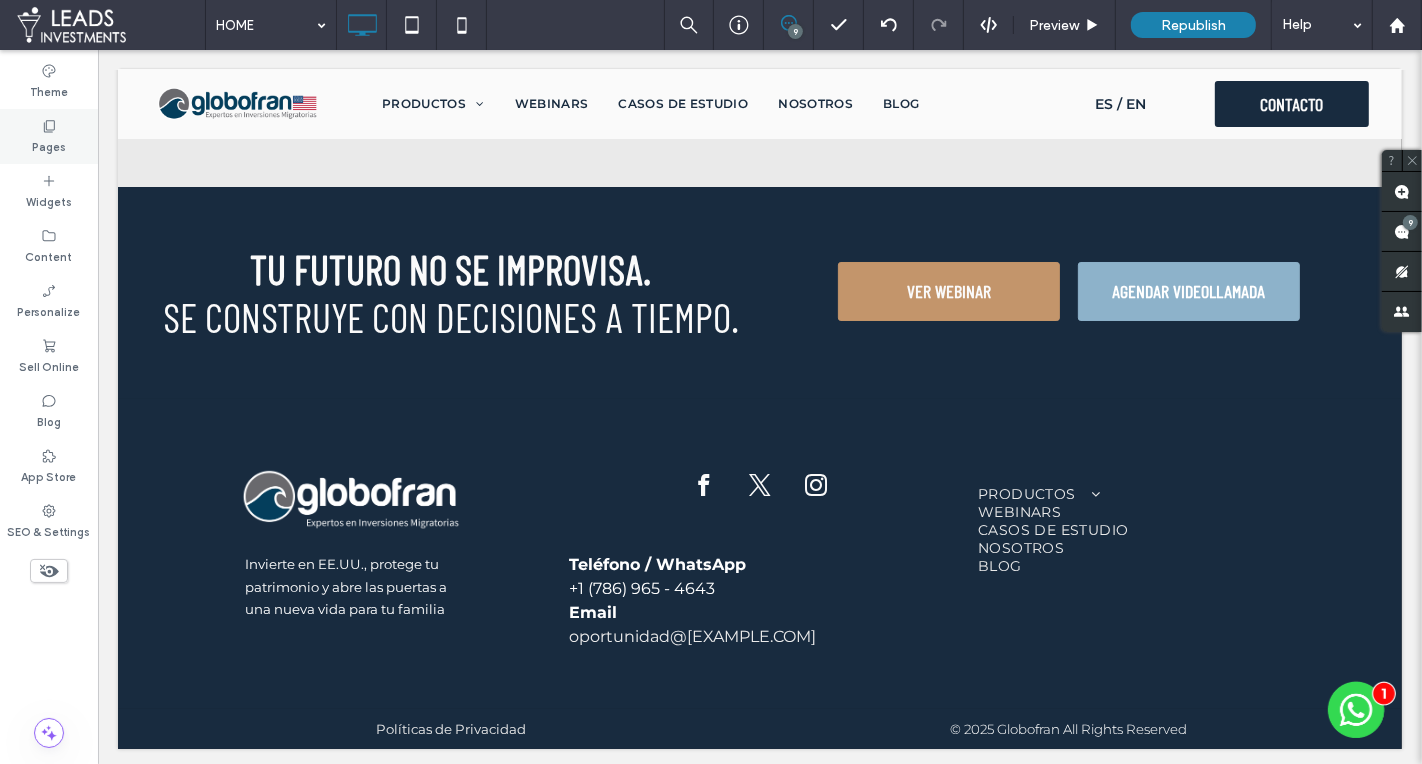 click on "Pages" at bounding box center [49, 136] 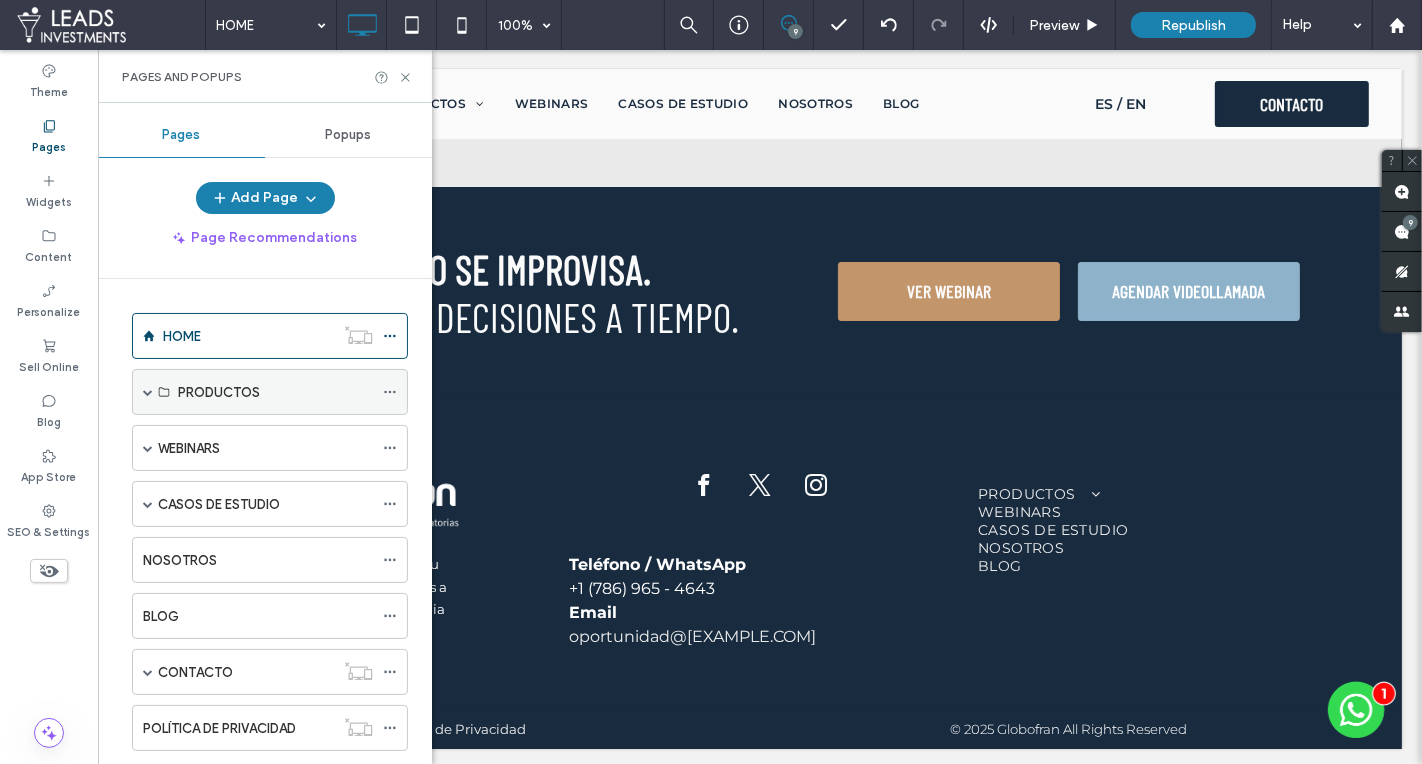 click at bounding box center (148, 392) 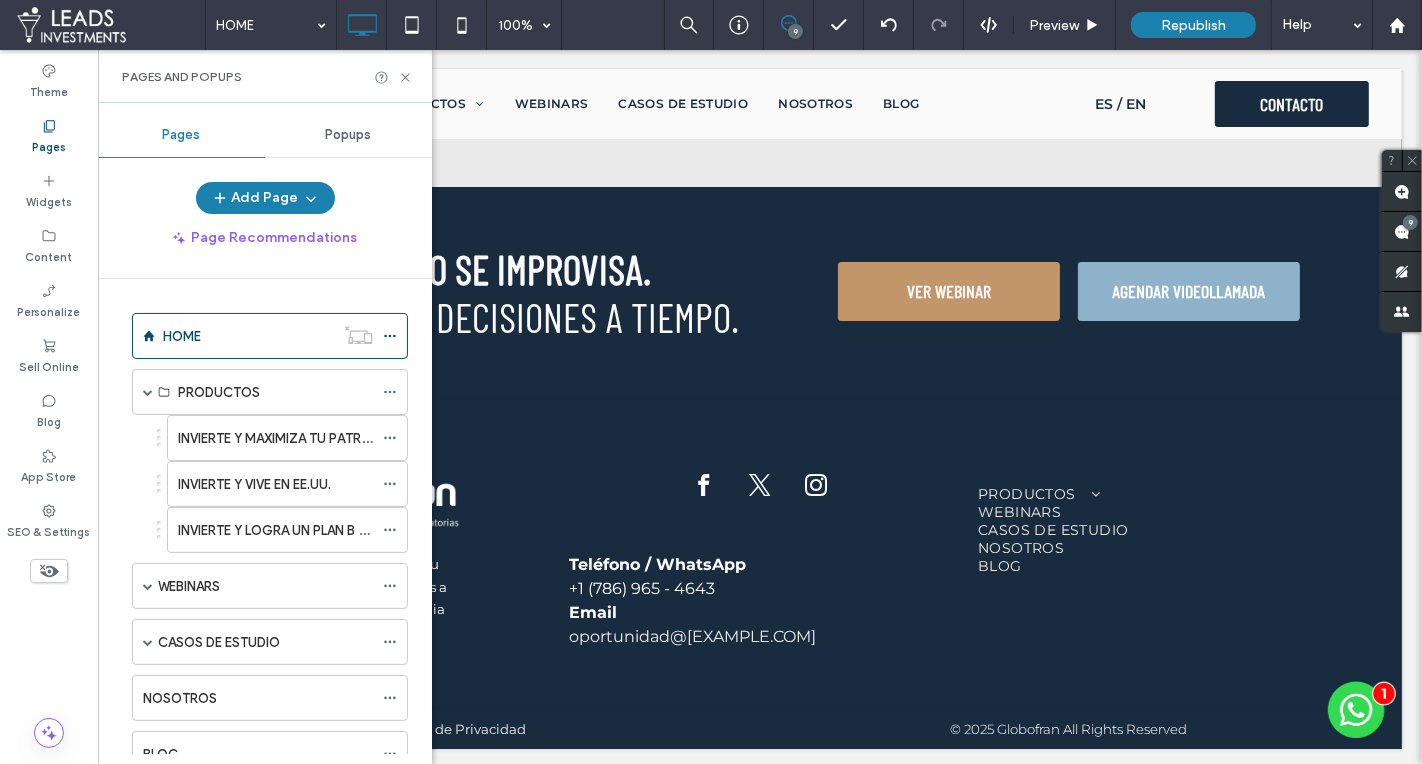click on "INVIERTE Y MAXIMIZA TU PATRIMONIO EN EE.UU" at bounding box center (322, 438) 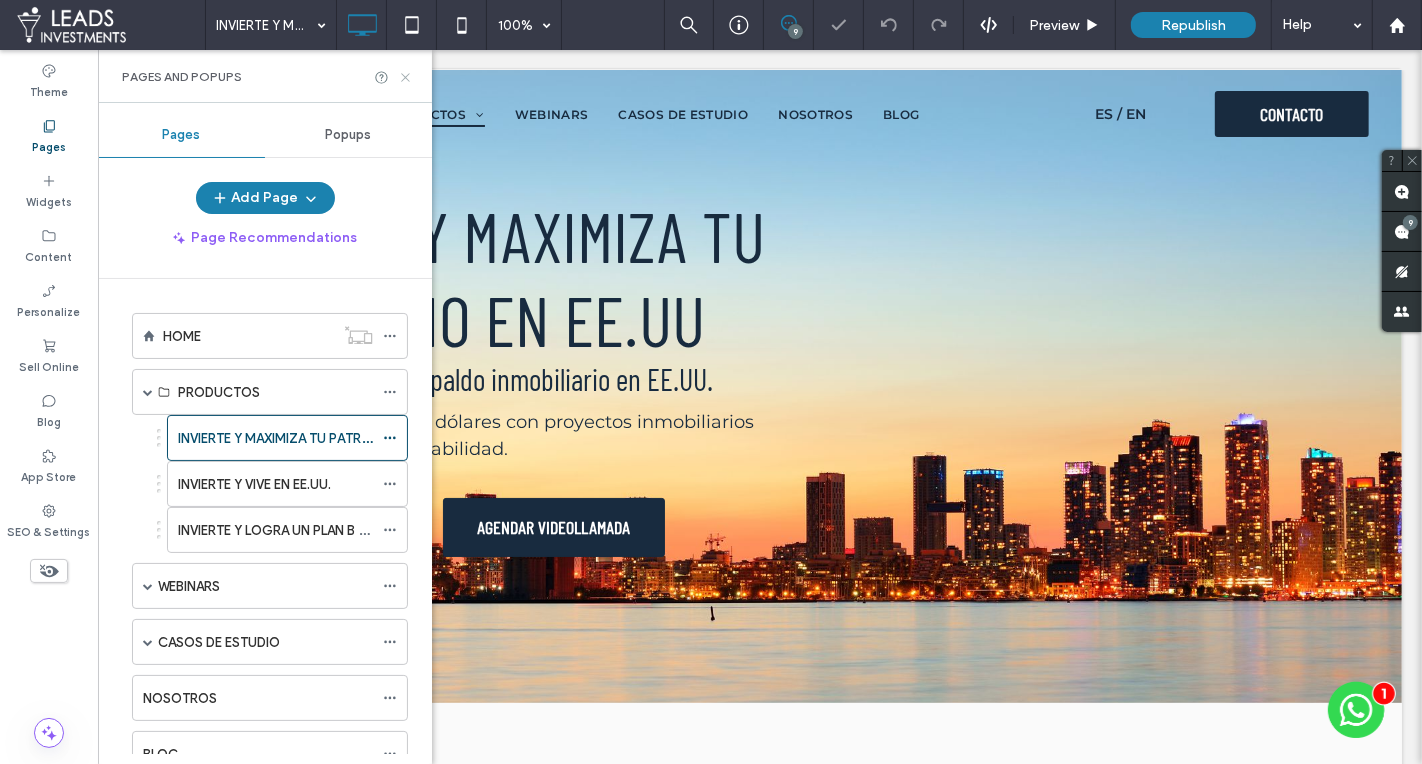 click 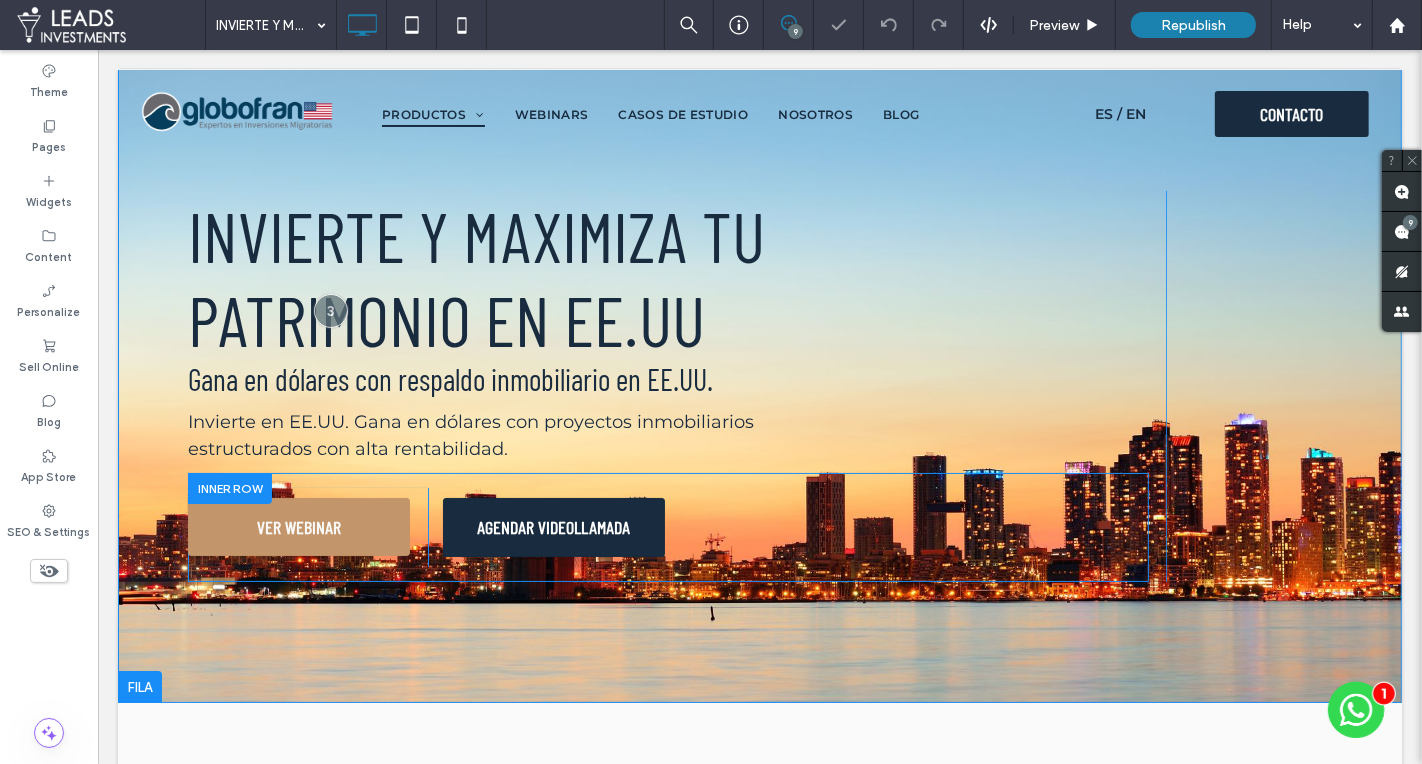scroll, scrollTop: 0, scrollLeft: 0, axis: both 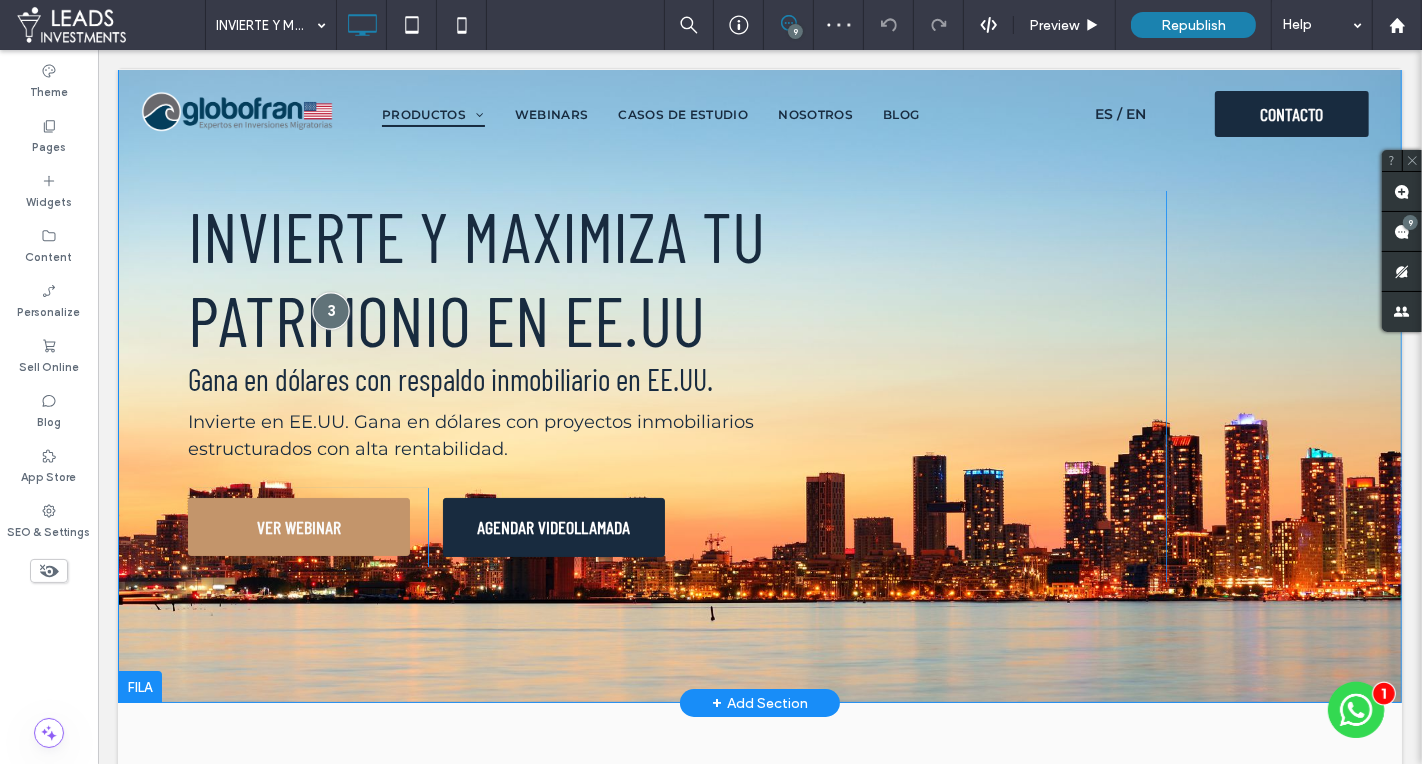 click at bounding box center [329, 310] 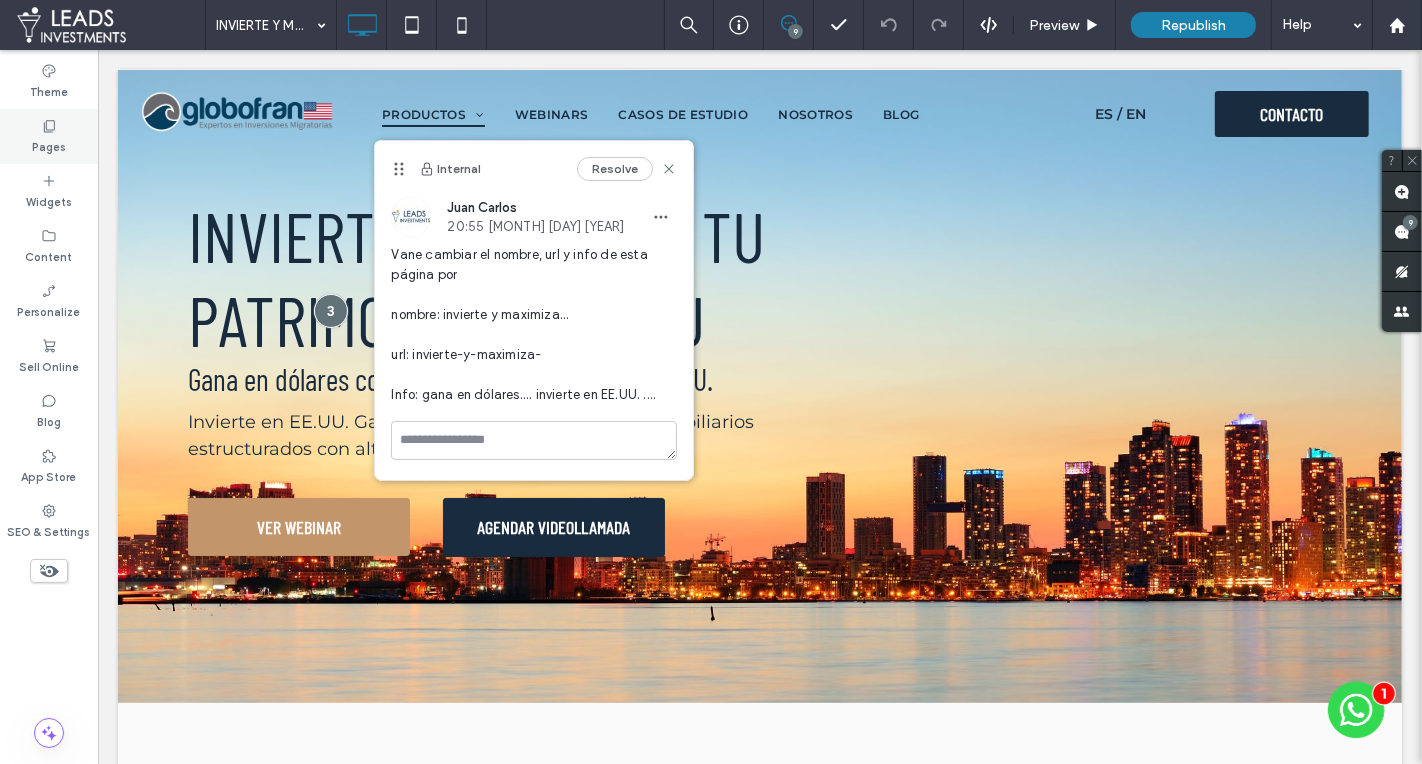 click on "Pages" at bounding box center [49, 136] 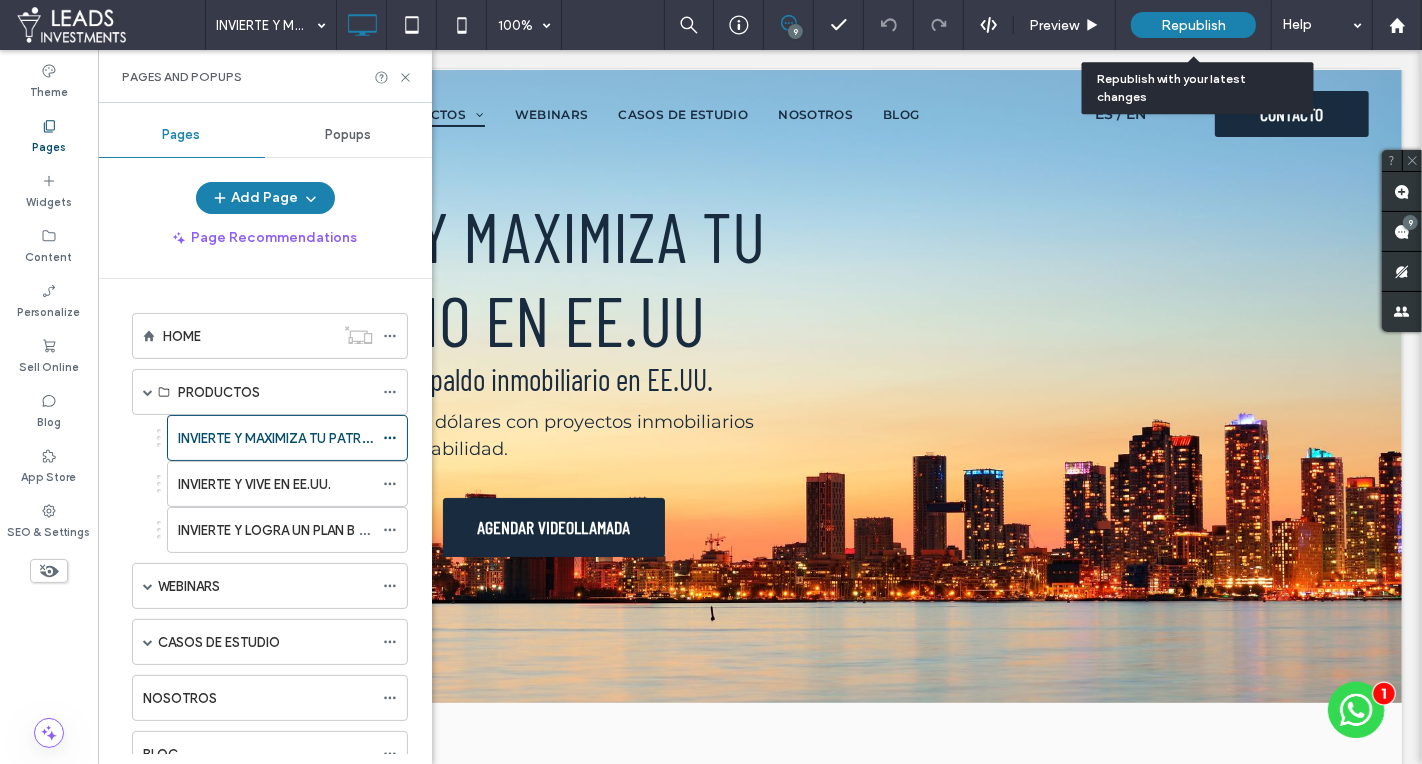 click on "Republish" at bounding box center (1193, 25) 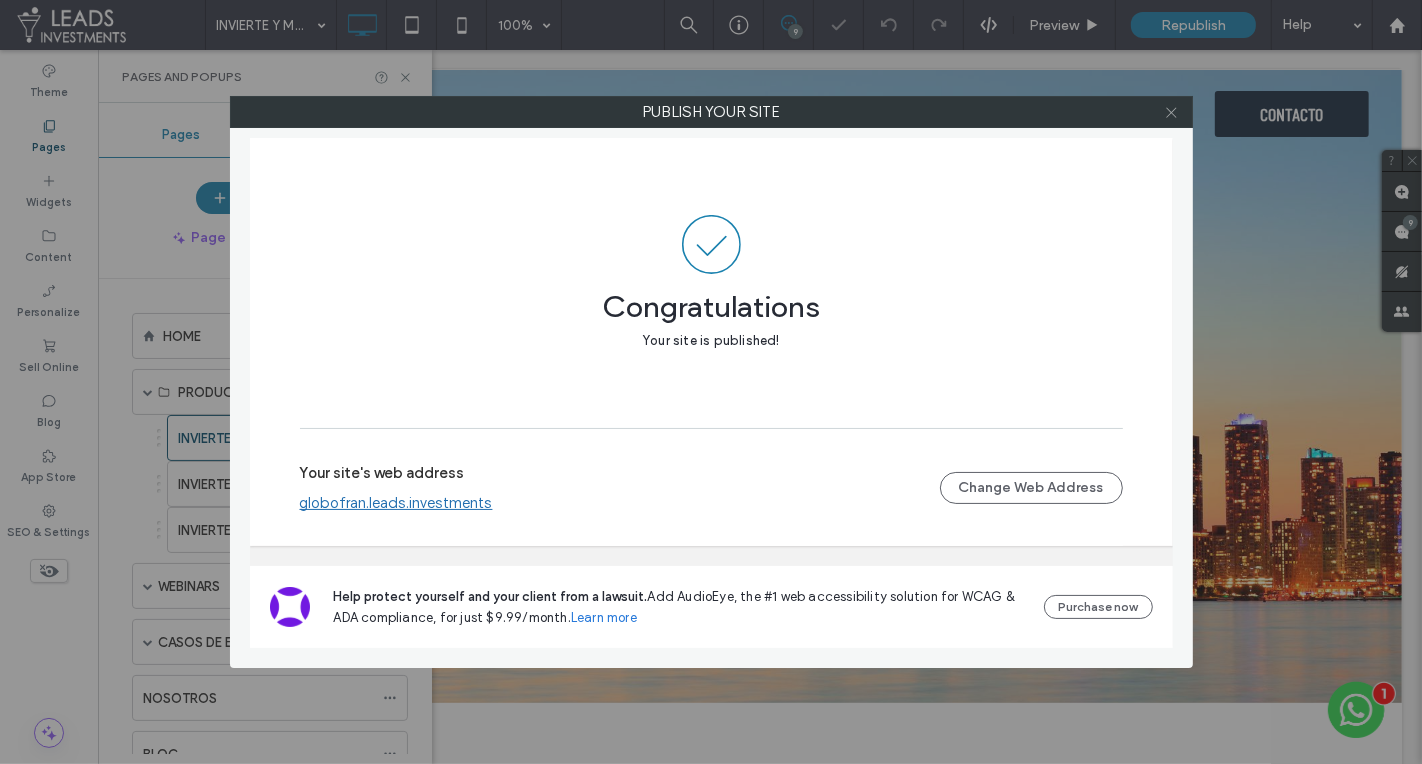 click 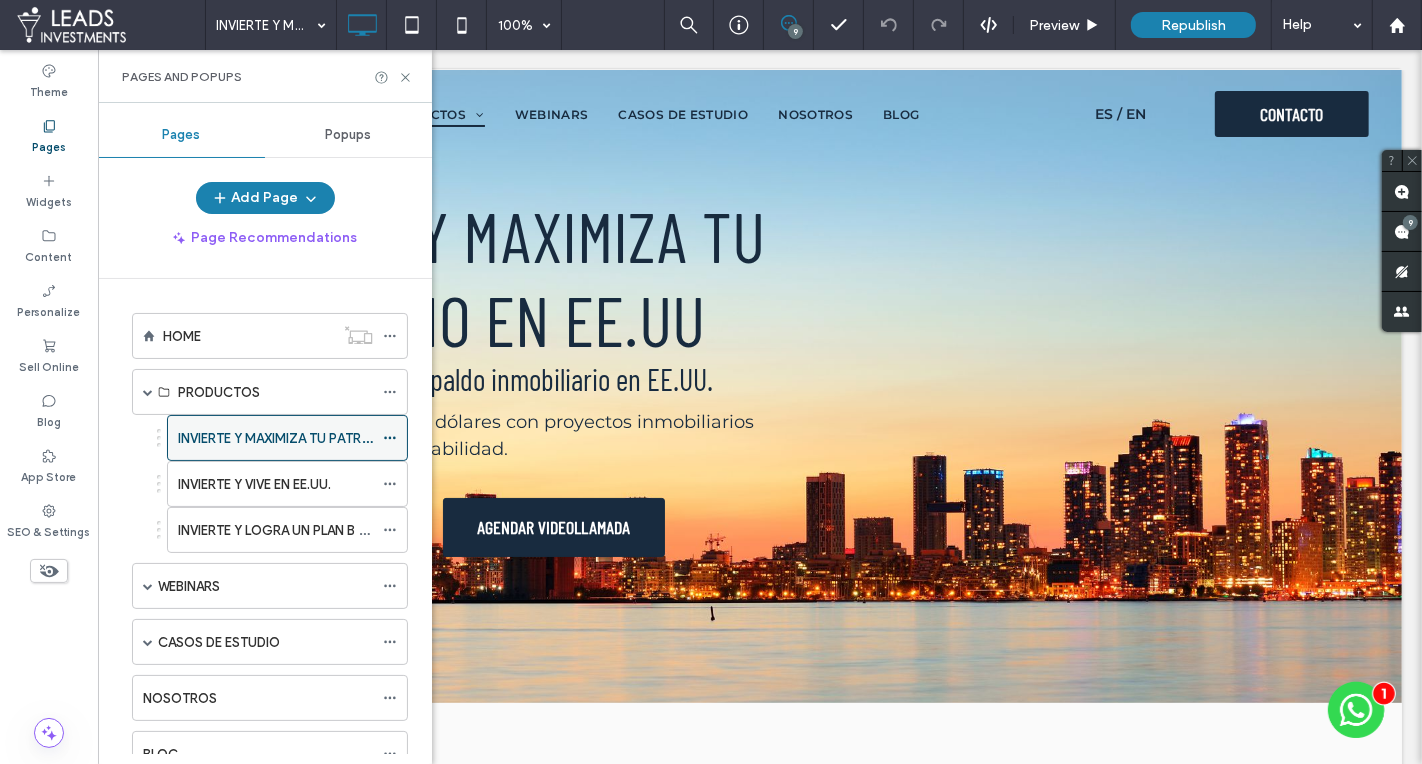 click 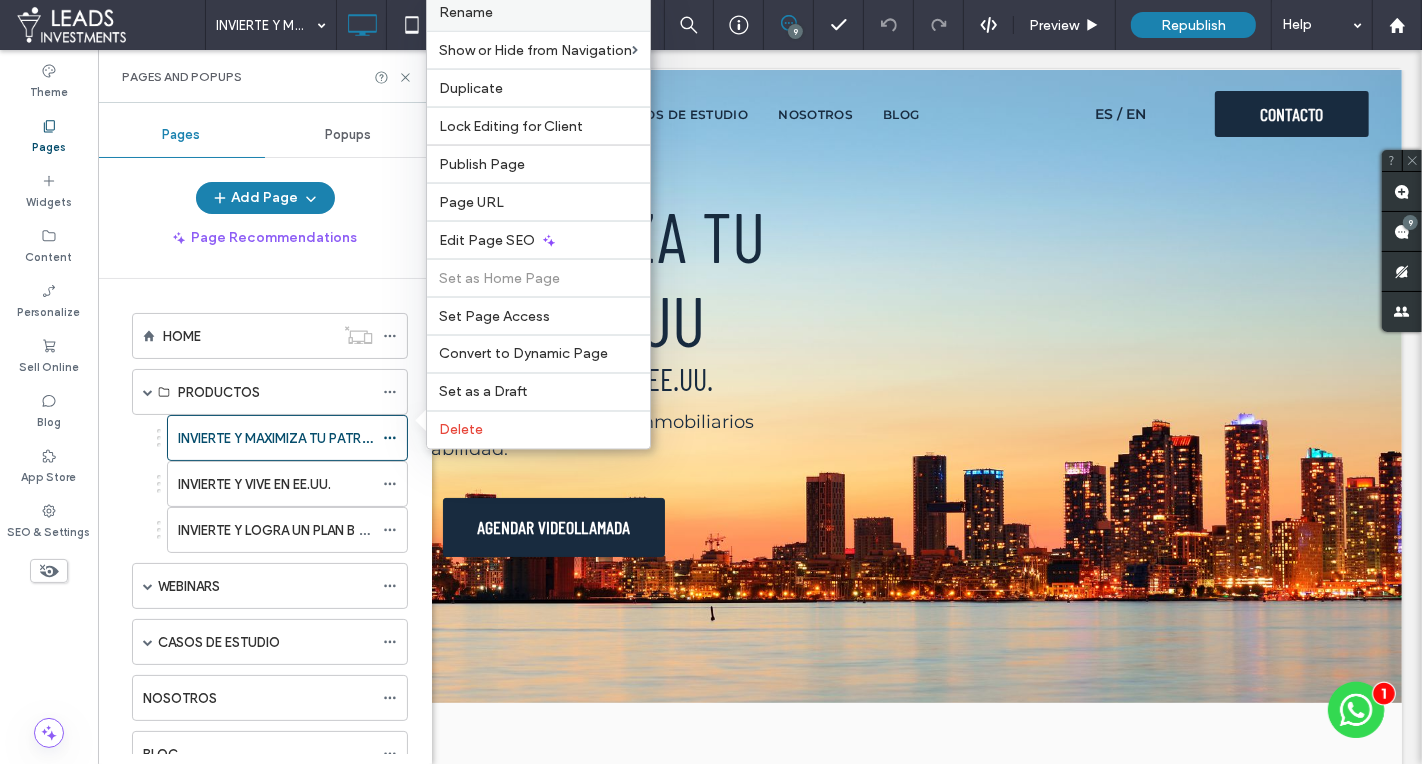 click on "Rename" at bounding box center (538, 12) 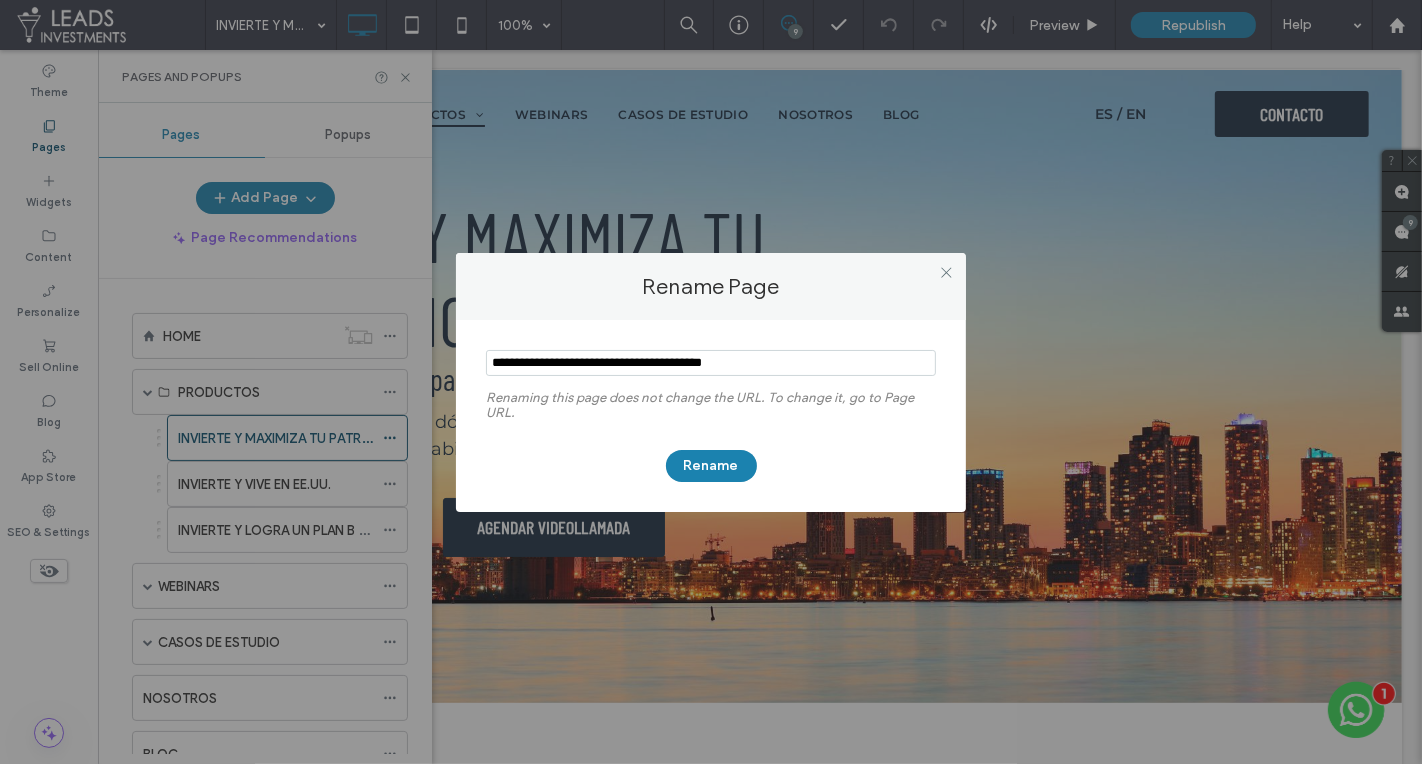 drag, startPoint x: 947, startPoint y: 269, endPoint x: 911, endPoint y: 281, distance: 37.94733 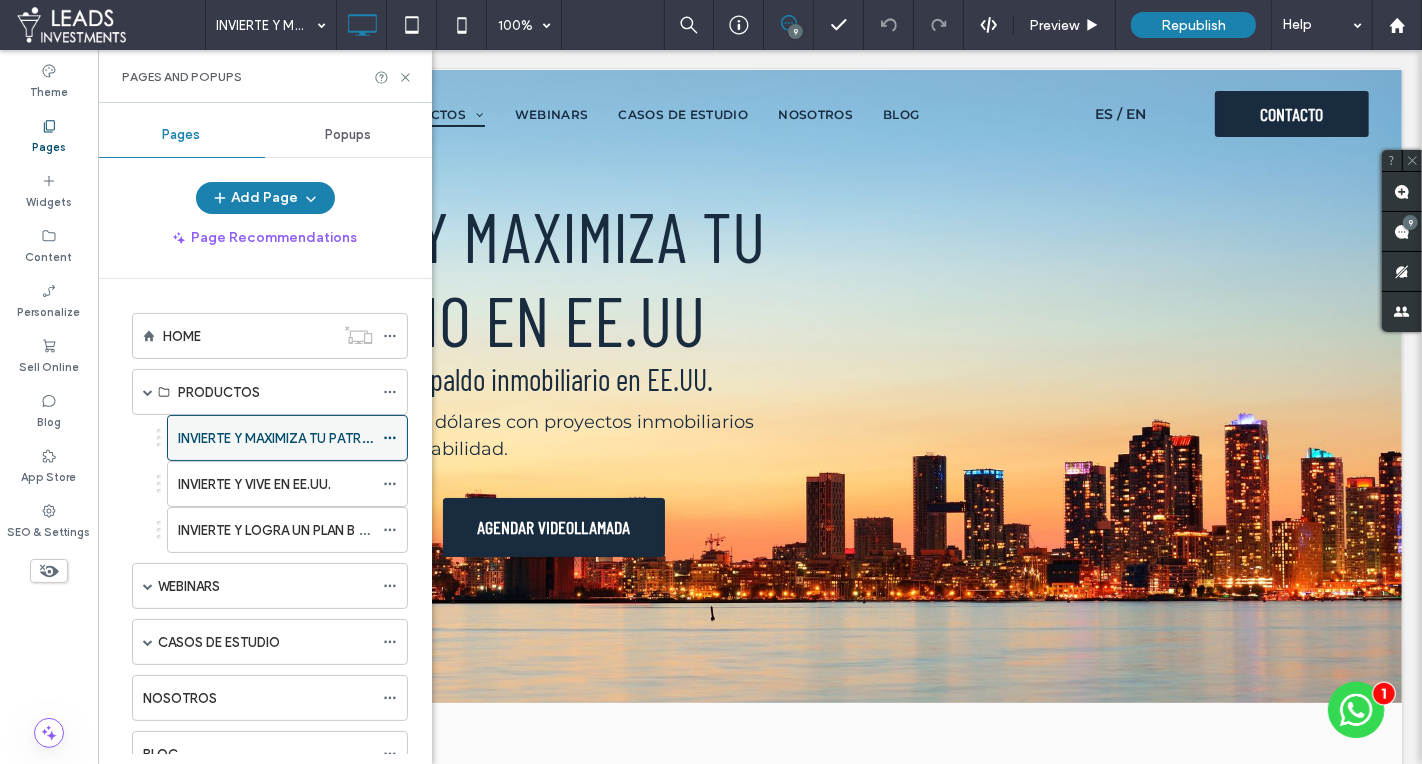 click 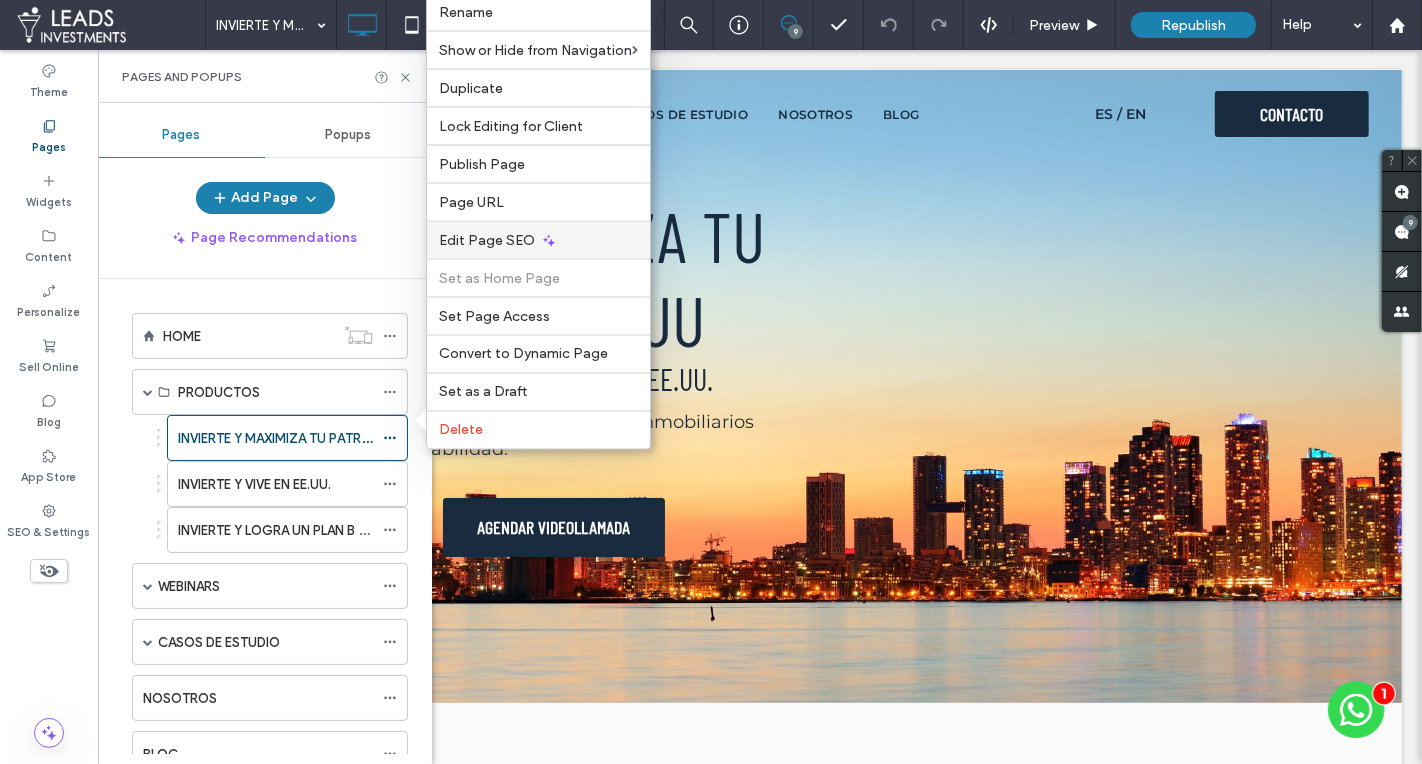 click on "Edit Page SEO" at bounding box center (487, 240) 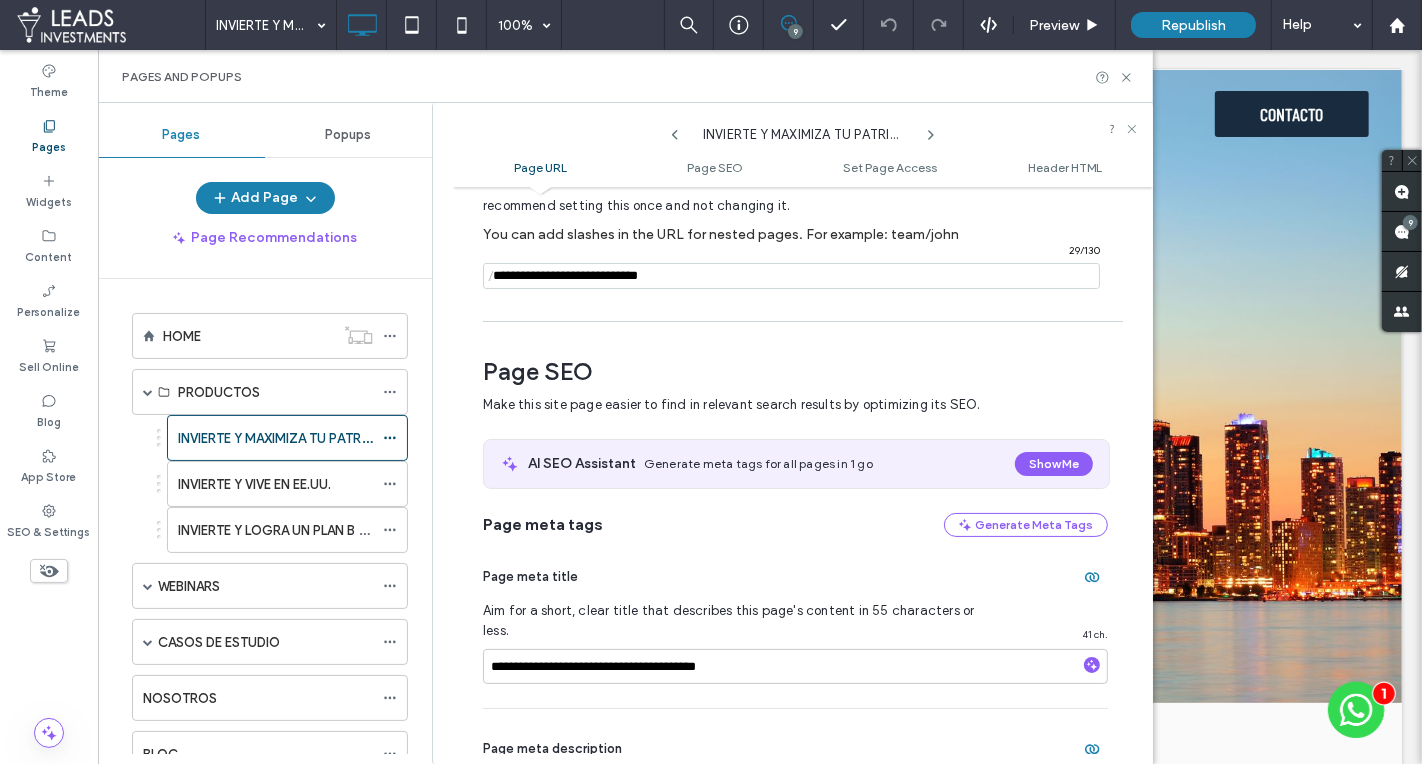 scroll, scrollTop: 180, scrollLeft: 0, axis: vertical 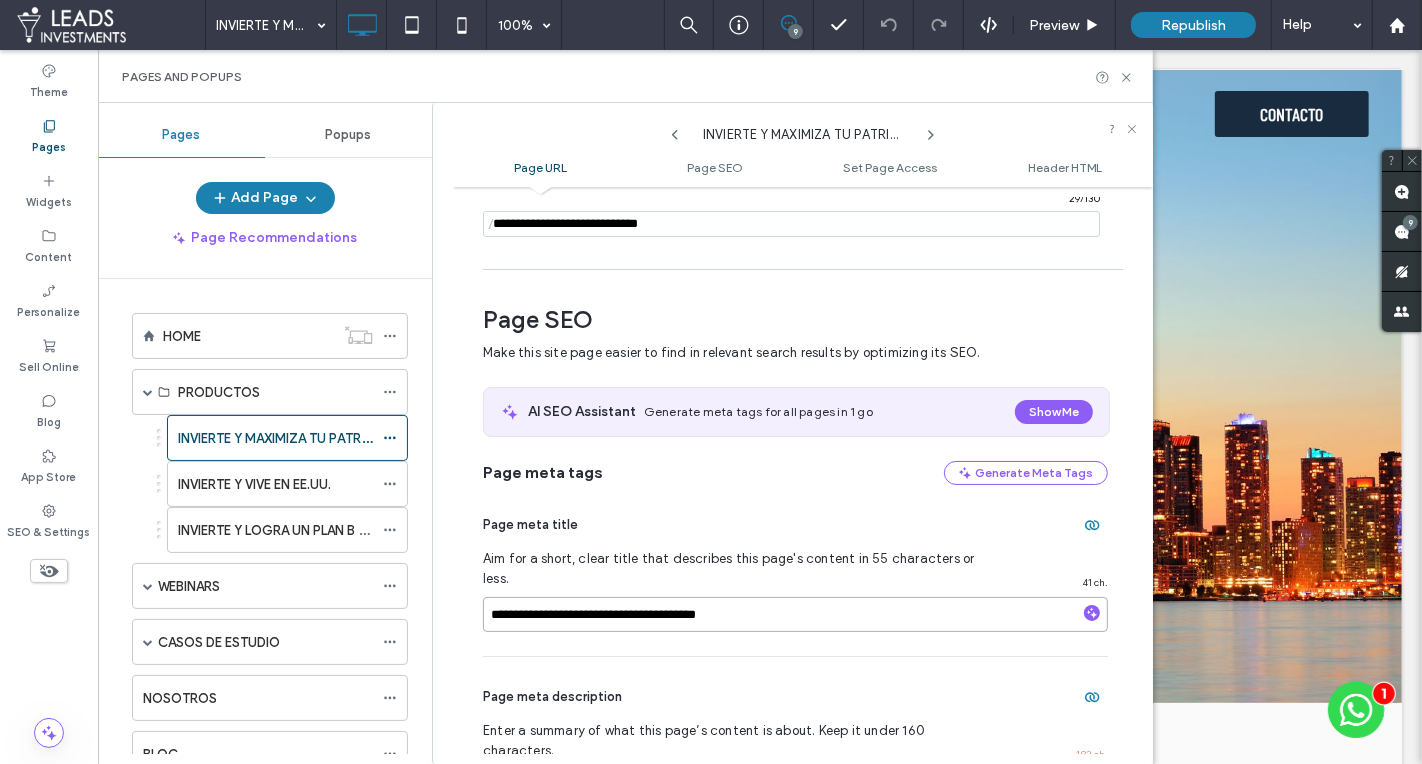 drag, startPoint x: 663, startPoint y: 591, endPoint x: 488, endPoint y: 589, distance: 175.01143 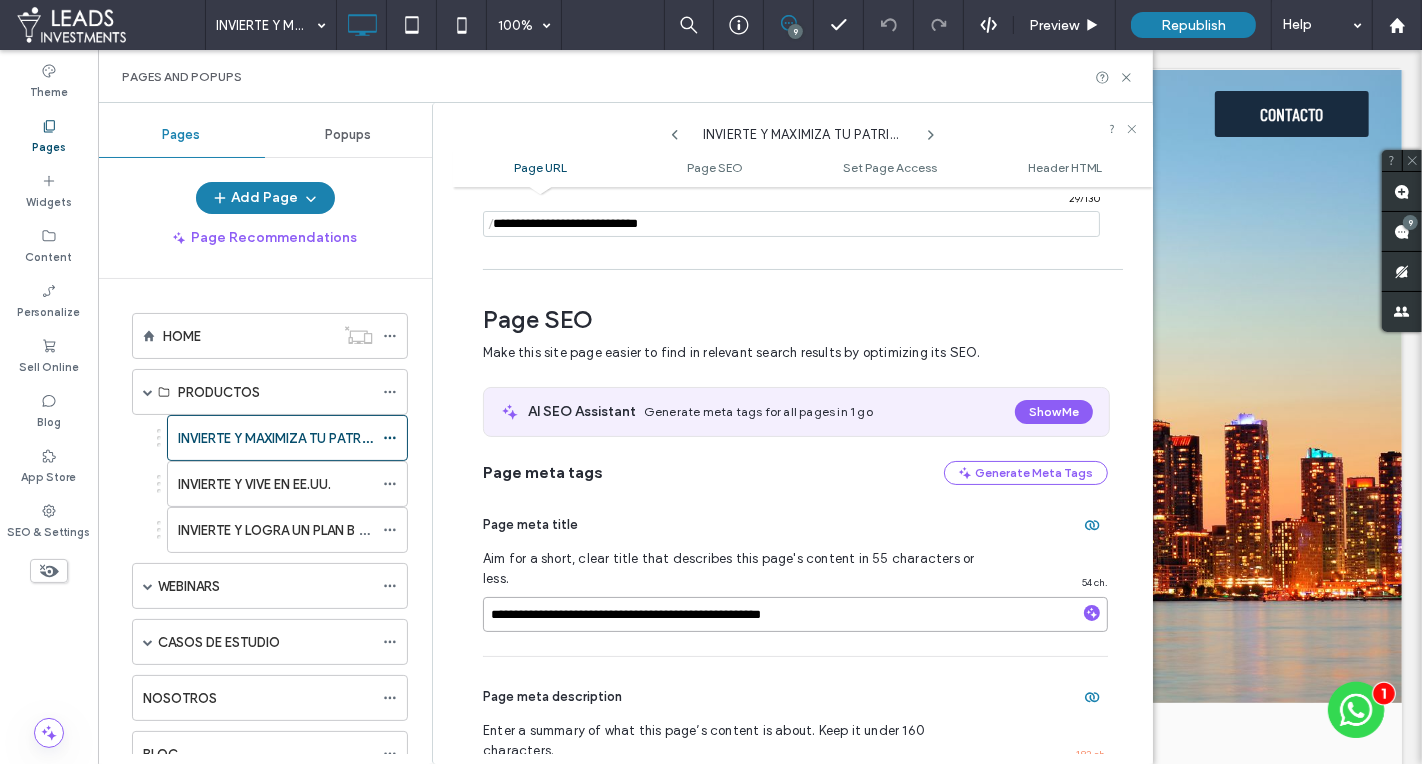 drag, startPoint x: 543, startPoint y: 593, endPoint x: 496, endPoint y: 592, distance: 47.010635 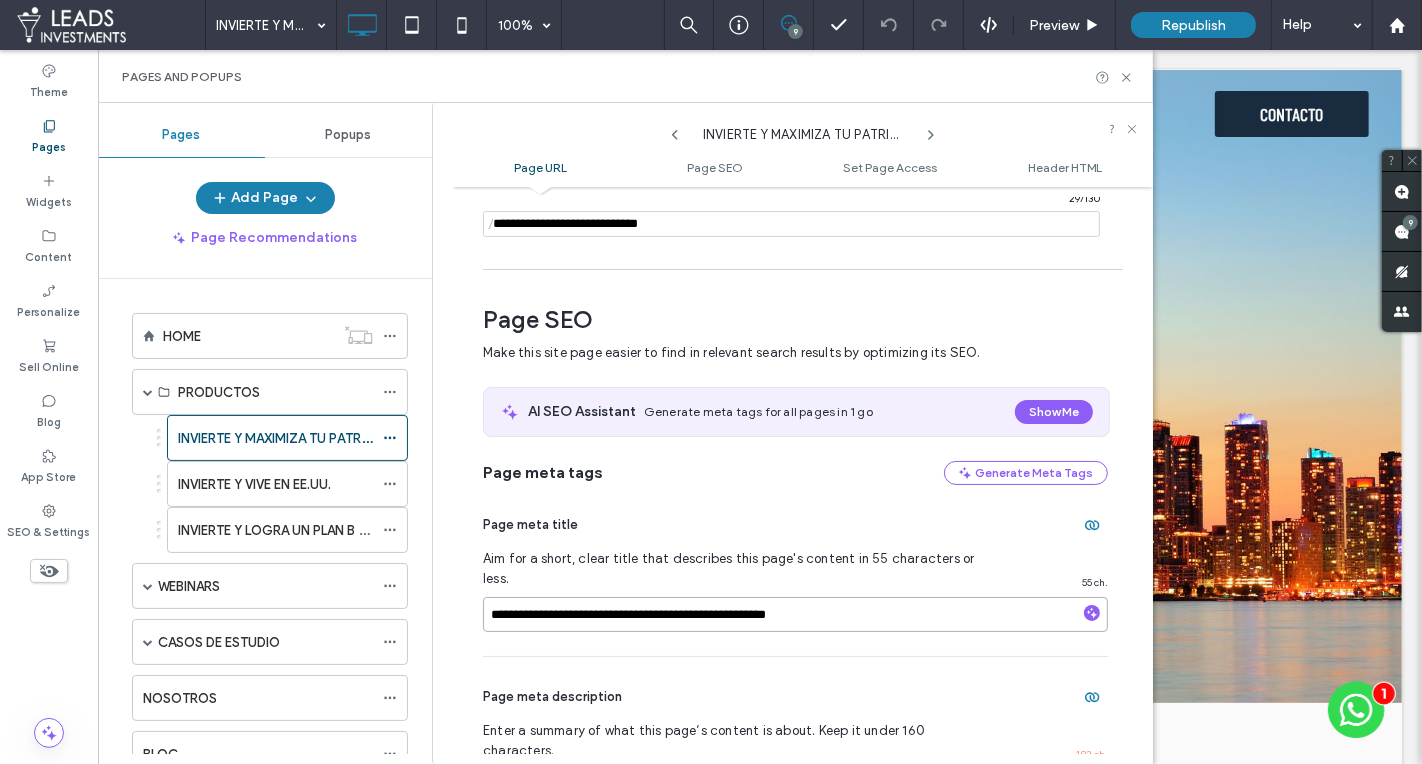 type on "**********" 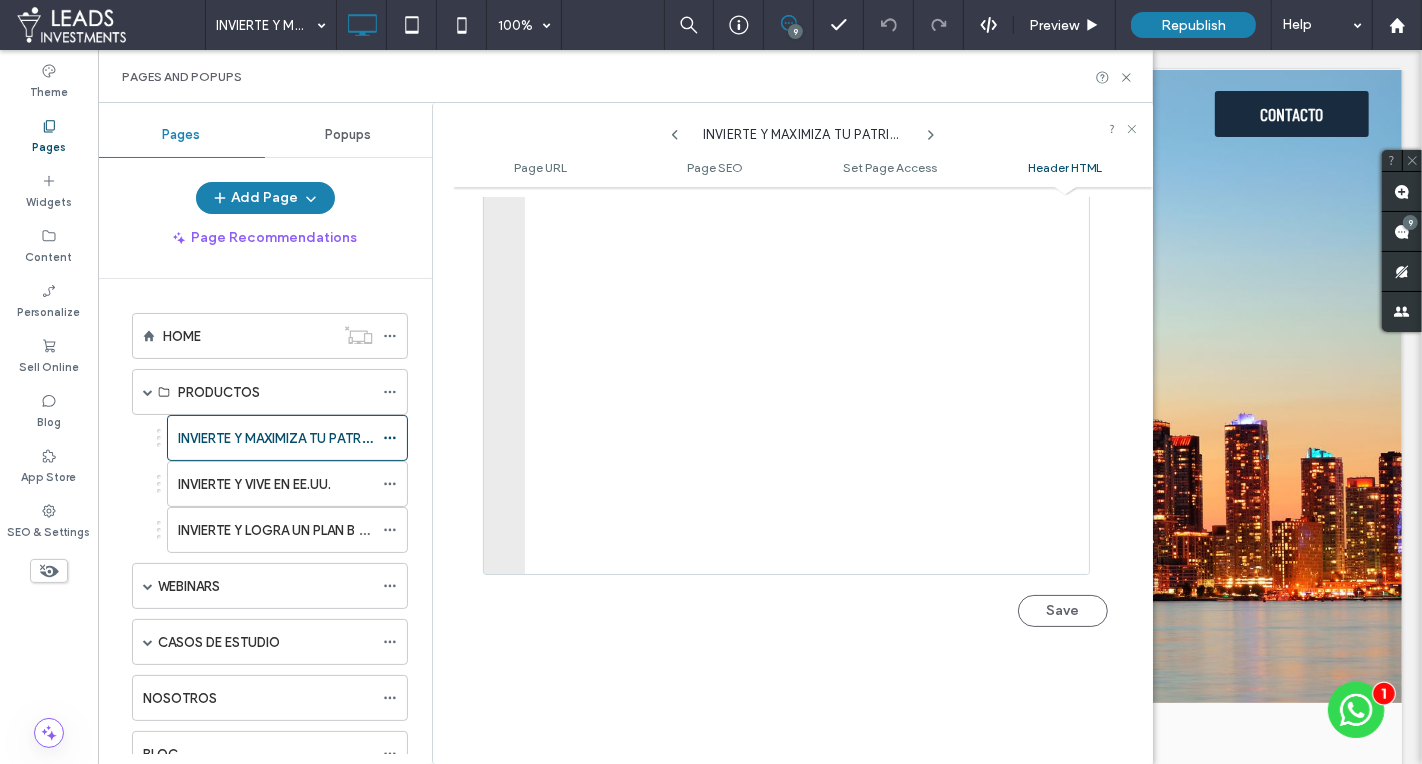 scroll, scrollTop: 2227, scrollLeft: 0, axis: vertical 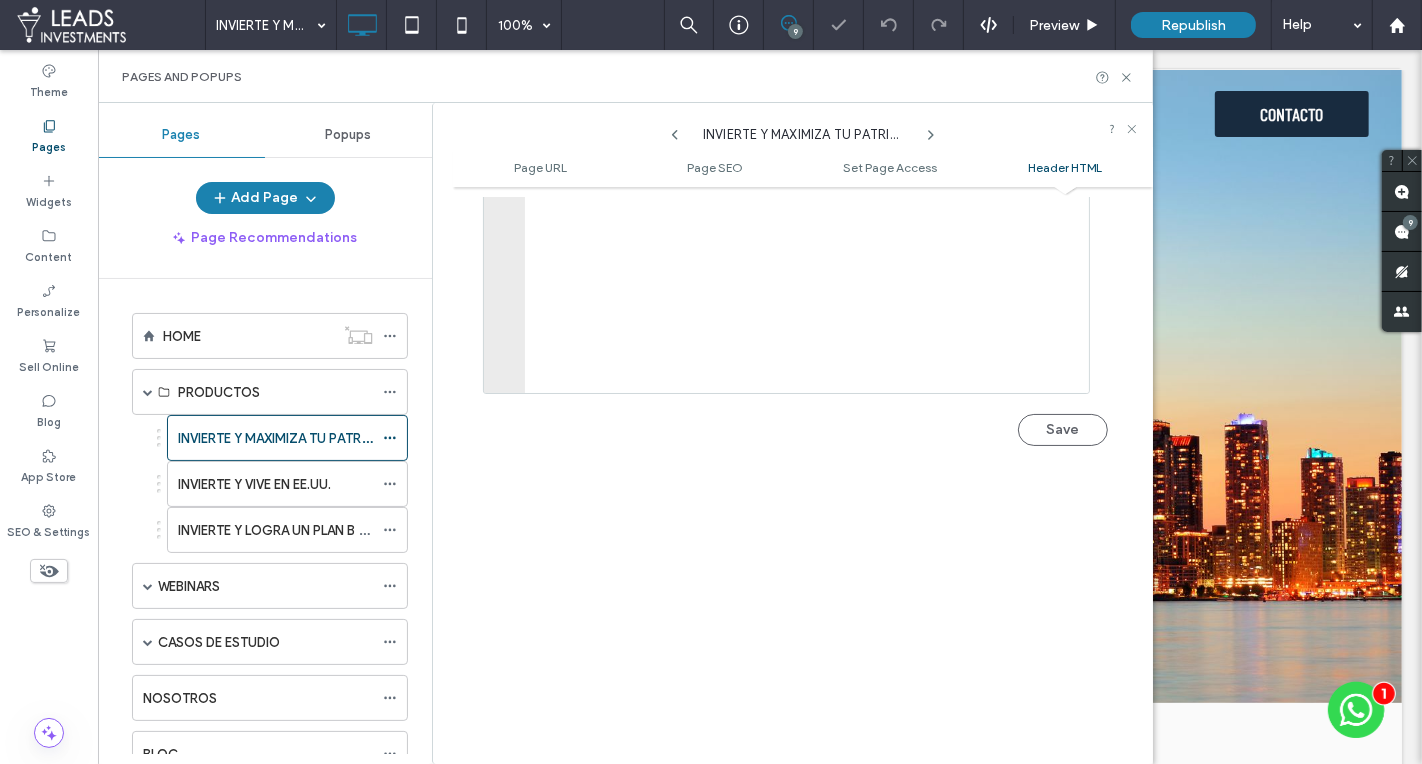 click on "Save" at bounding box center (1063, 430) 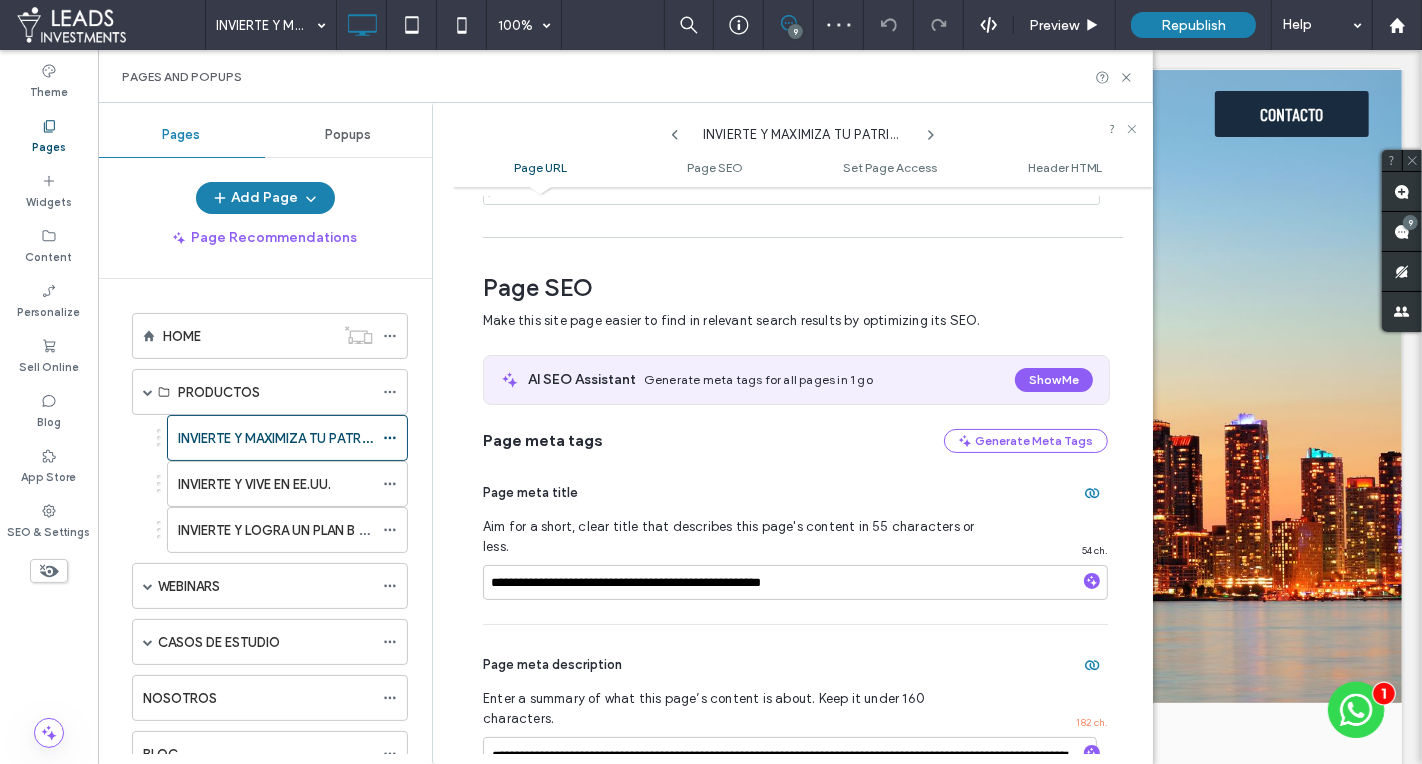 scroll, scrollTop: 214, scrollLeft: 0, axis: vertical 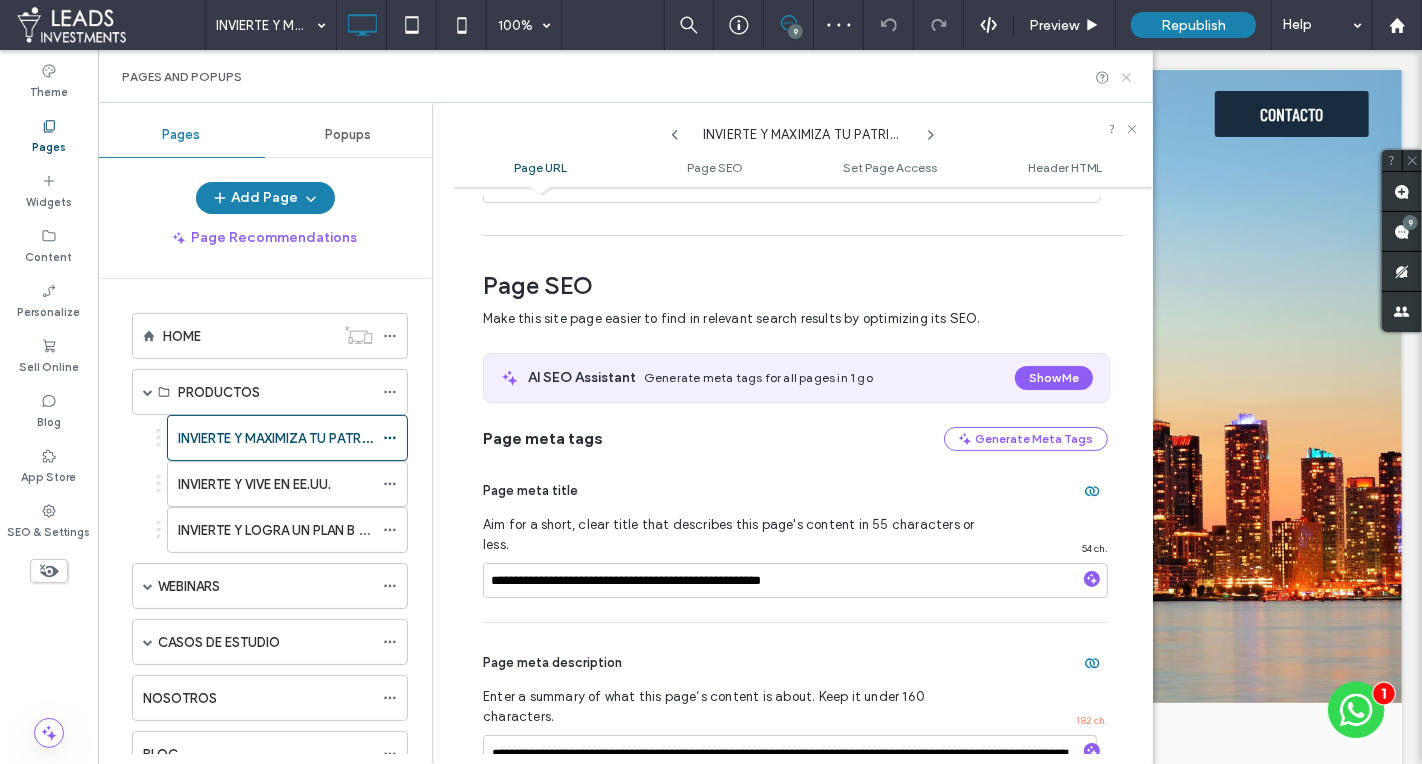 click 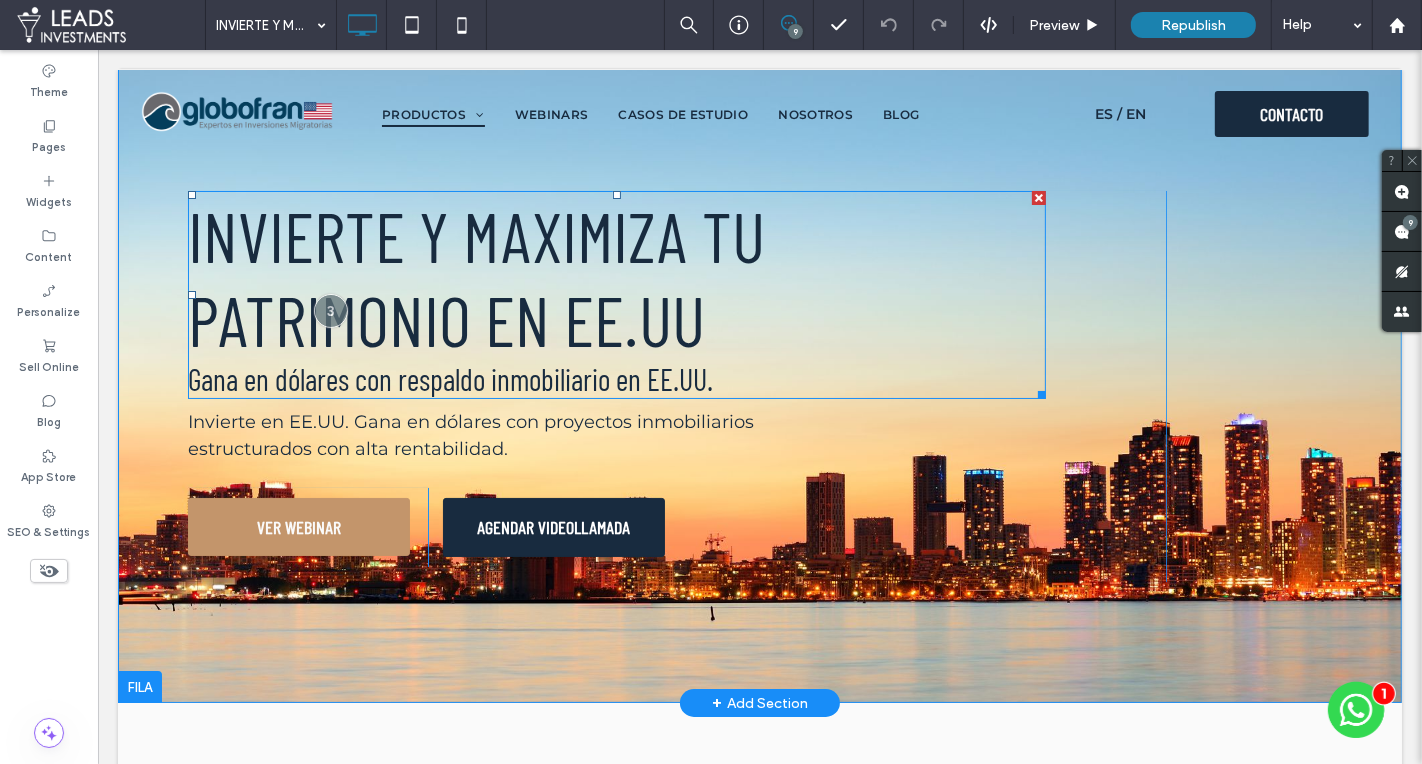 click on "INVIERTE Y MAXIMIZA TU PATRIMONIO EN EE.UU" at bounding box center [475, 277] 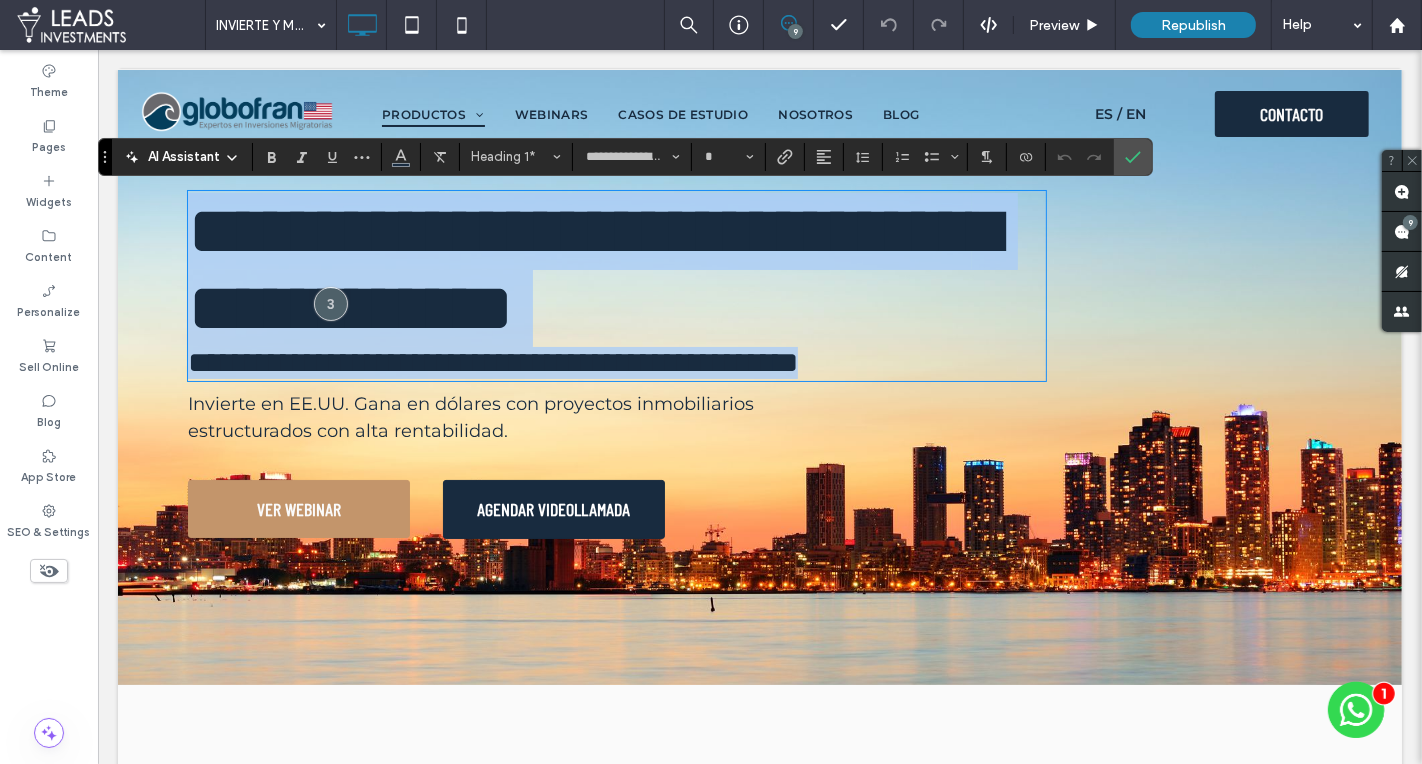 click on "**********" at bounding box center (592, 269) 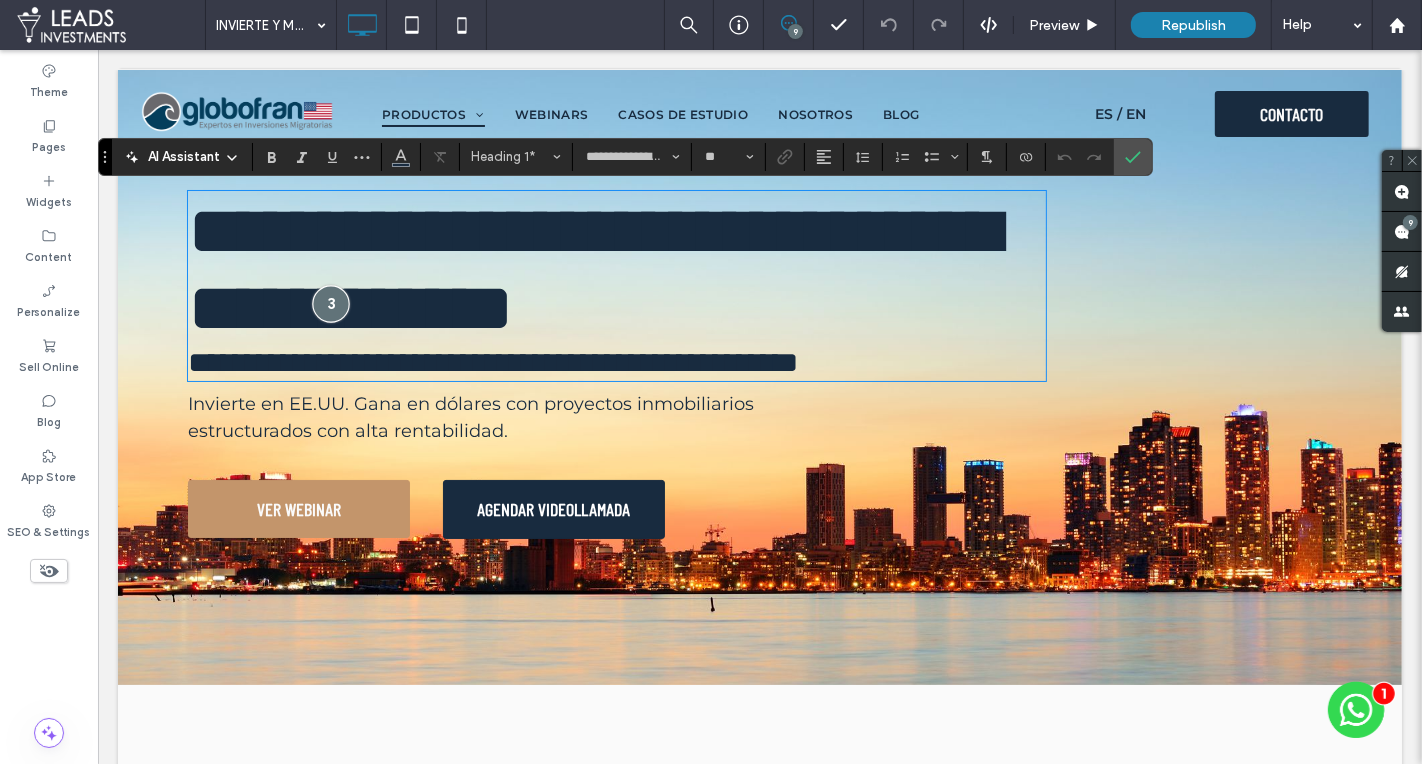 click at bounding box center (329, 304) 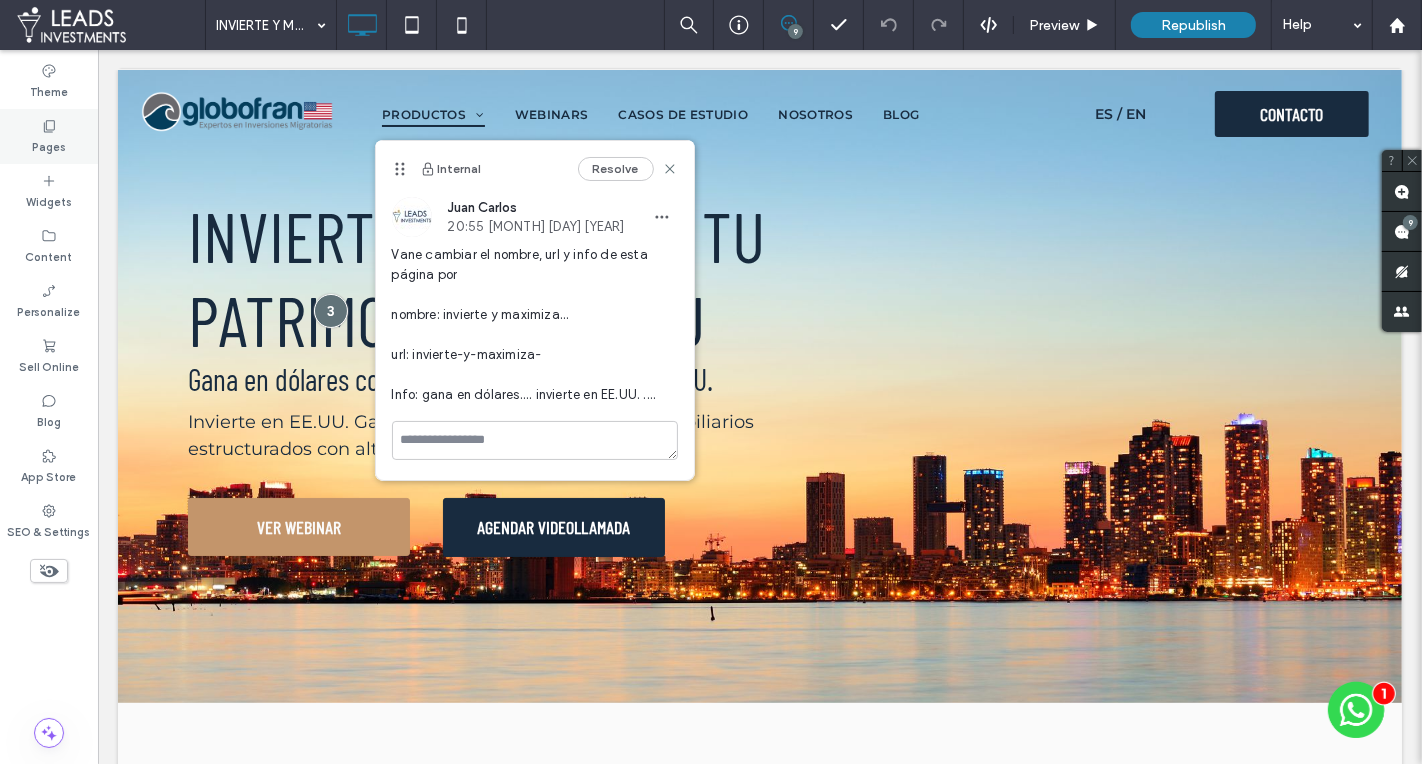 click on "Pages" at bounding box center [49, 136] 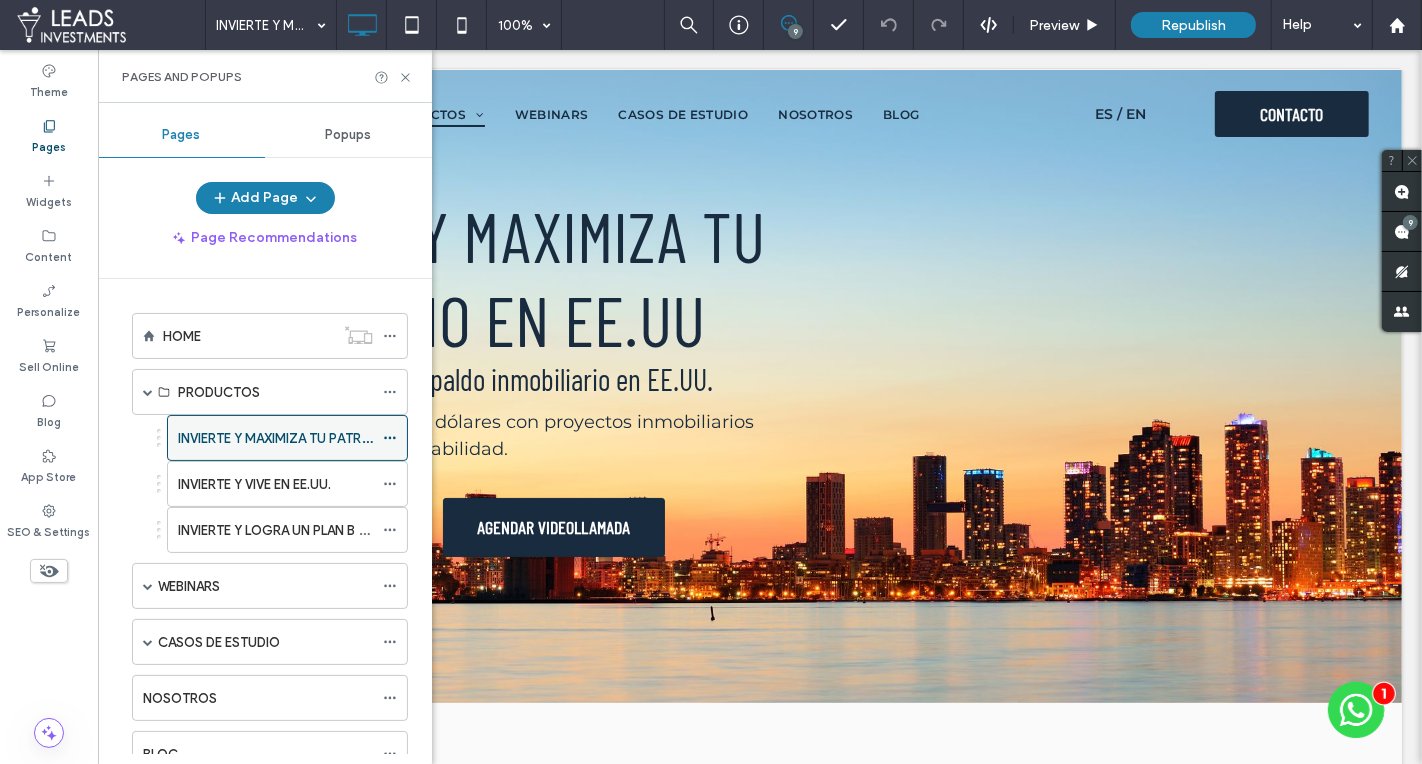 click 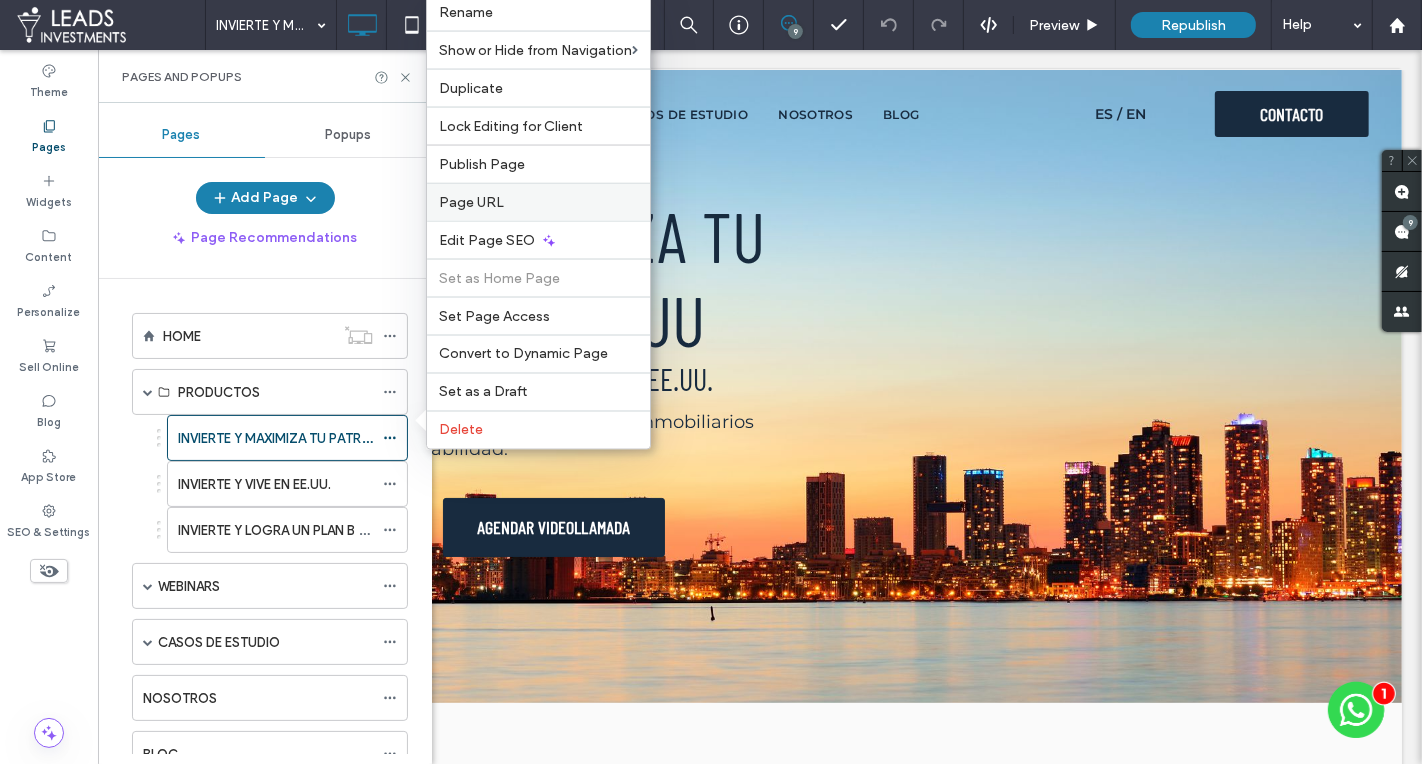 click on "Page URL" at bounding box center (538, 202) 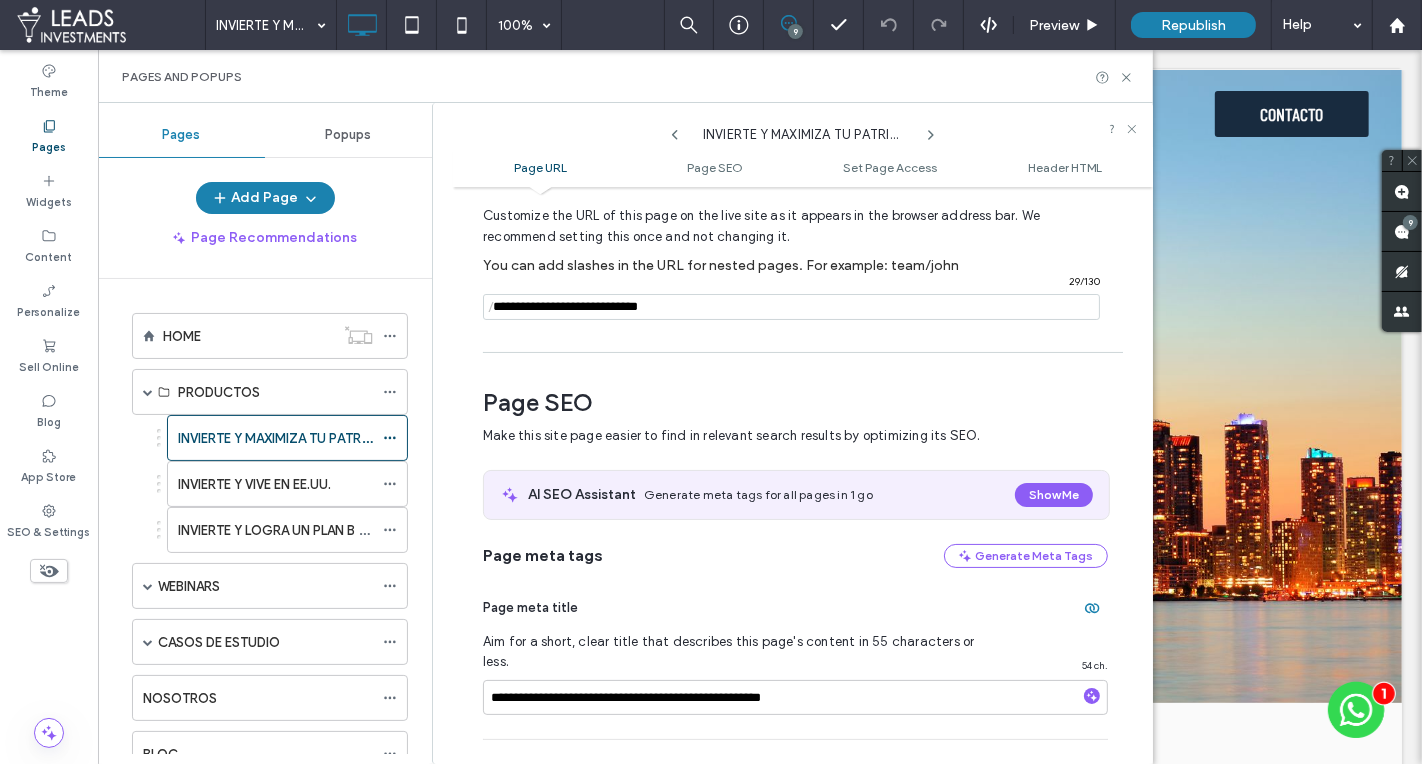 scroll, scrollTop: 177, scrollLeft: 0, axis: vertical 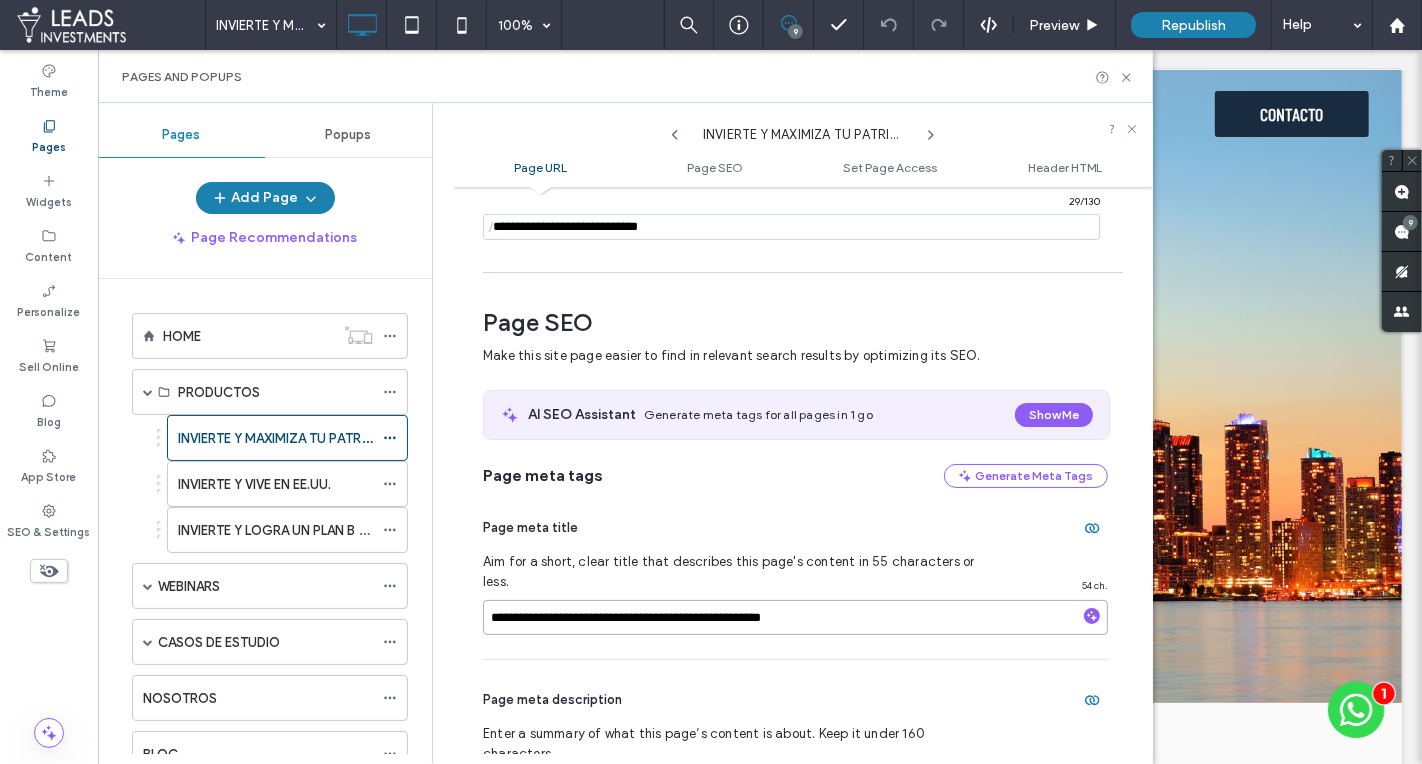 drag, startPoint x: 740, startPoint y: 594, endPoint x: 466, endPoint y: 584, distance: 274.18243 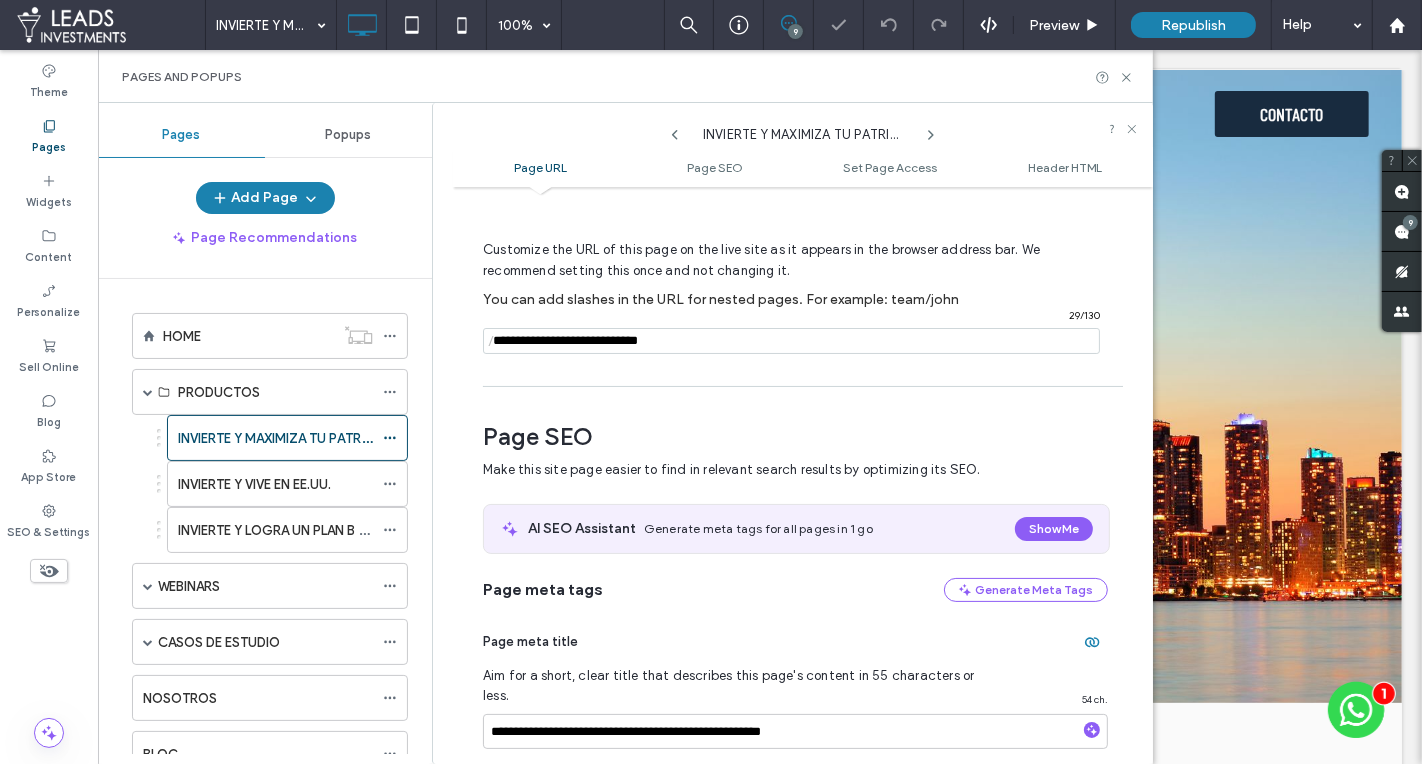 drag, startPoint x: 619, startPoint y: 339, endPoint x: 491, endPoint y: 348, distance: 128.31601 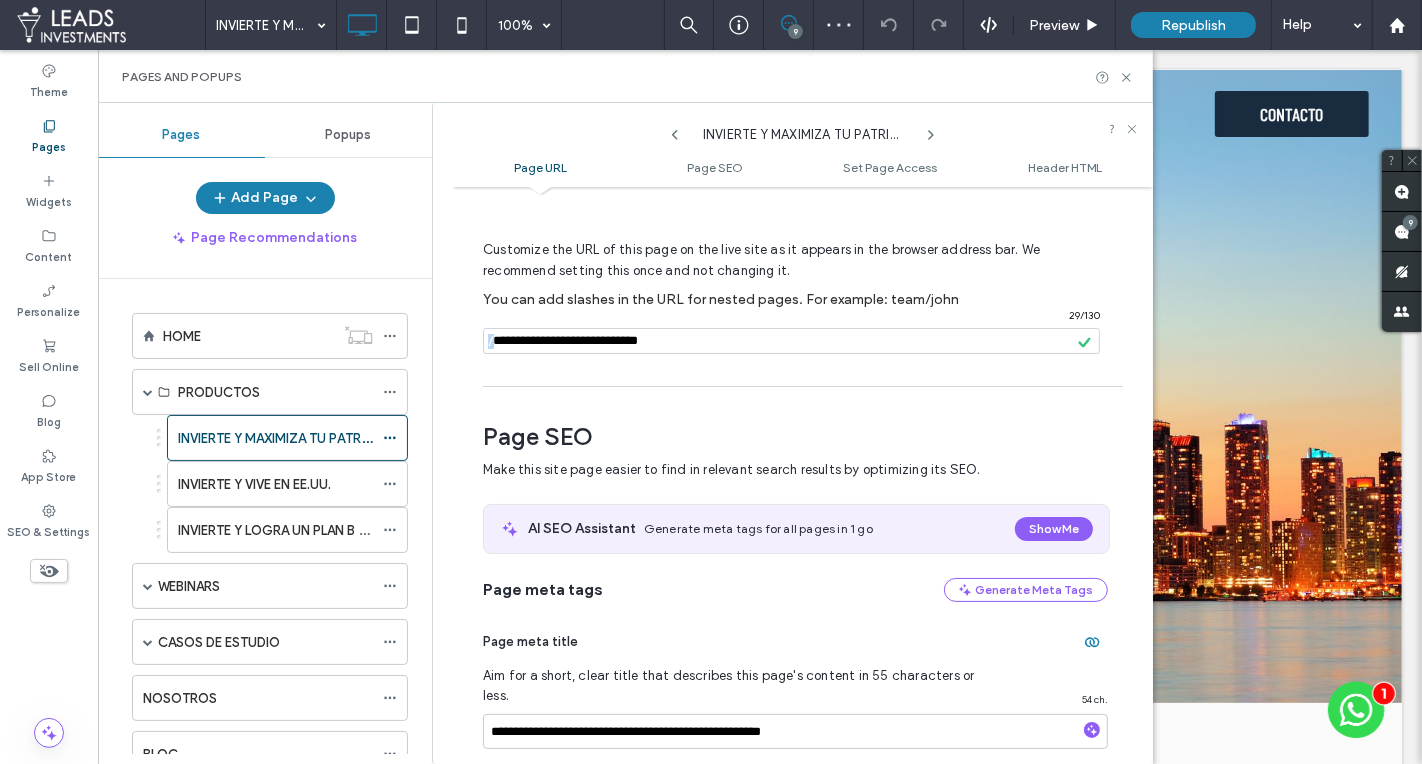drag, startPoint x: 495, startPoint y: 339, endPoint x: 756, endPoint y: 349, distance: 261.1915 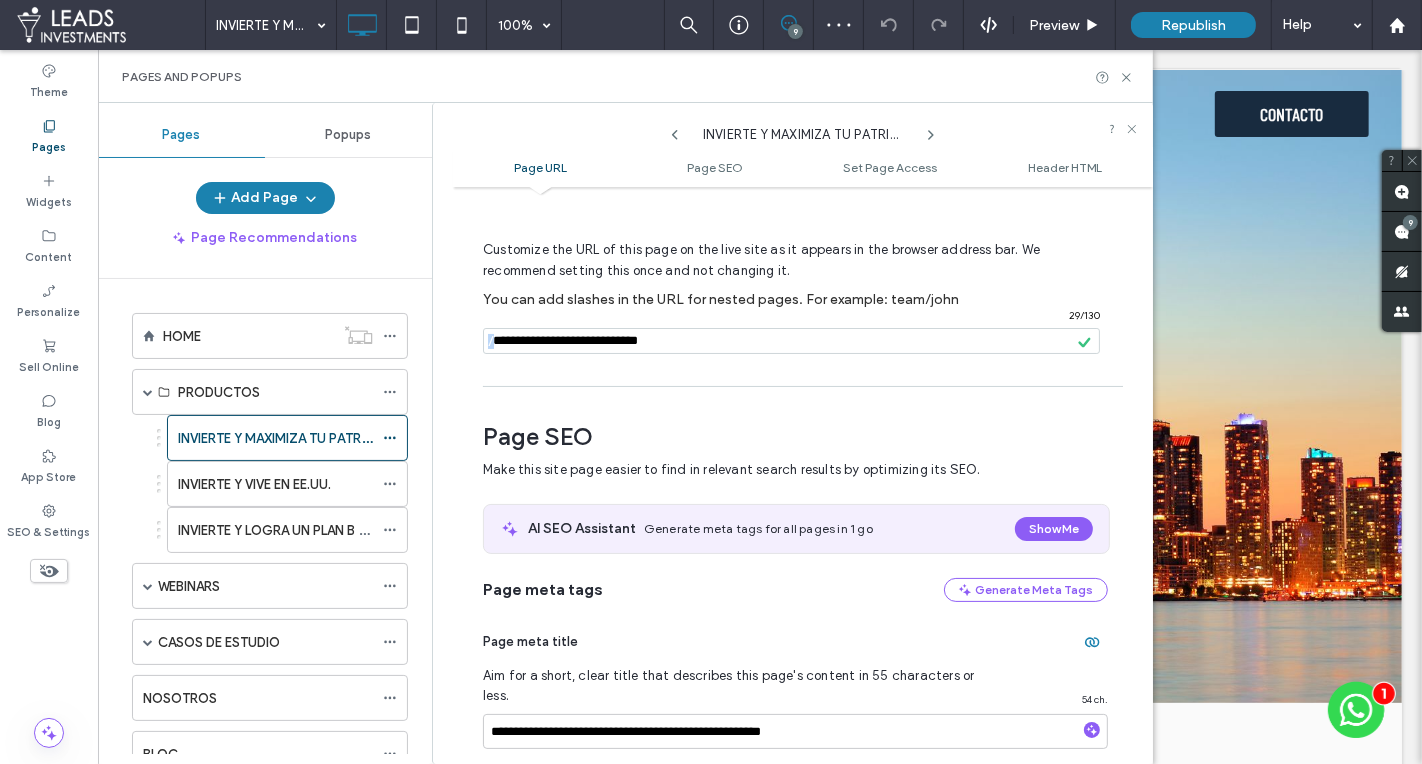 click on "/ 29 / 130" at bounding box center [791, 341] 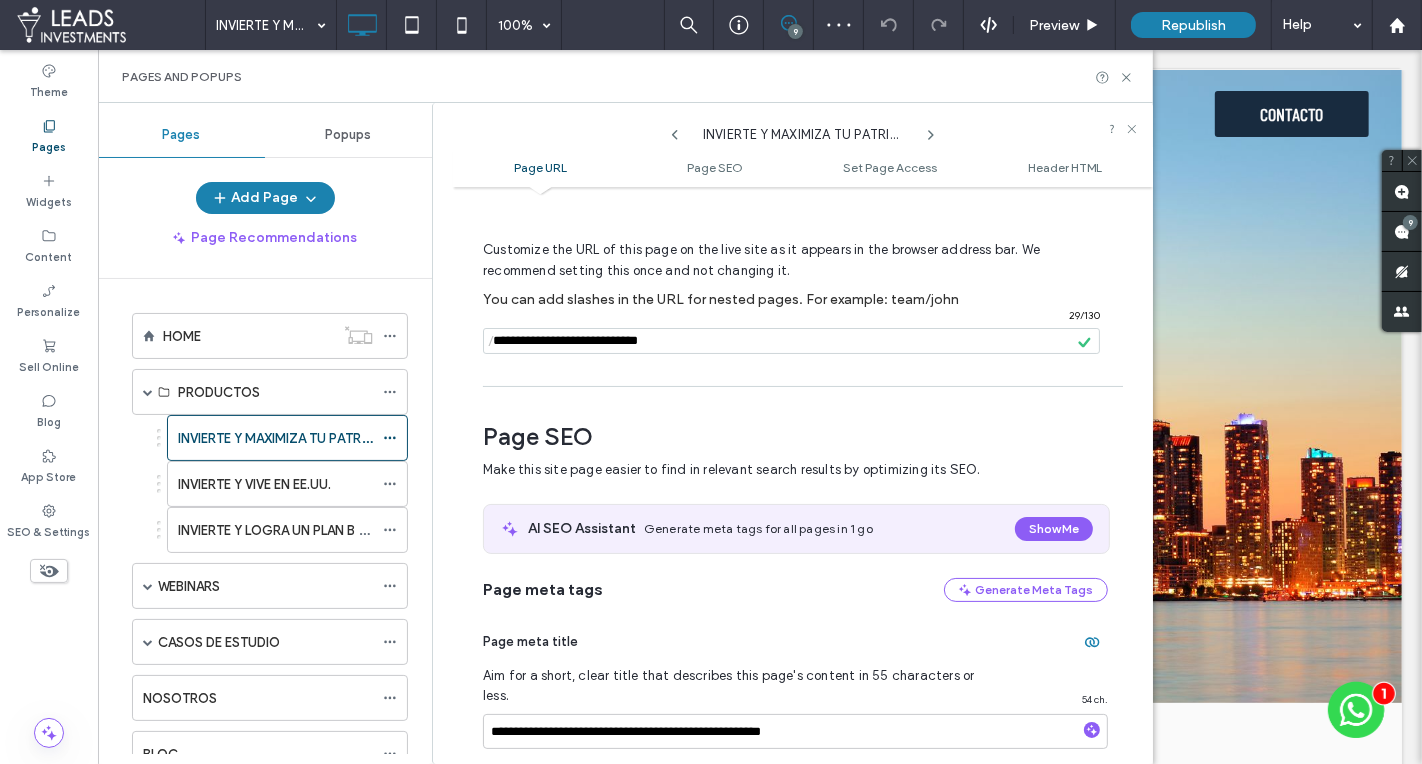 drag, startPoint x: 740, startPoint y: 347, endPoint x: 492, endPoint y: 344, distance: 248.01814 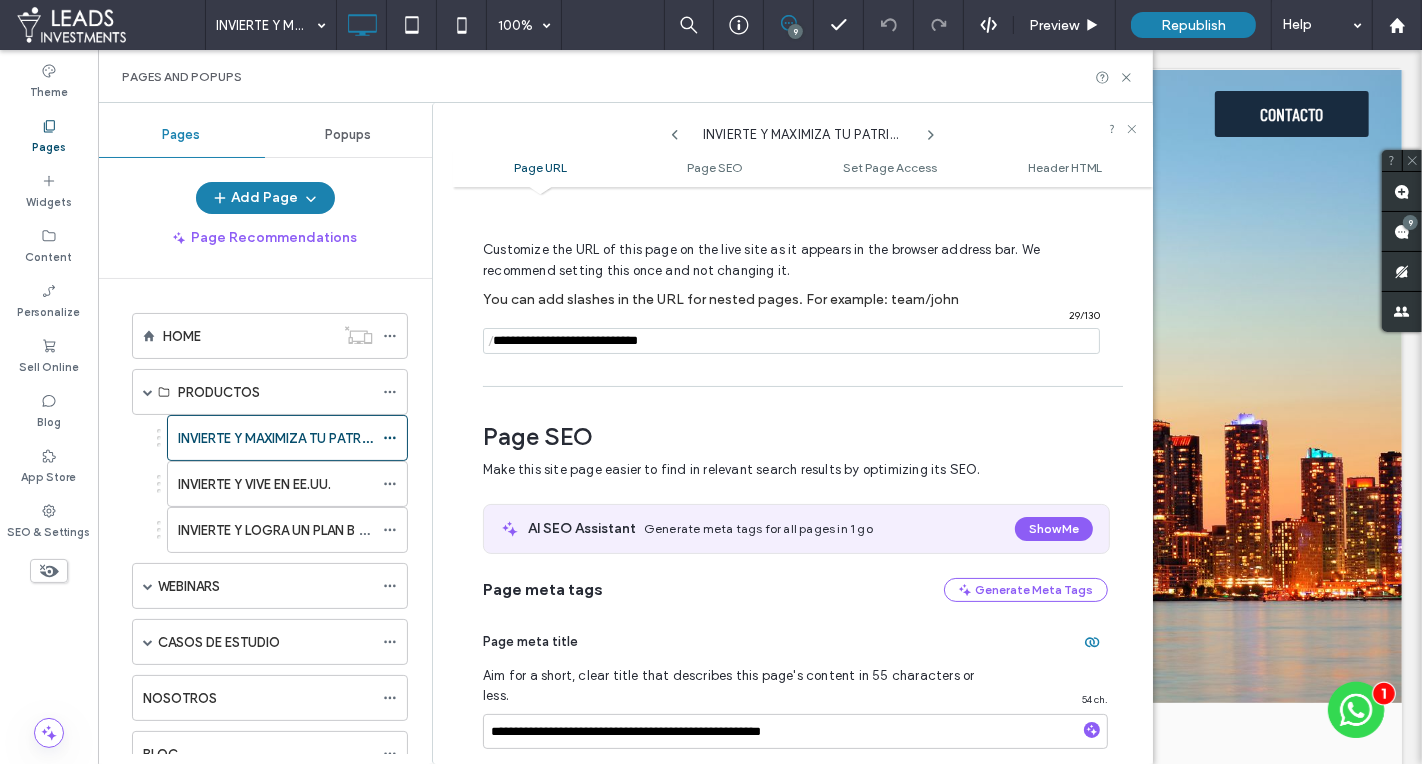 paste on "**********" 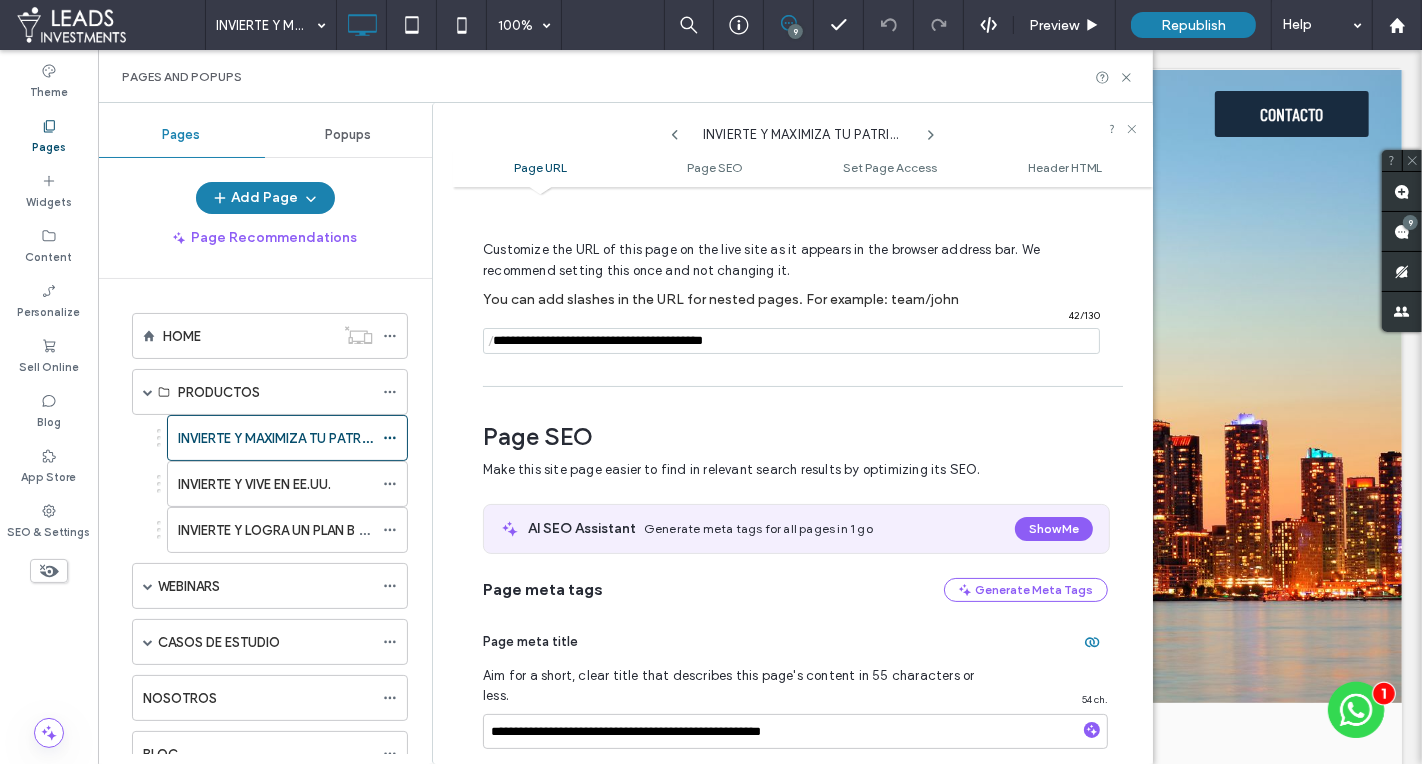 click on "/" at bounding box center [491, 341] 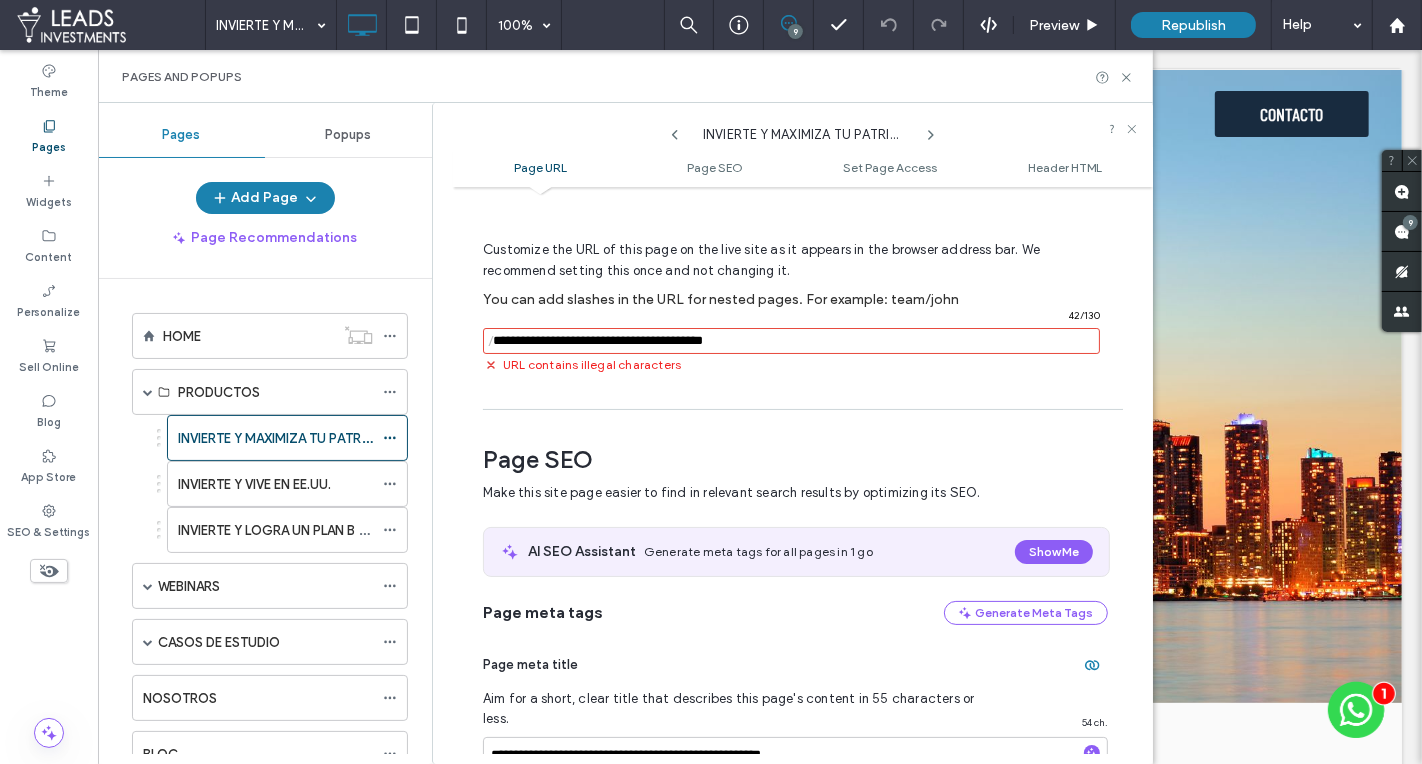 click at bounding box center (791, 341) 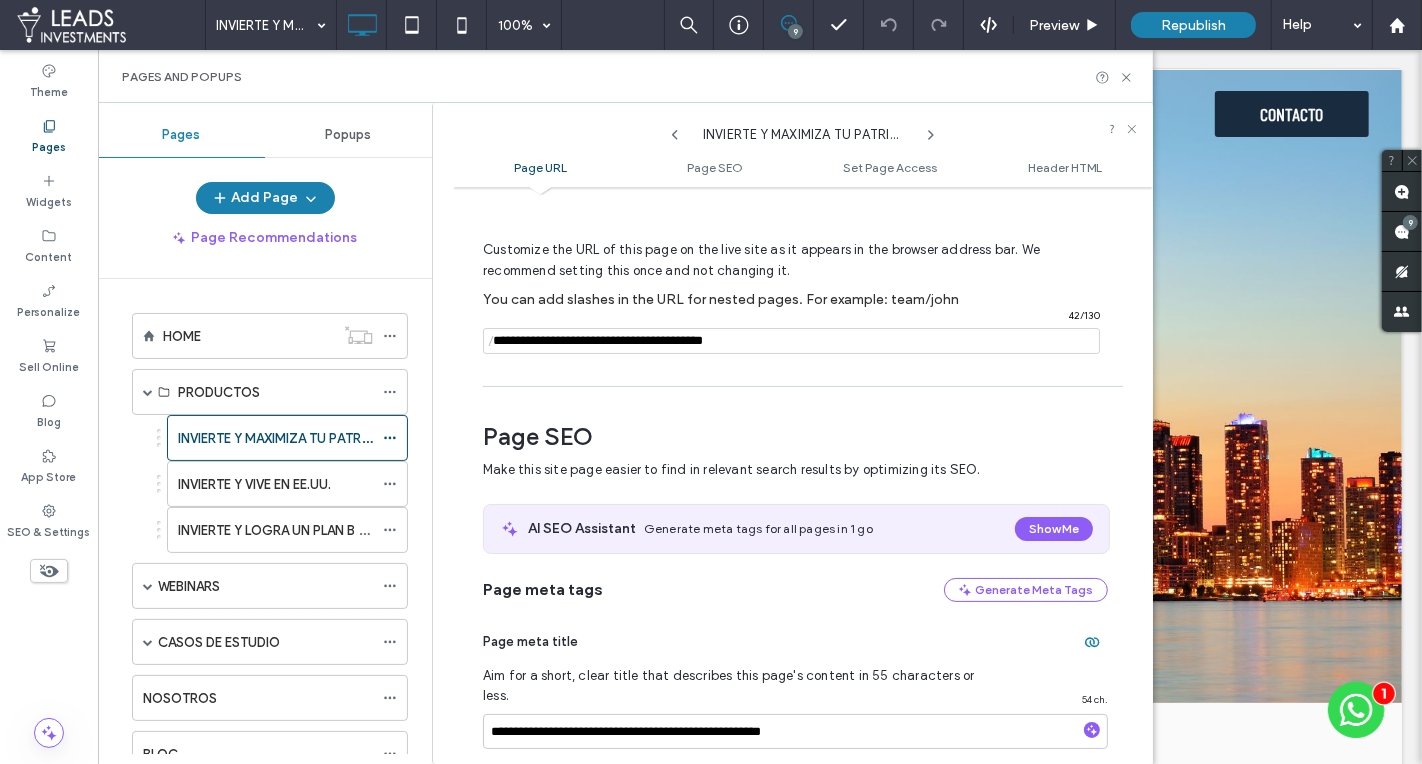 type on "**********" 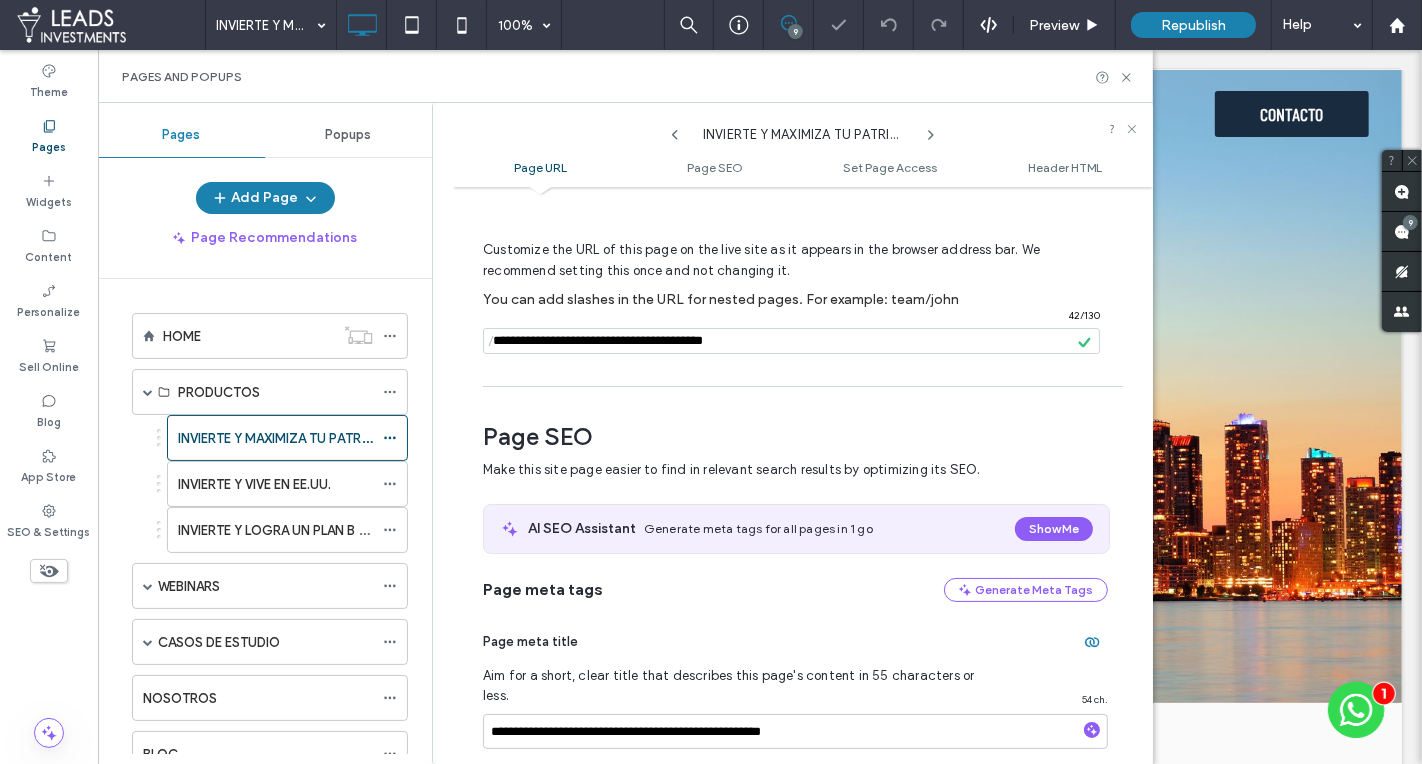 click on "**********" at bounding box center [803, 475] 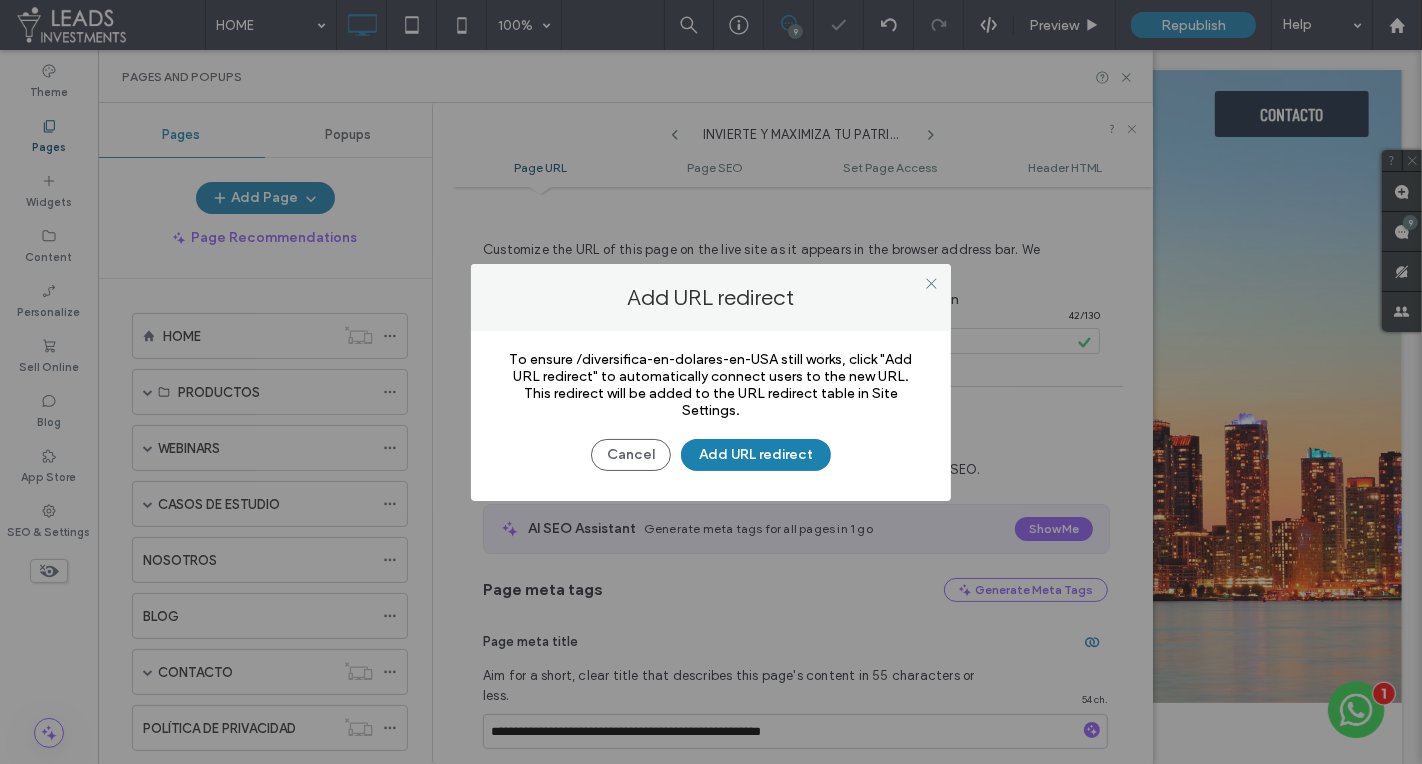 click at bounding box center (711, 382) 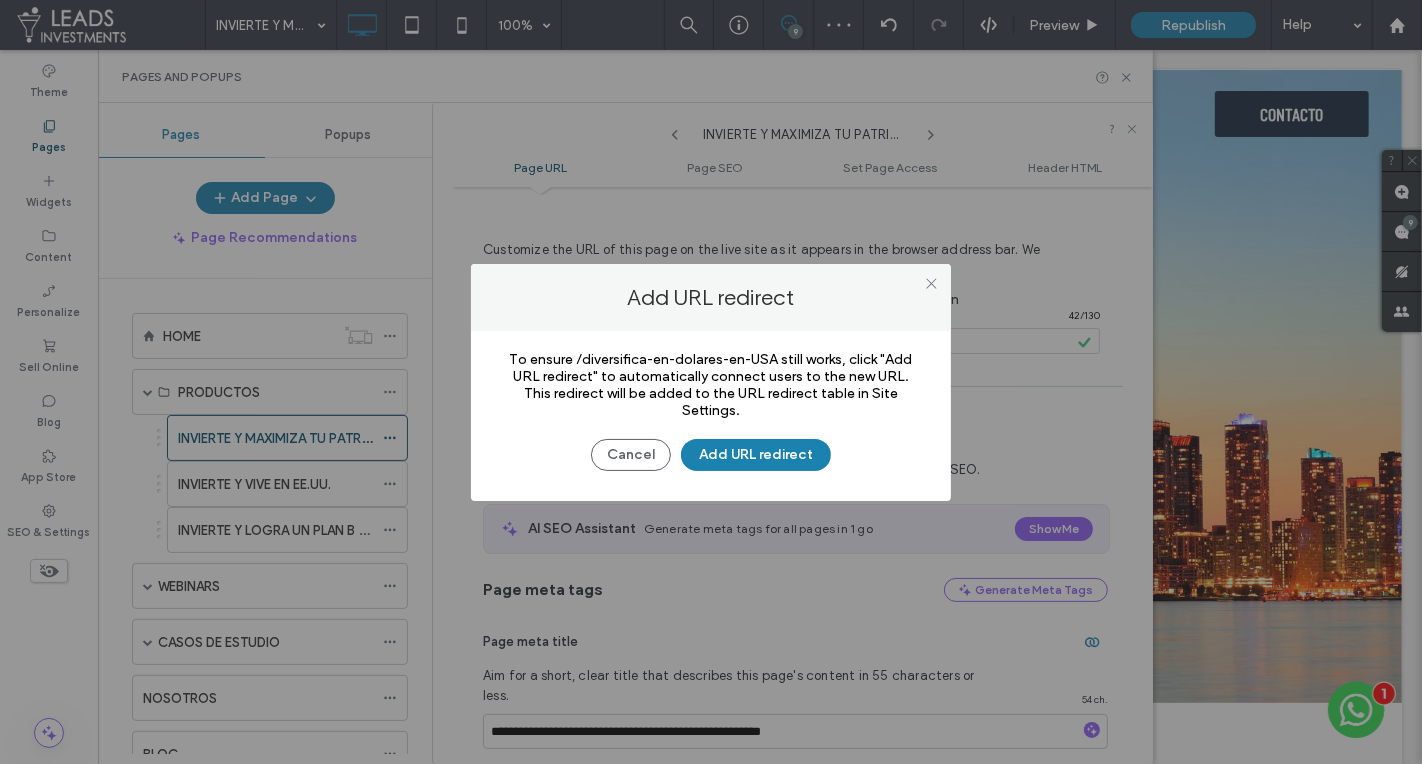 scroll, scrollTop: 0, scrollLeft: 0, axis: both 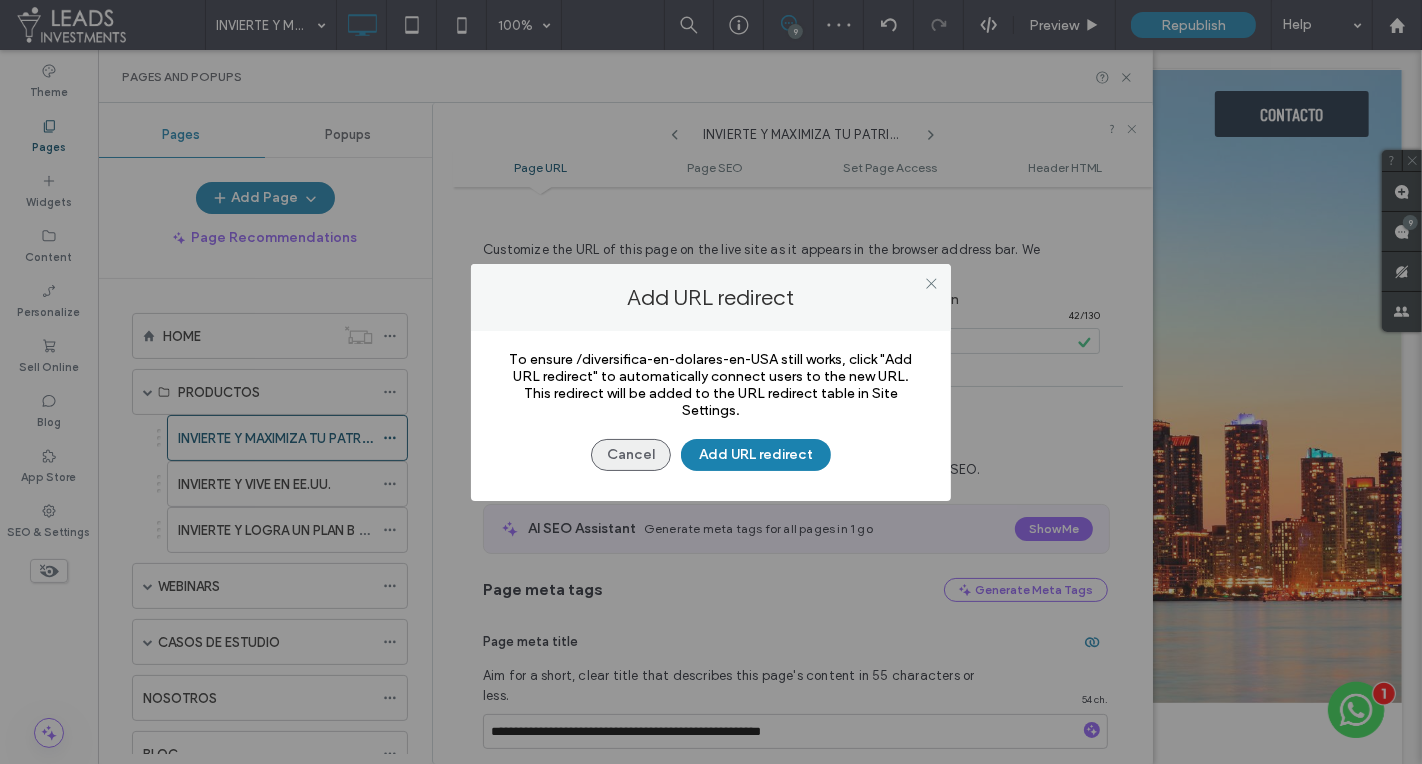 click on "Cancel" at bounding box center [631, 455] 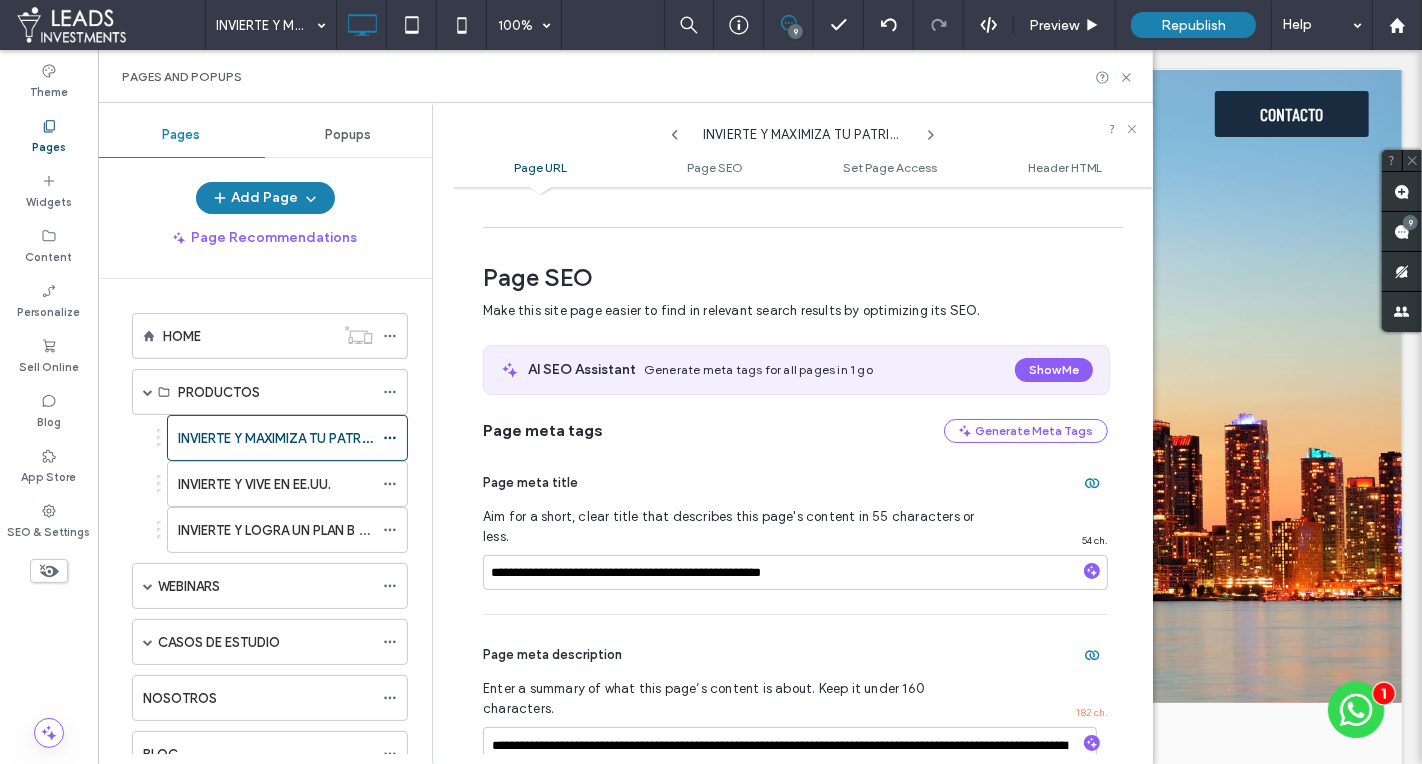 scroll, scrollTop: 0, scrollLeft: 0, axis: both 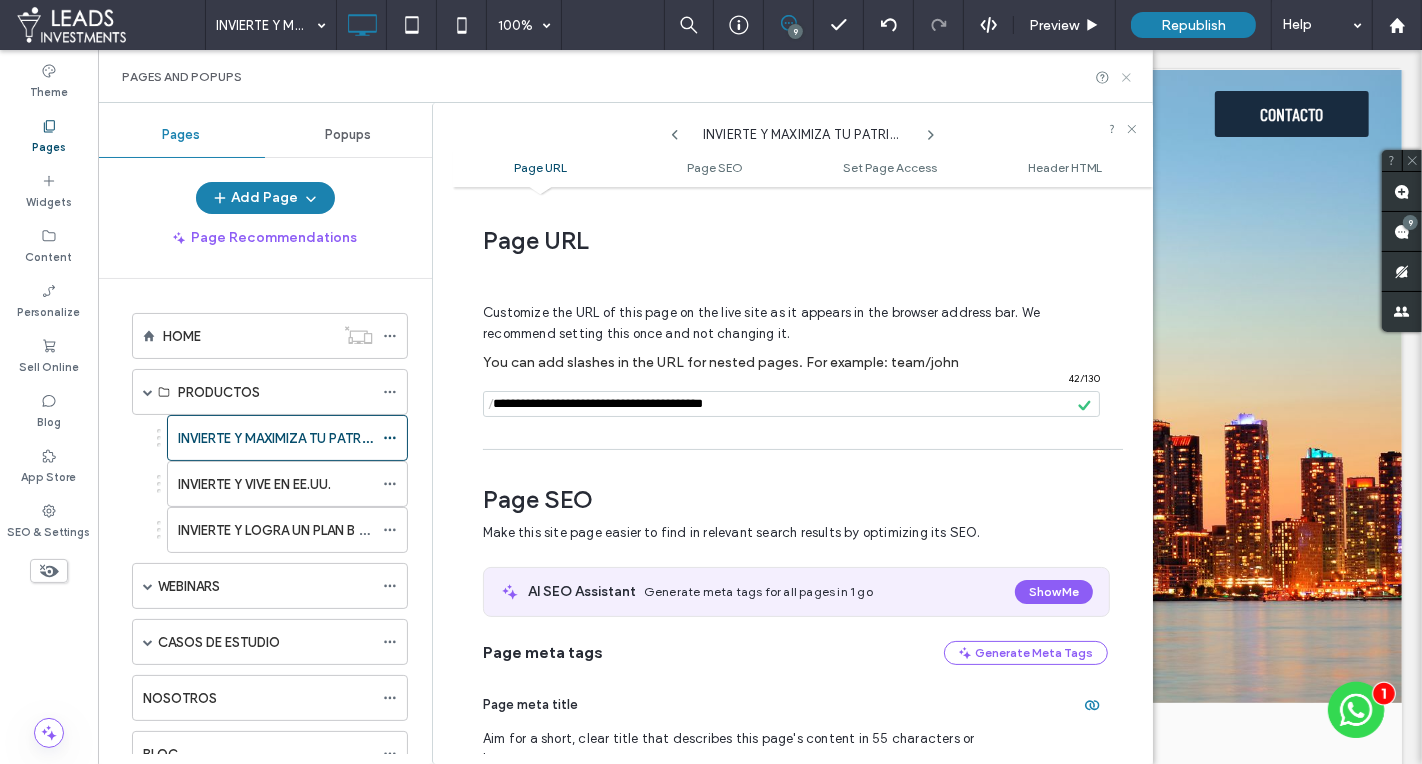 drag, startPoint x: 1128, startPoint y: 74, endPoint x: 539, endPoint y: 196, distance: 601.50226 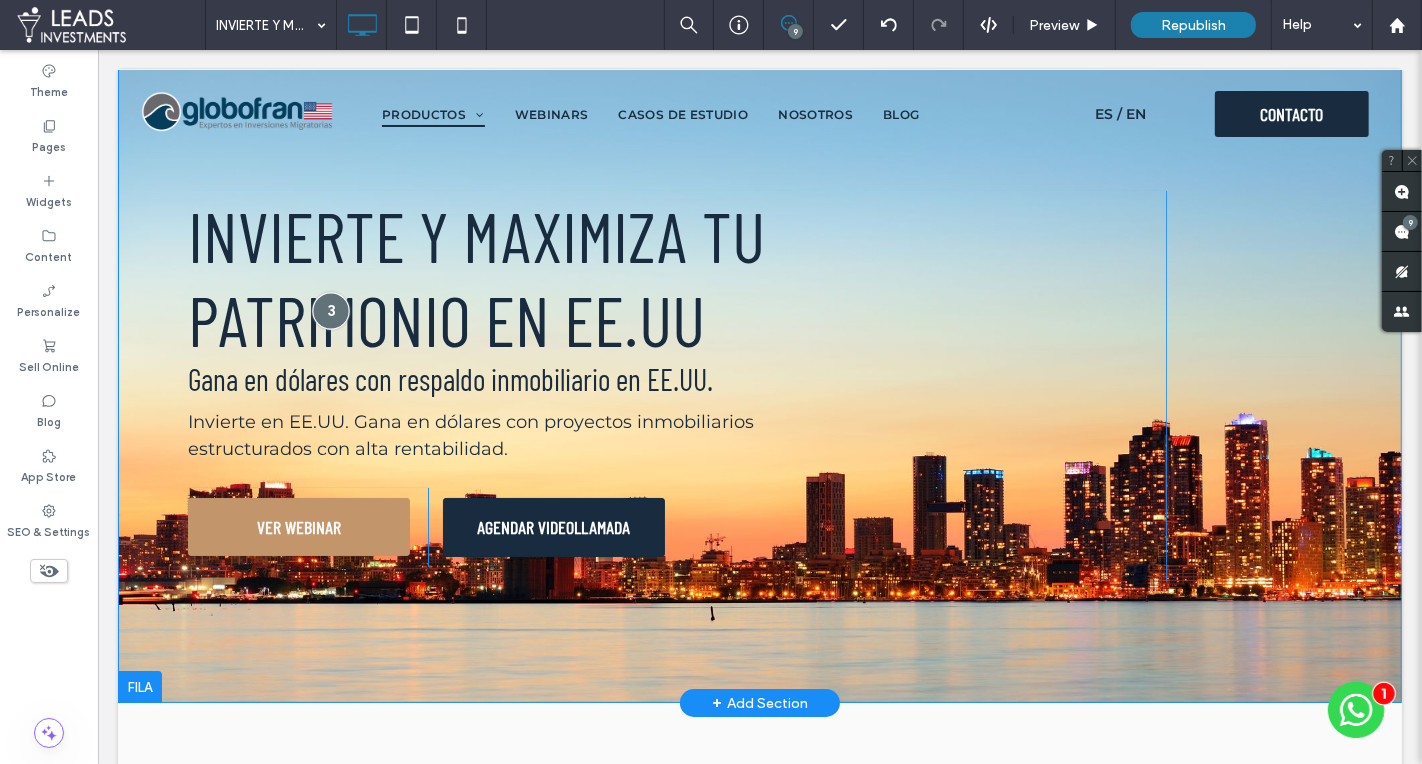 click at bounding box center [329, 310] 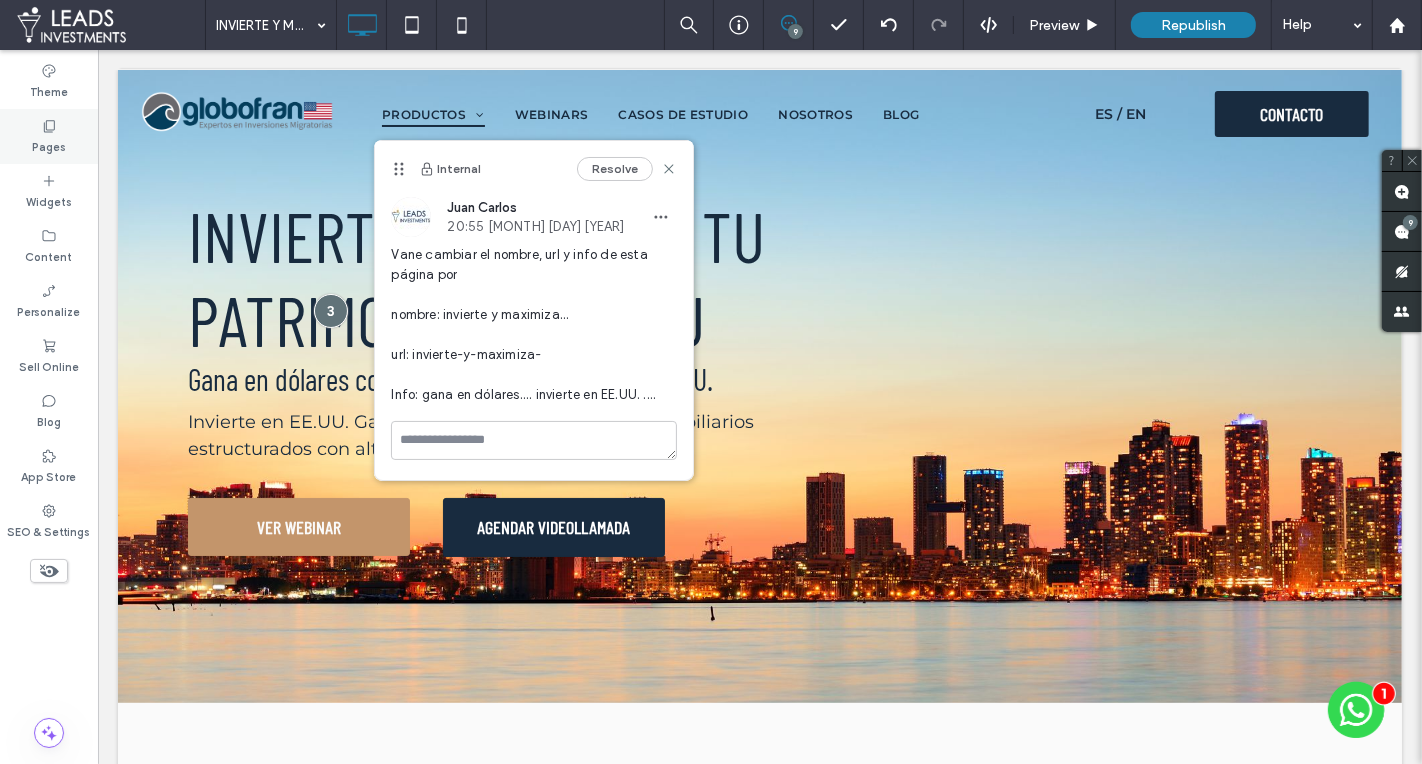 click on "Pages" at bounding box center (49, 136) 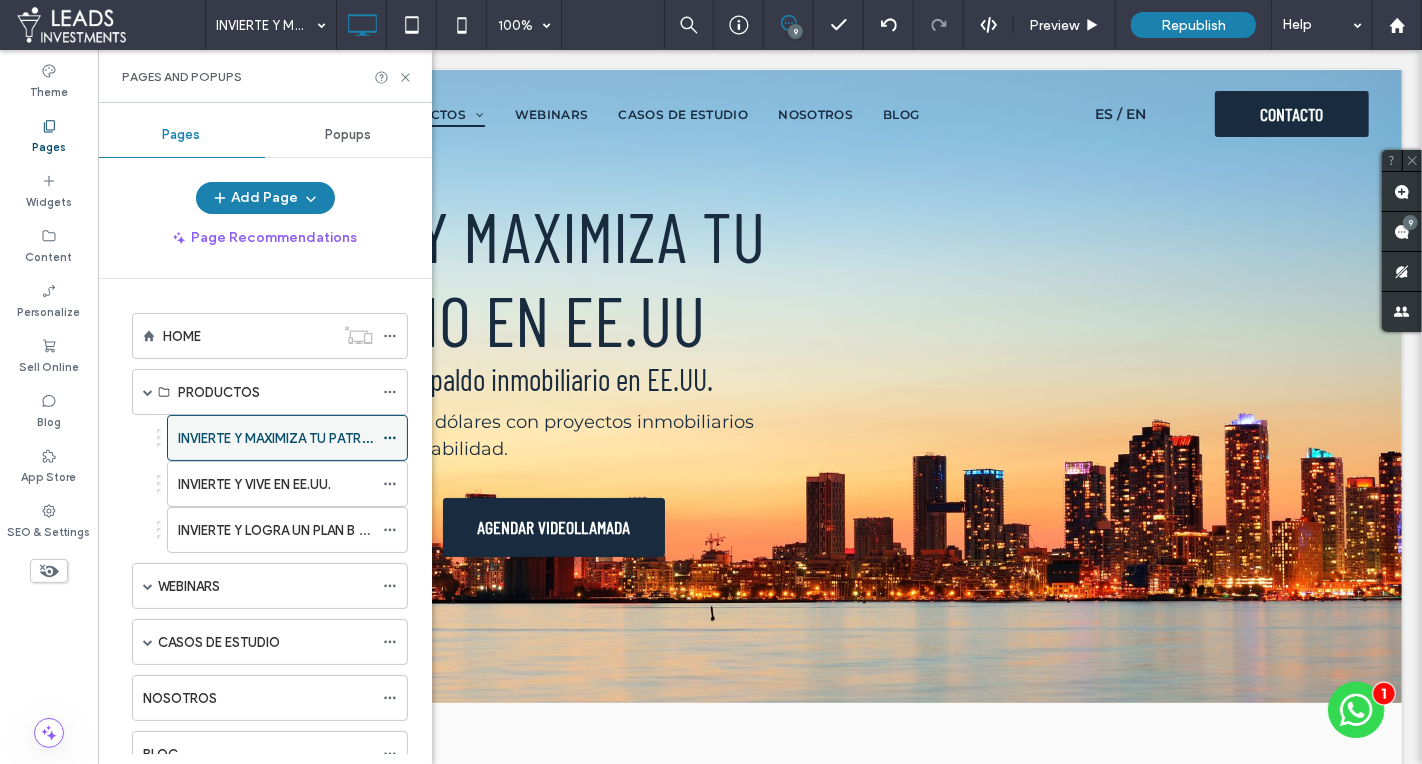 click 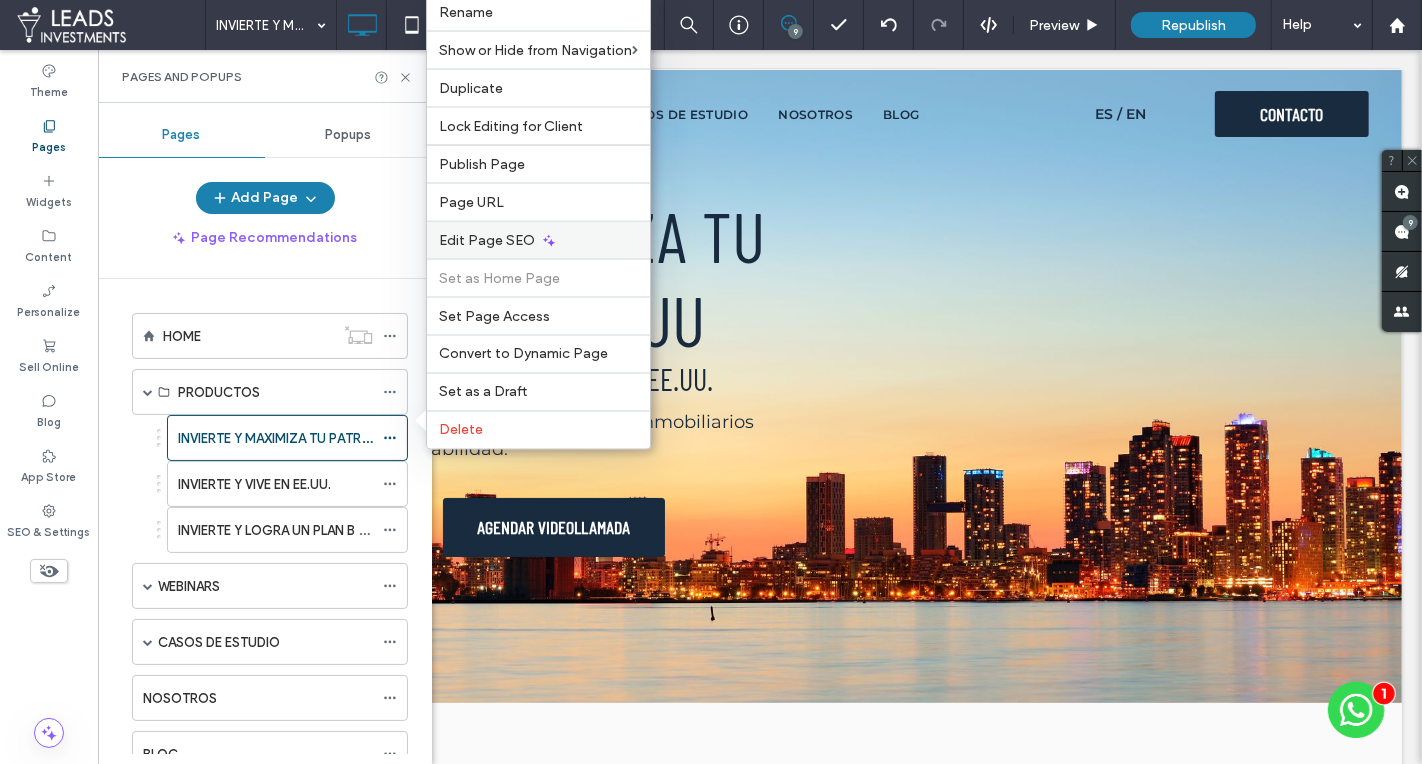 click on "Edit Page SEO" at bounding box center [487, 240] 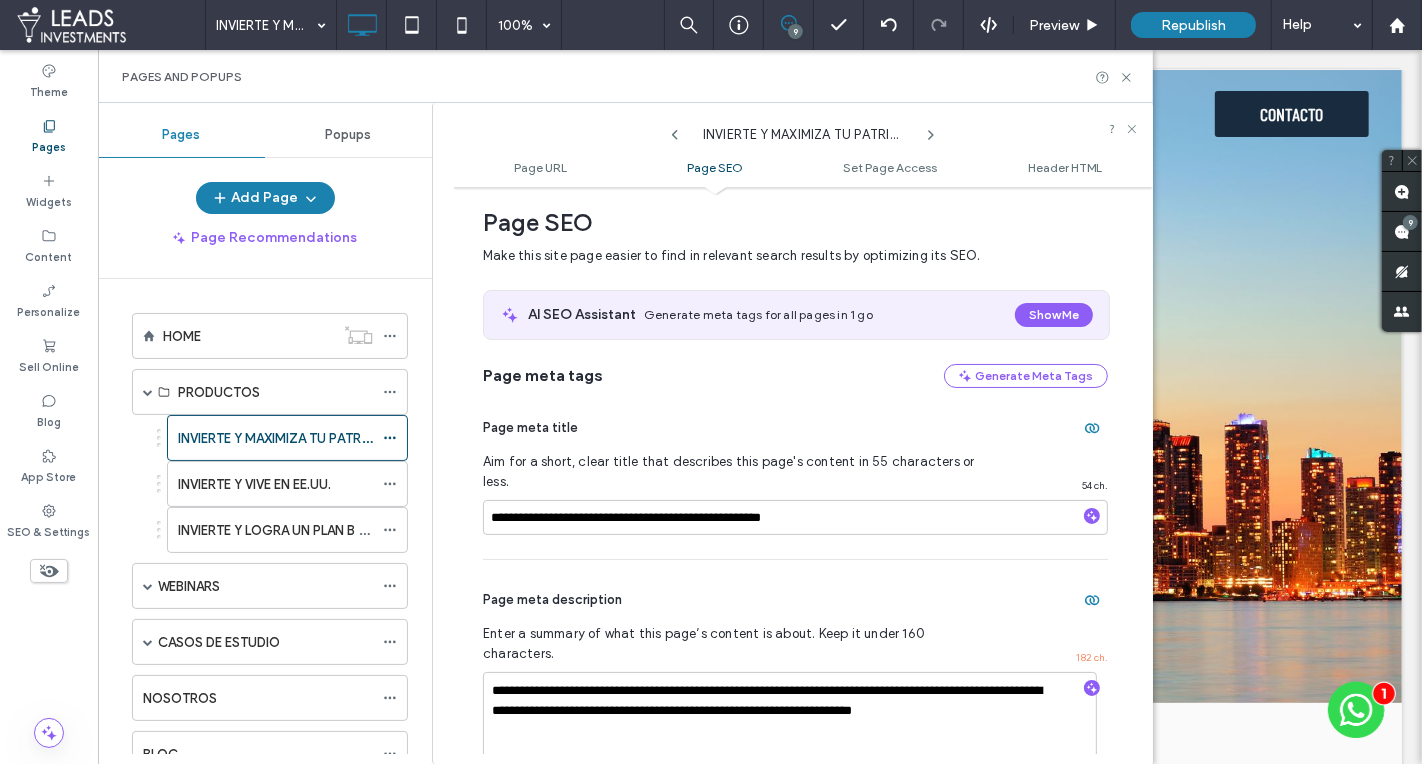 scroll, scrollTop: 279, scrollLeft: 0, axis: vertical 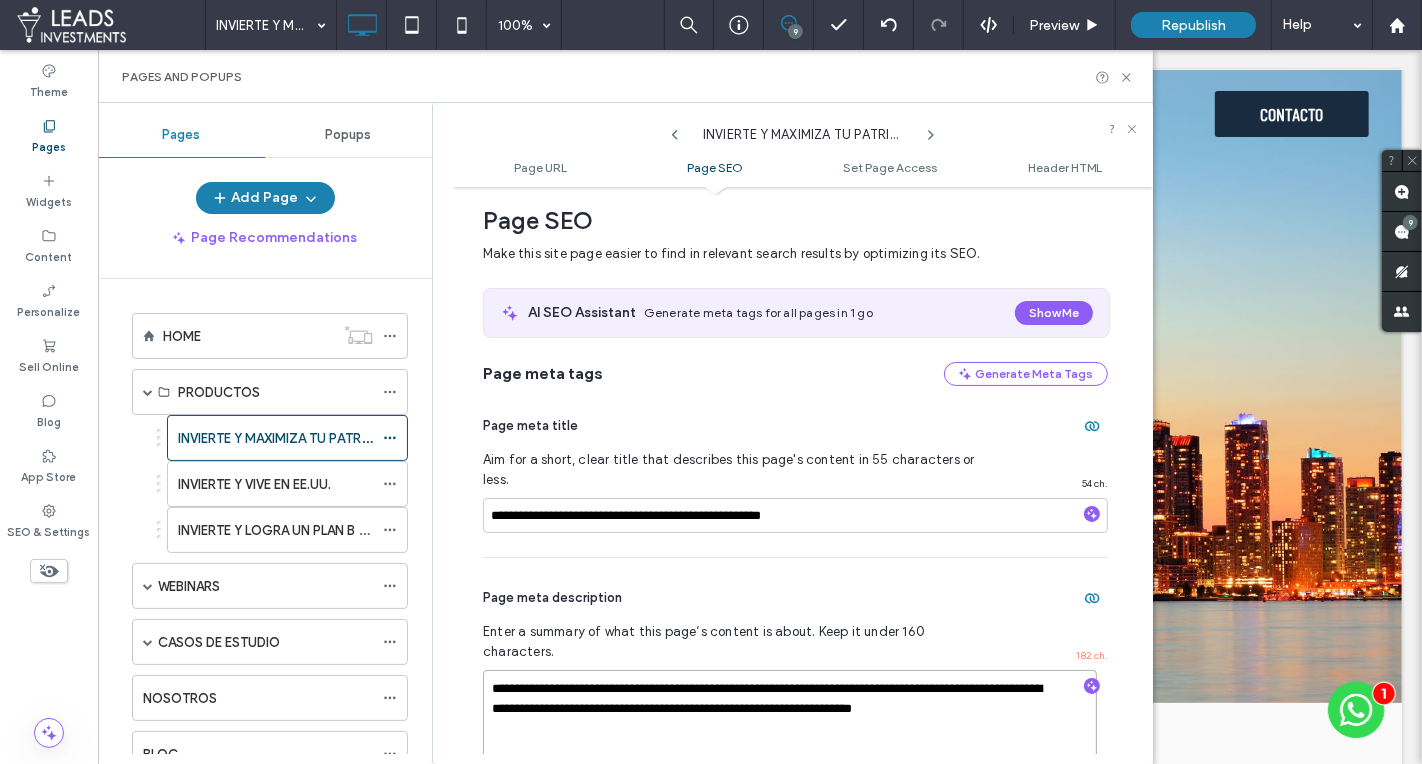 drag, startPoint x: 693, startPoint y: 647, endPoint x: 453, endPoint y: 641, distance: 240.07498 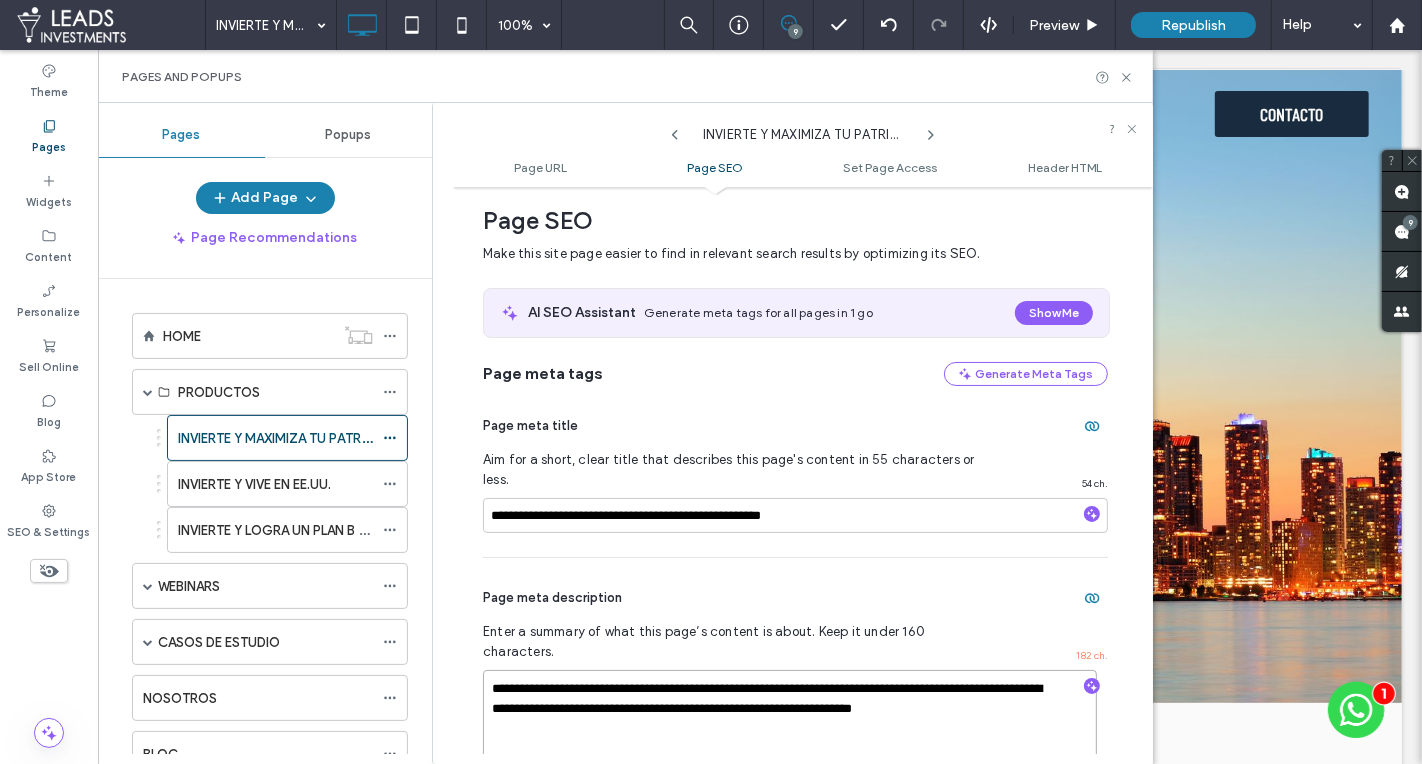 click on "**********" at bounding box center [803, 475] 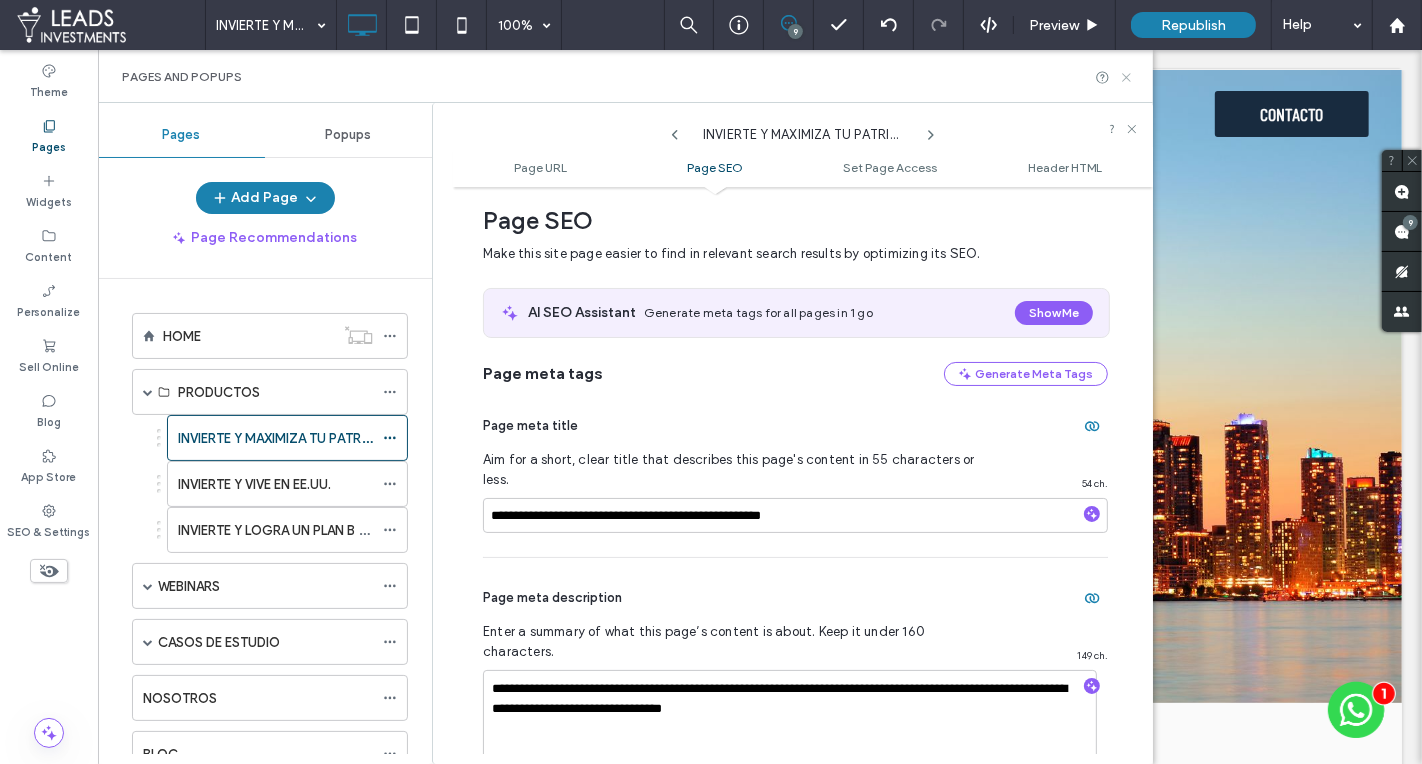 click 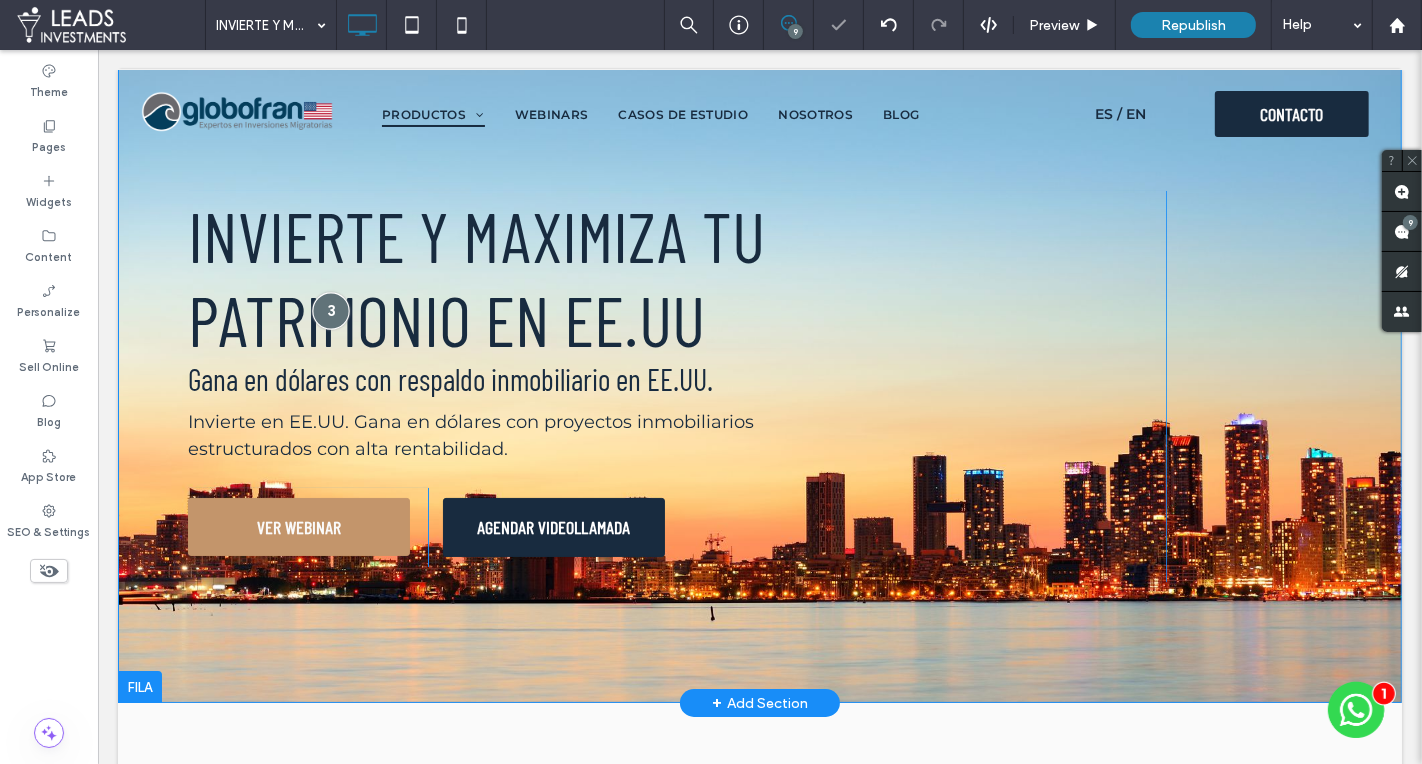 click at bounding box center [329, 310] 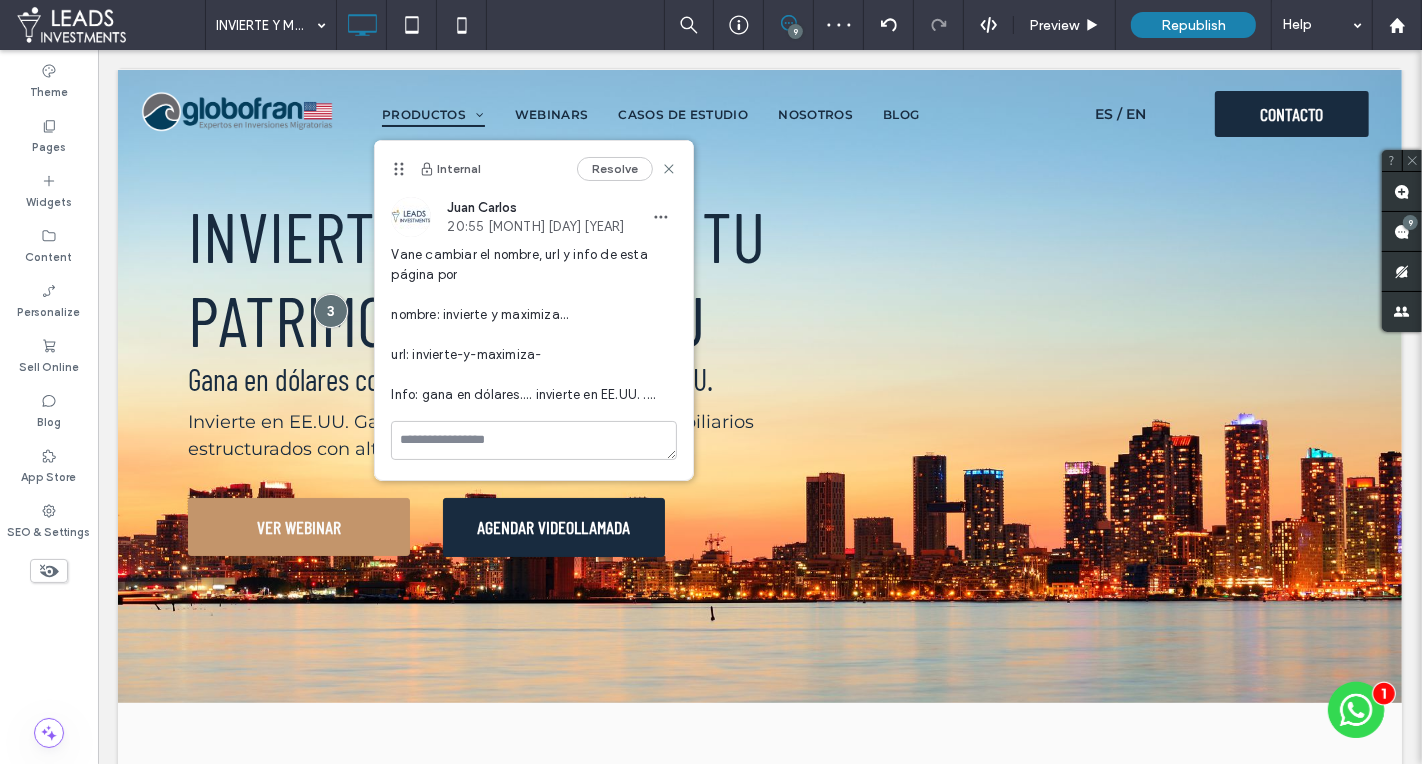 click on "Resolve" at bounding box center [615, 169] 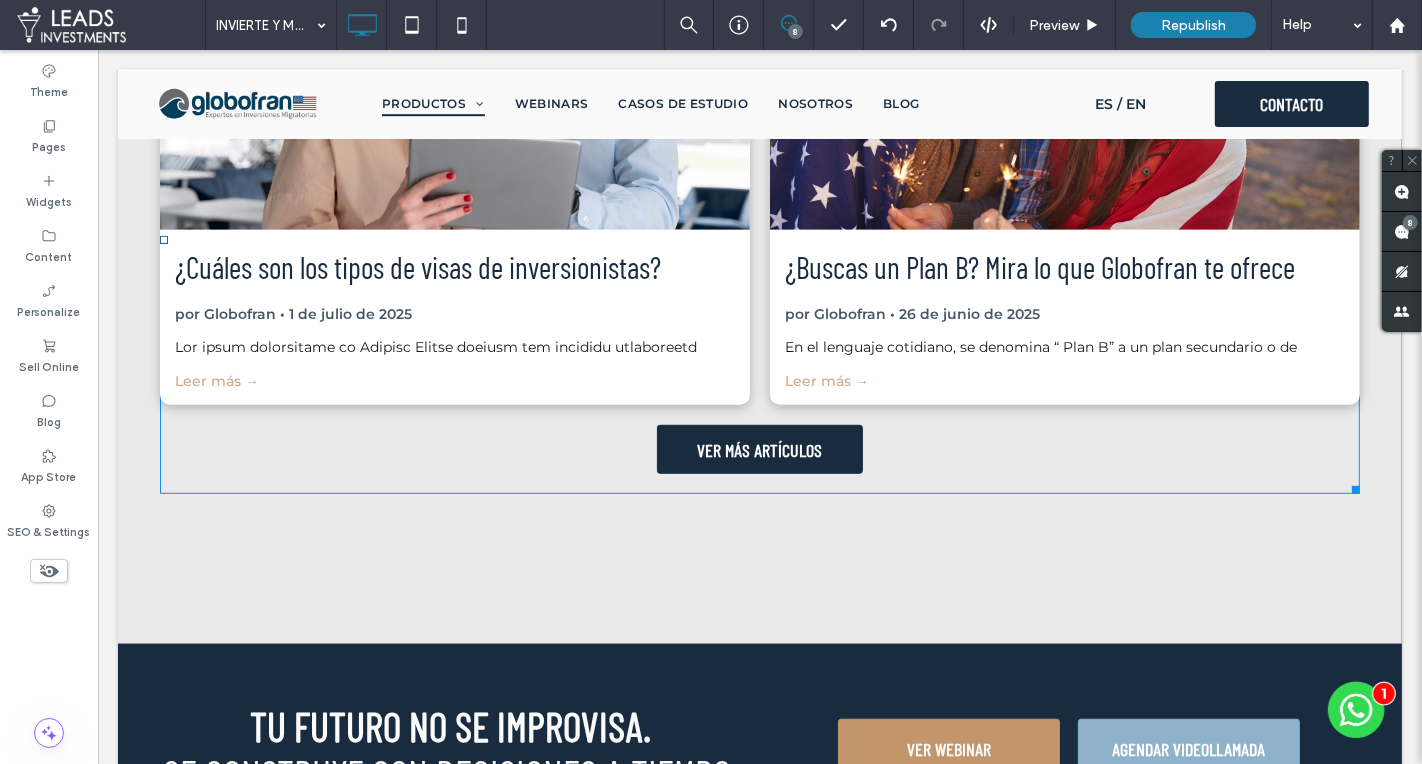 scroll, scrollTop: 7425, scrollLeft: 0, axis: vertical 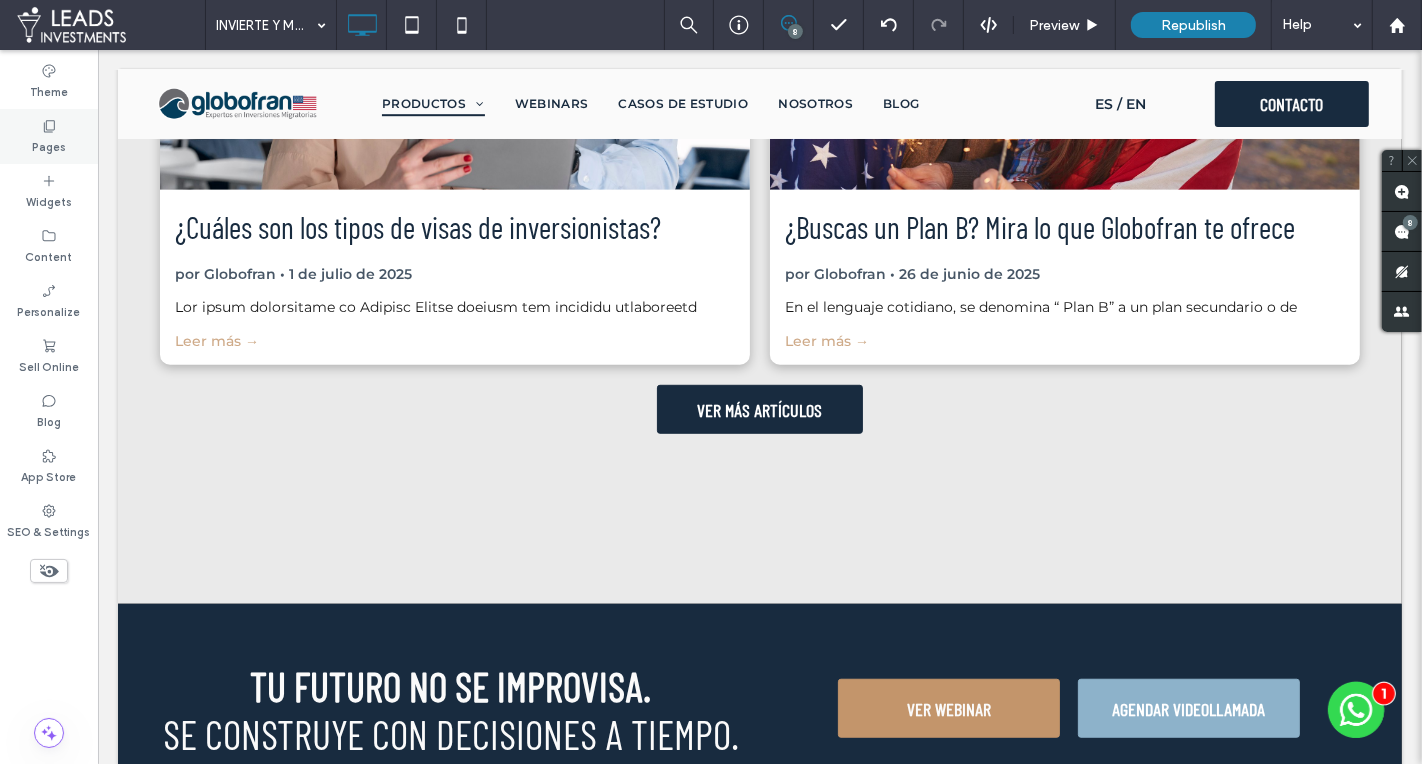 click on "Pages" at bounding box center [49, 136] 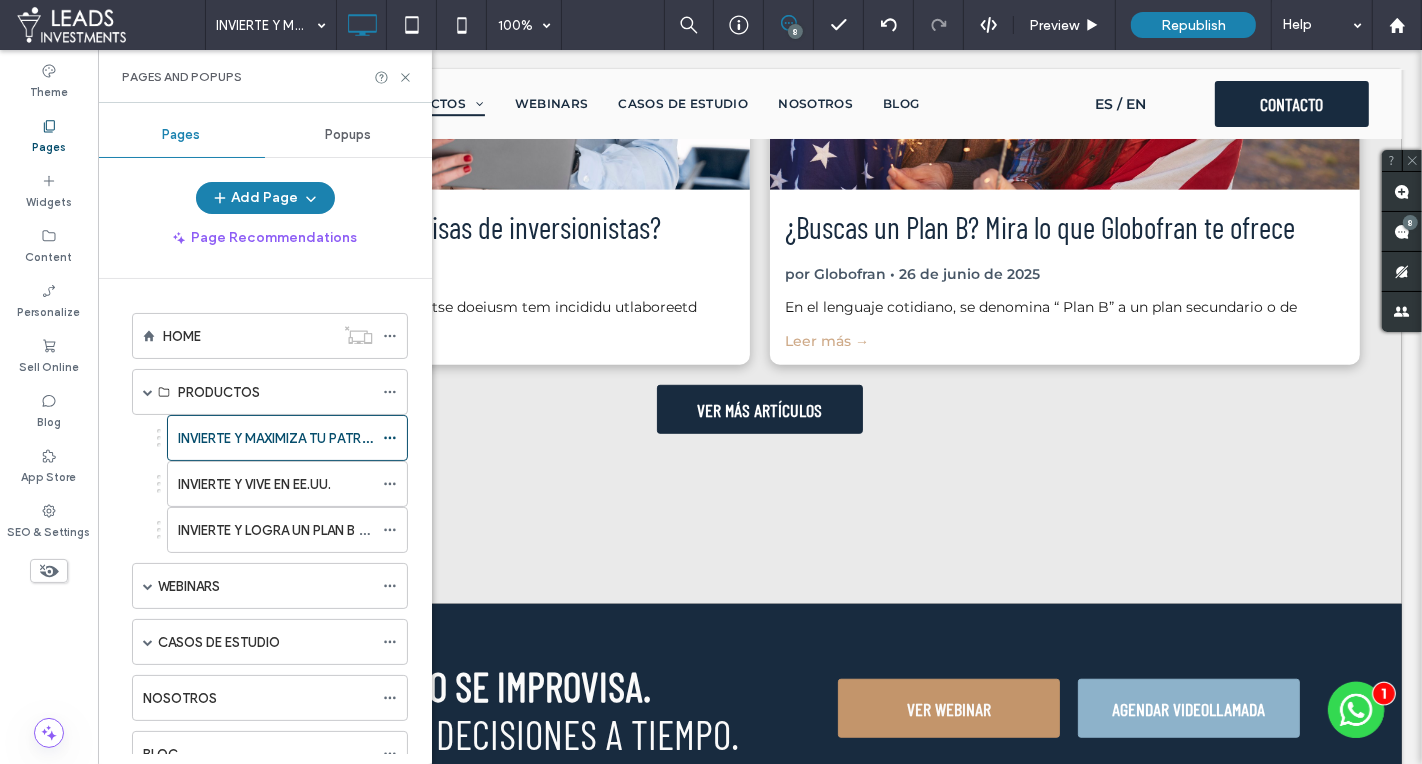 click on "INVIERTE Y VIVE EN EE.UU." at bounding box center (254, 484) 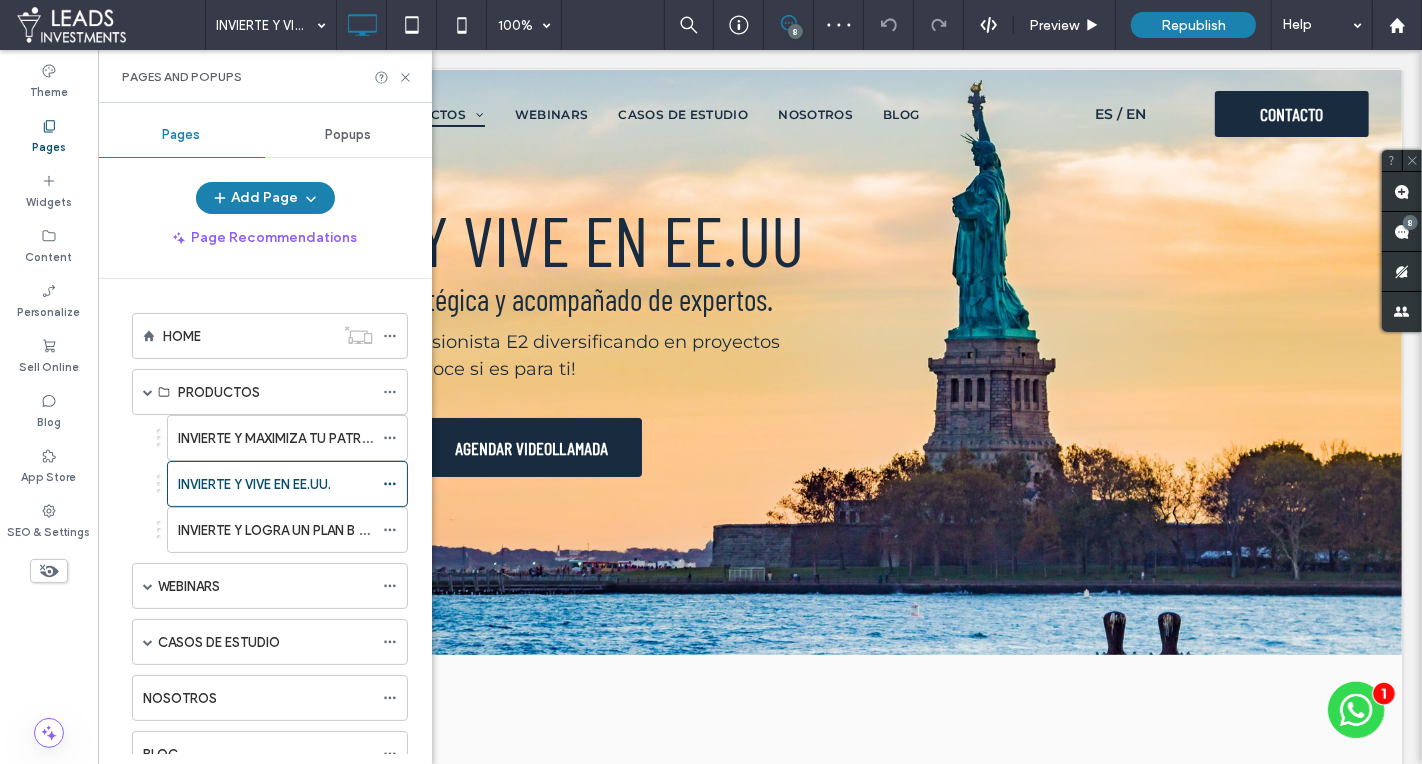 scroll, scrollTop: 0, scrollLeft: 0, axis: both 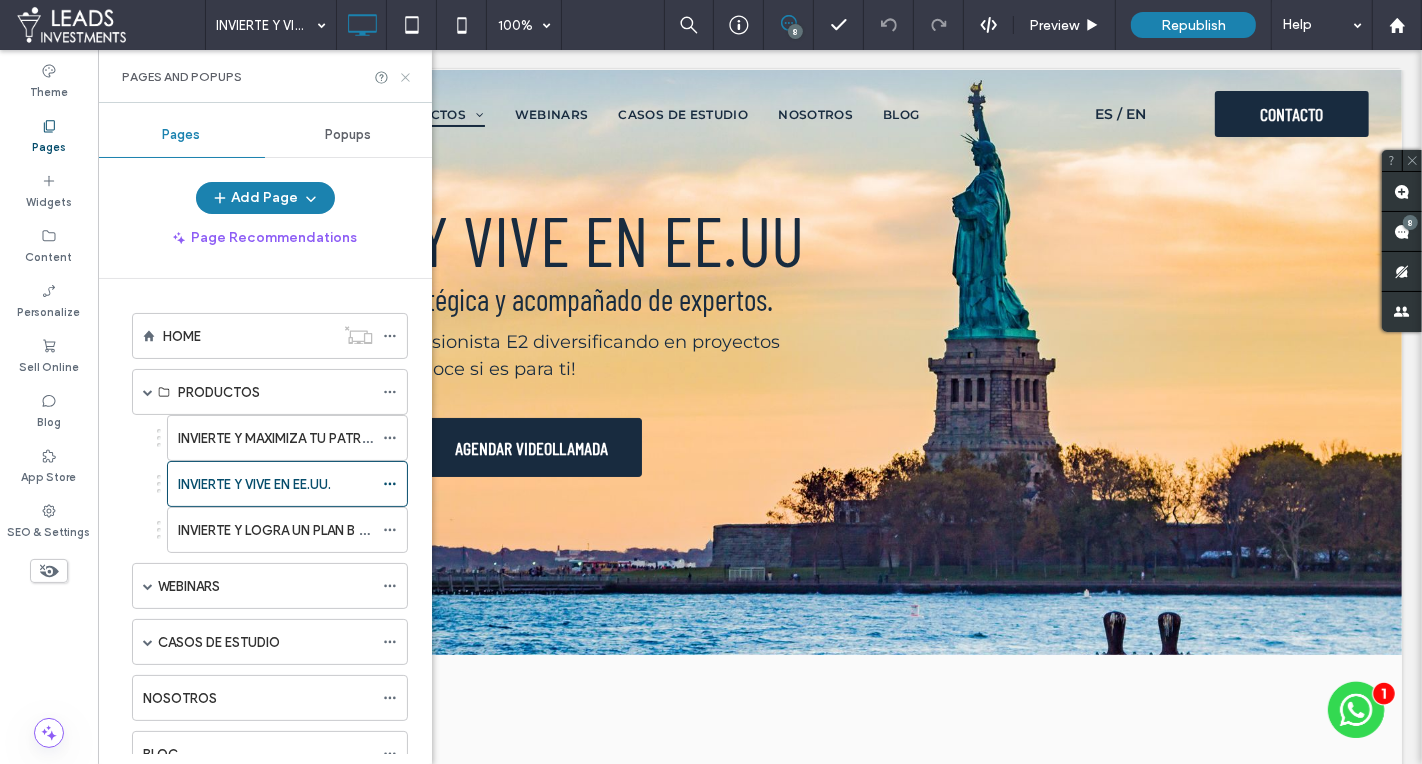 drag, startPoint x: 311, startPoint y: 24, endPoint x: 402, endPoint y: 74, distance: 103.8316 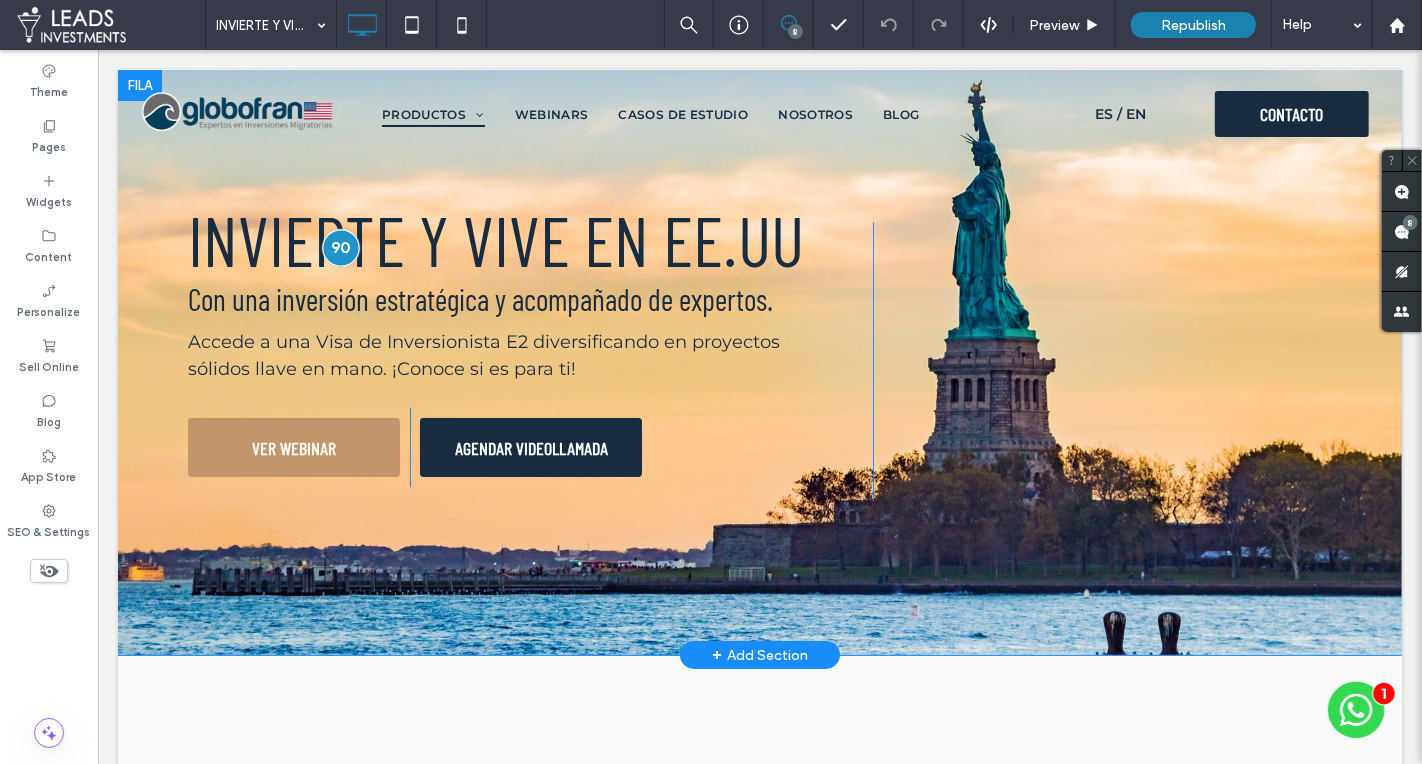 click at bounding box center (340, 247) 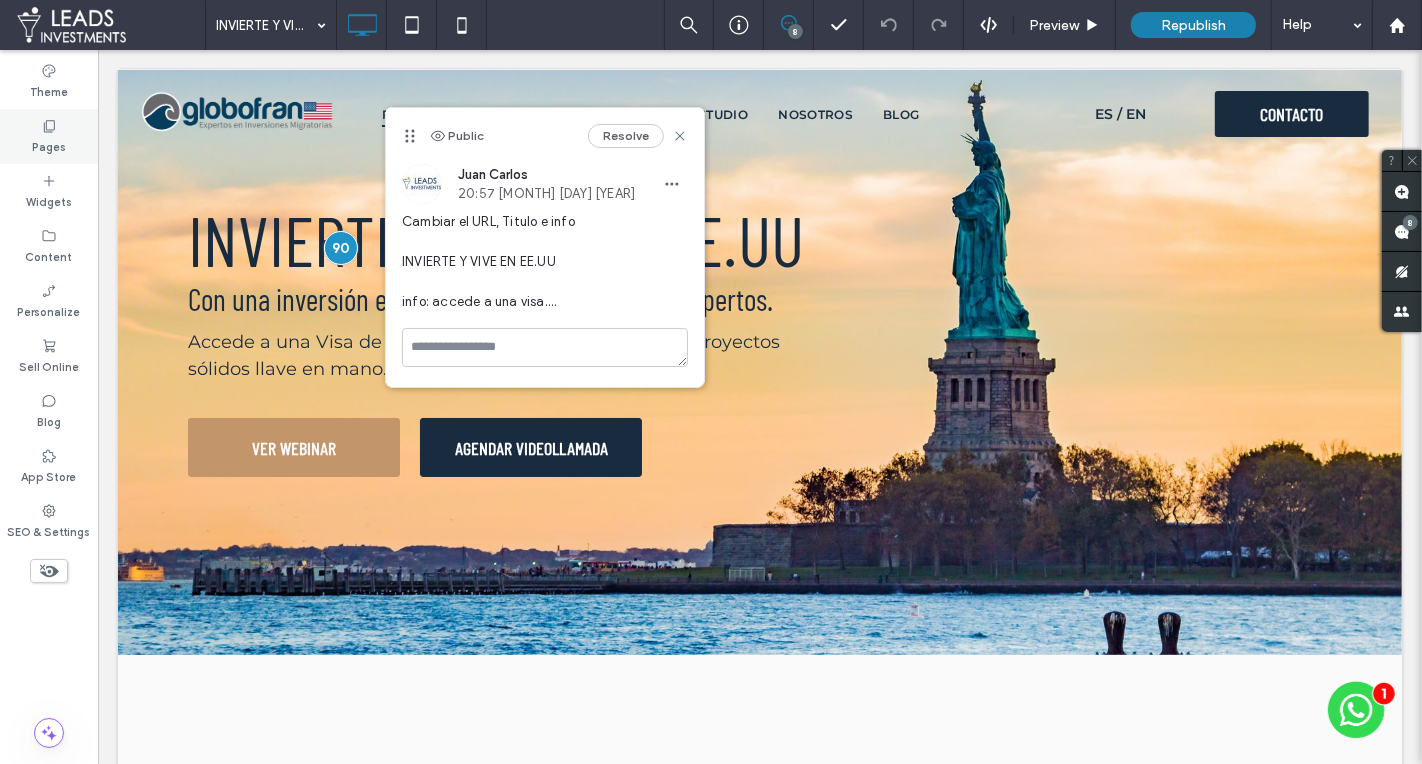 click on "Pages" at bounding box center (49, 136) 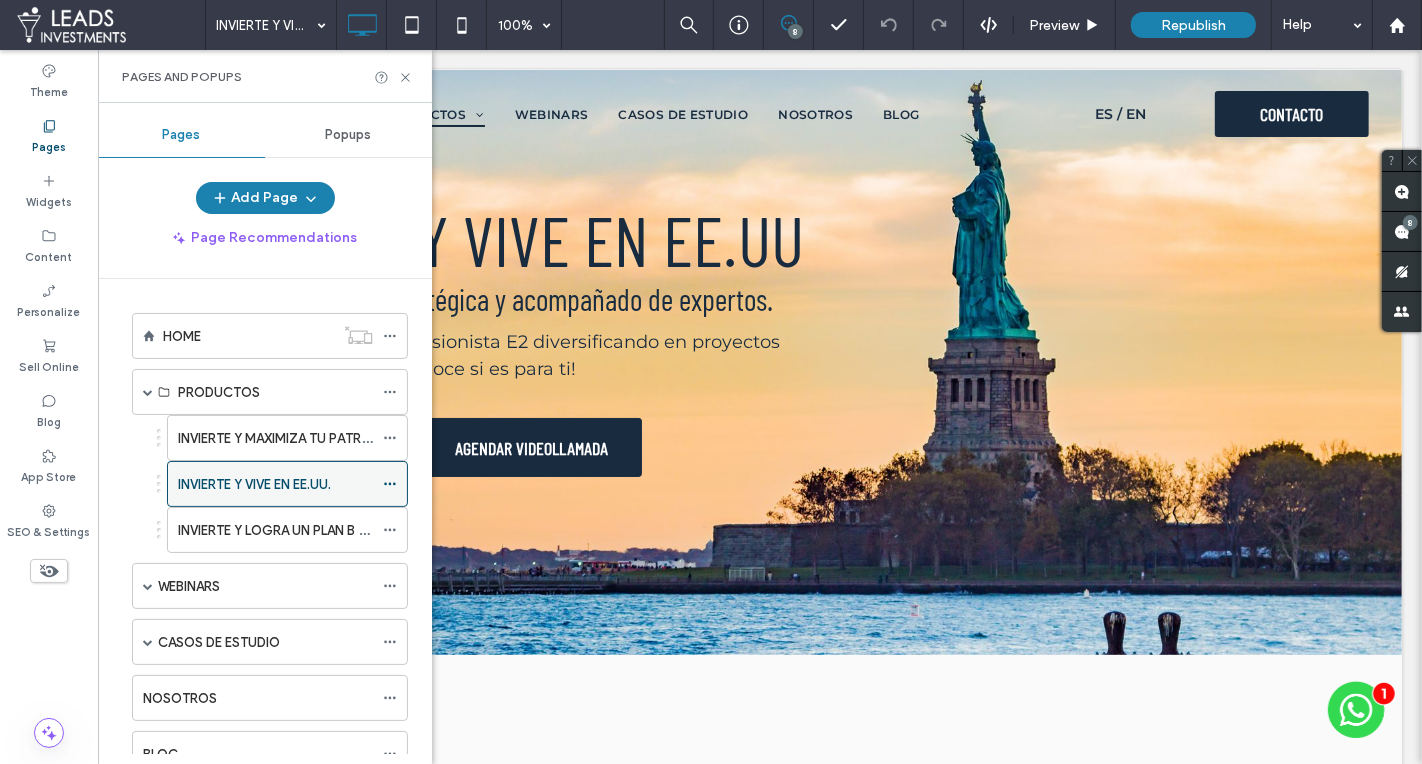 click 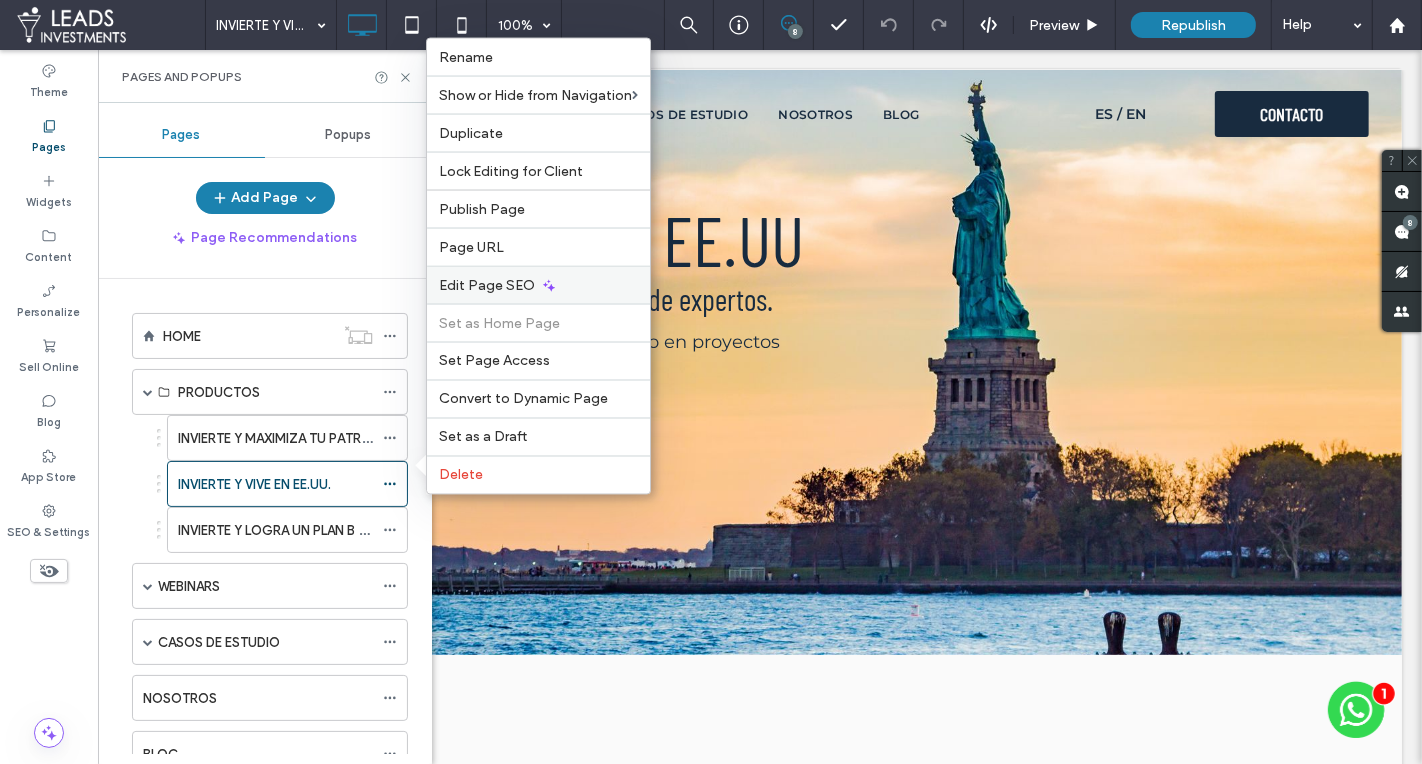click on "Edit Page SEO" at bounding box center [487, 285] 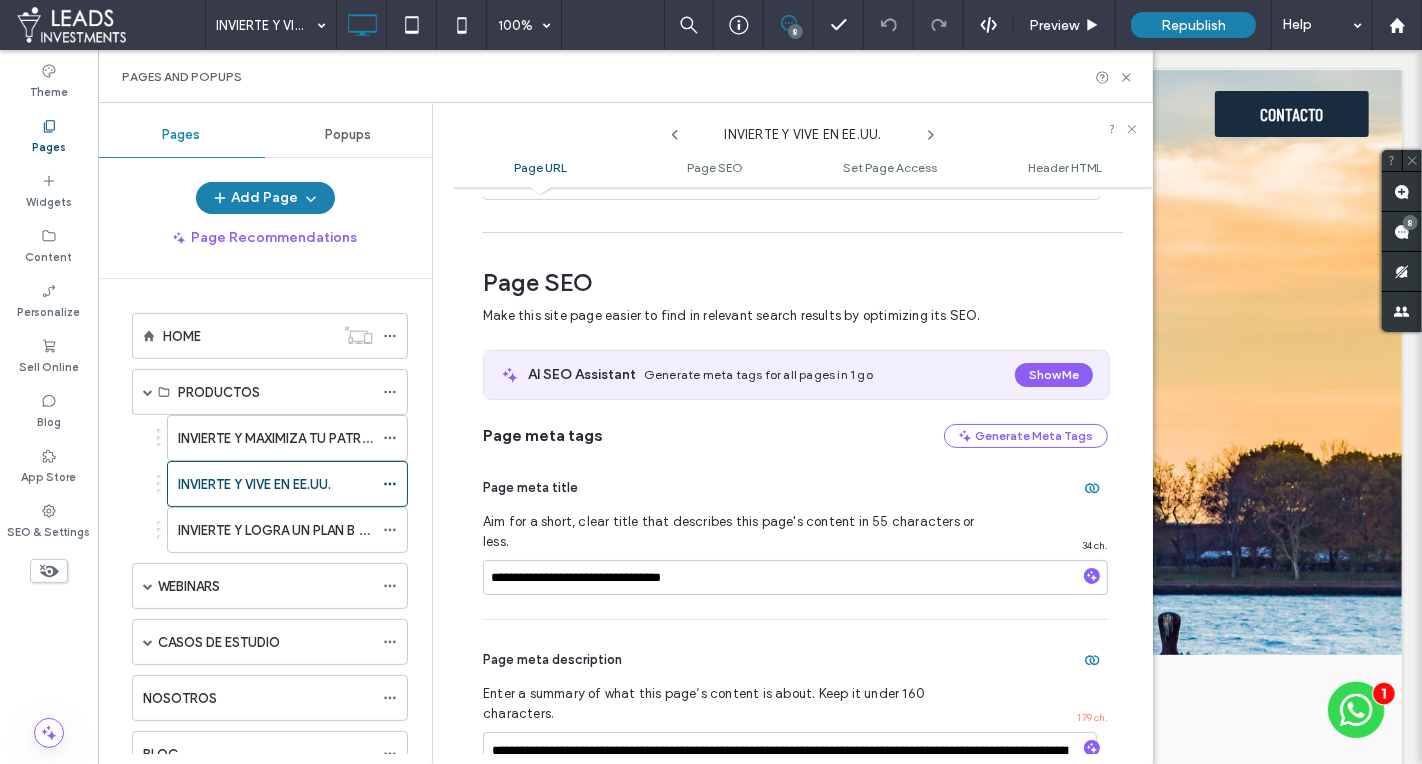 scroll, scrollTop: 210, scrollLeft: 0, axis: vertical 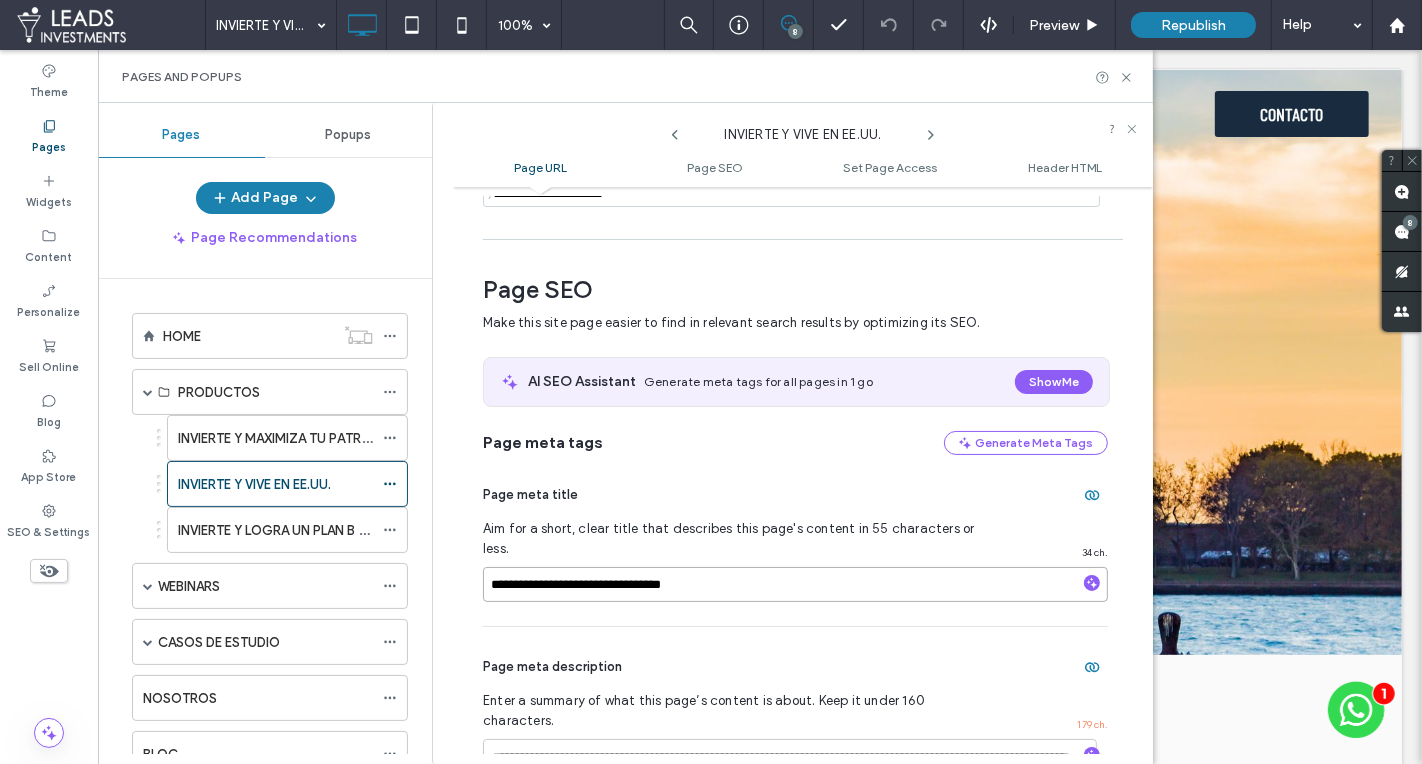 drag, startPoint x: 592, startPoint y: 562, endPoint x: 614, endPoint y: 560, distance: 22.090721 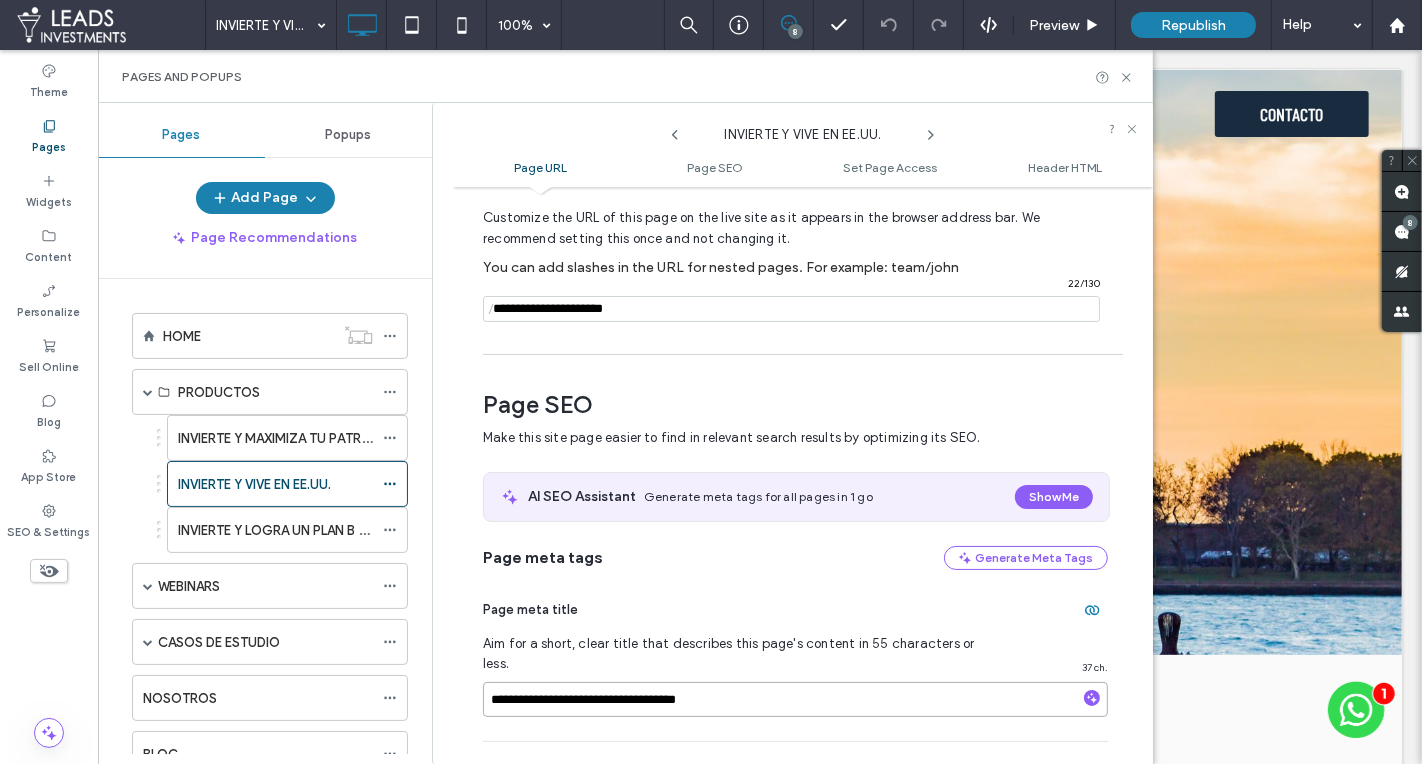 scroll, scrollTop: 89, scrollLeft: 0, axis: vertical 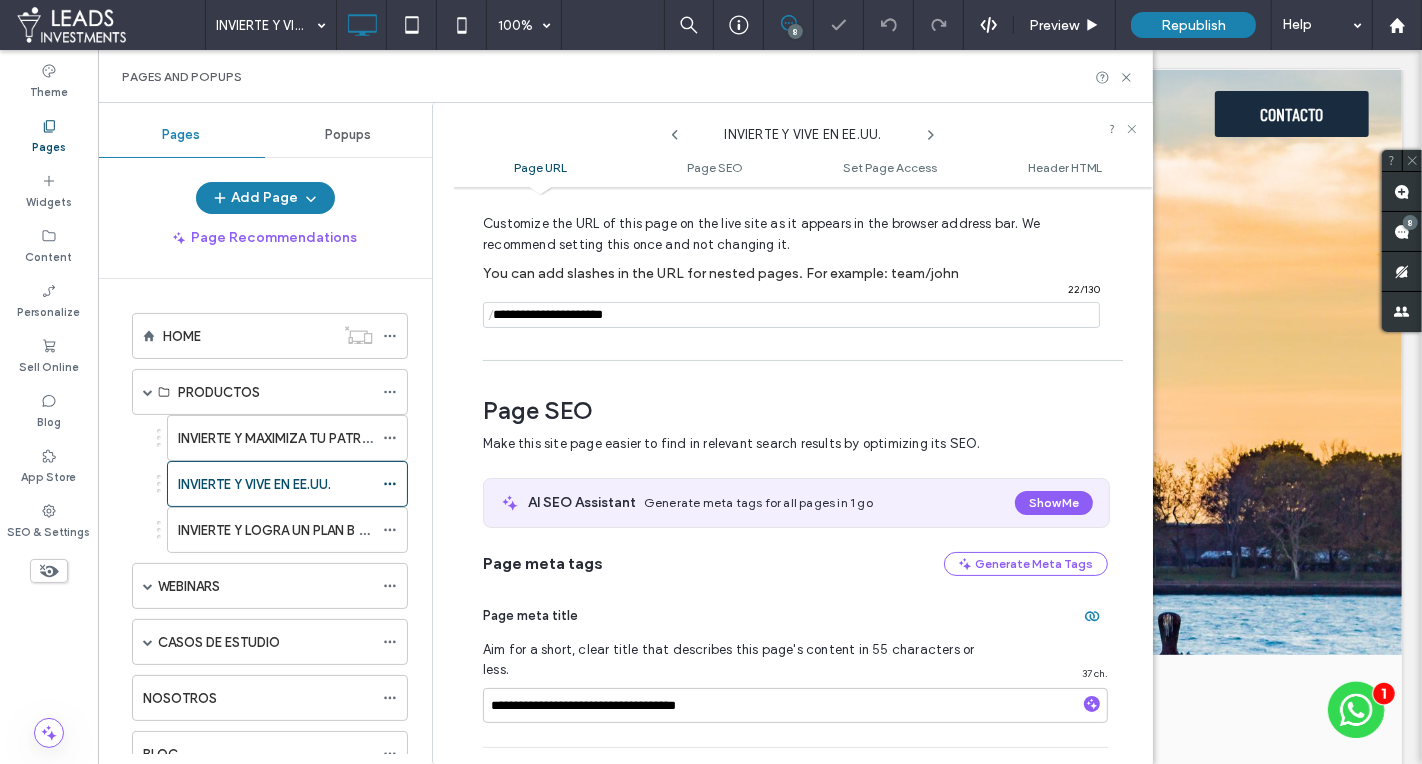 drag, startPoint x: 641, startPoint y: 316, endPoint x: 611, endPoint y: 316, distance: 30 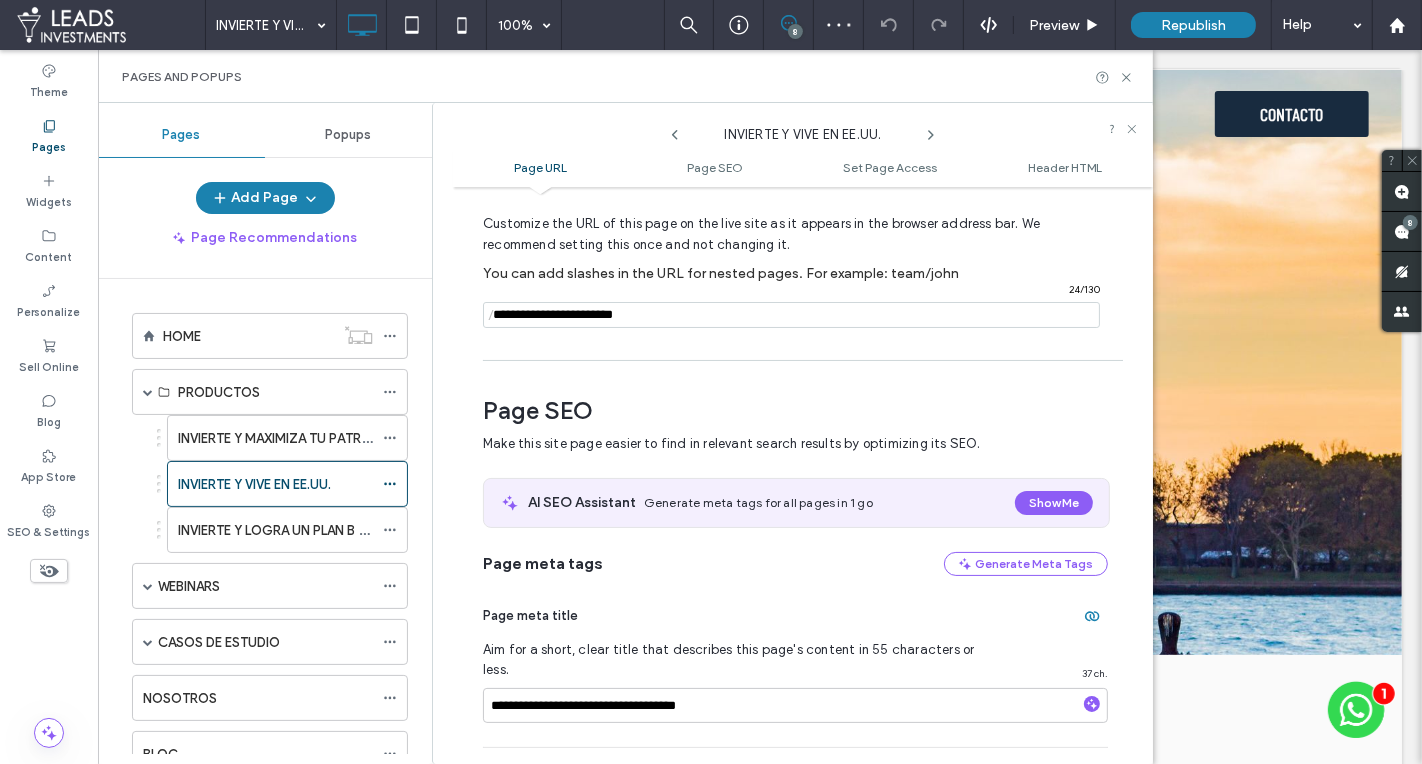 type on "**********" 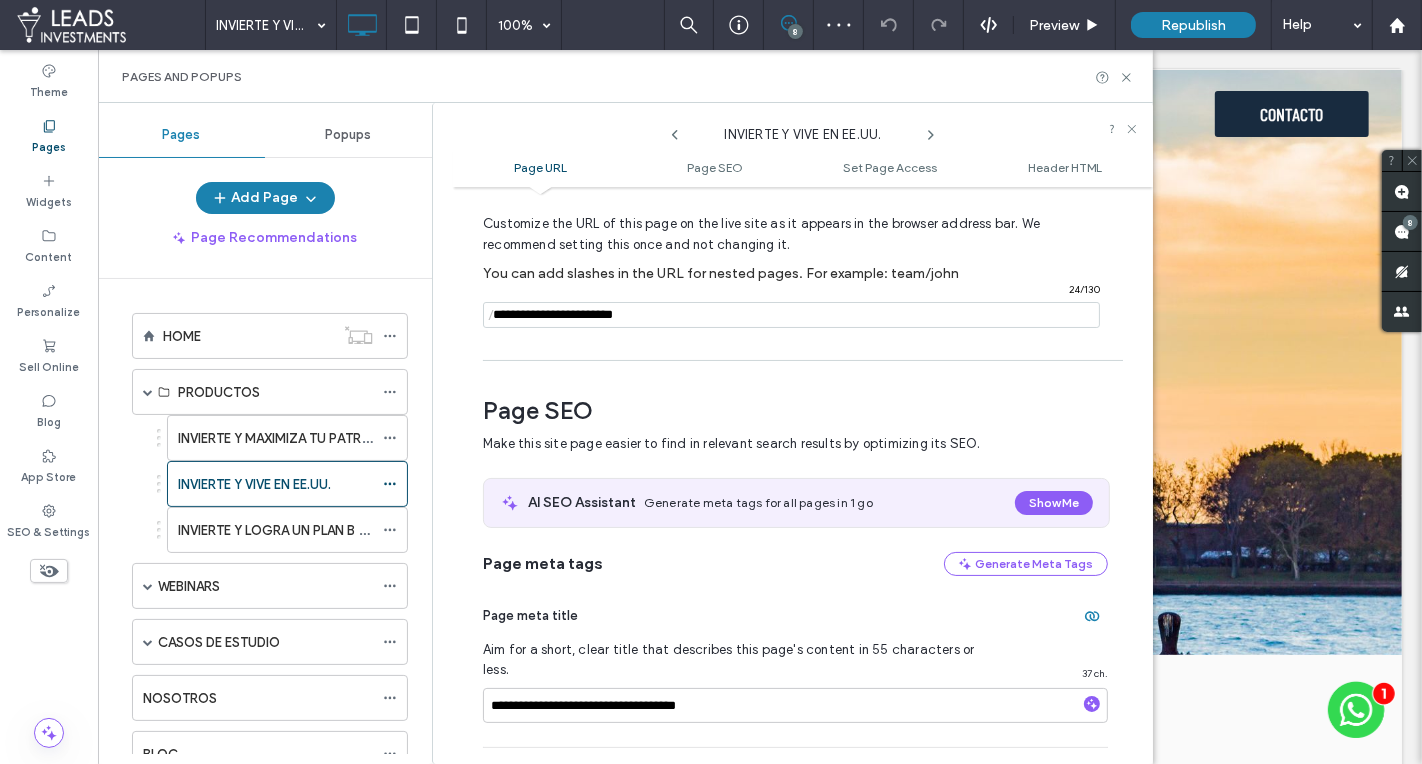 click on "**********" at bounding box center [803, 475] 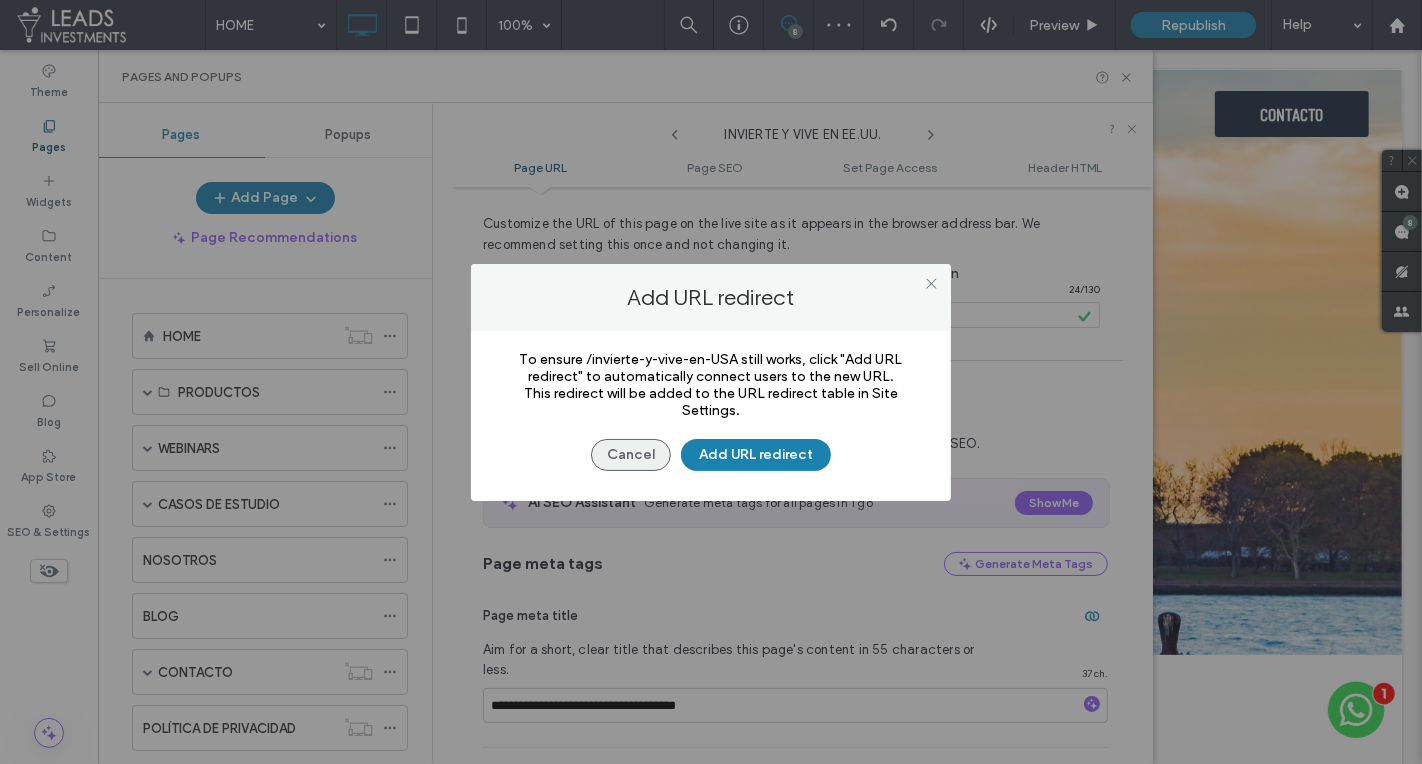 drag, startPoint x: 630, startPoint y: 461, endPoint x: 641, endPoint y: 454, distance: 13.038404 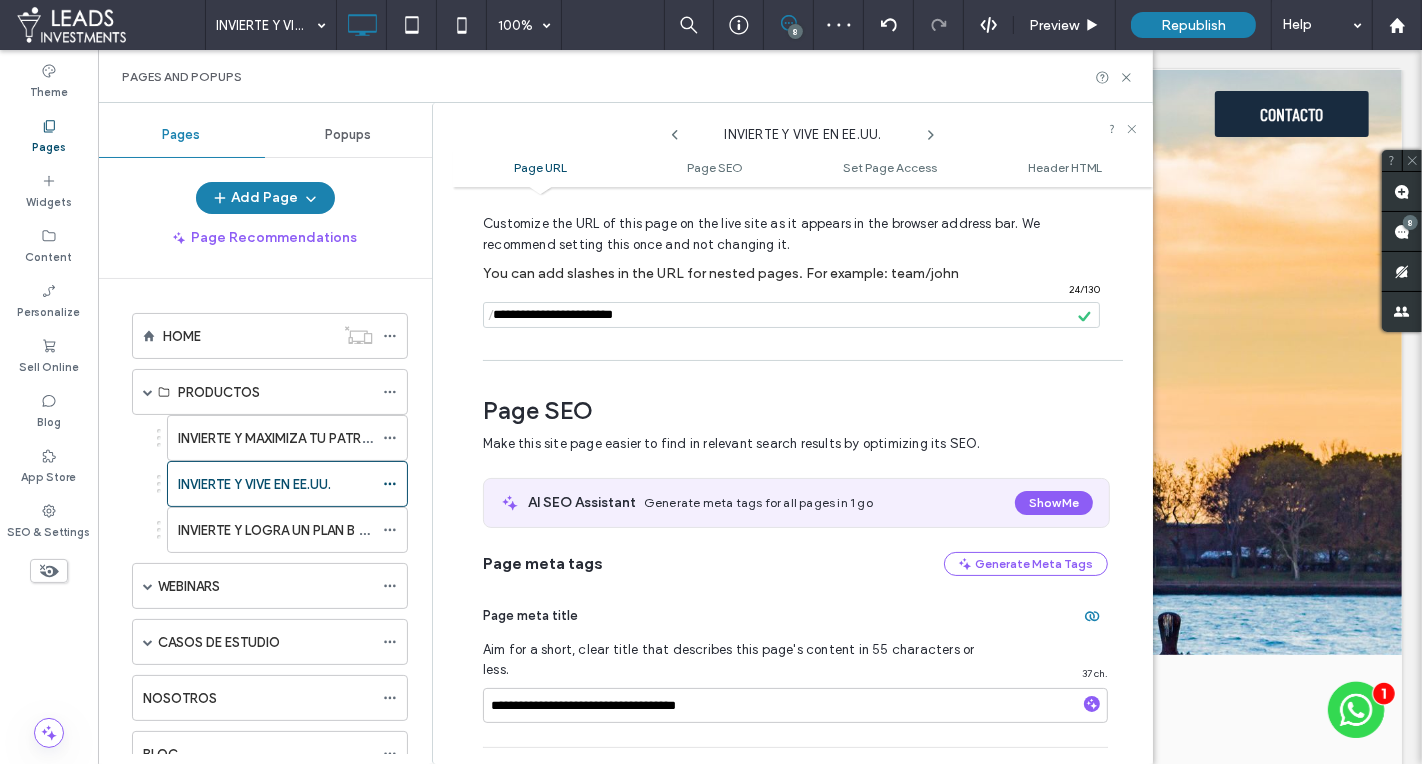 scroll, scrollTop: 0, scrollLeft: 0, axis: both 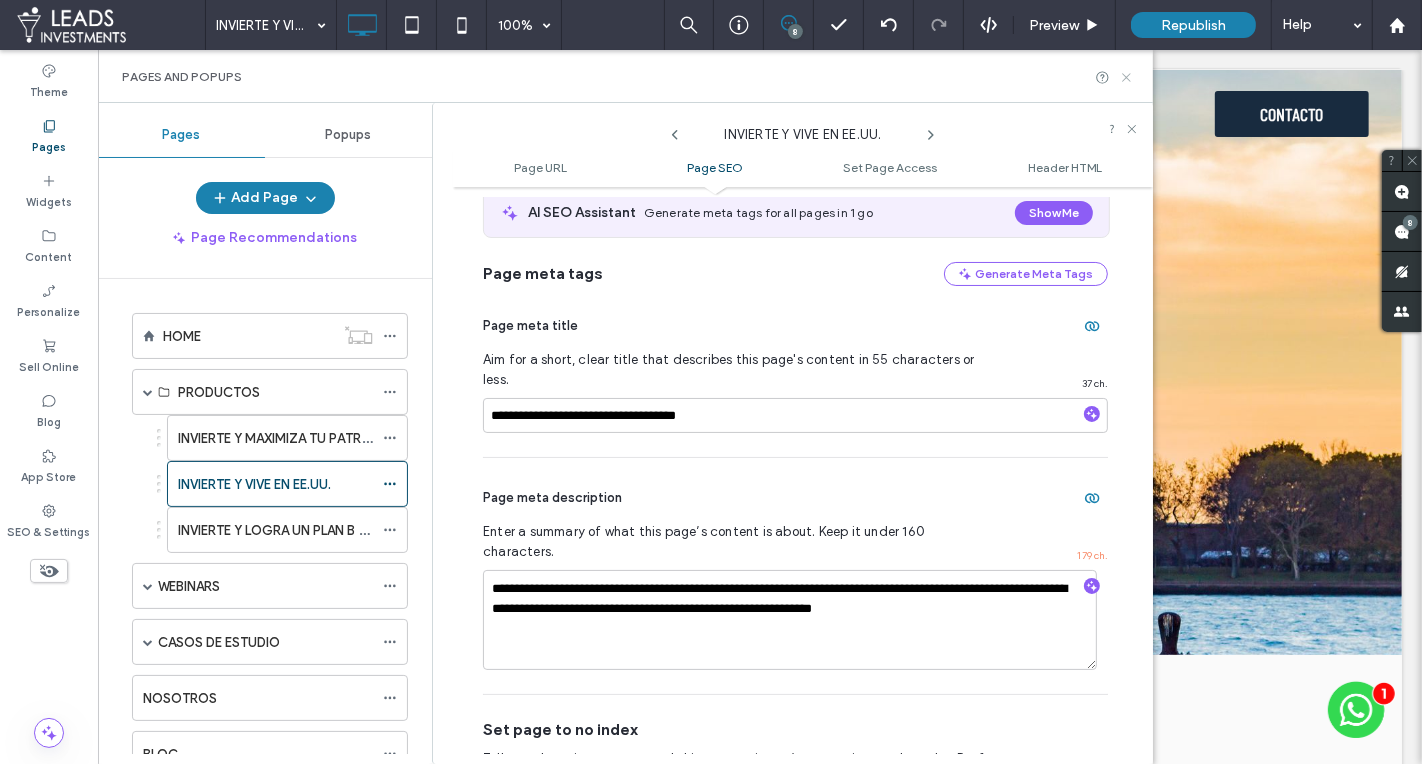 click 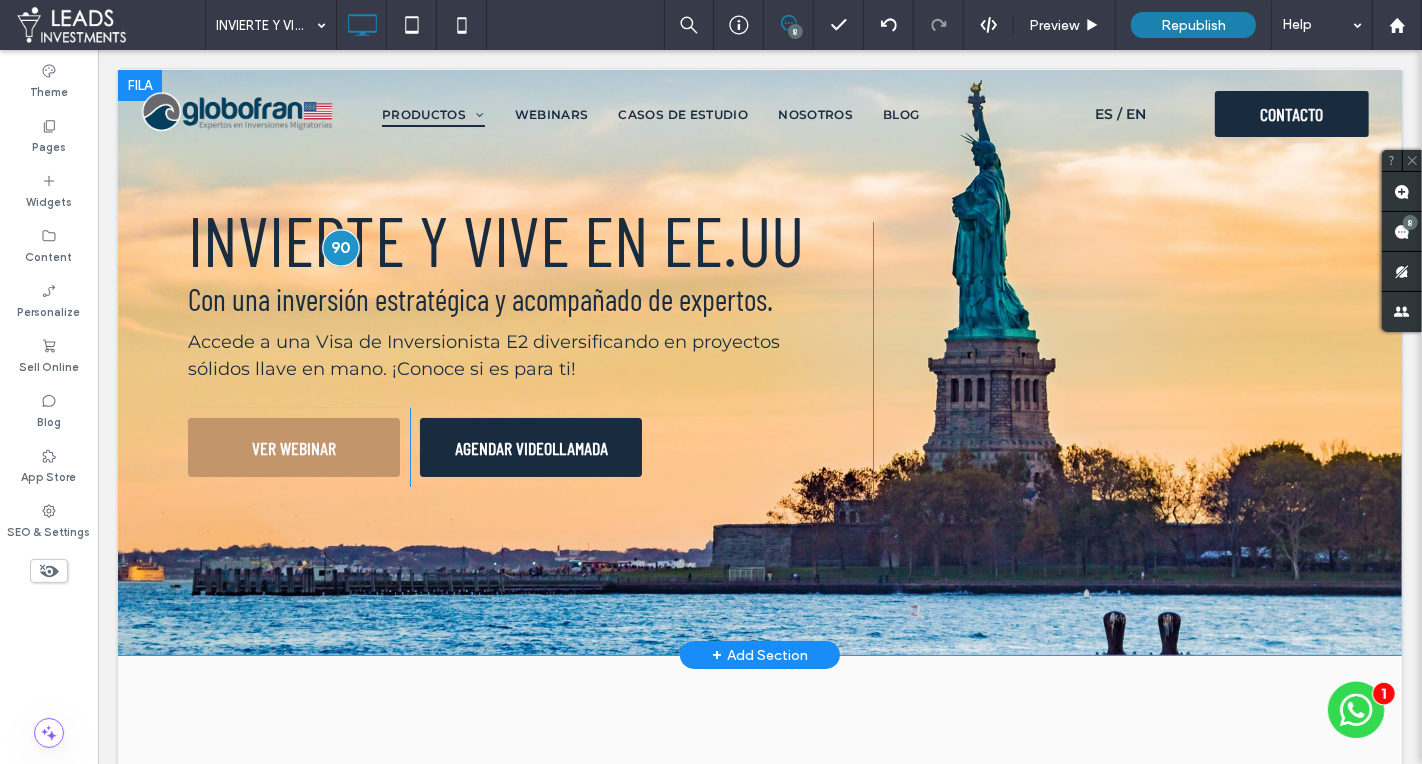 click at bounding box center [340, 247] 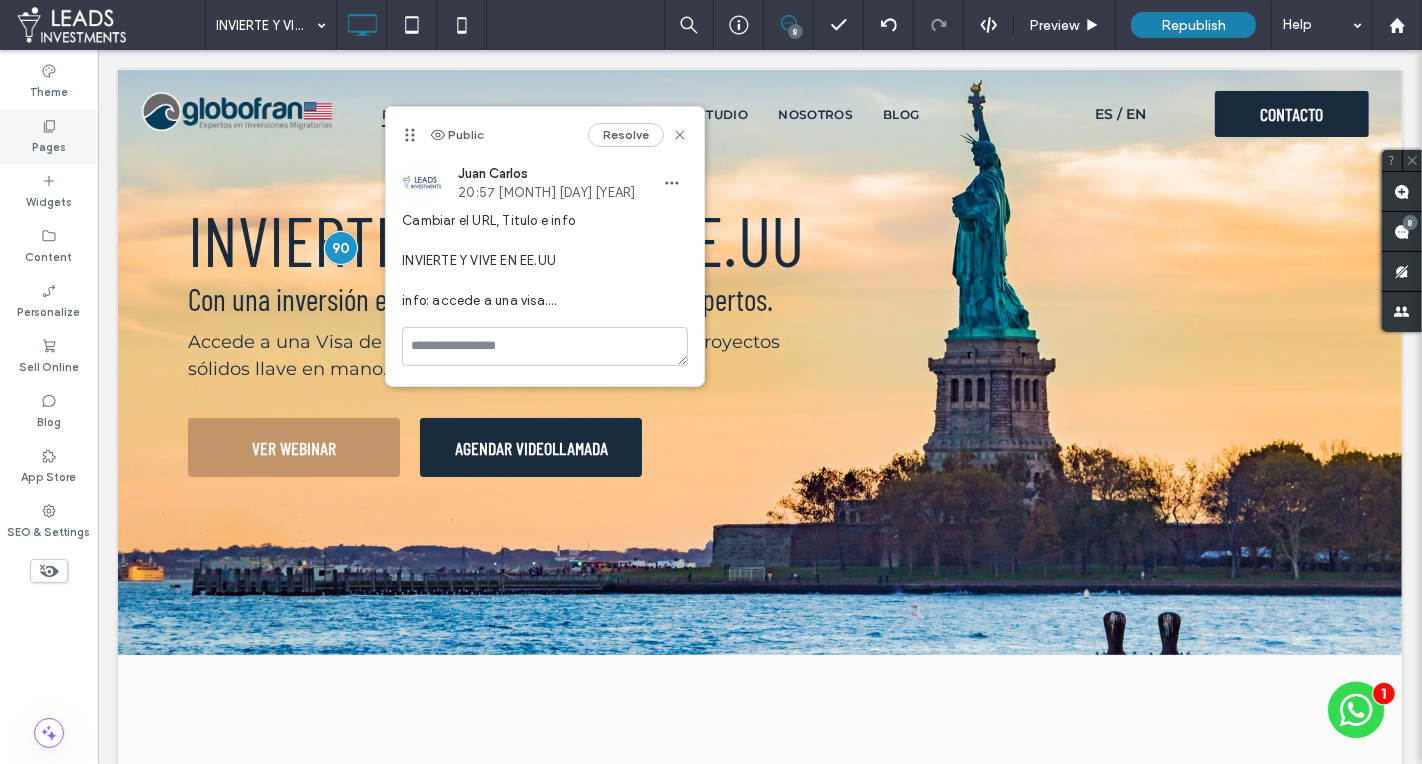click on "Pages" at bounding box center (49, 145) 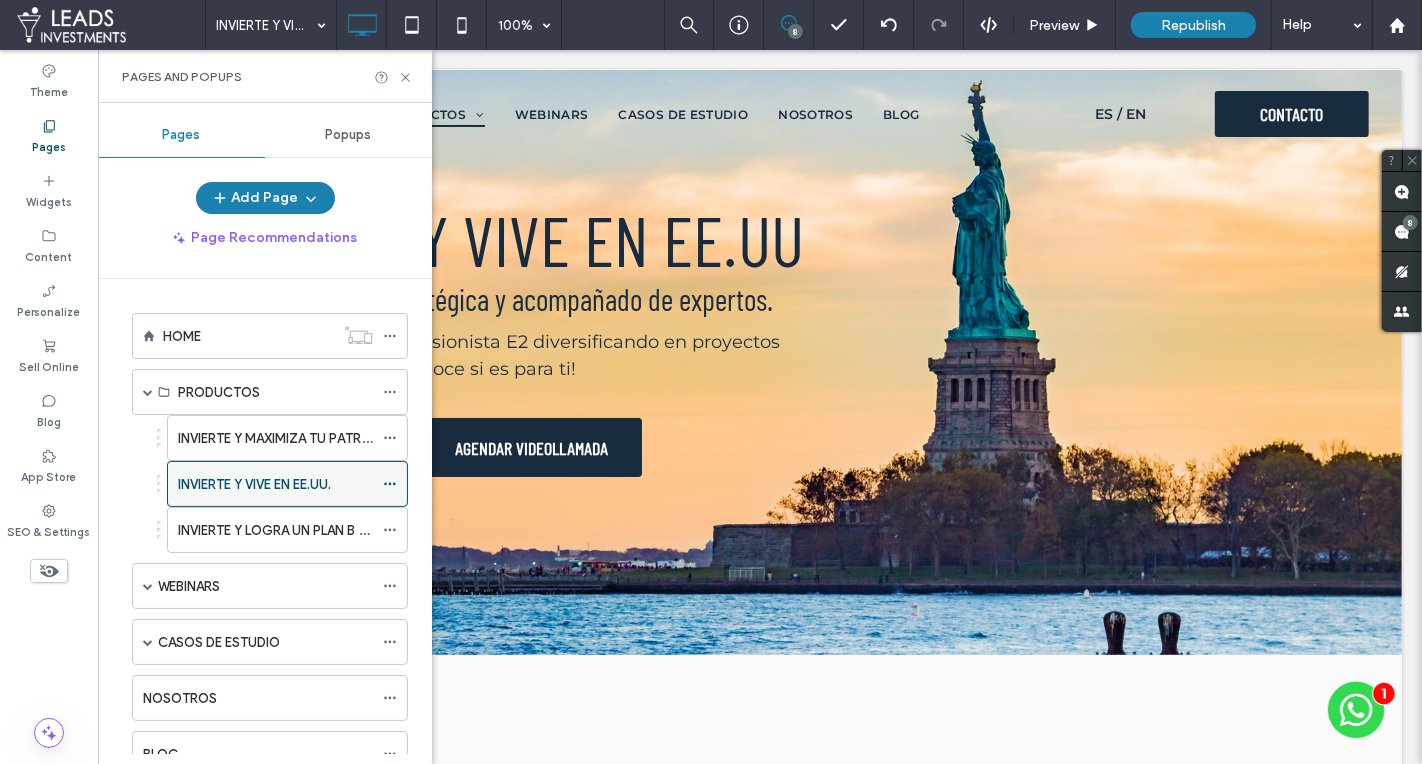 click 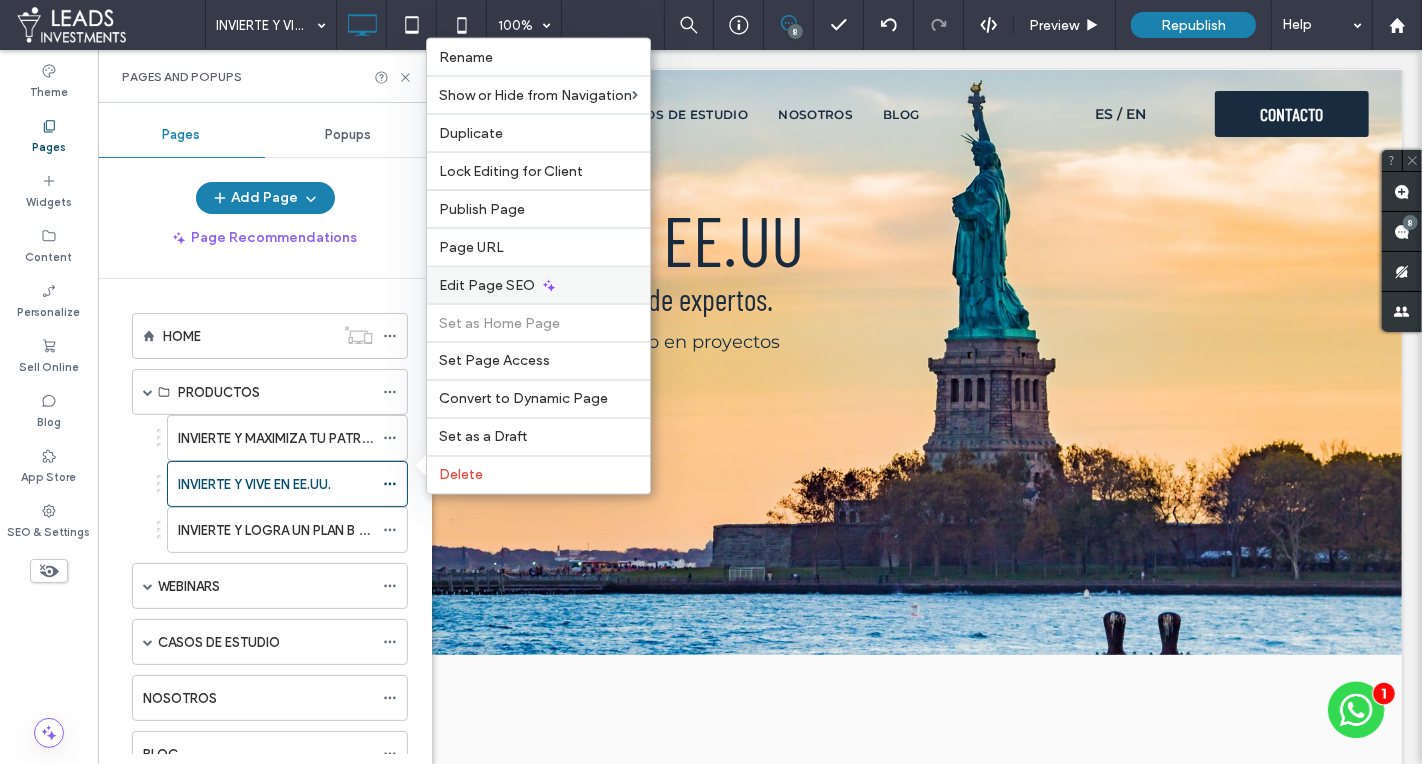 click on "Edit Page SEO" at bounding box center (538, 285) 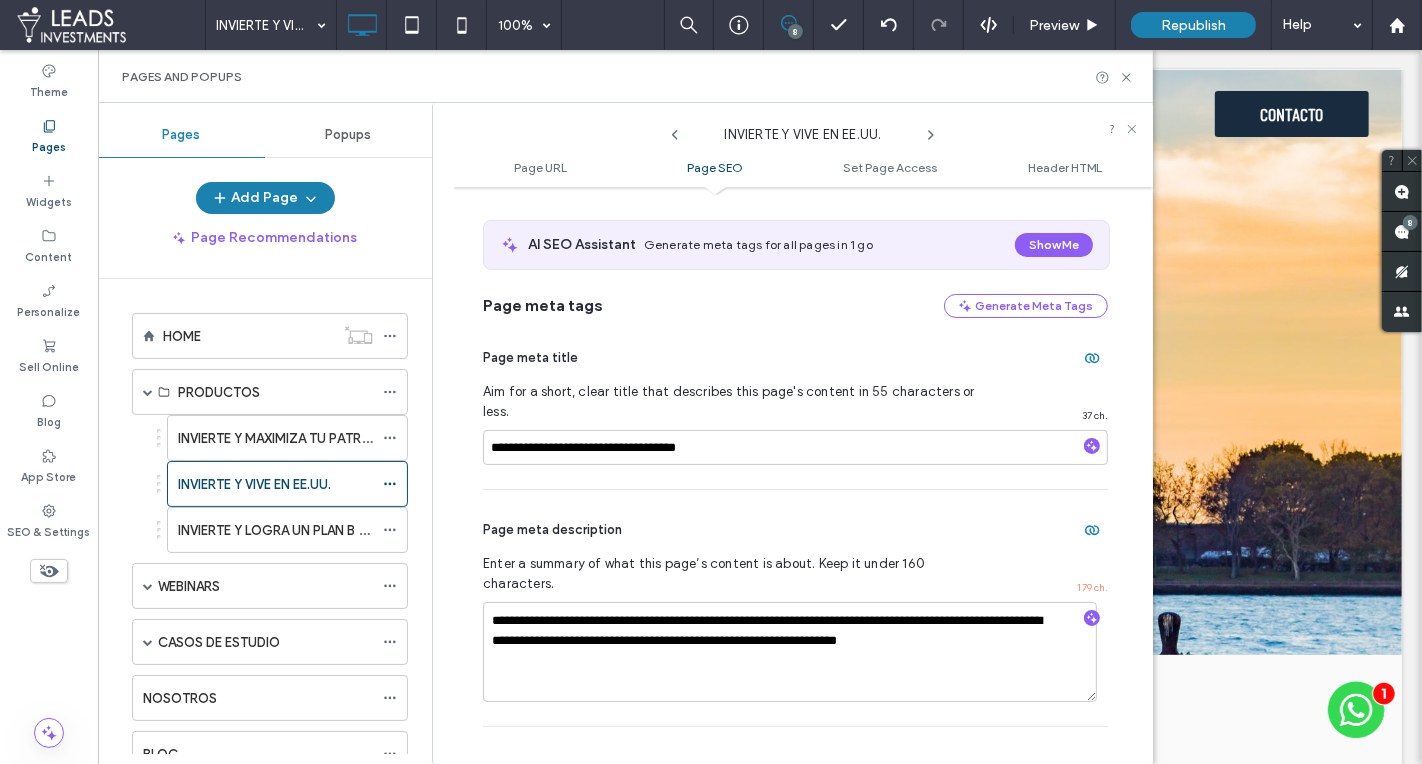 scroll, scrollTop: 366, scrollLeft: 0, axis: vertical 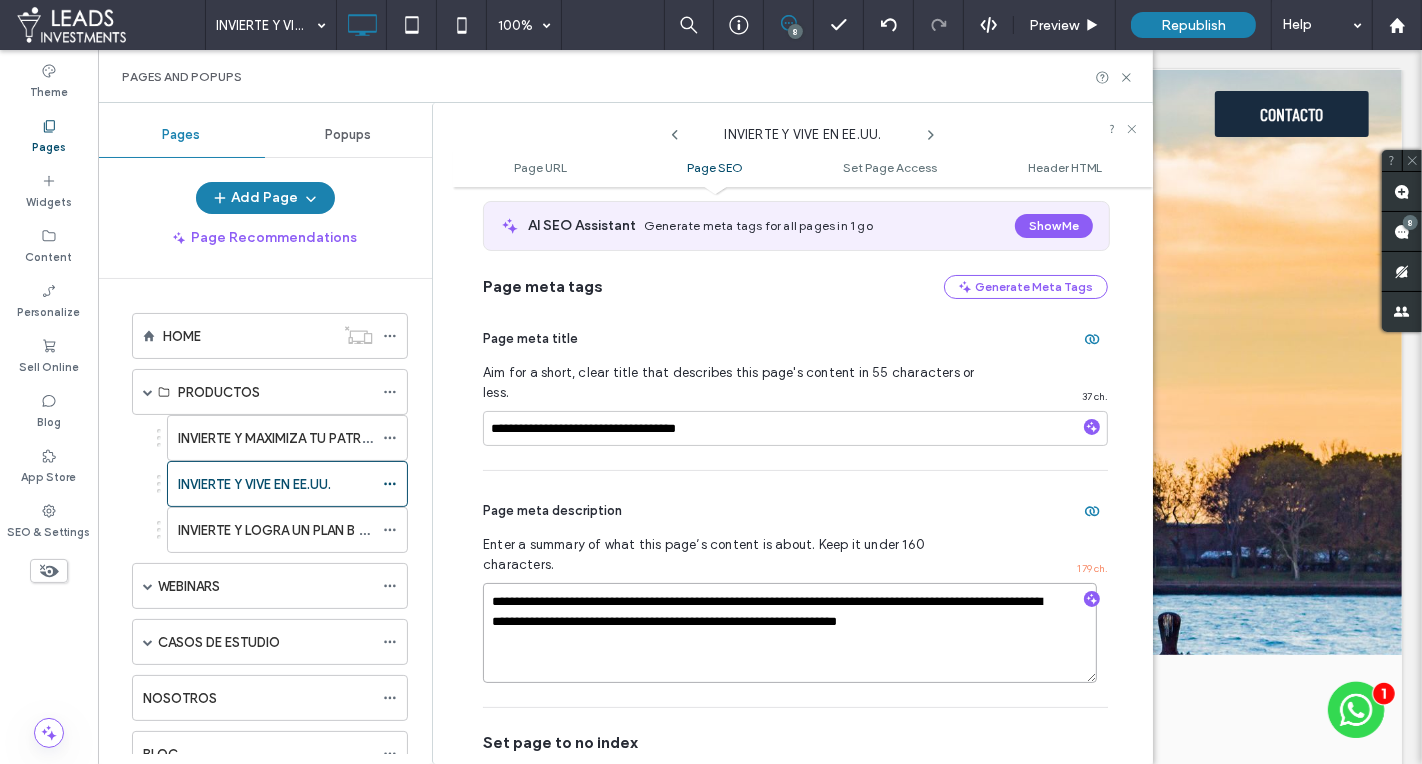 drag, startPoint x: 1002, startPoint y: 561, endPoint x: 456, endPoint y: 555, distance: 546.03296 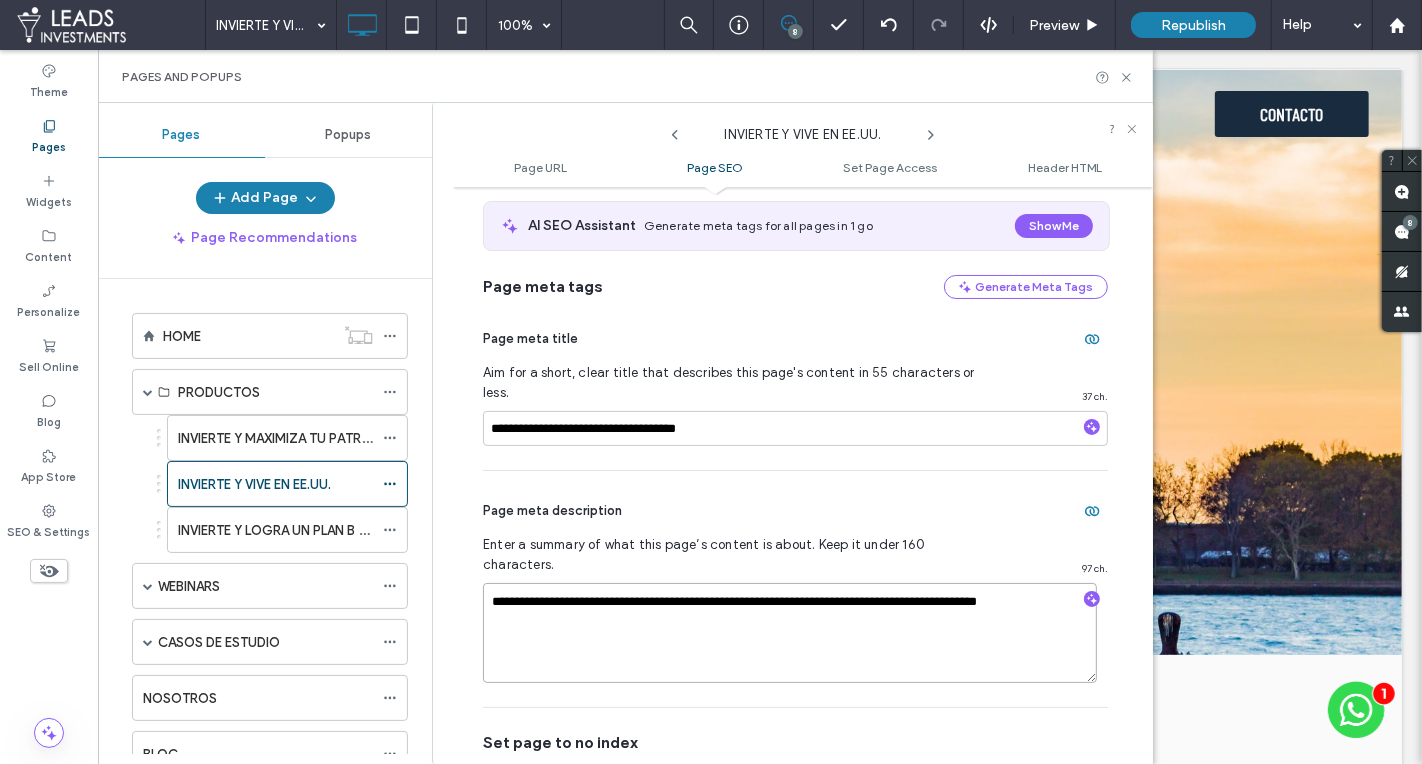 click on "**********" at bounding box center (790, 633) 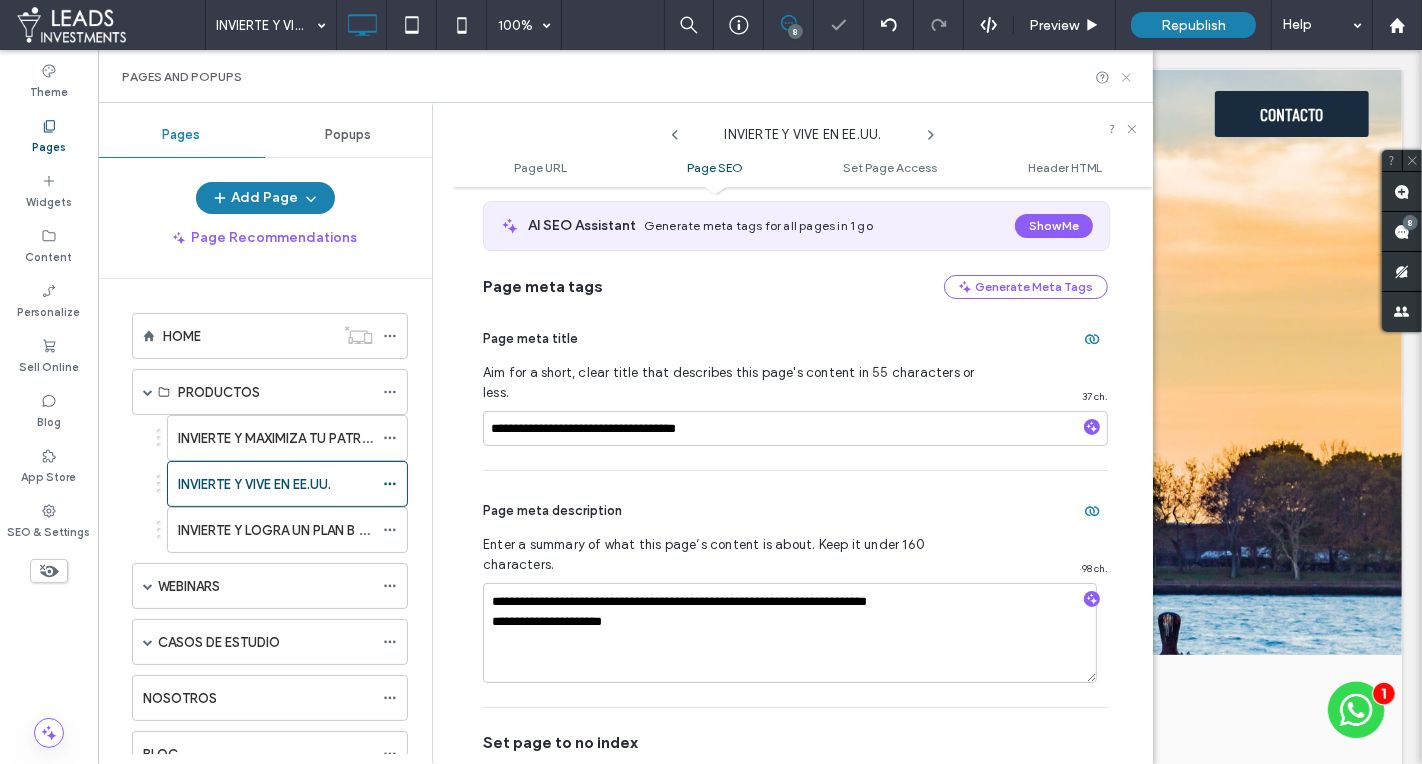 click 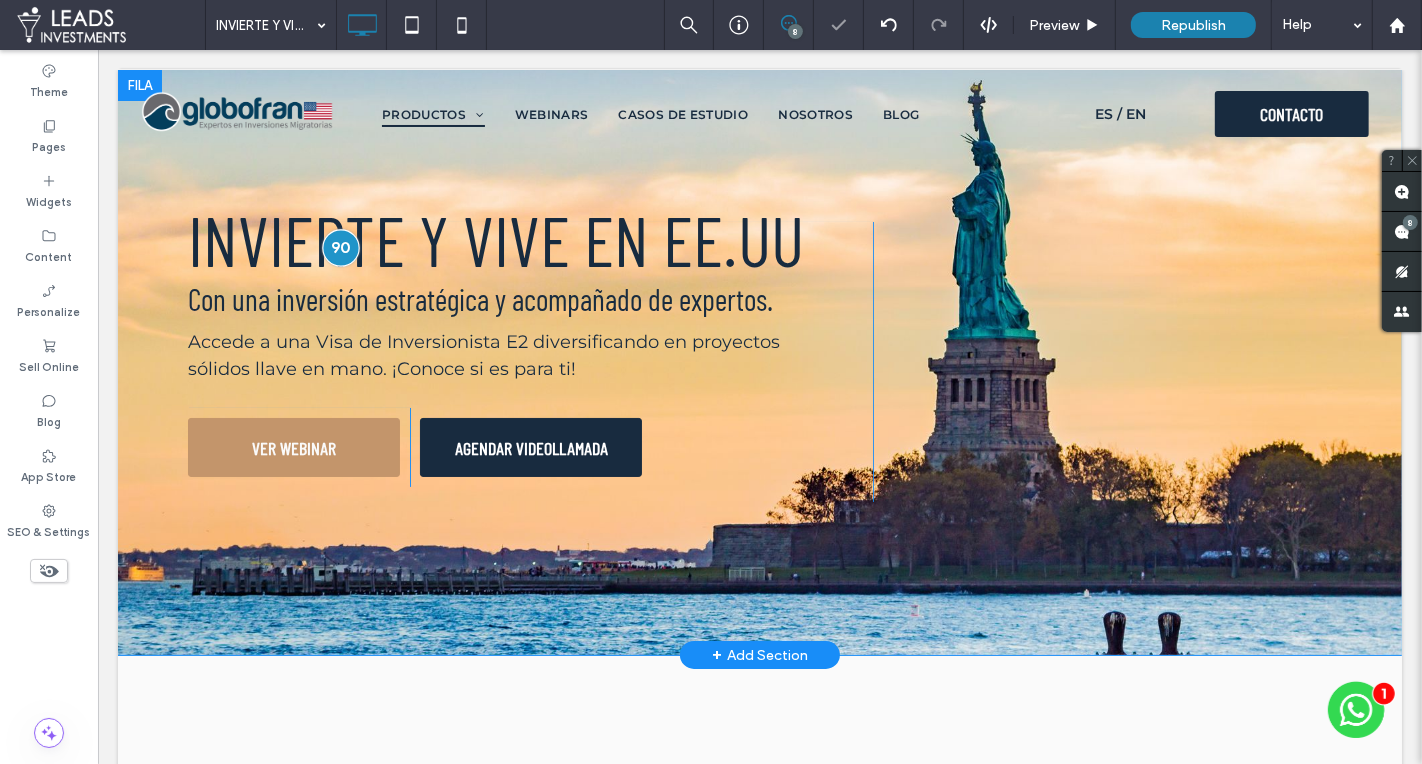 click at bounding box center [340, 247] 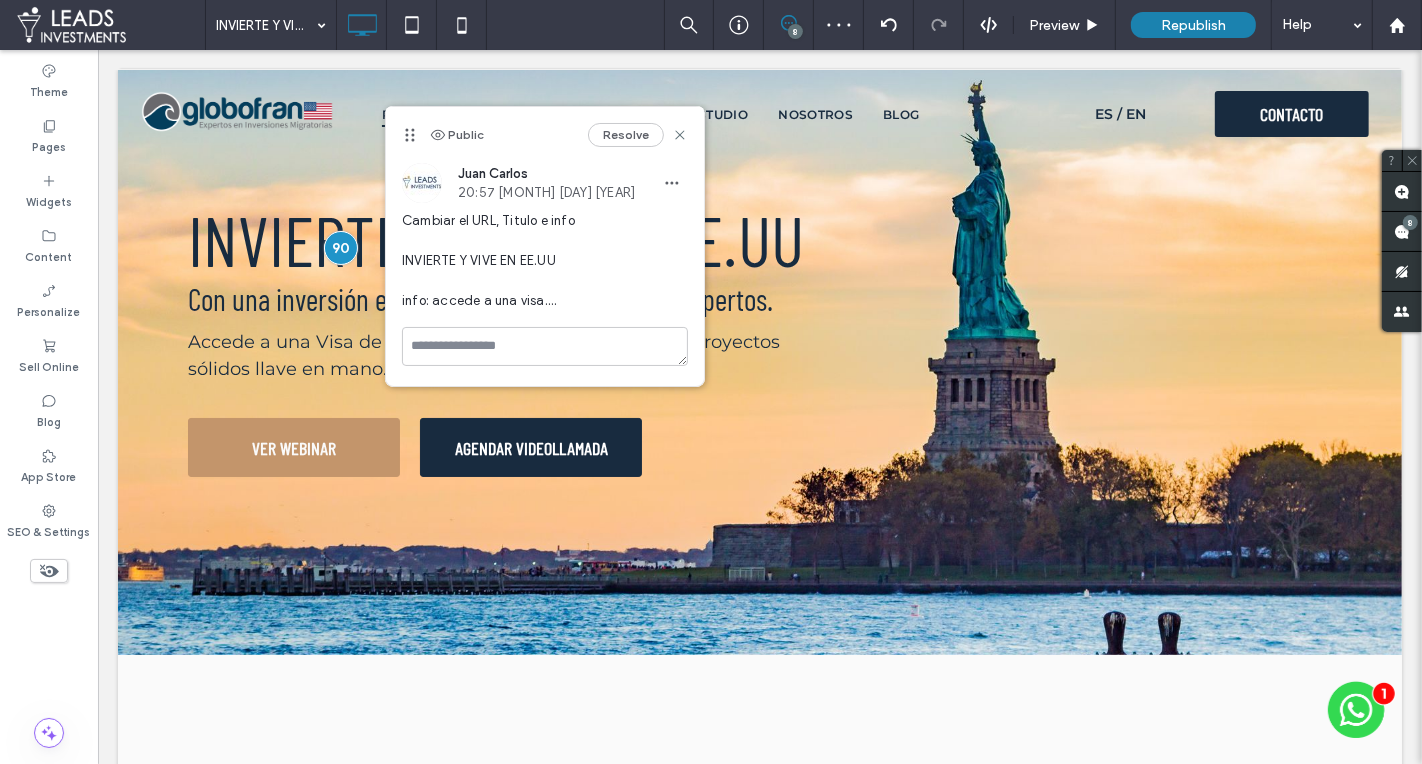 click on "Resolve" at bounding box center [626, 135] 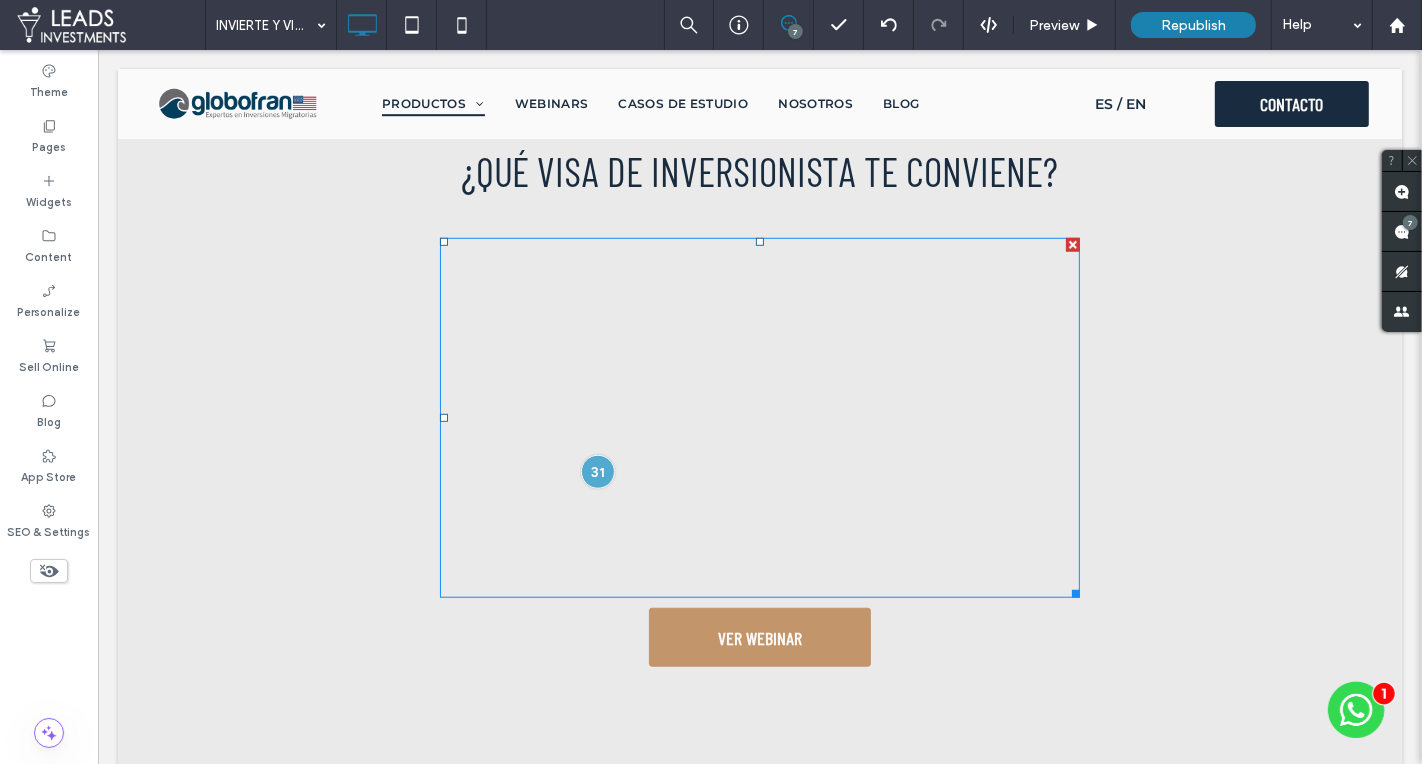 scroll, scrollTop: 1225, scrollLeft: 0, axis: vertical 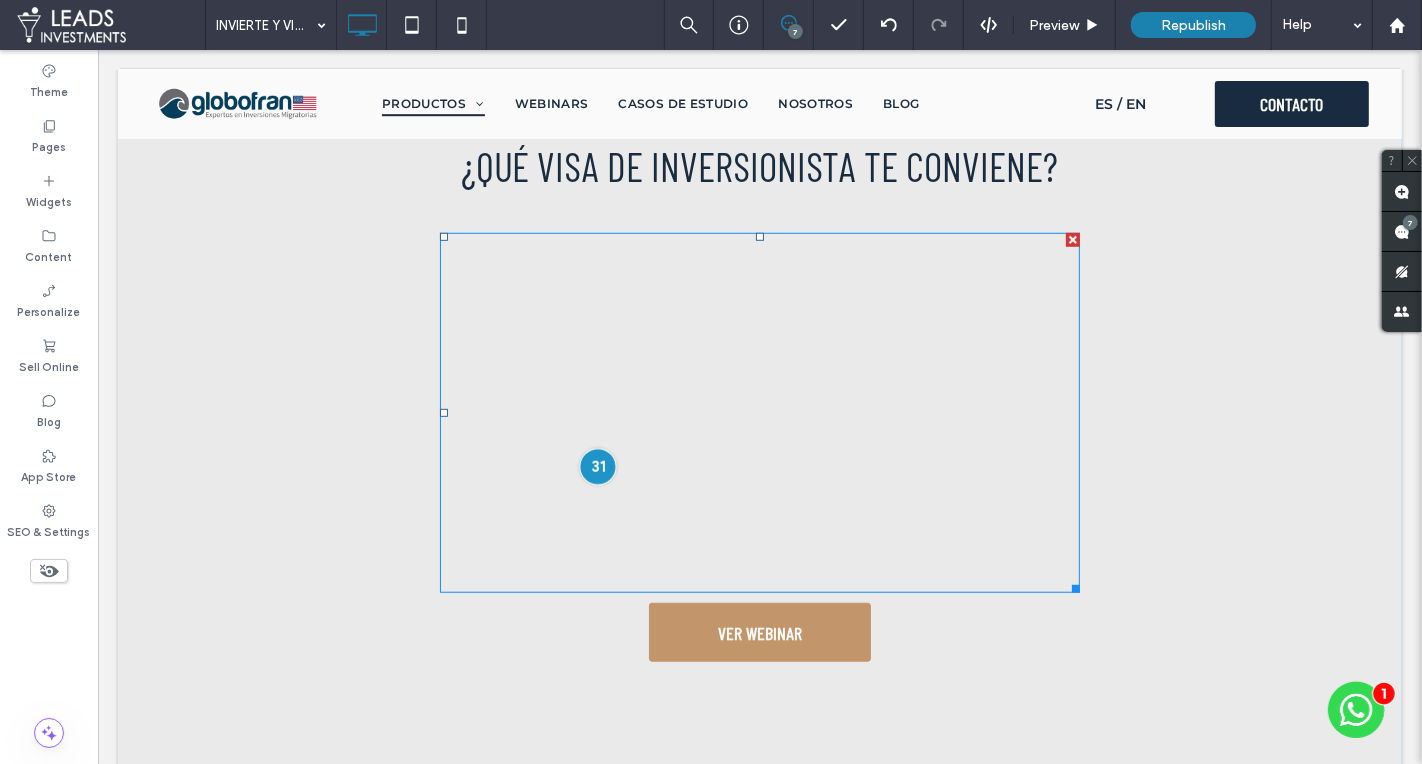 click at bounding box center [596, 466] 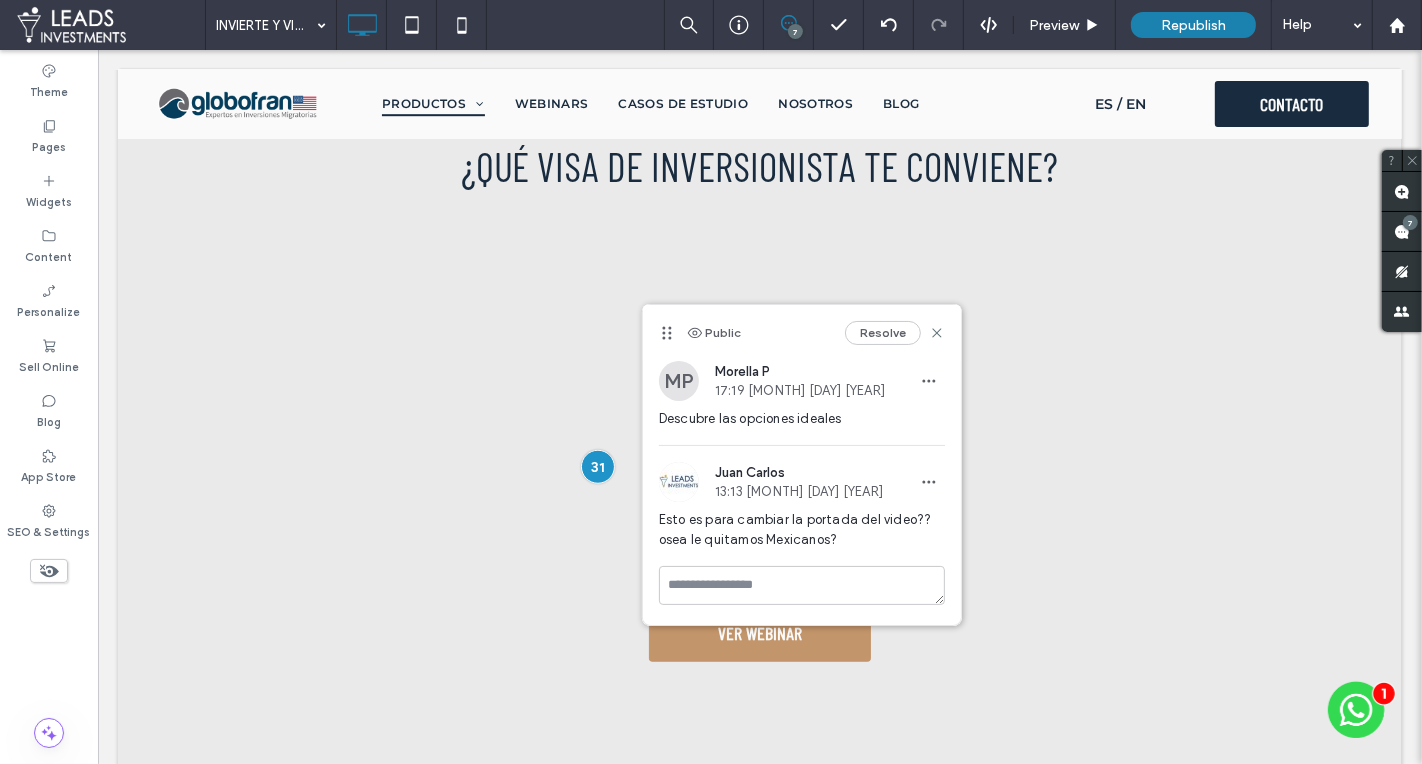 click on "¿Qué visa de inversionista te conviene? ﻿
VER WEBINAR
Click To Paste" at bounding box center (759, 407) 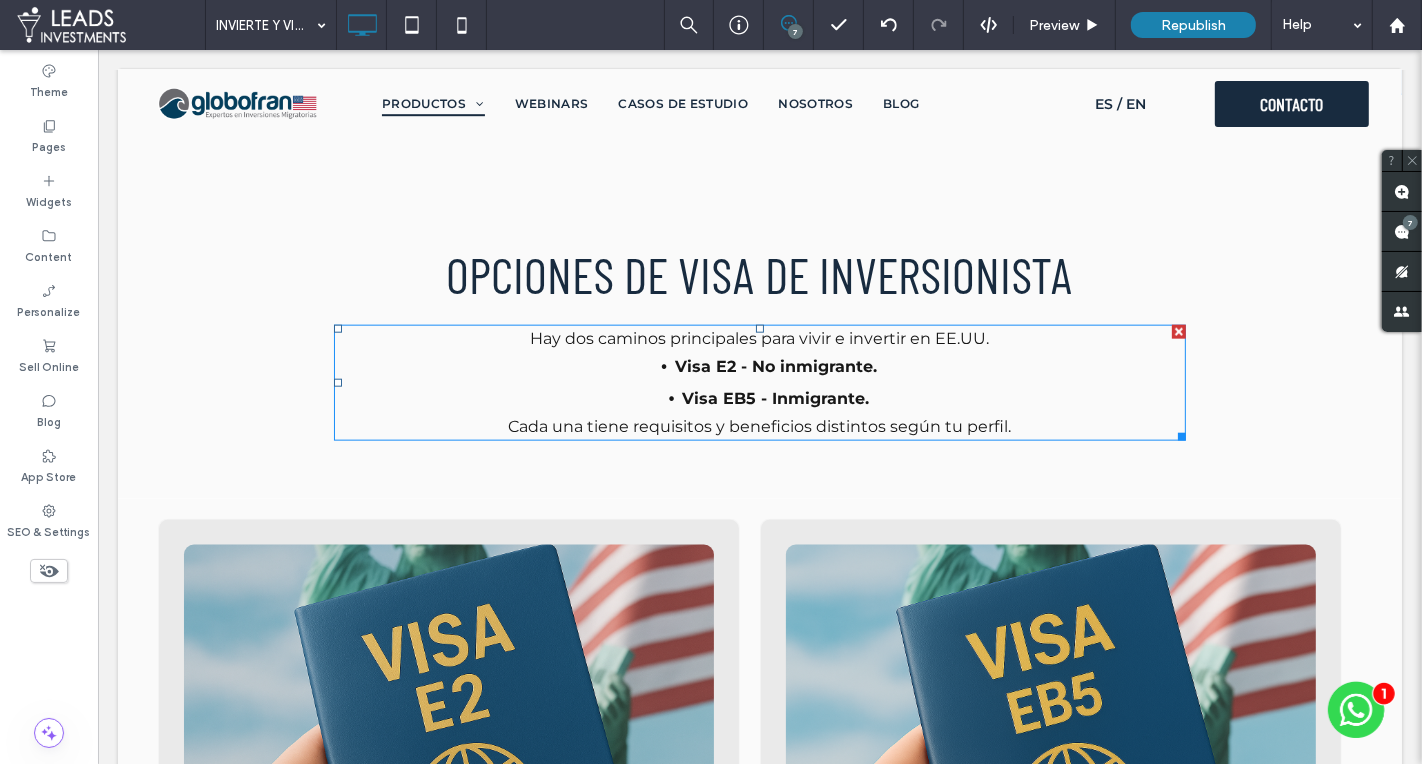 scroll, scrollTop: 1954, scrollLeft: 0, axis: vertical 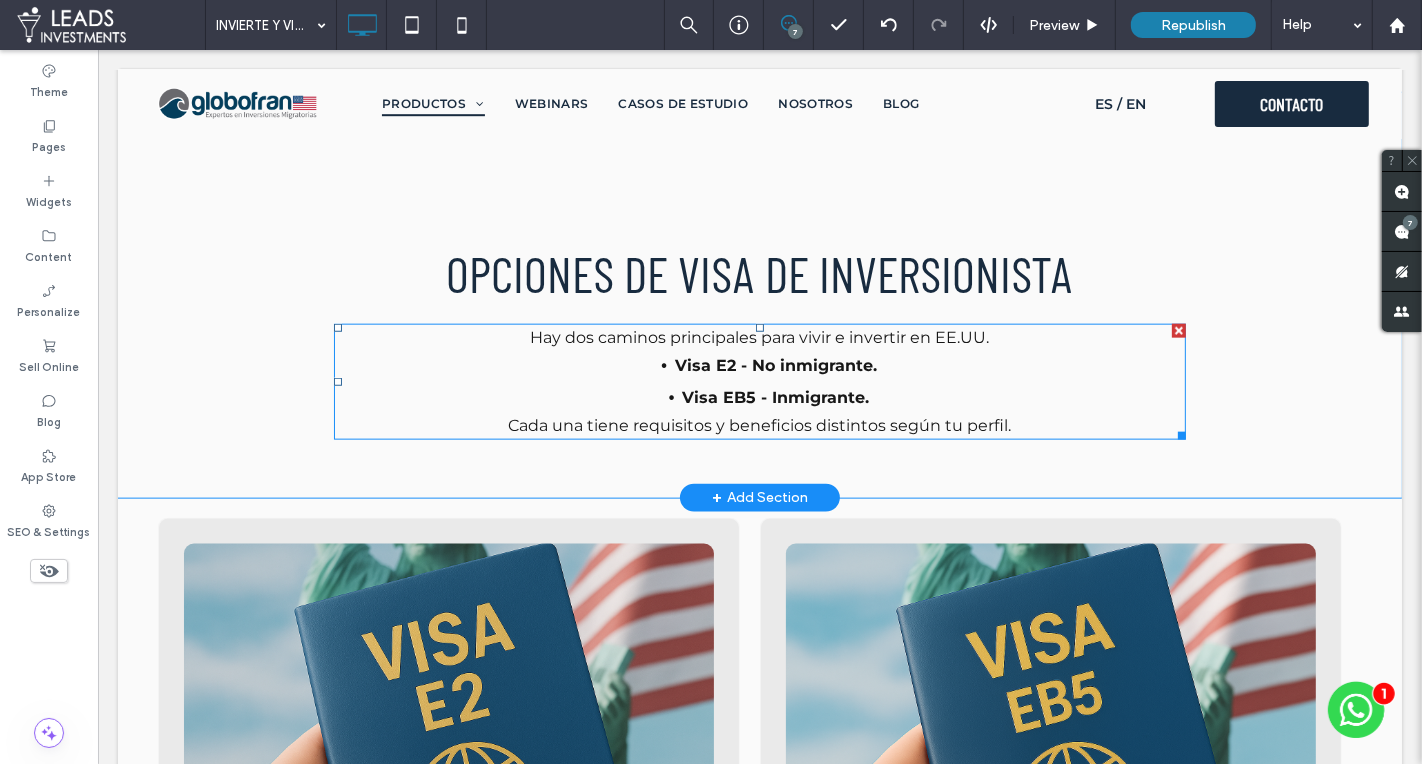 click on "Visa EB5 - Inmigrante." at bounding box center (775, 398) 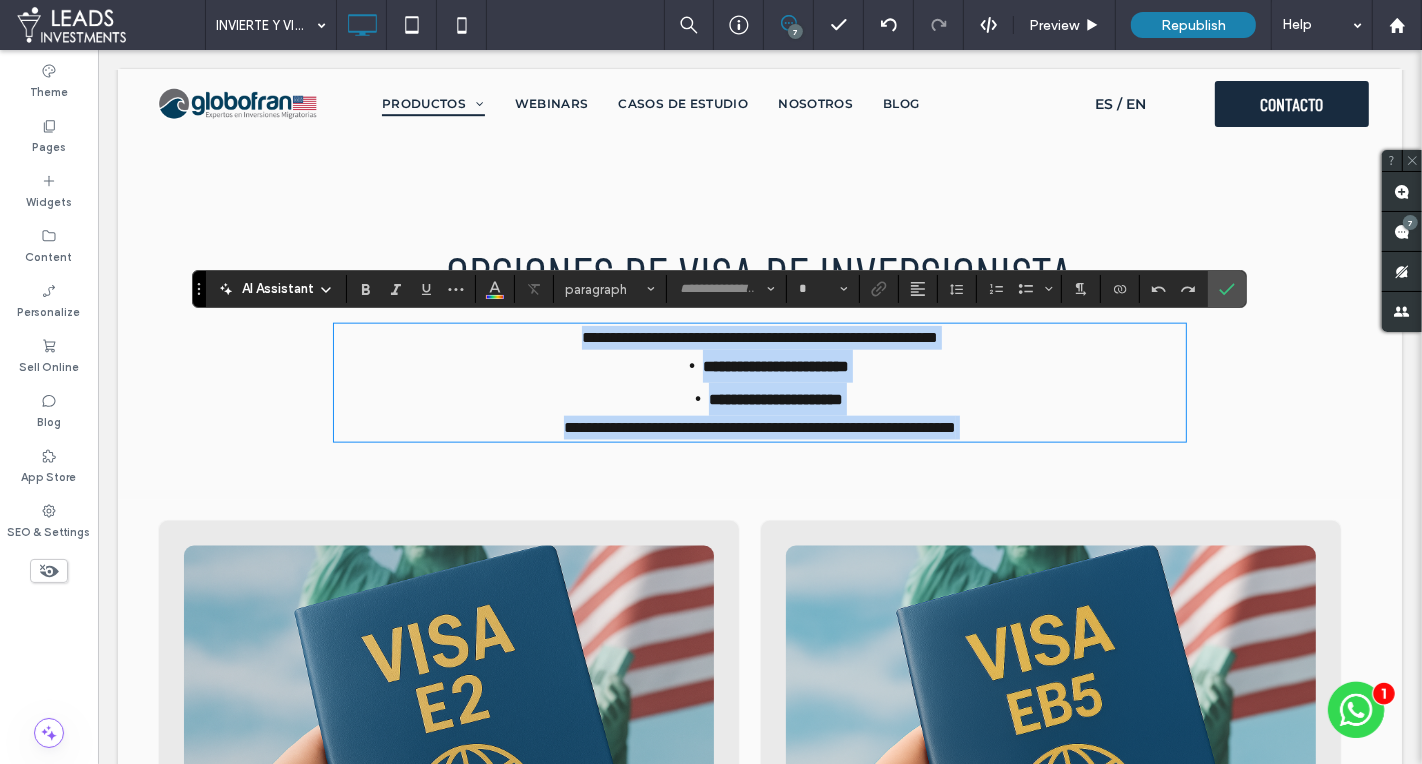 type on "**********" 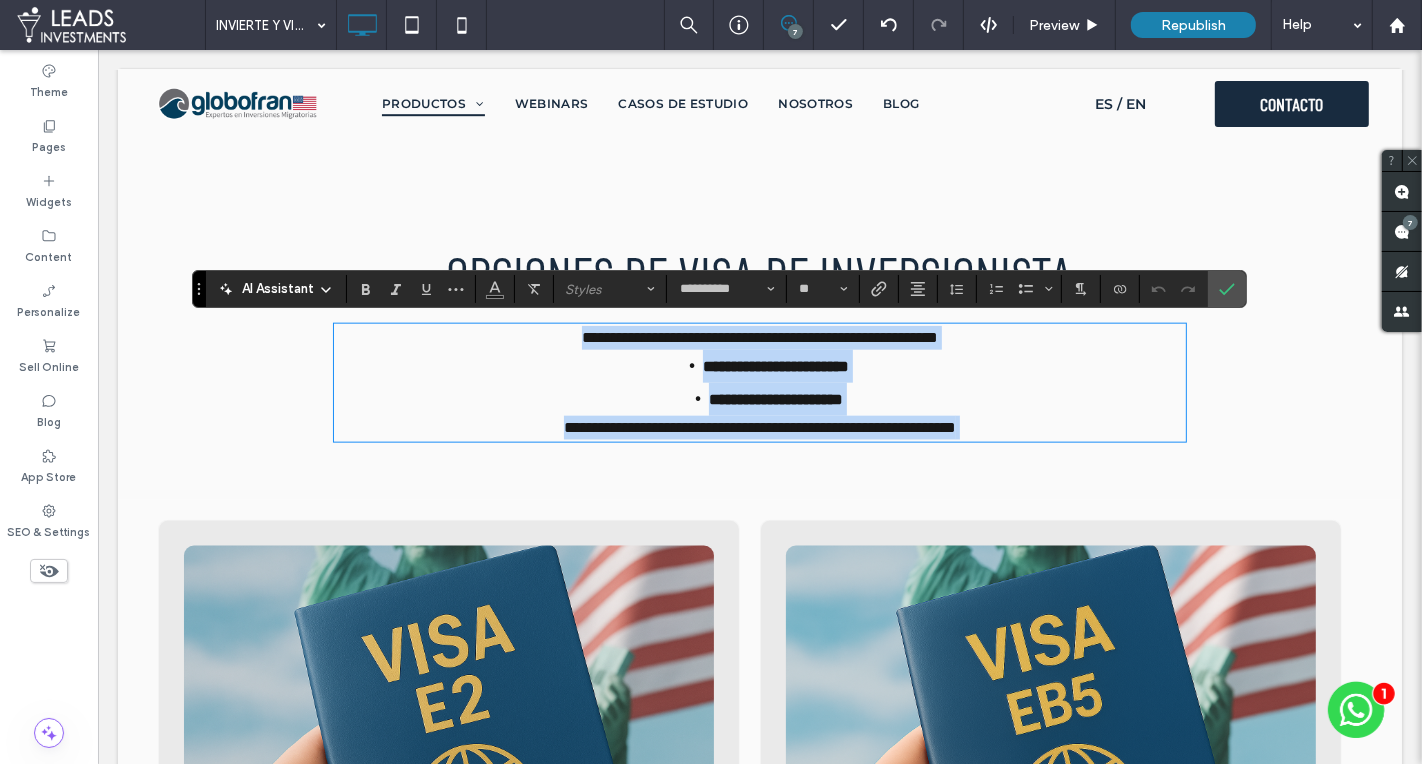 click on "**********" at bounding box center (775, 366) 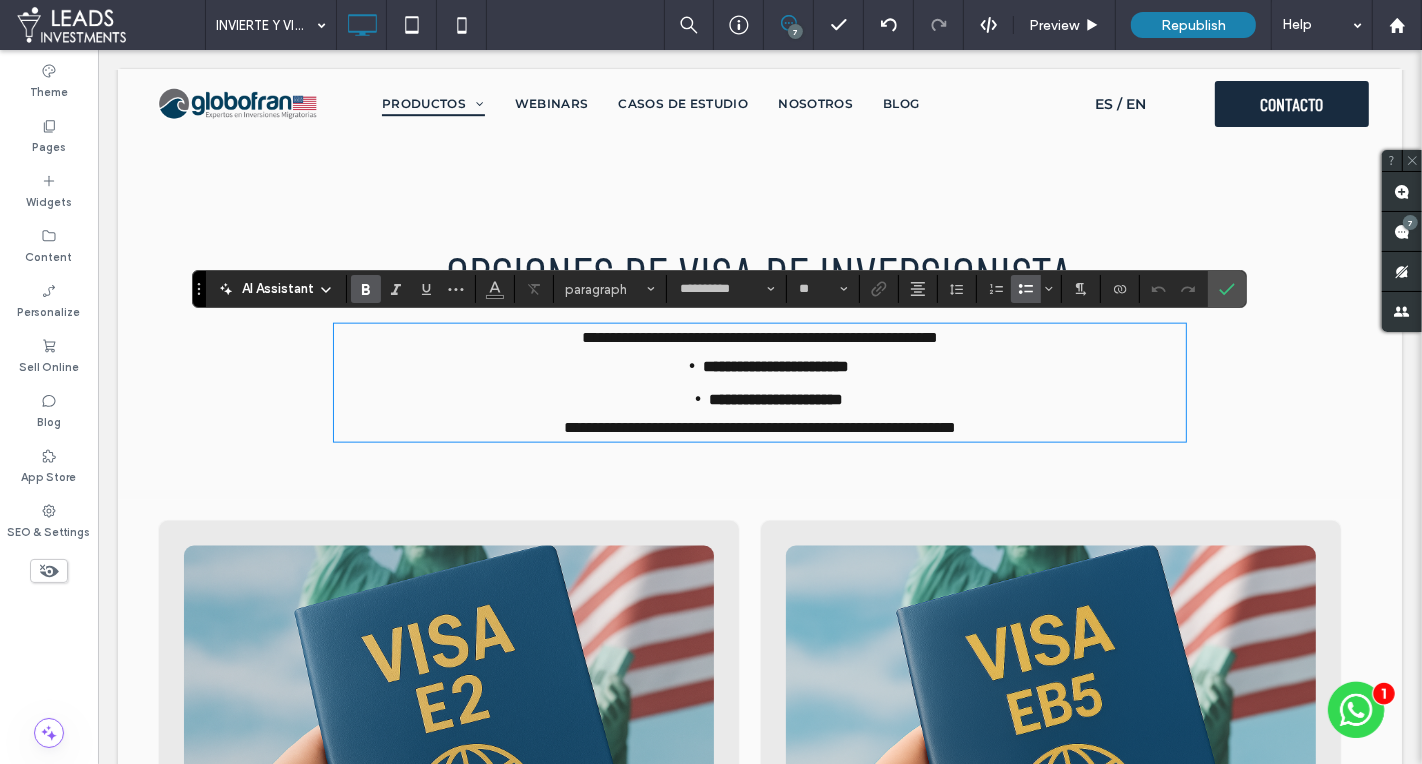 type 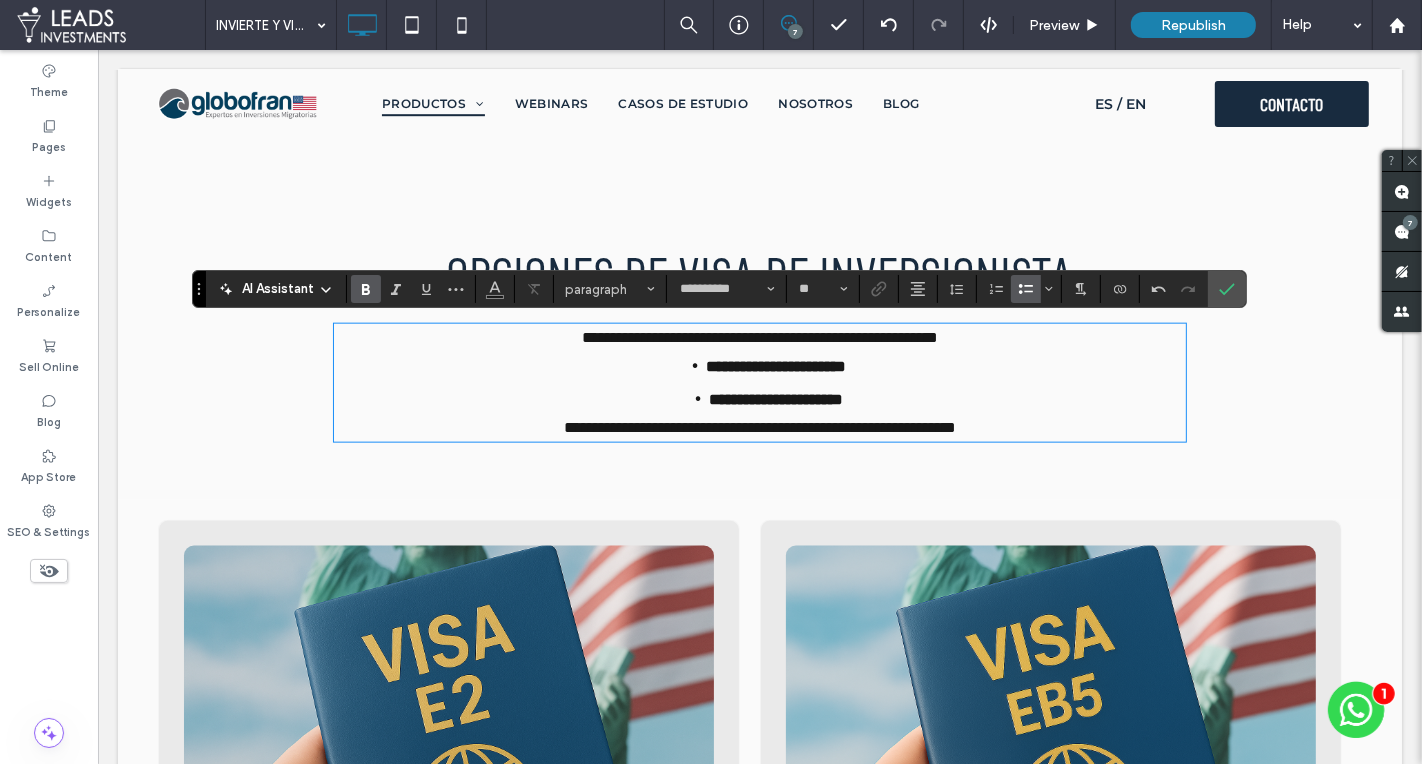 click on "**********" at bounding box center (775, 399) 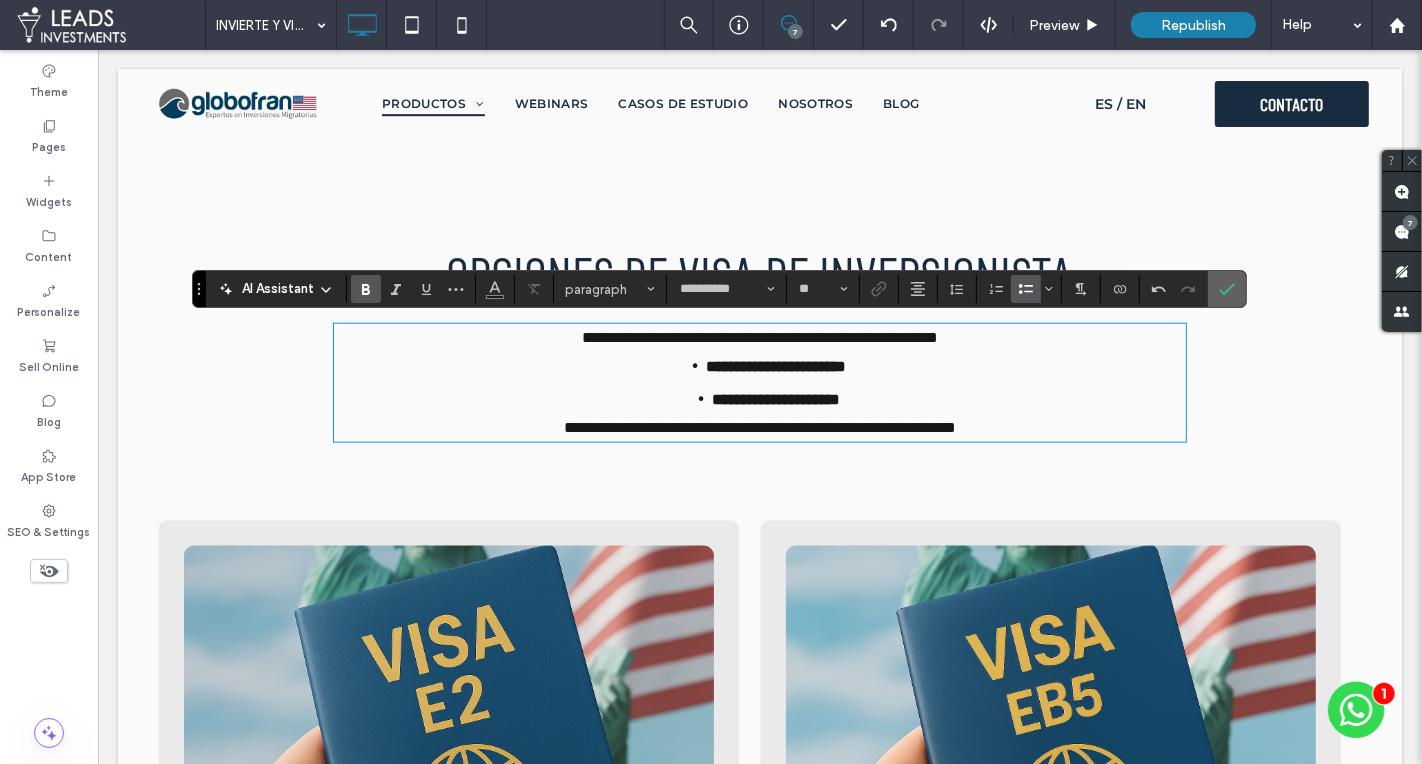 click 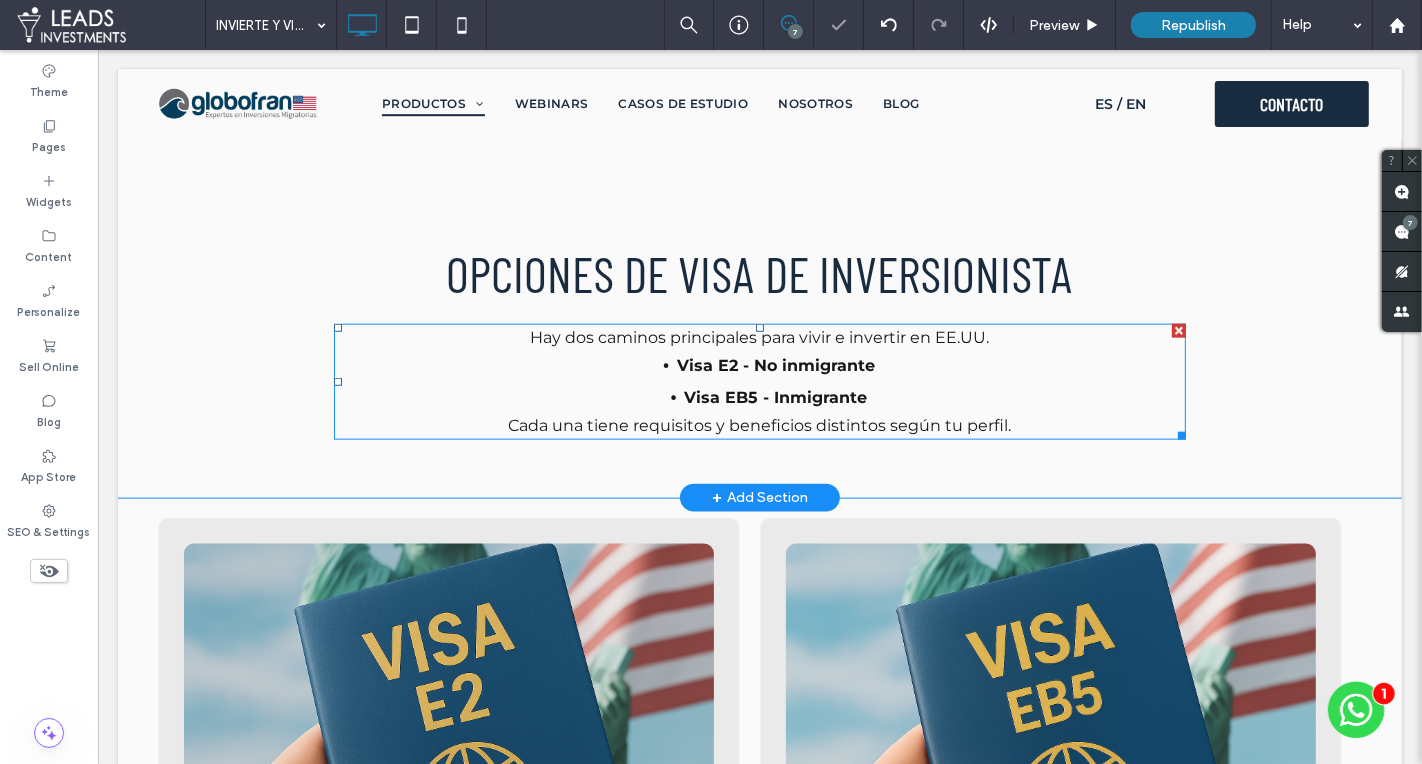 click on "Visa EB5 - Inmigrante" at bounding box center [774, 397] 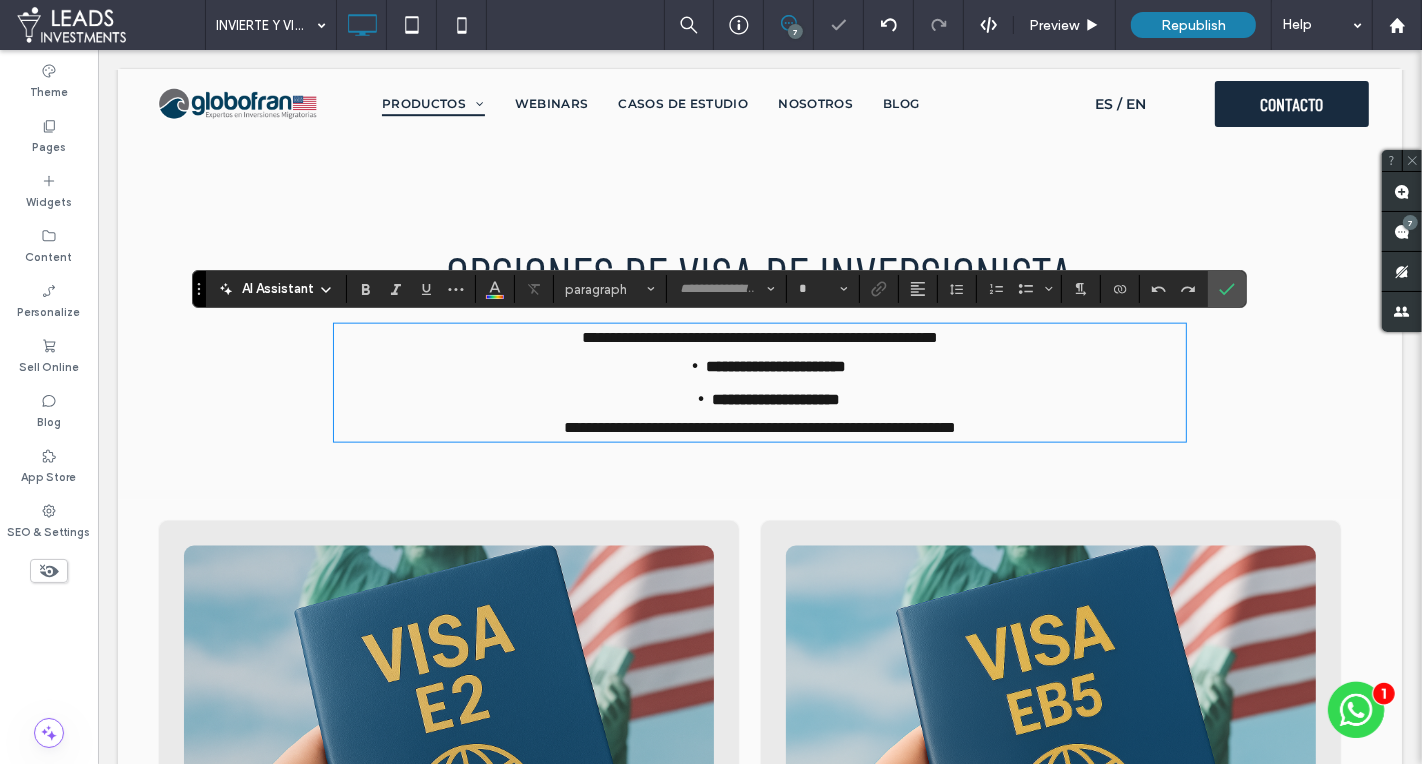 type on "**********" 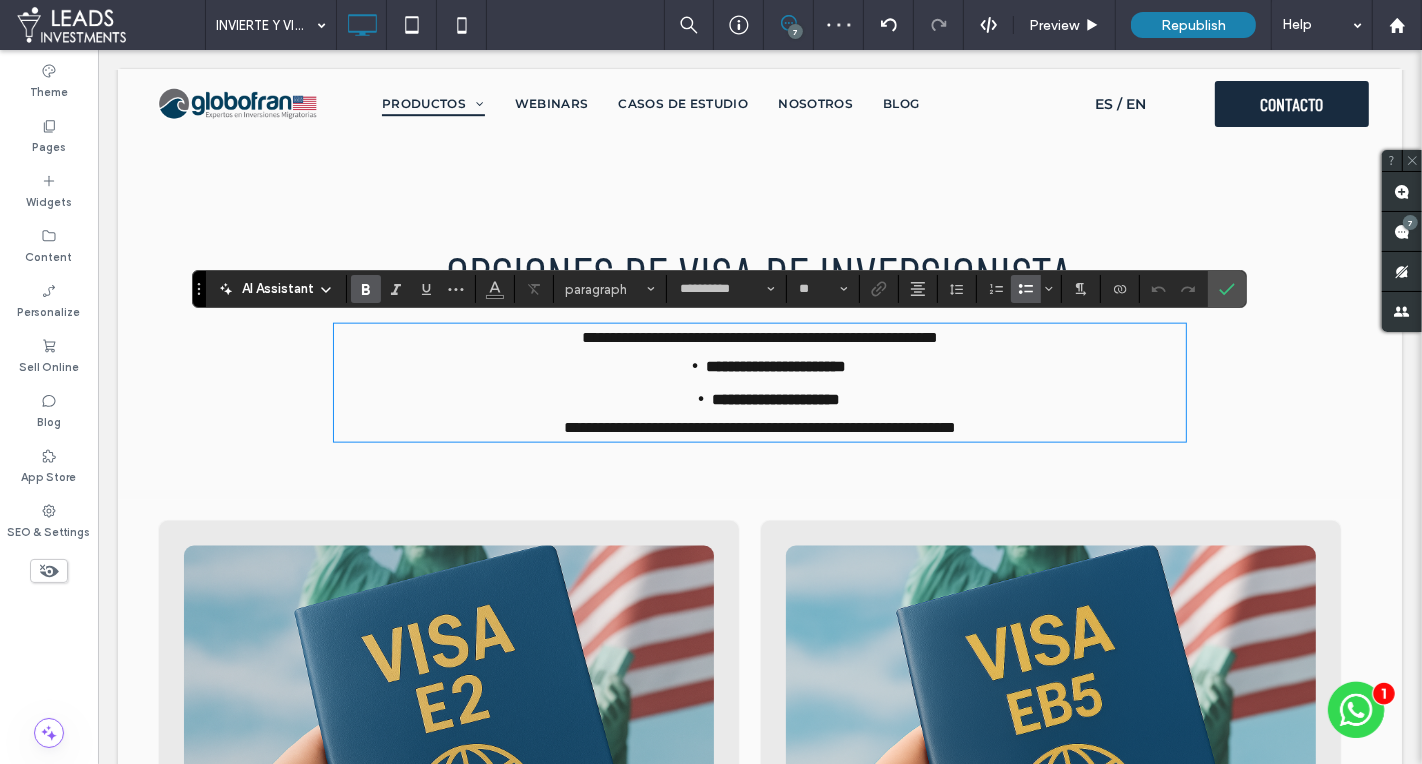 click on "**********" at bounding box center (775, 366) 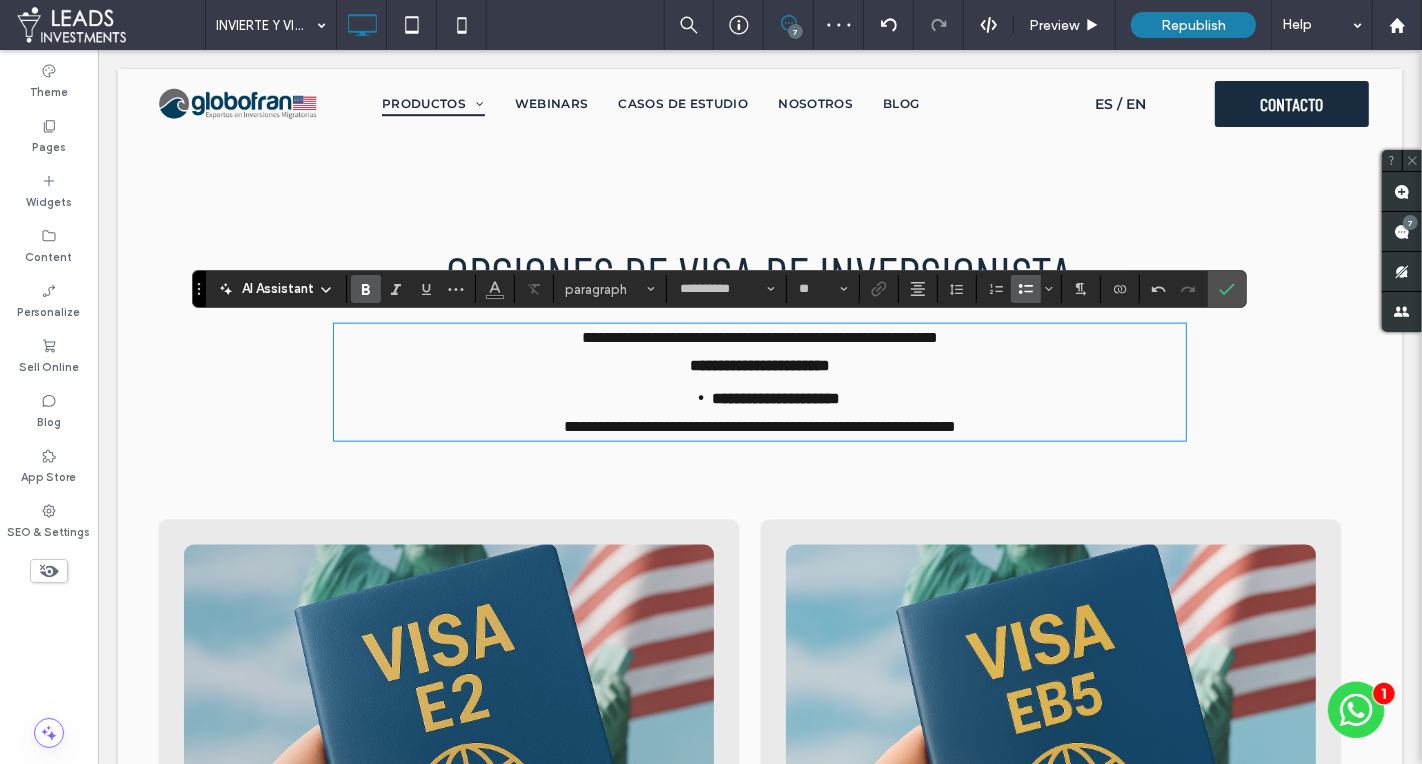 click on "**********" at bounding box center (775, 398) 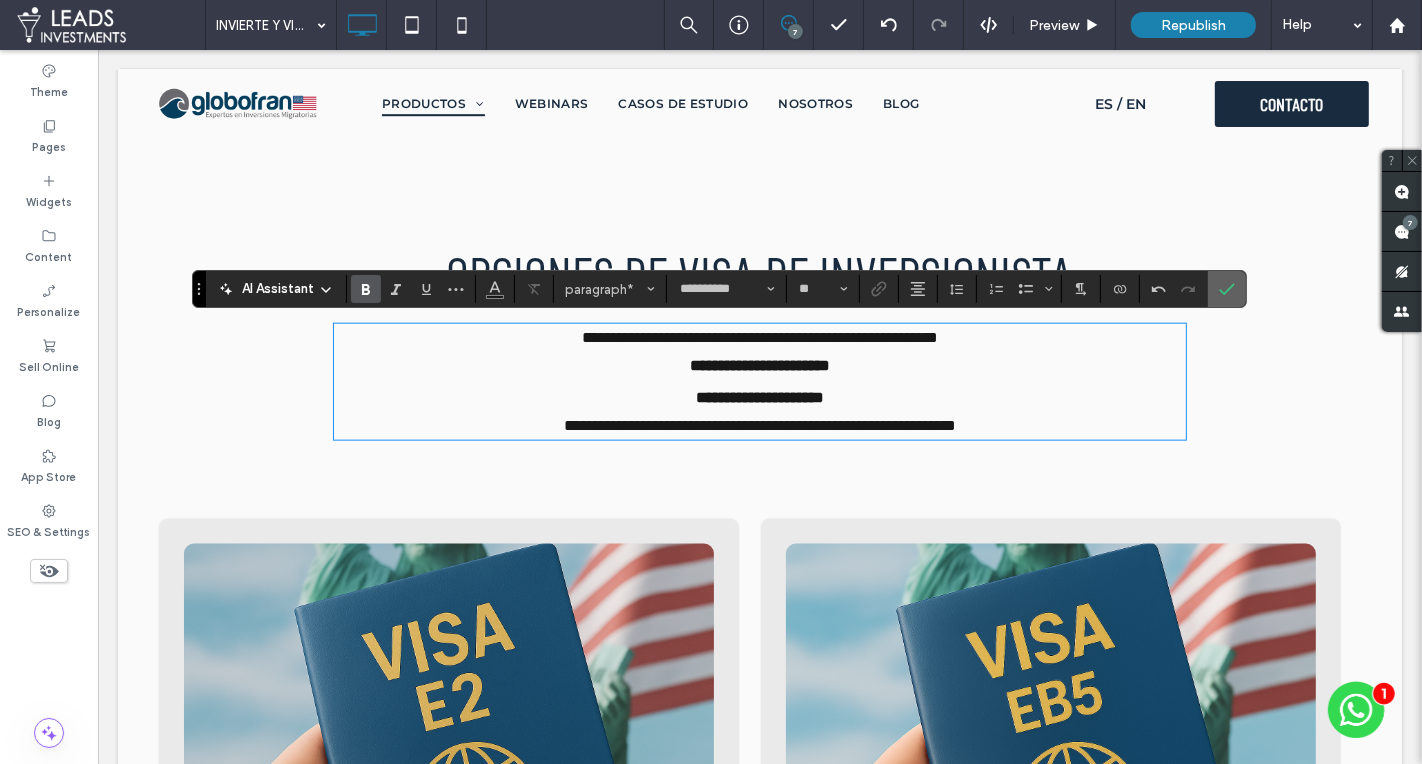 click 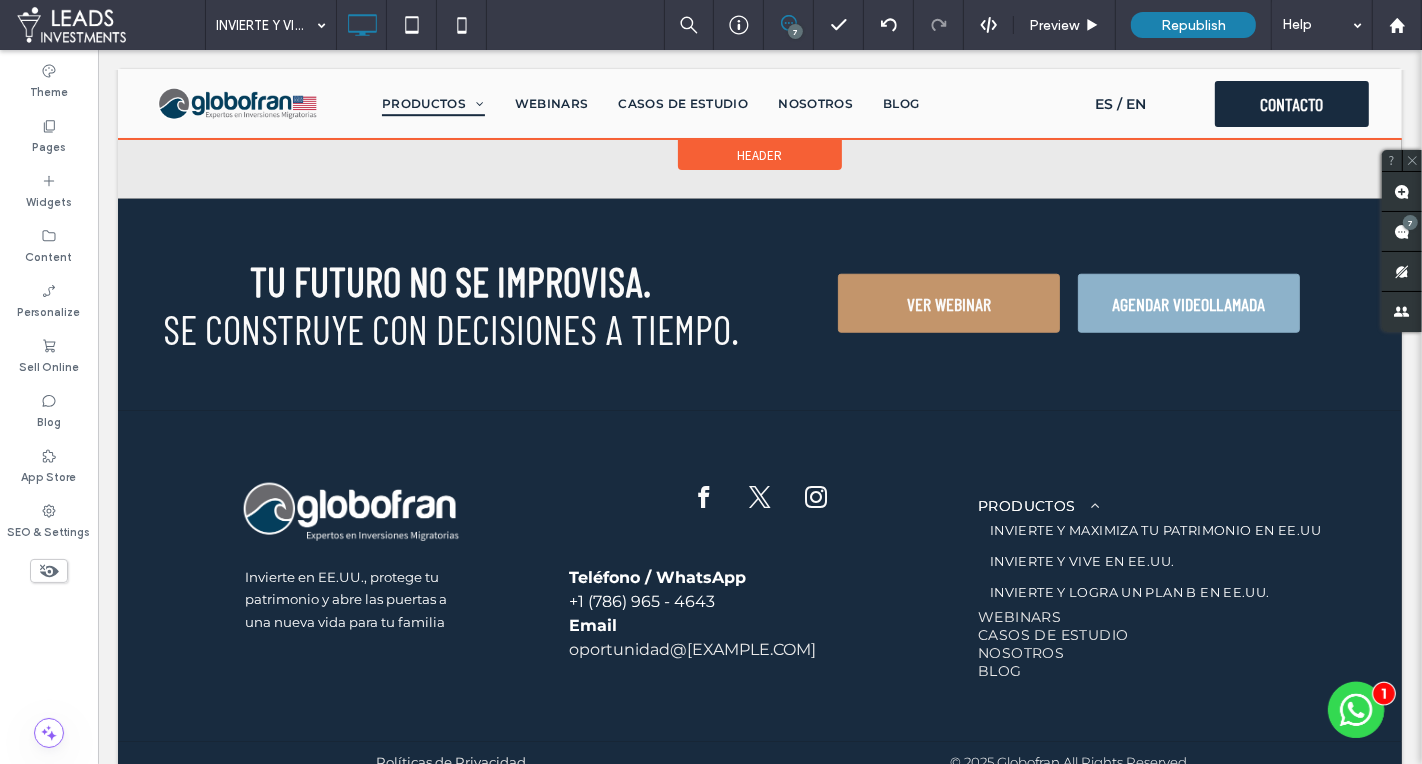 scroll, scrollTop: 7971, scrollLeft: 0, axis: vertical 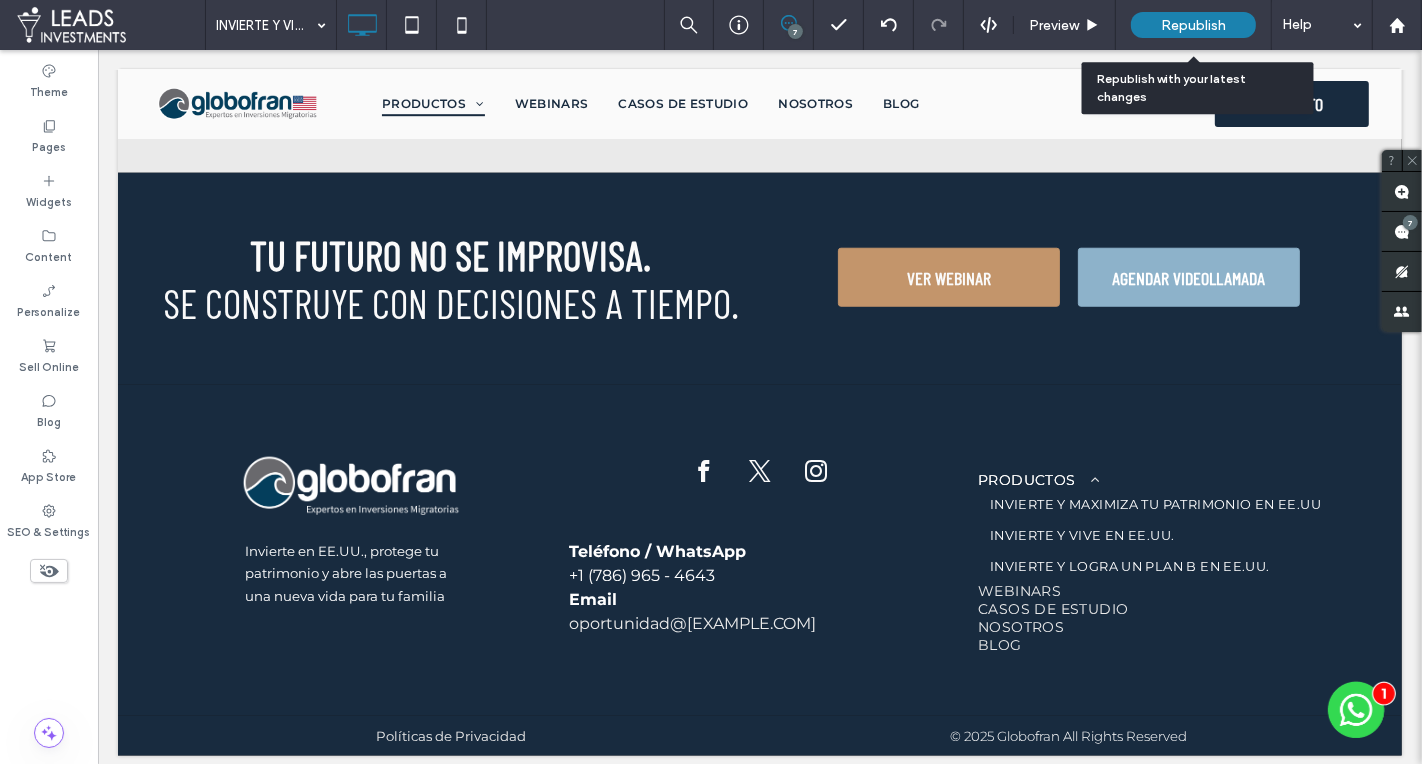 click on "Republish" at bounding box center (1193, 25) 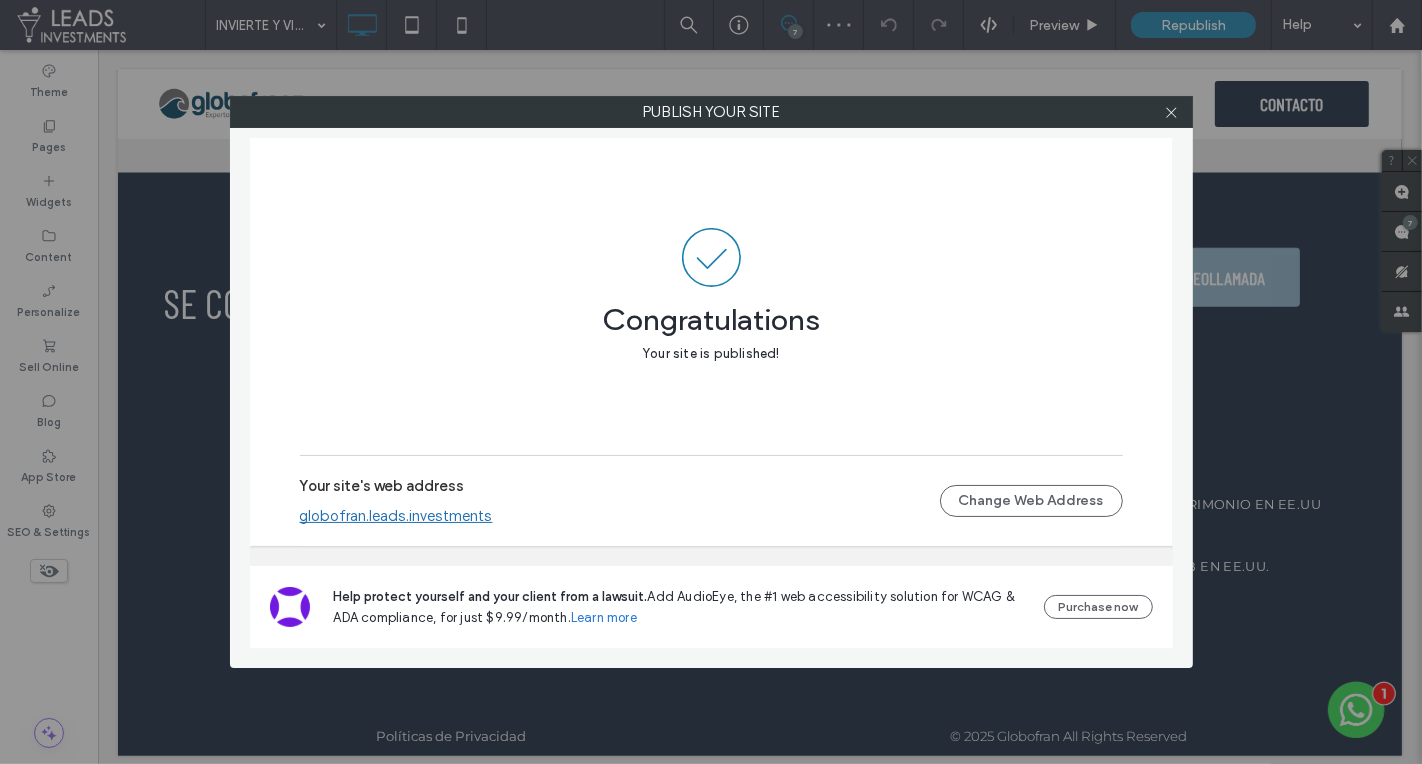drag, startPoint x: 1175, startPoint y: 115, endPoint x: 705, endPoint y: 157, distance: 471.87286 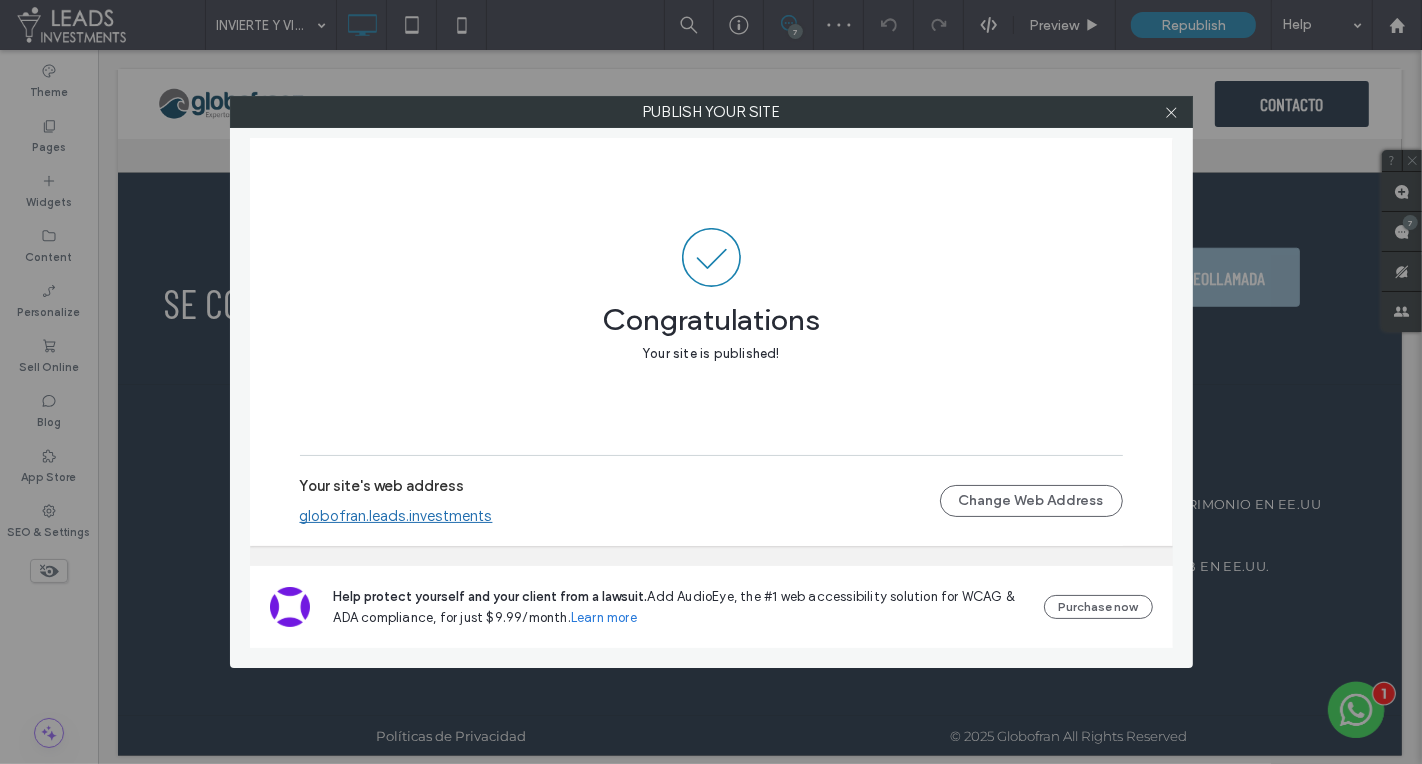 click 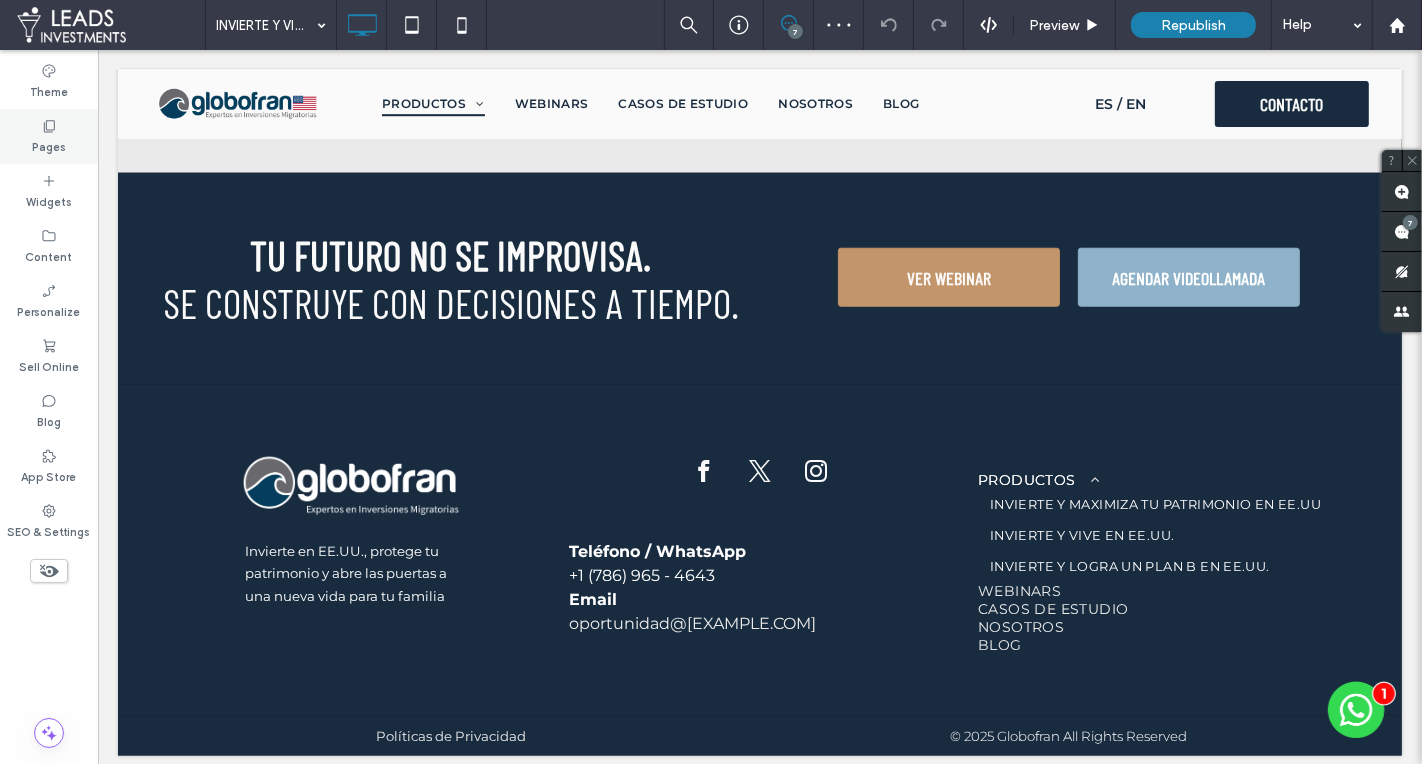 click on "Pages" at bounding box center [49, 136] 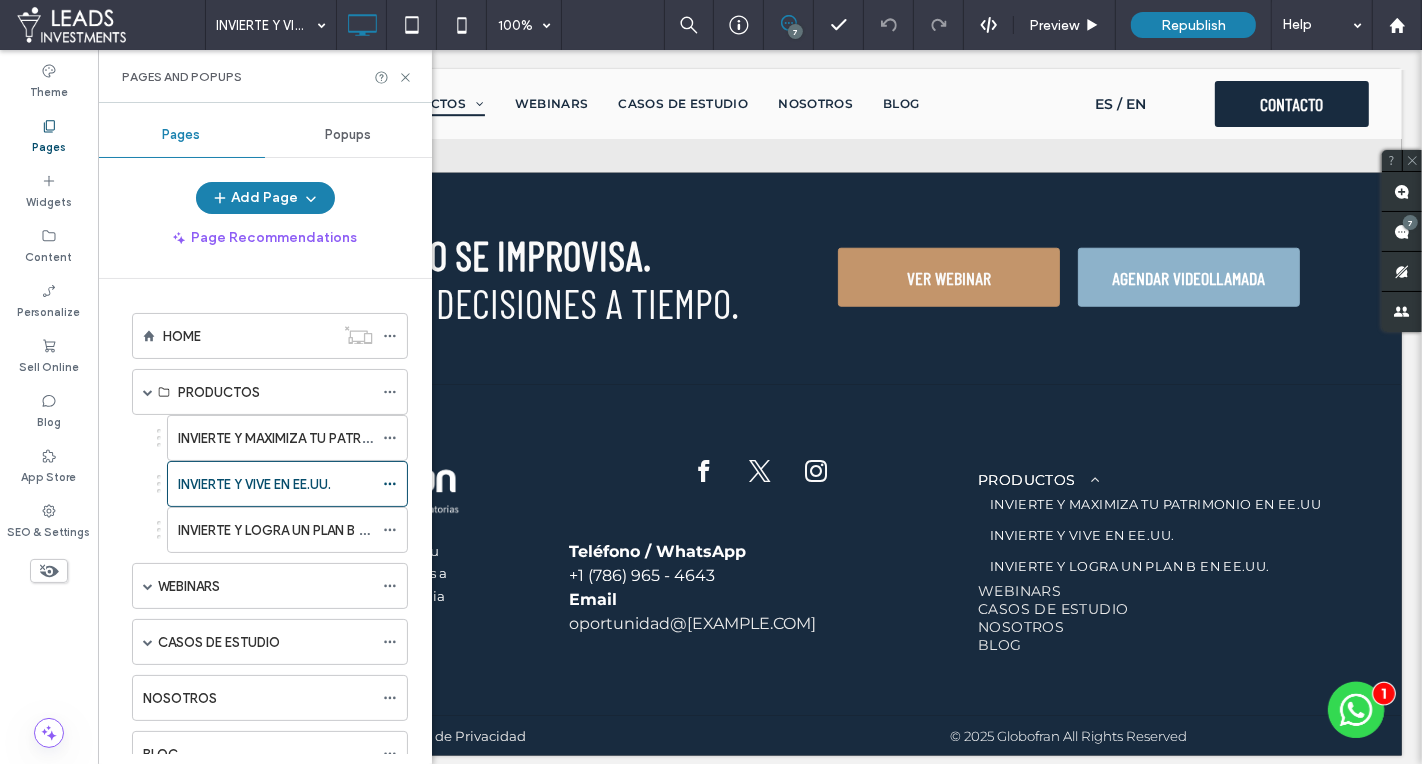 click on "INVIERTE Y LOGRA UN PLAN B EN EE.UU." at bounding box center (296, 530) 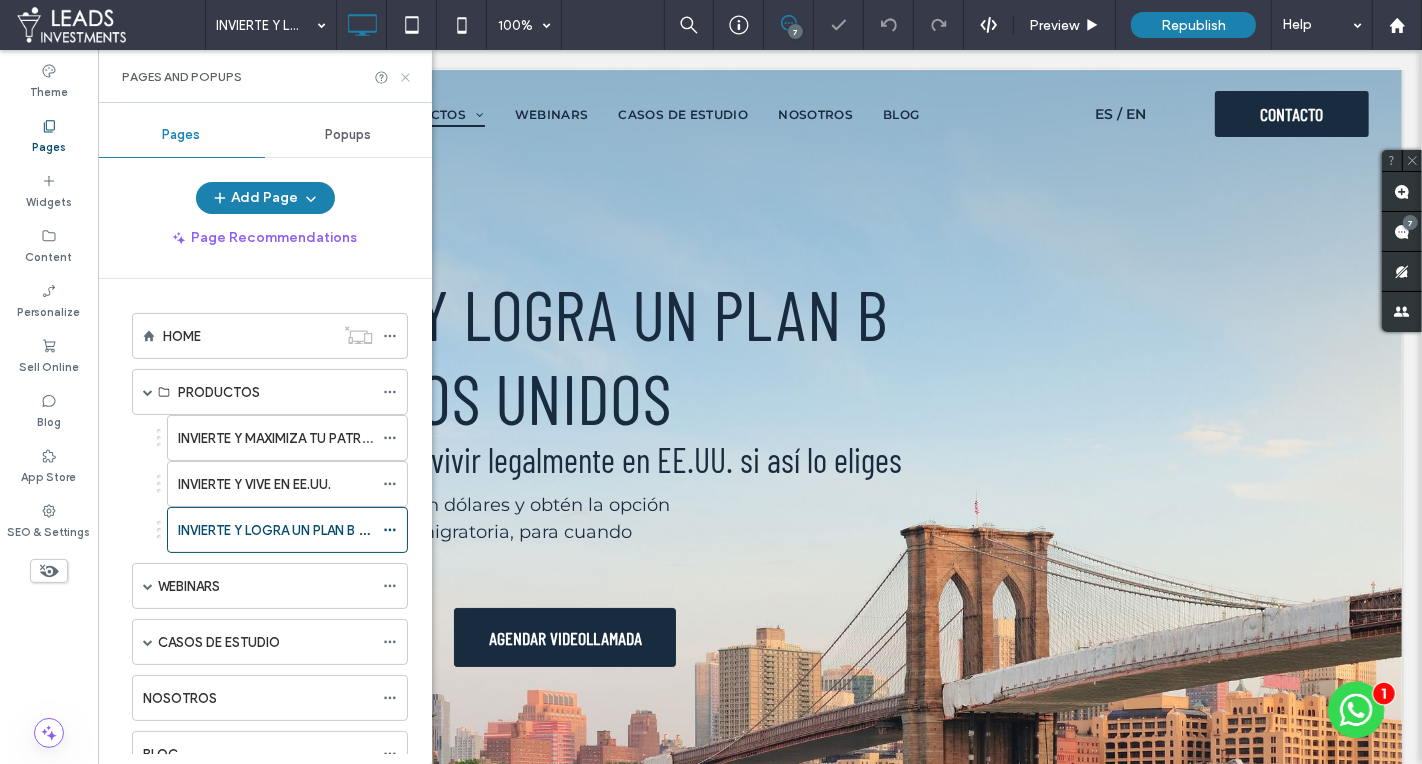 click 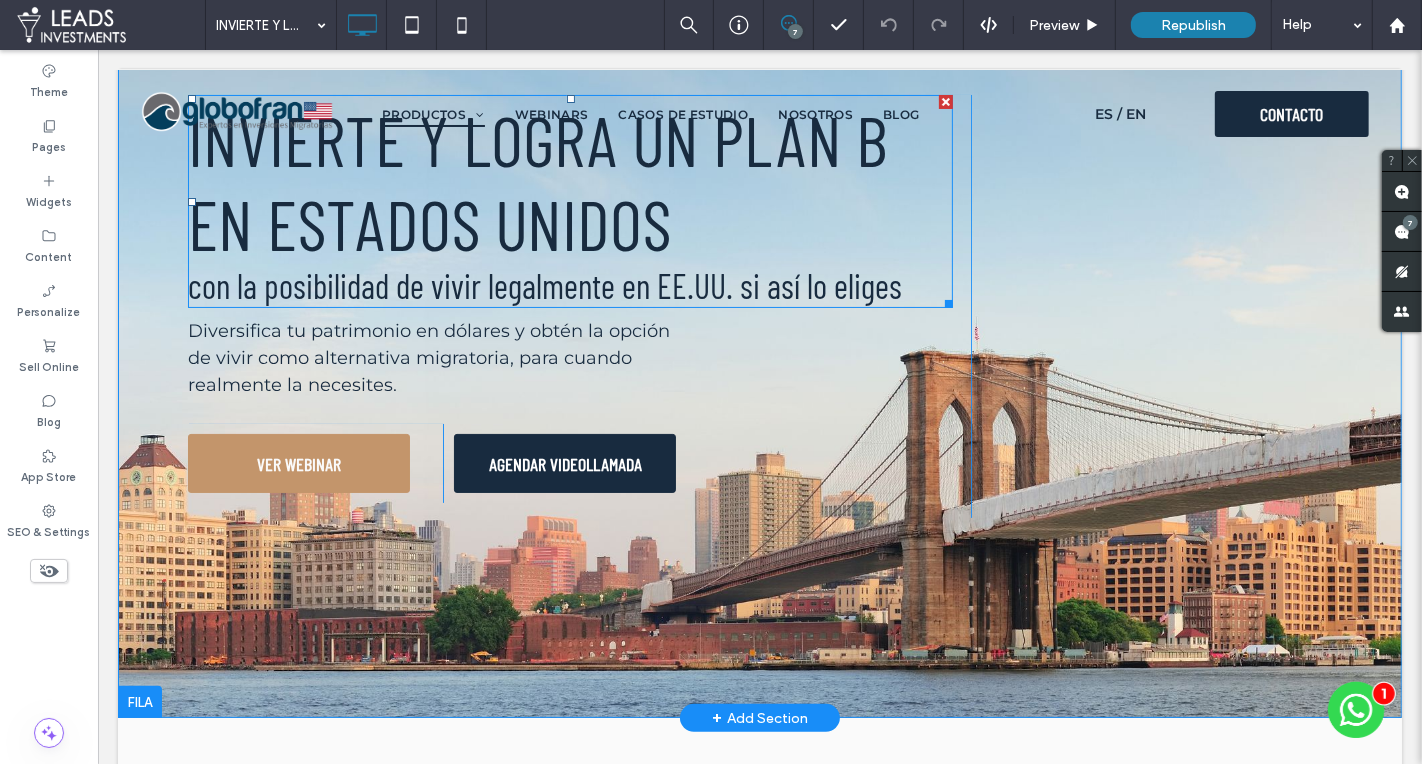 scroll, scrollTop: 31, scrollLeft: 0, axis: vertical 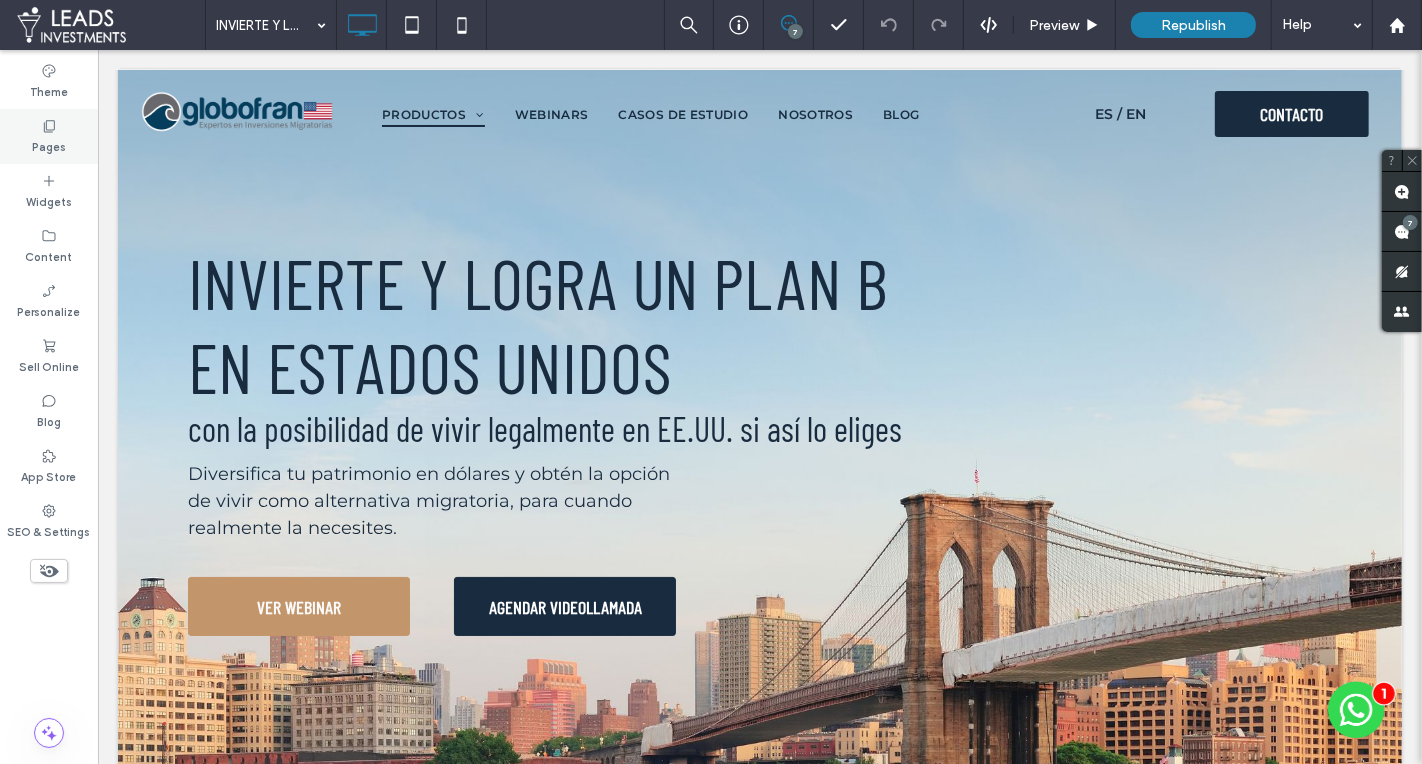 click on "Pages" at bounding box center [49, 145] 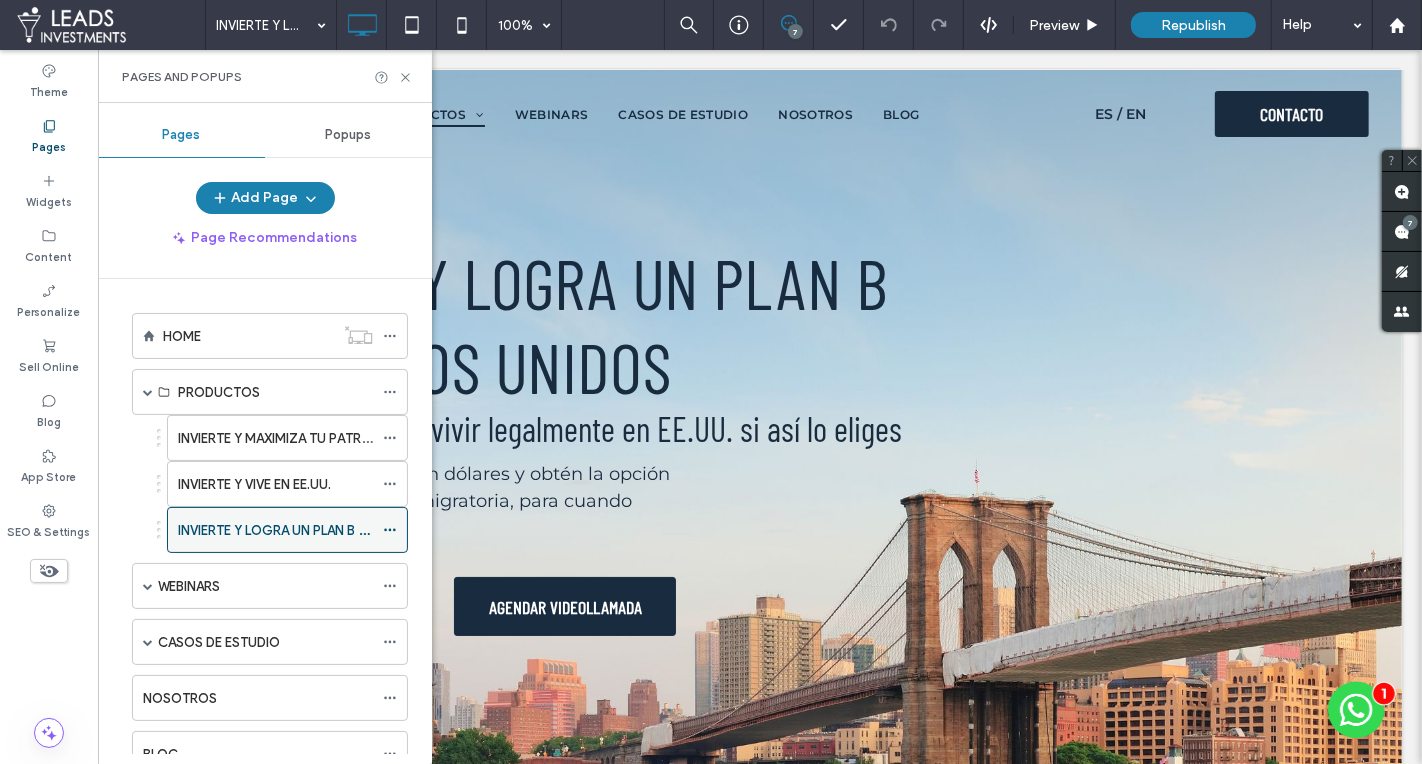drag, startPoint x: 391, startPoint y: 517, endPoint x: 377, endPoint y: 512, distance: 14.866069 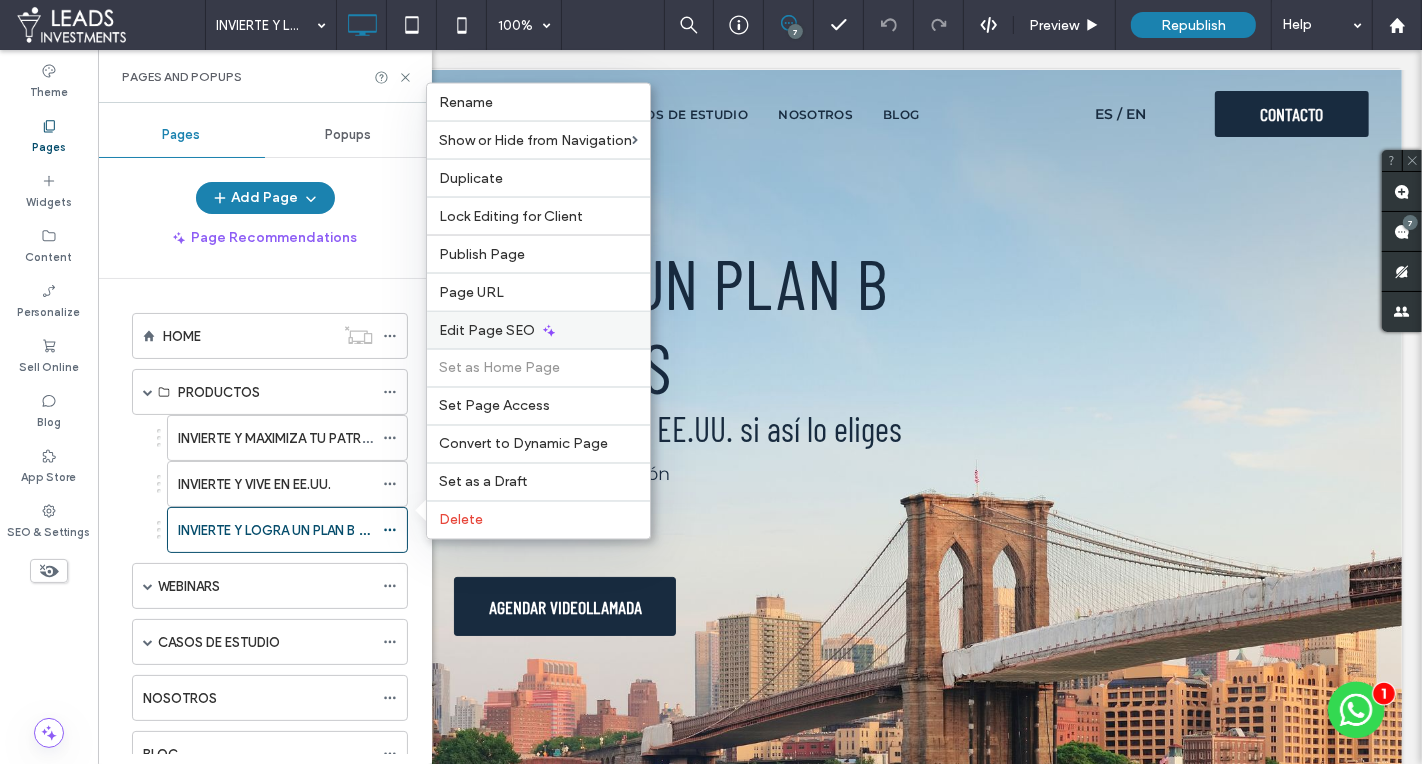 click on "Edit Page SEO" at bounding box center [487, 330] 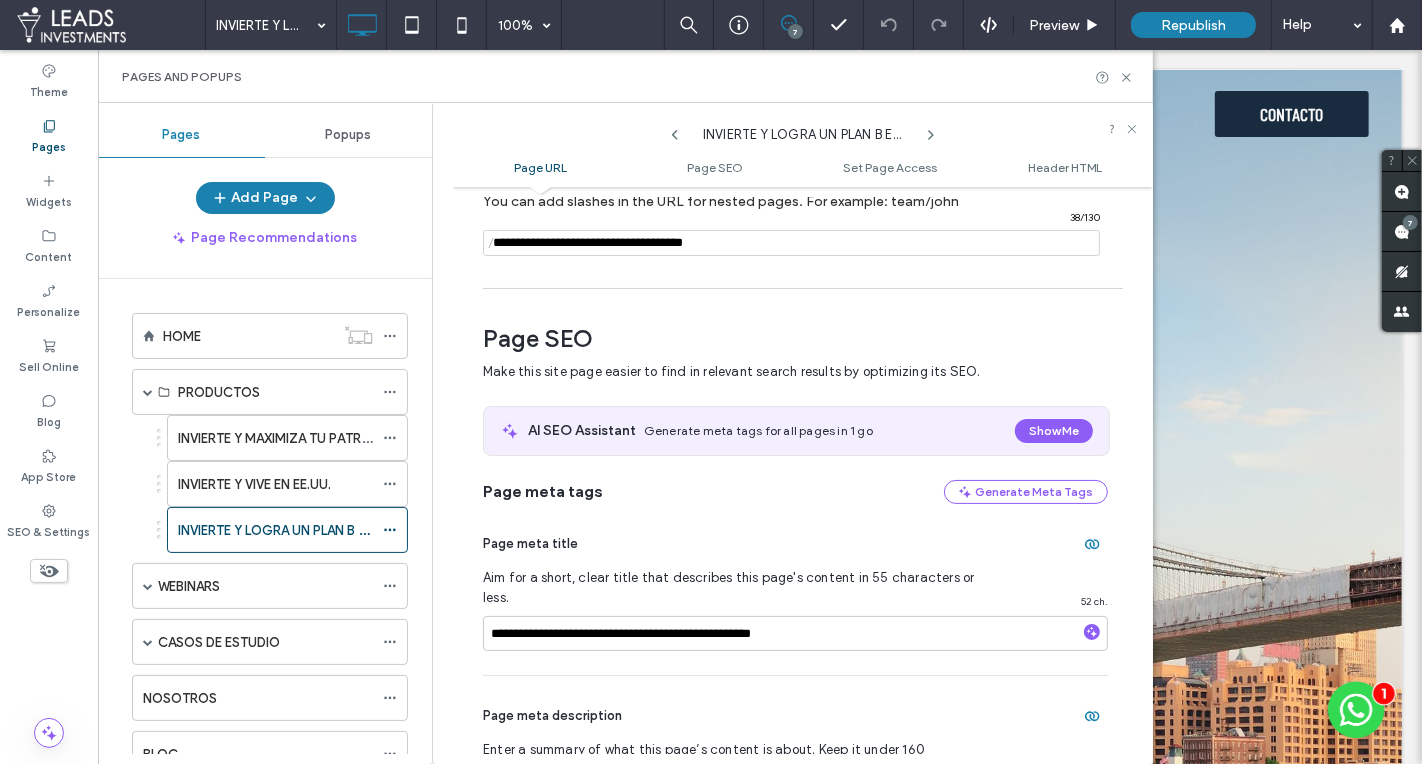 scroll, scrollTop: 163, scrollLeft: 0, axis: vertical 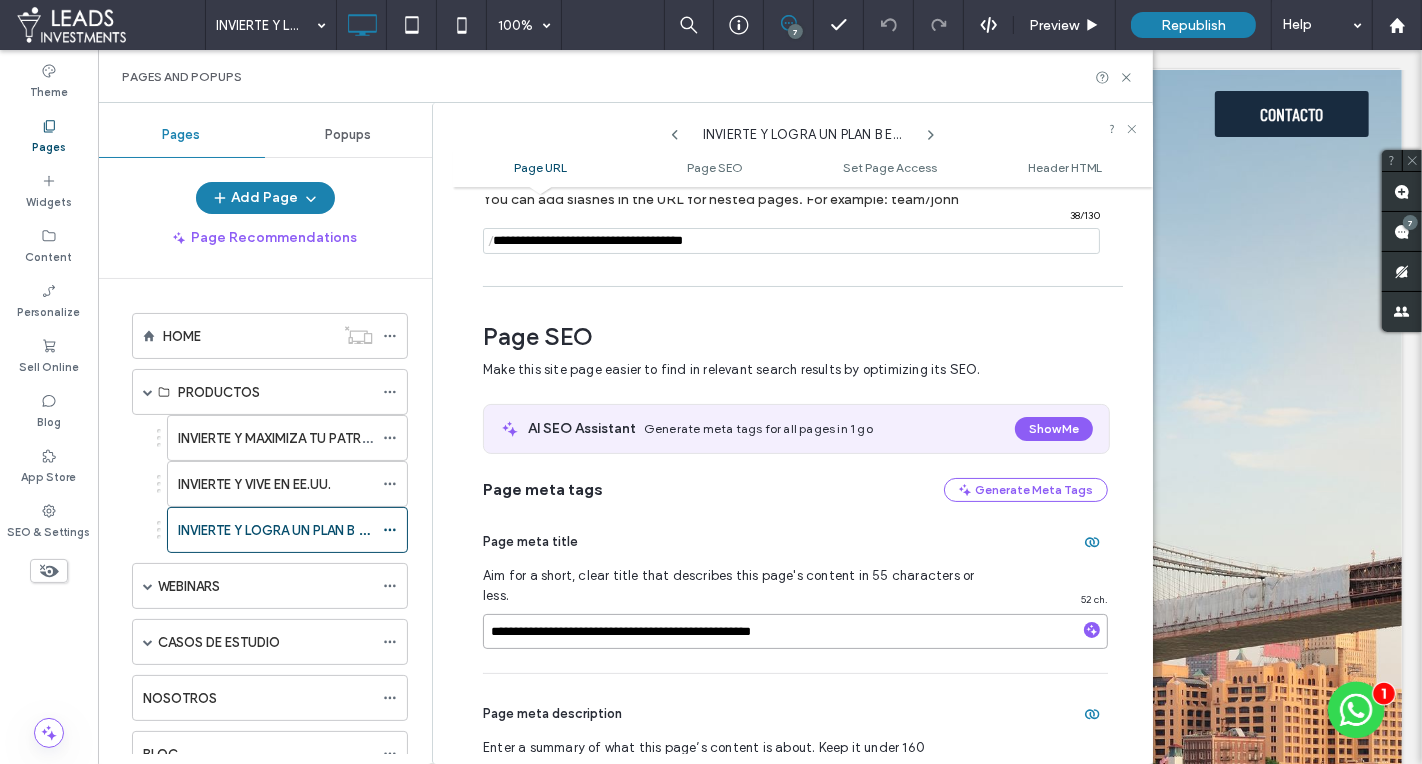 drag, startPoint x: 728, startPoint y: 608, endPoint x: 446, endPoint y: 612, distance: 282.02838 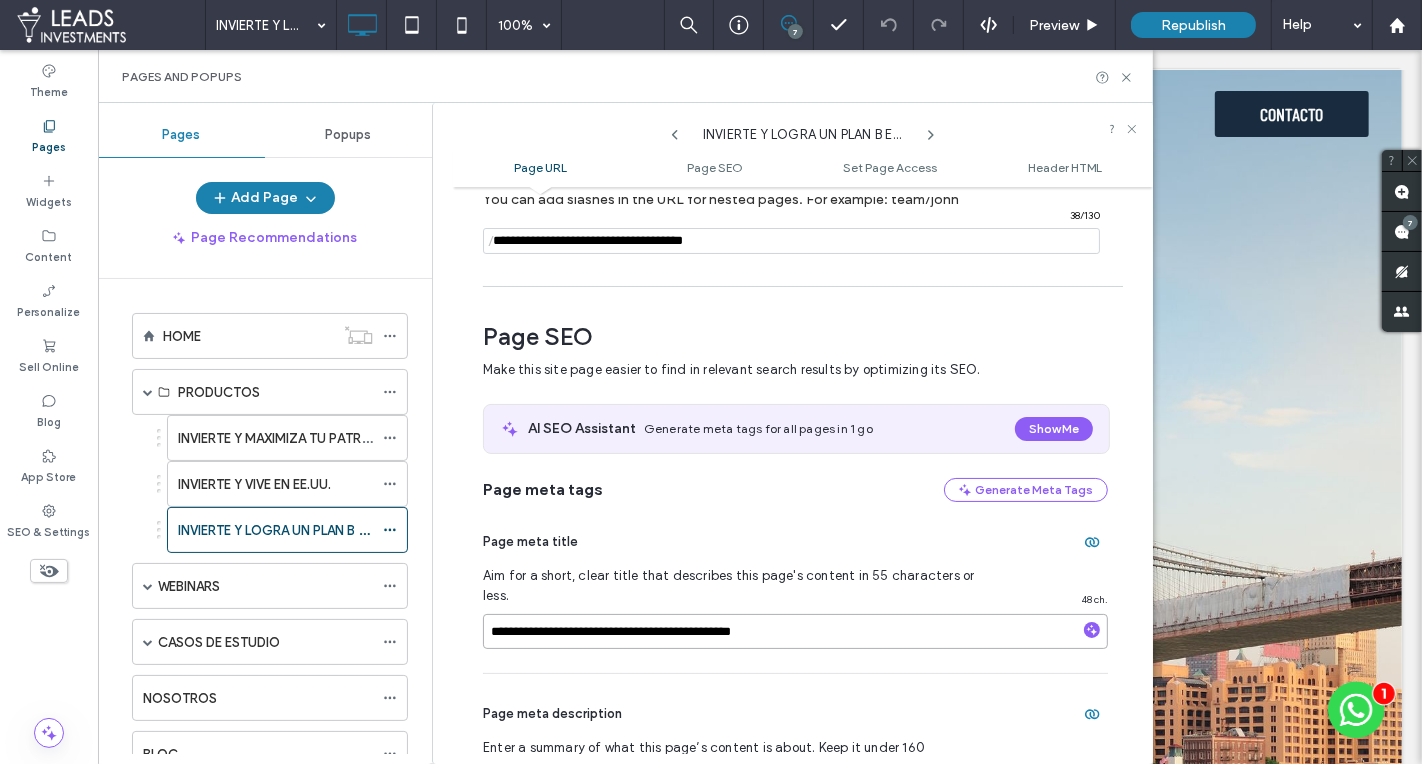 drag, startPoint x: 589, startPoint y: 611, endPoint x: 555, endPoint y: 609, distance: 34.058773 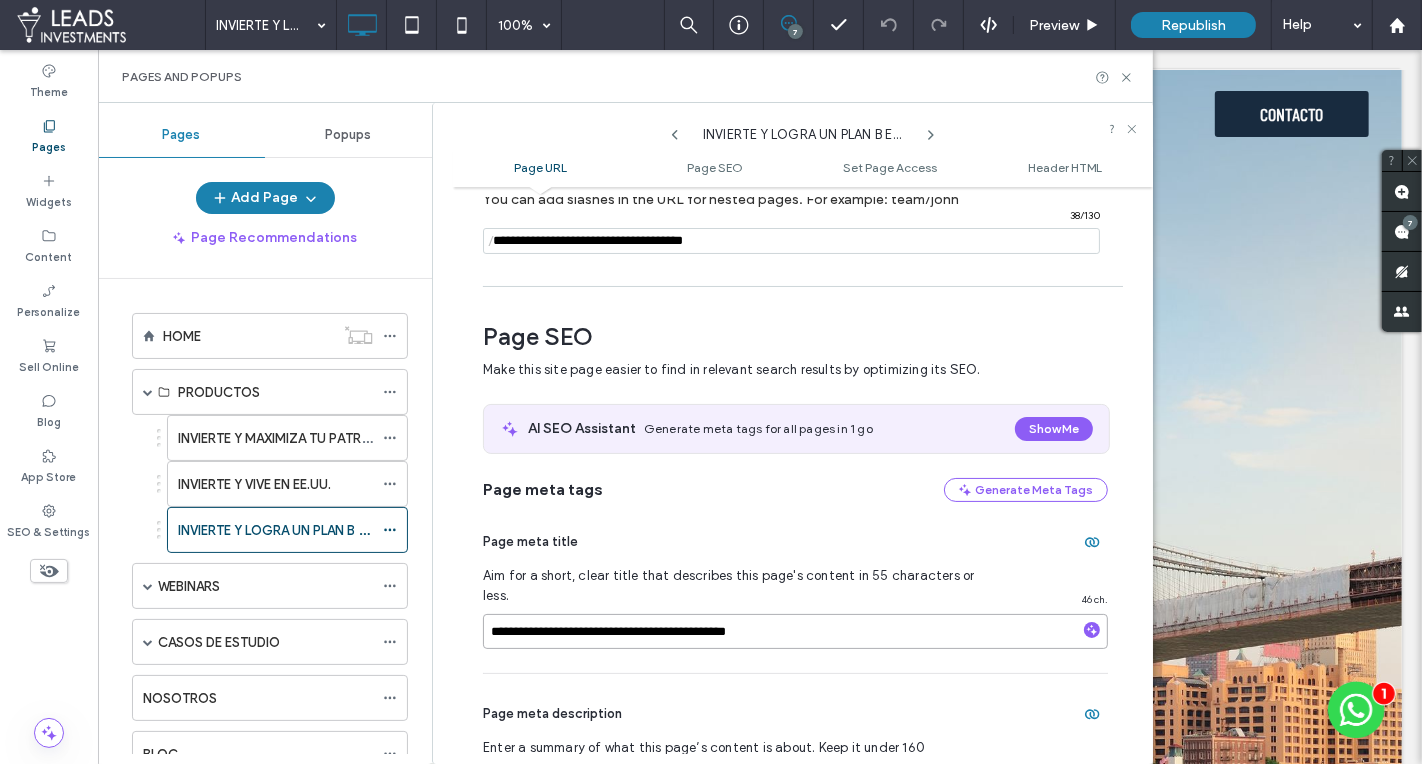 type on "**********" 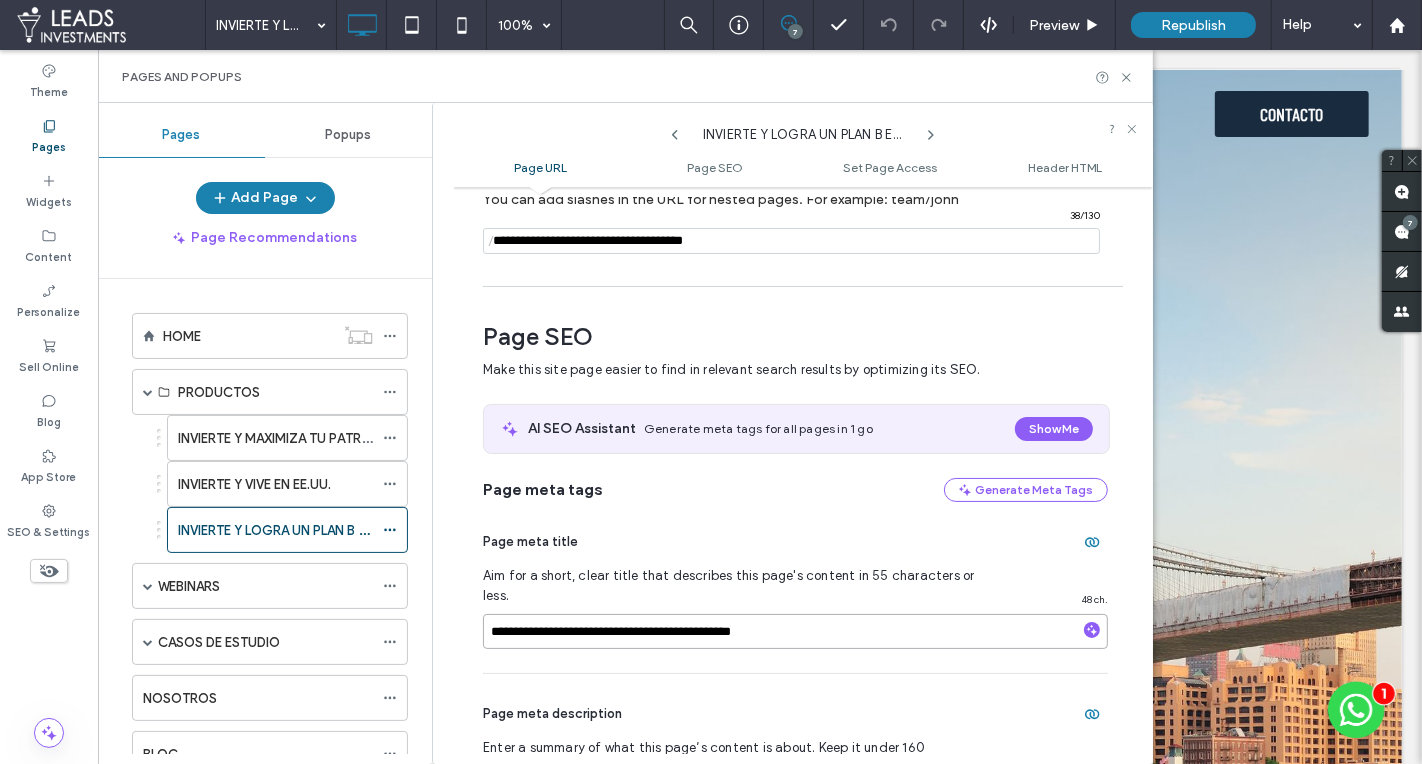 drag, startPoint x: 694, startPoint y: 609, endPoint x: 475, endPoint y: 597, distance: 219.32852 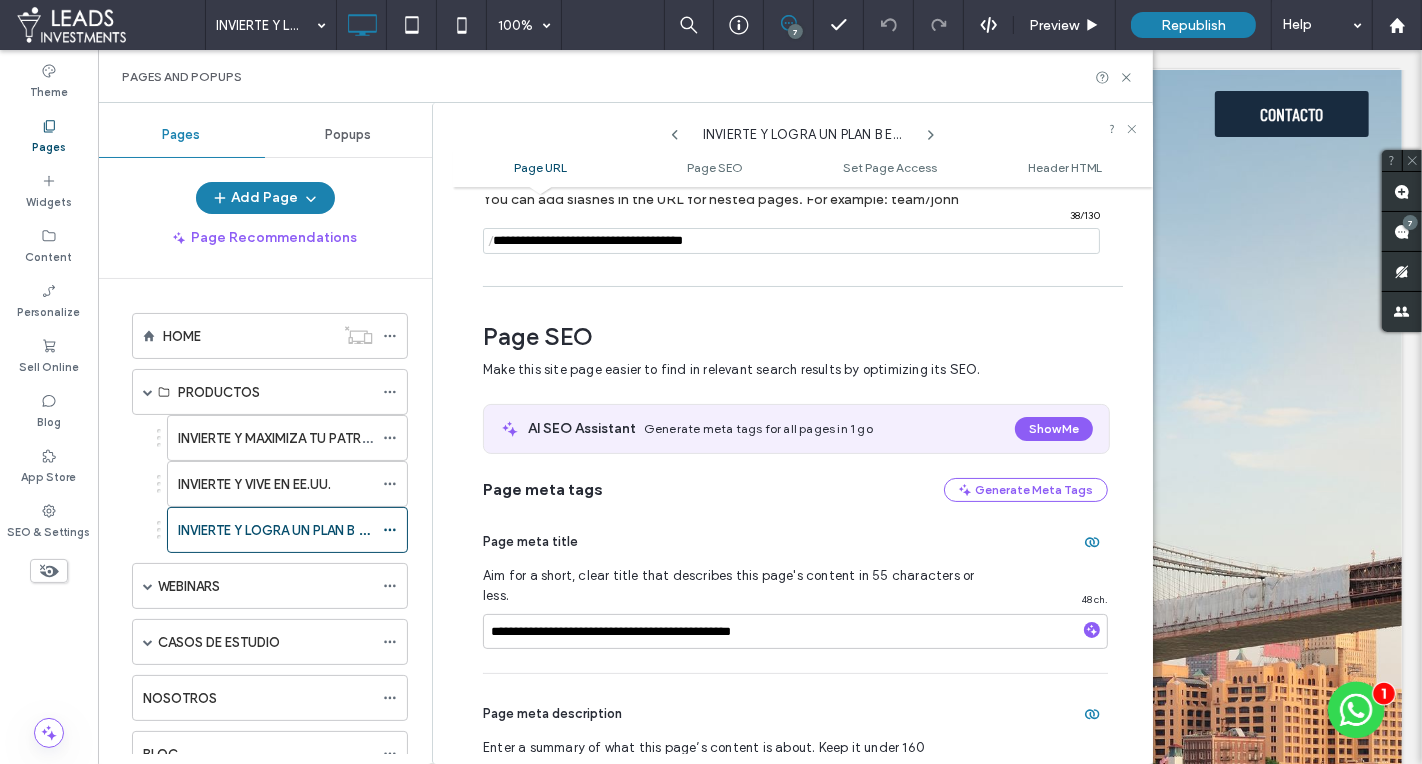 click on "**********" at bounding box center [795, 792] 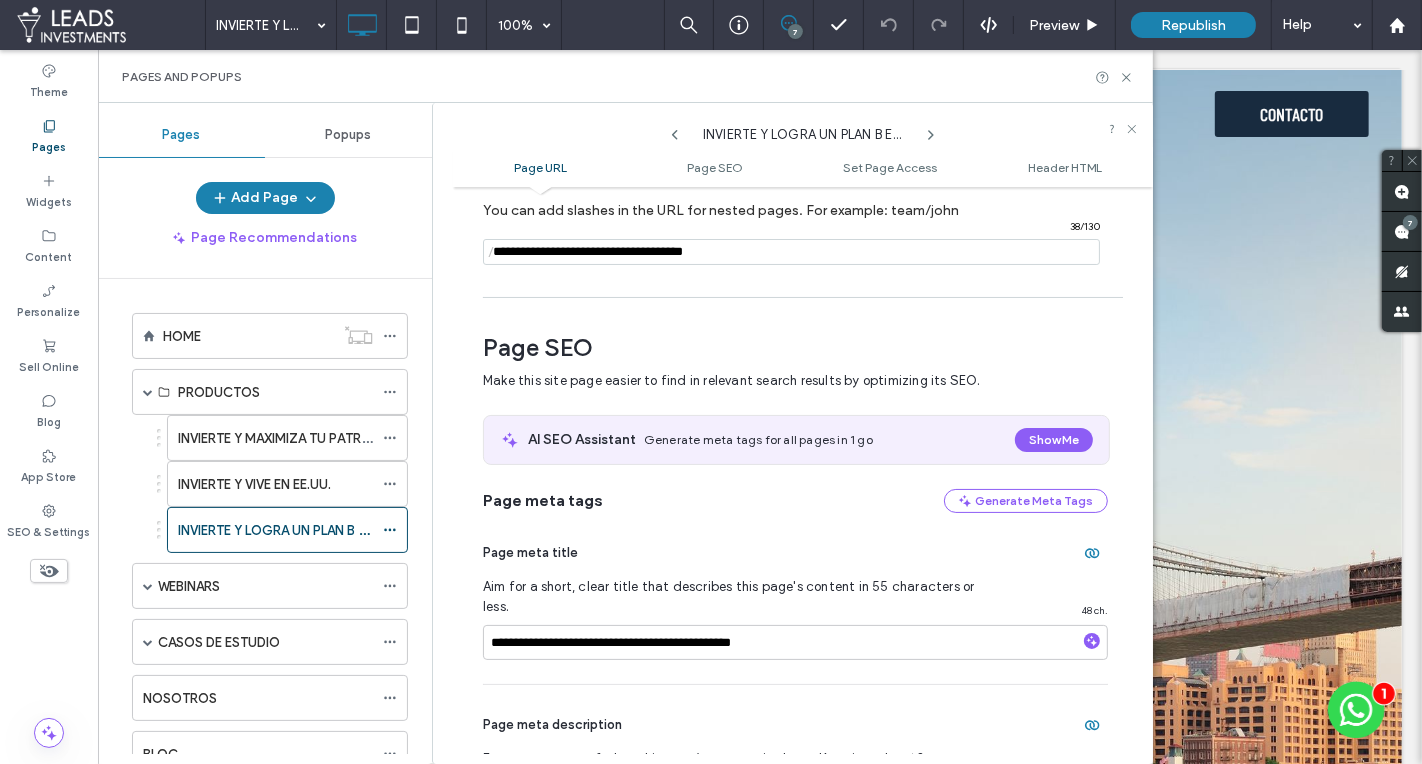 scroll, scrollTop: 138, scrollLeft: 0, axis: vertical 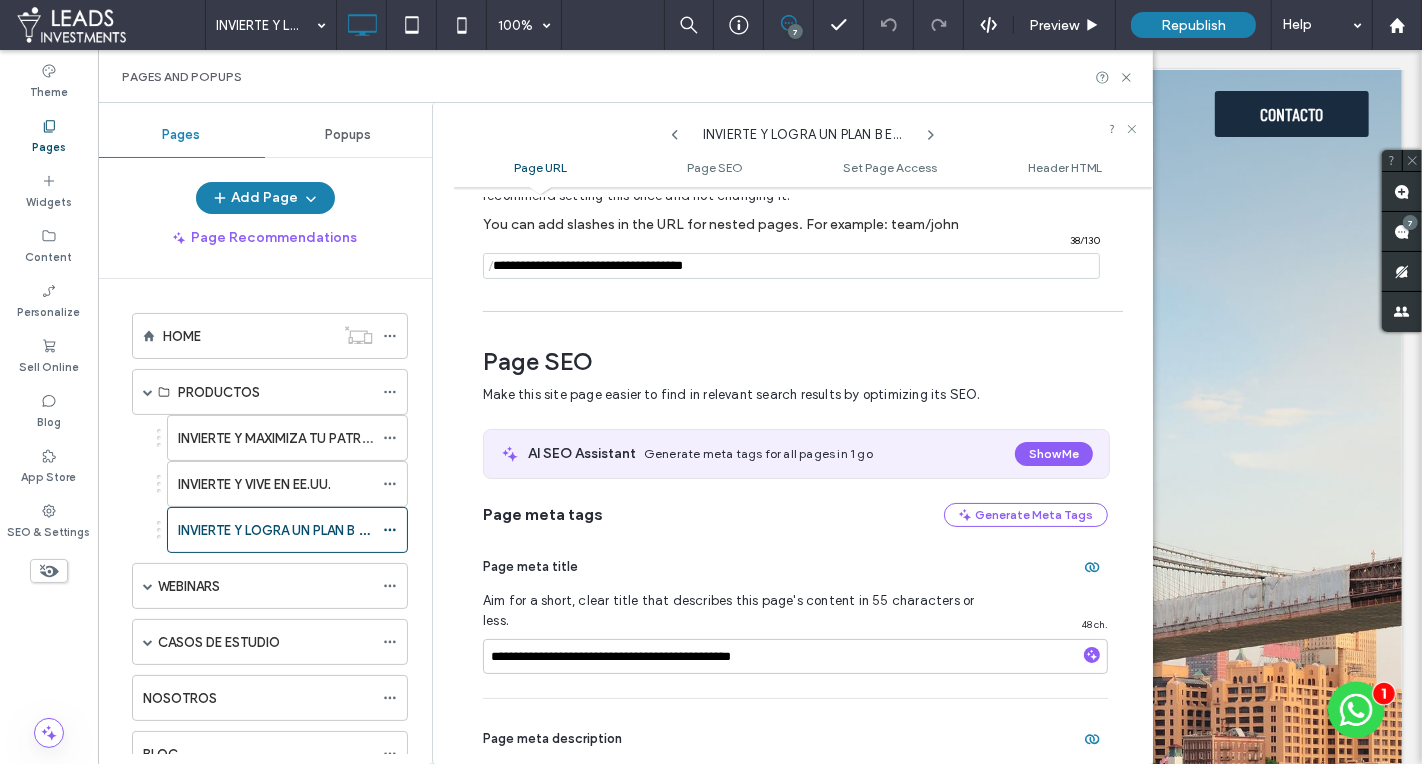 drag, startPoint x: 744, startPoint y: 264, endPoint x: 498, endPoint y: 267, distance: 246.0183 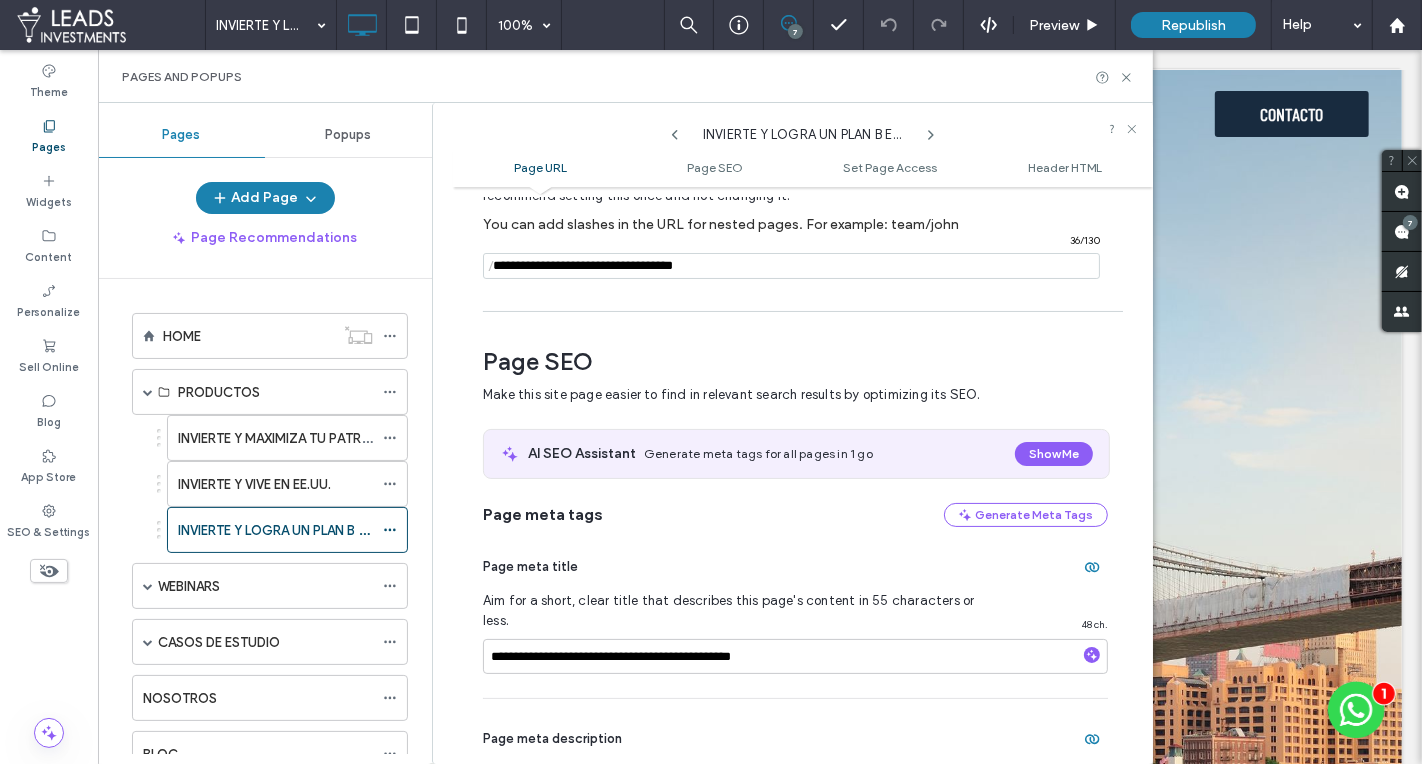 click at bounding box center (791, 266) 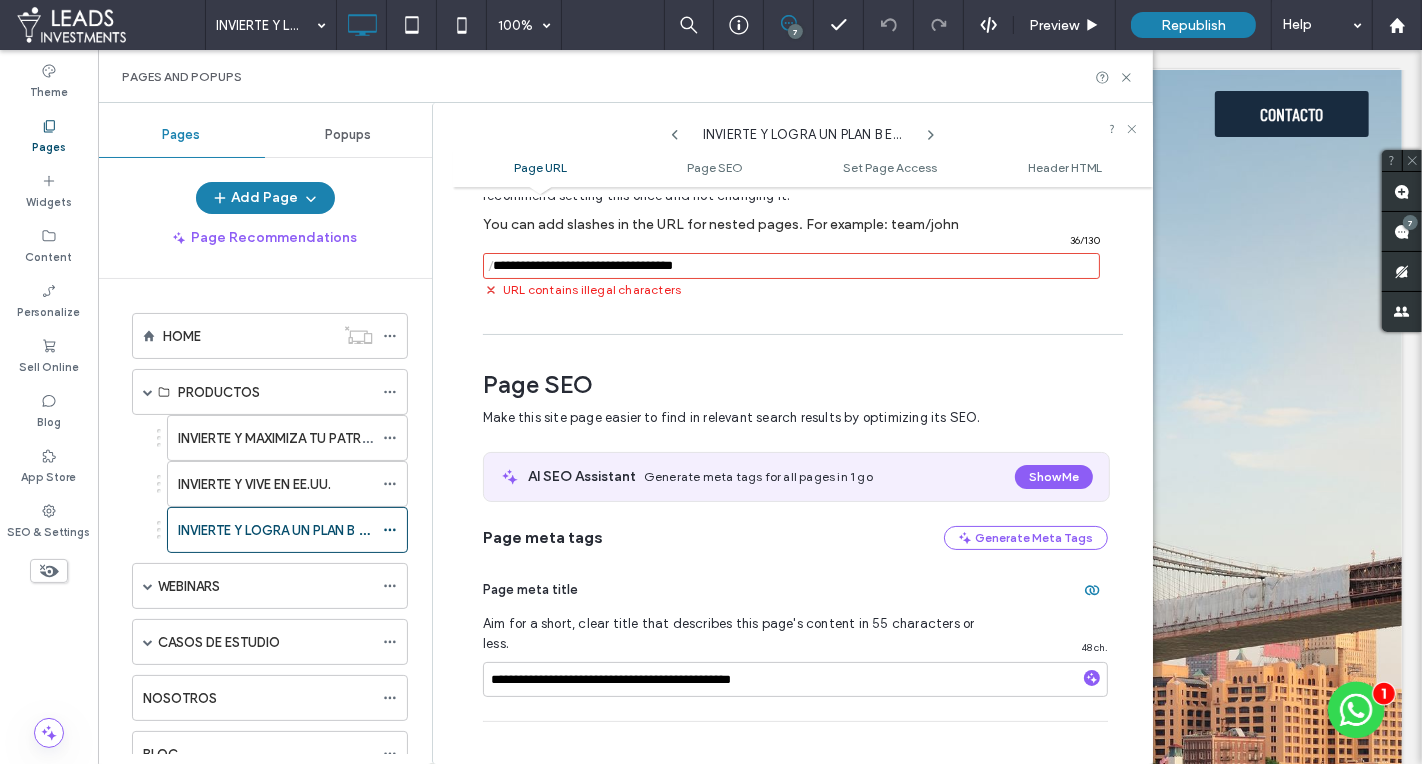 click at bounding box center (791, 266) 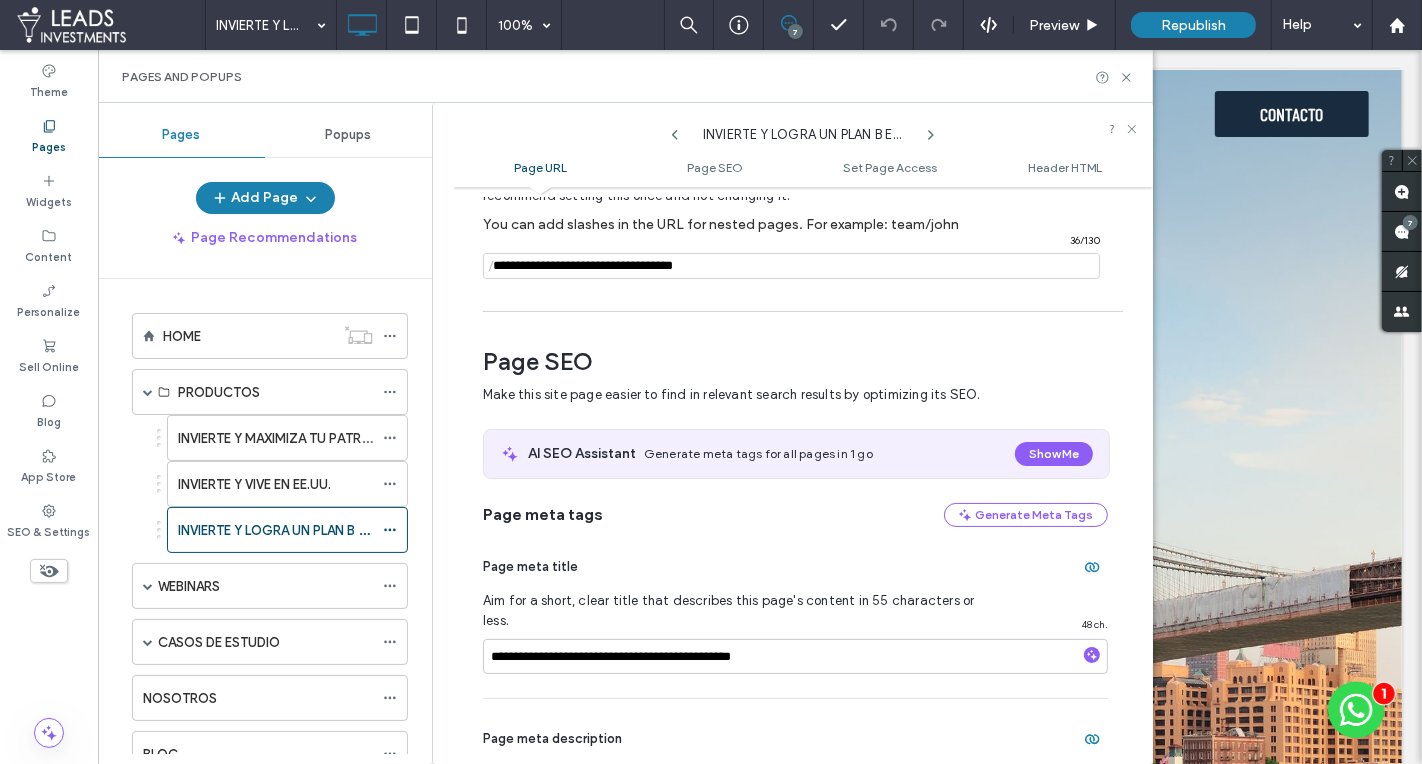 type on "**********" 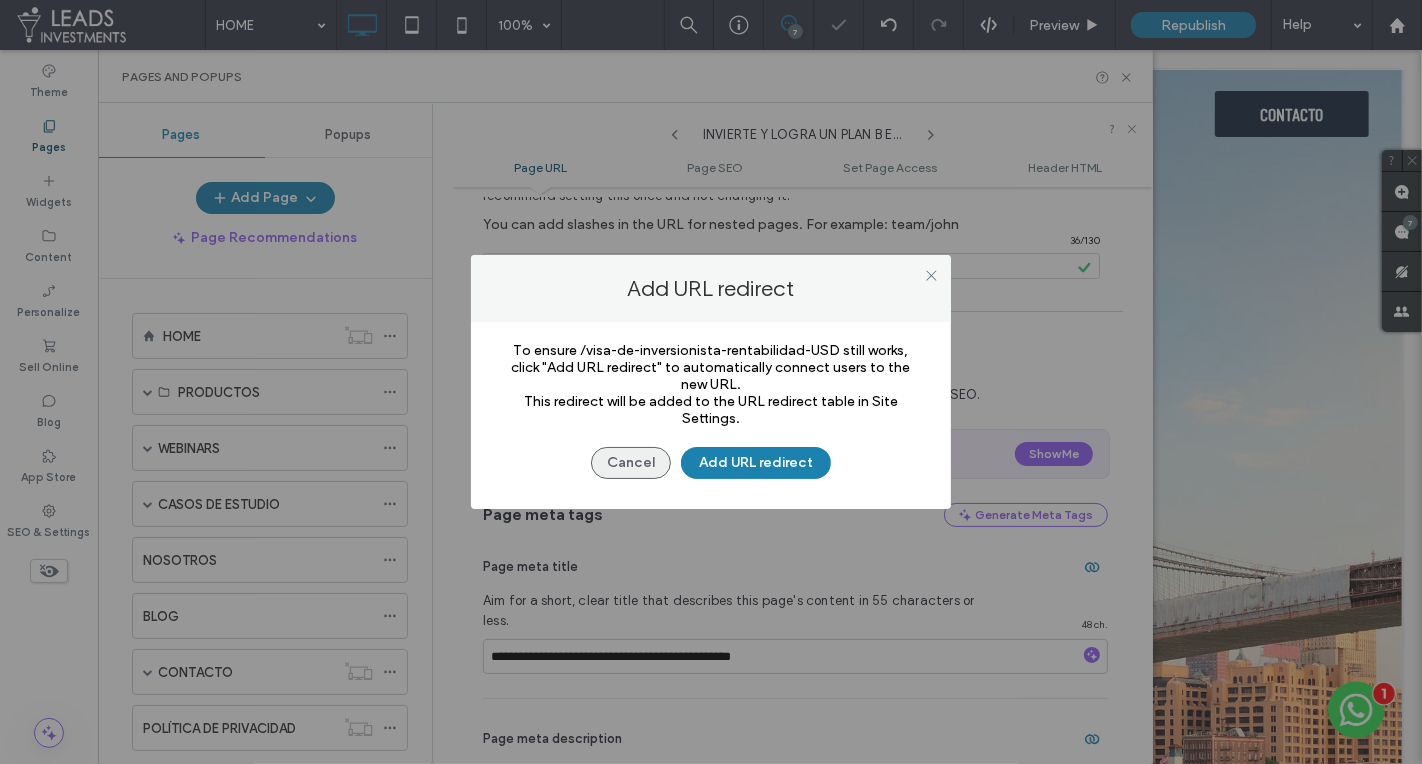 click on "Cancel" at bounding box center [631, 463] 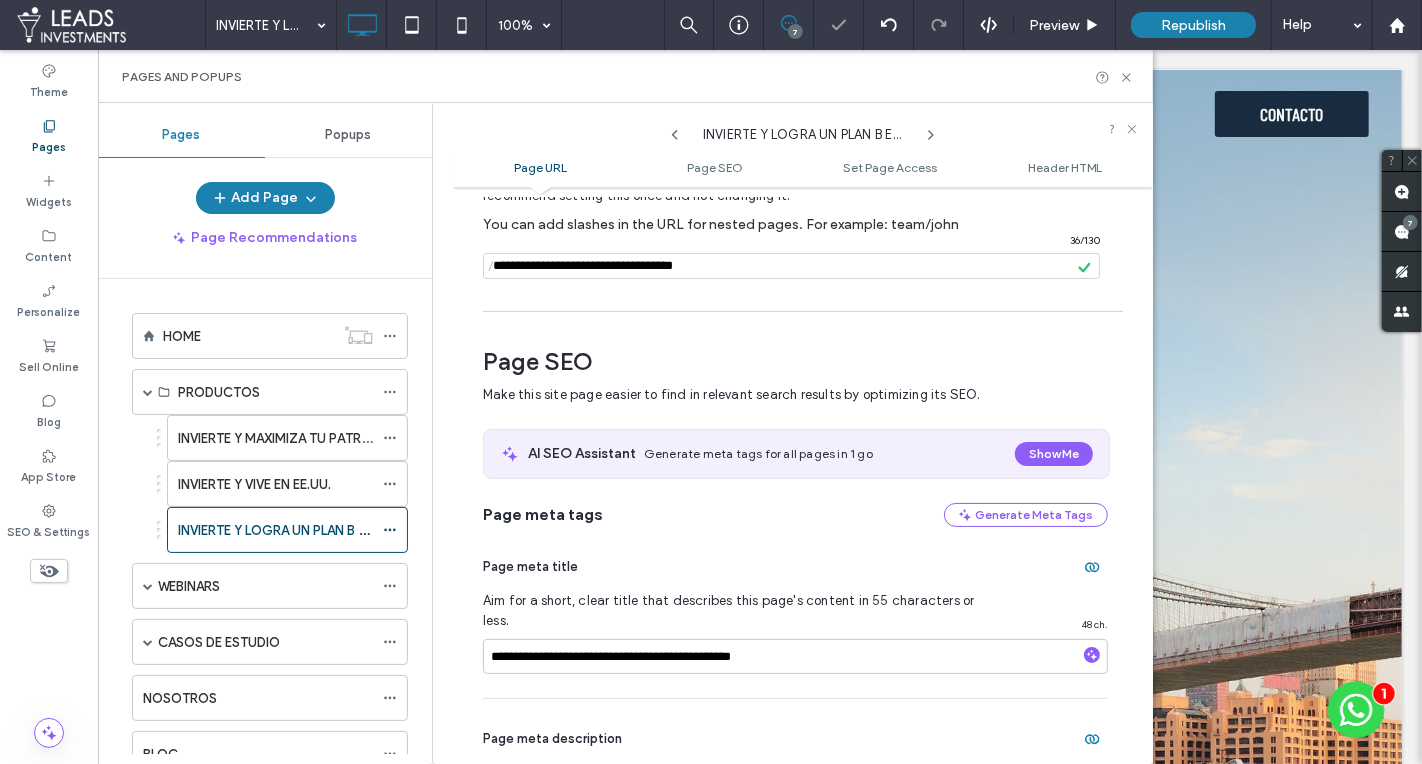 scroll, scrollTop: 0, scrollLeft: 0, axis: both 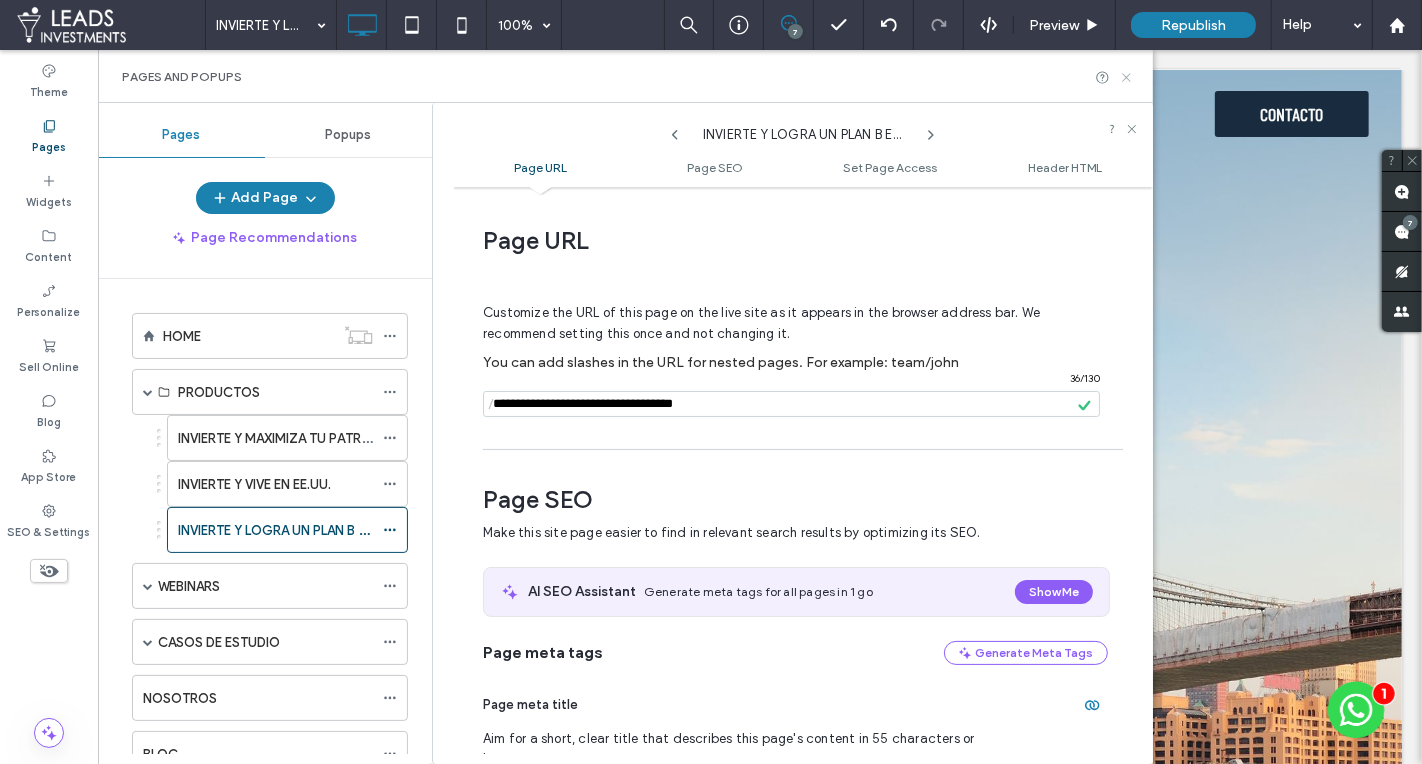 click 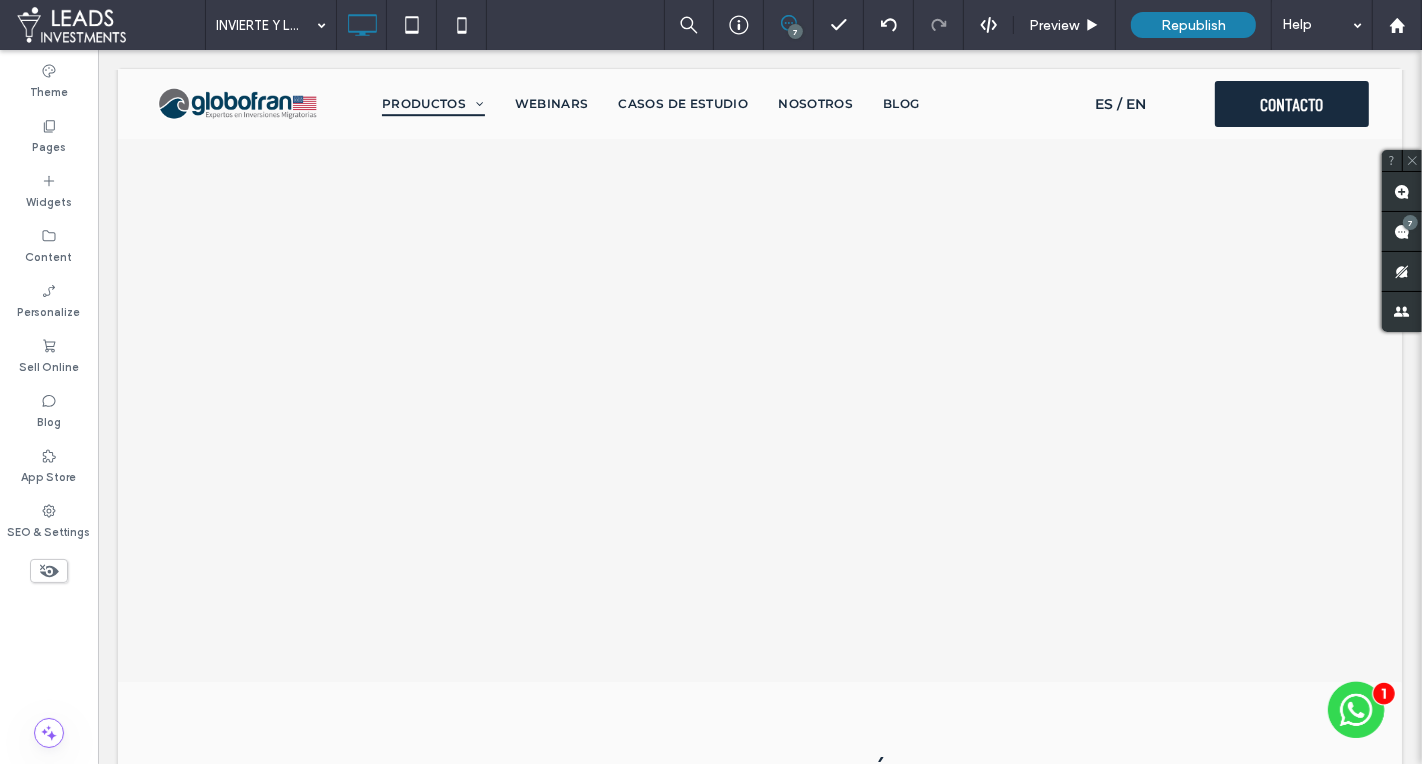 scroll, scrollTop: 1405, scrollLeft: 0, axis: vertical 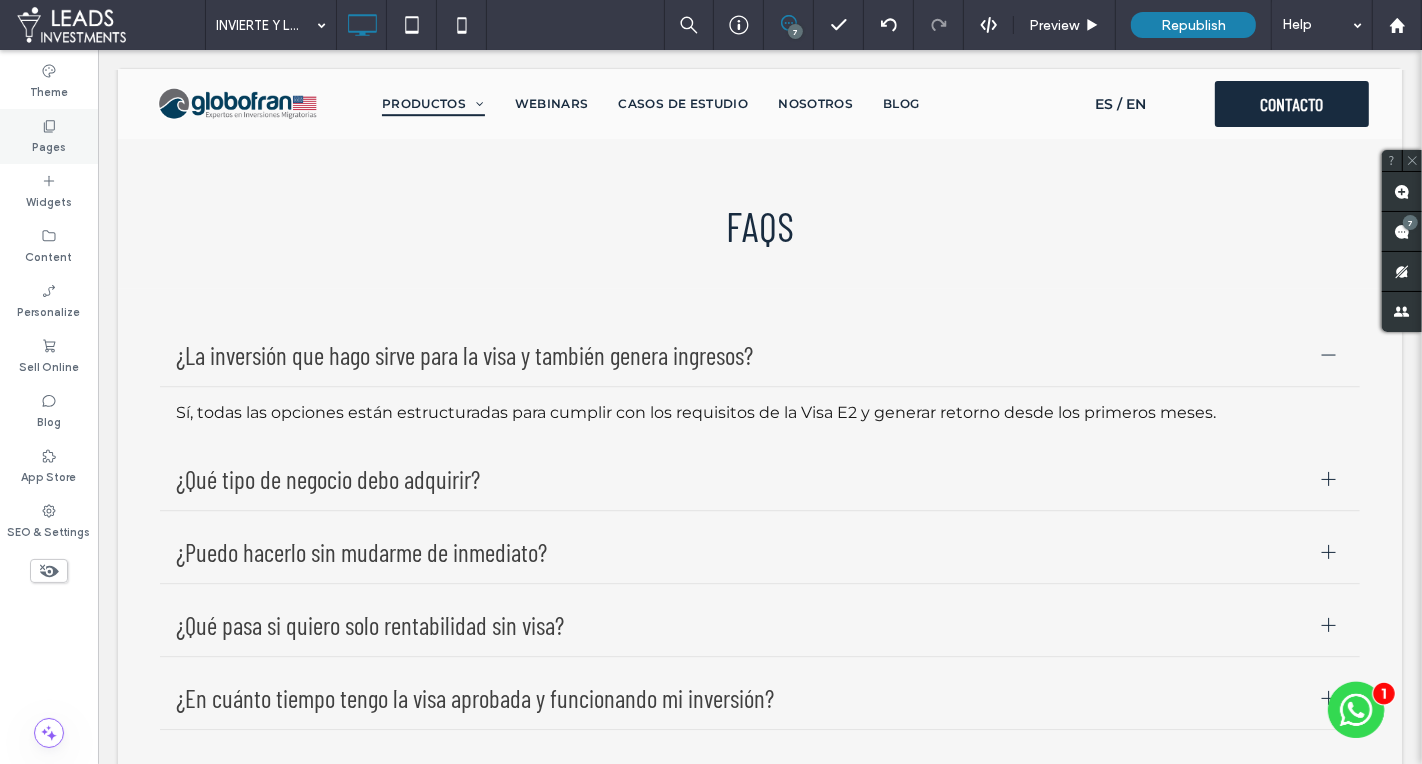 click on "Pages" at bounding box center [49, 136] 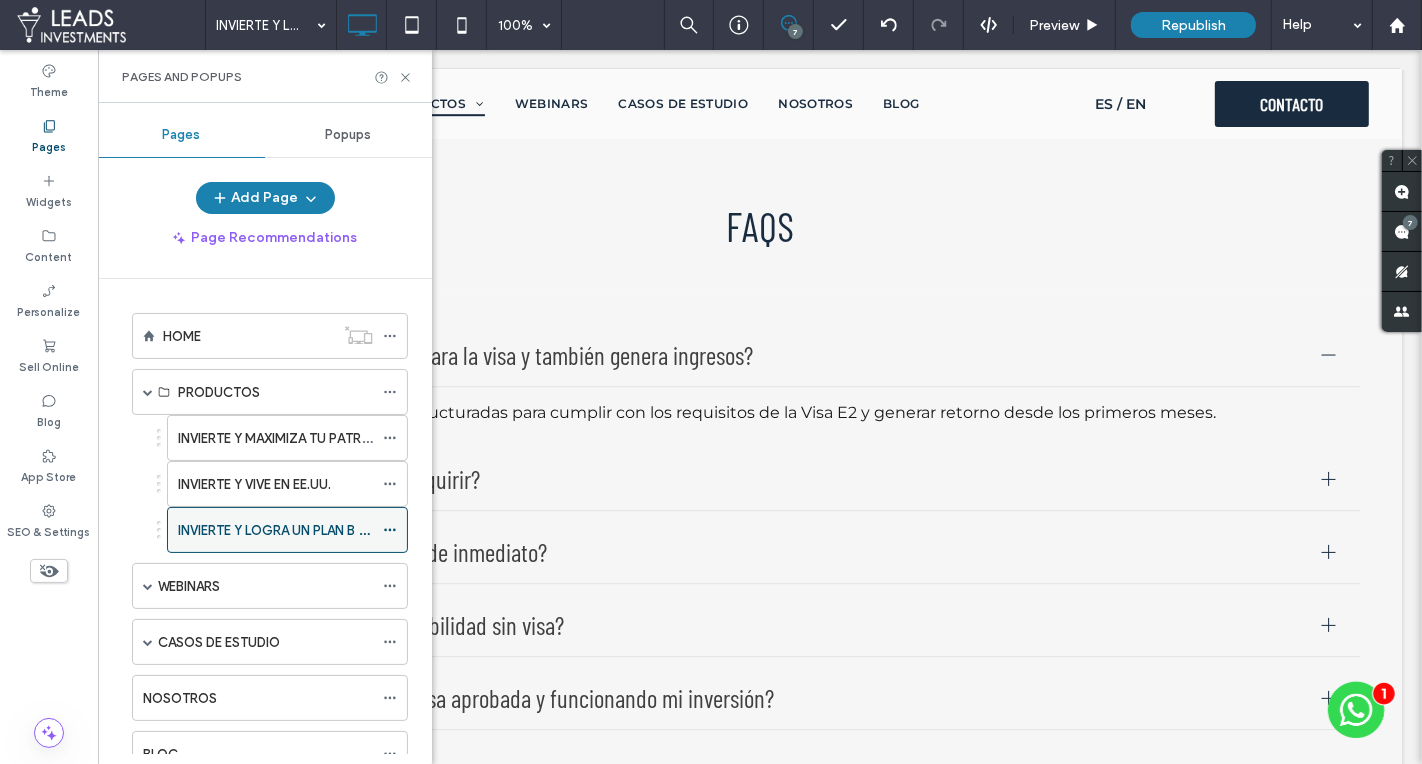 scroll, scrollTop: 88, scrollLeft: 0, axis: vertical 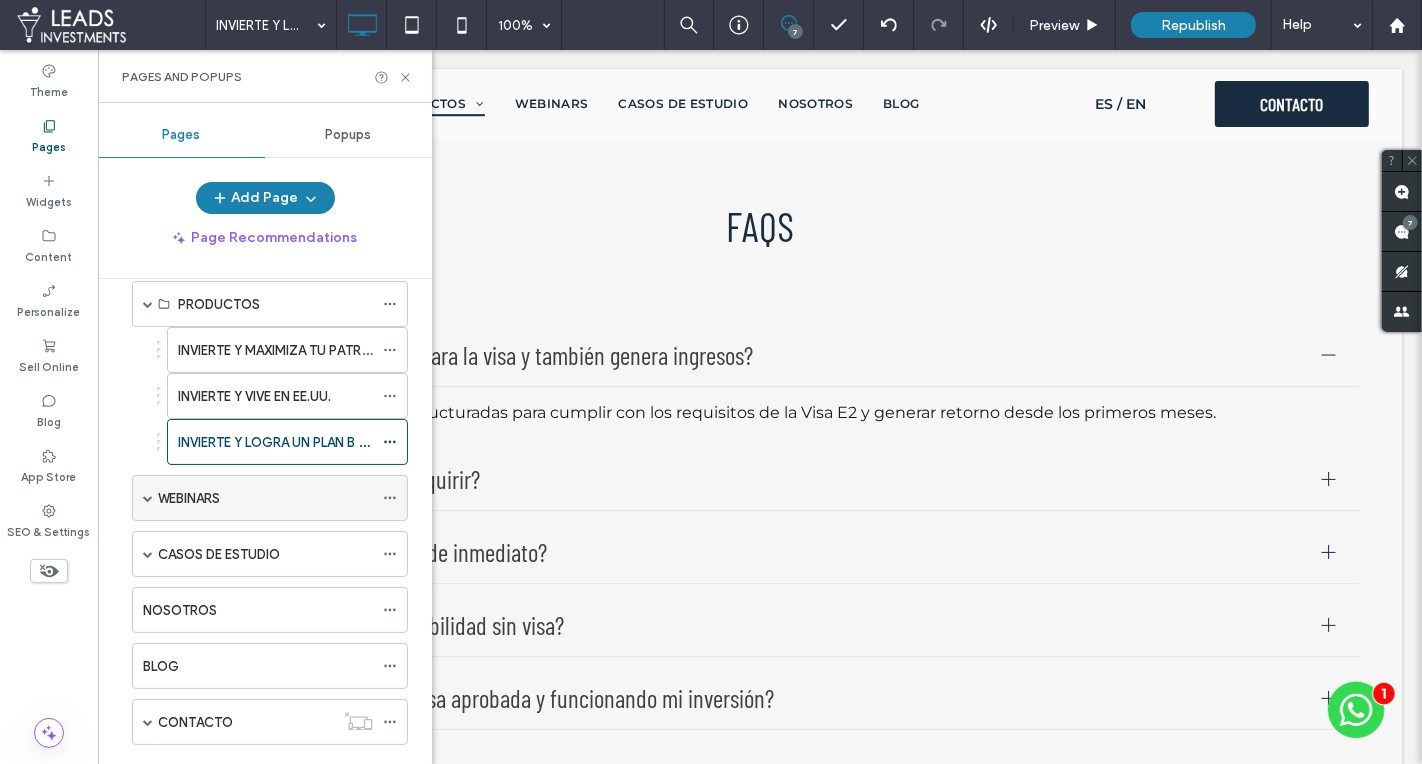 drag, startPoint x: 144, startPoint y: 298, endPoint x: 178, endPoint y: 364, distance: 74.24284 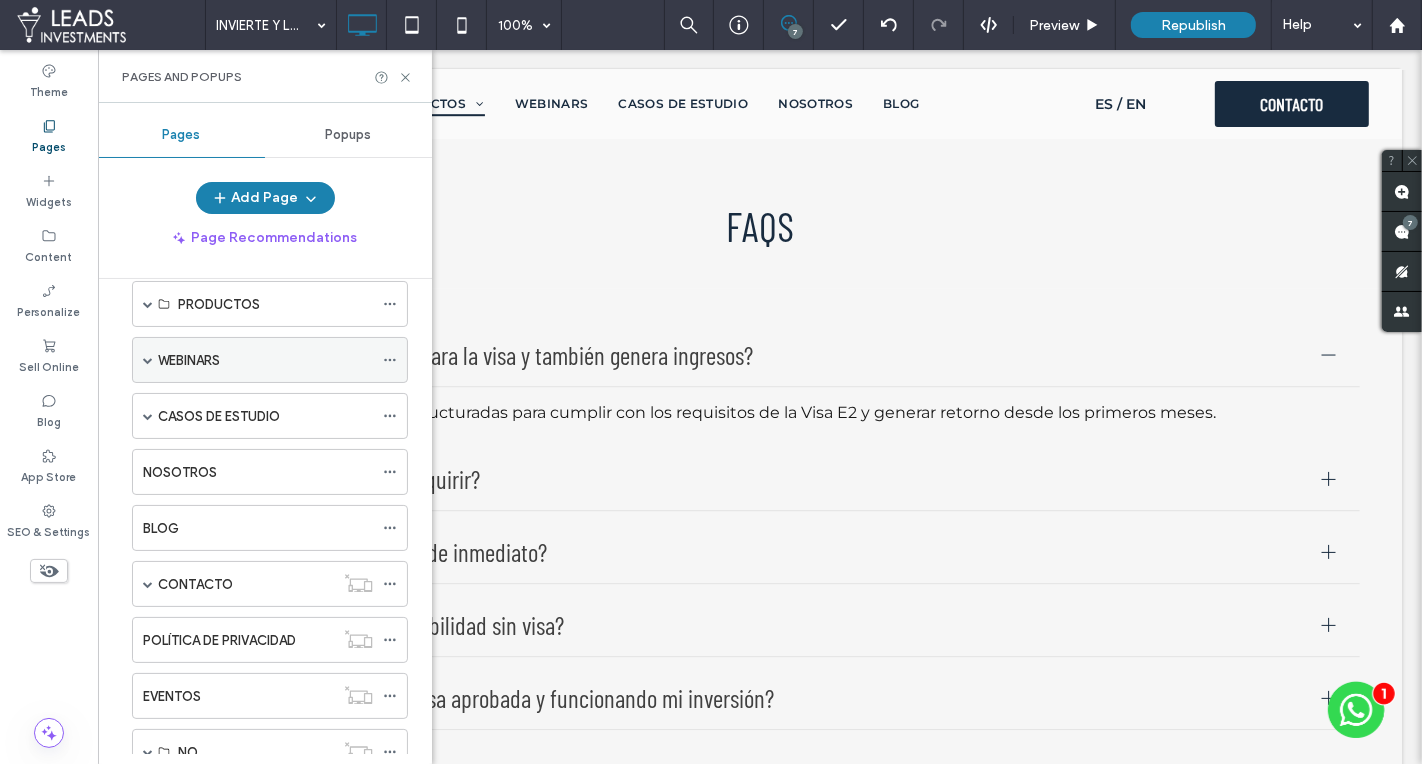 click on "WEBINARS" at bounding box center (265, 360) 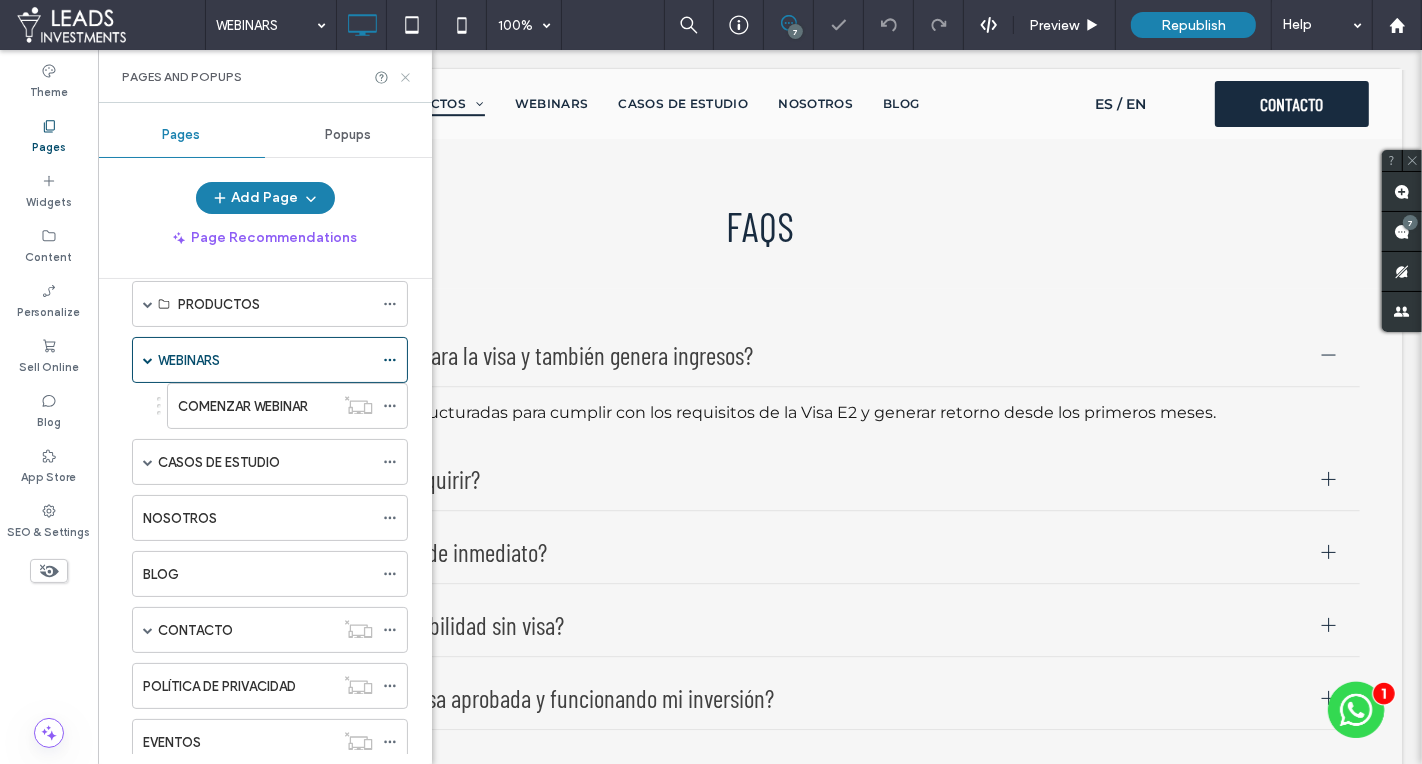 click 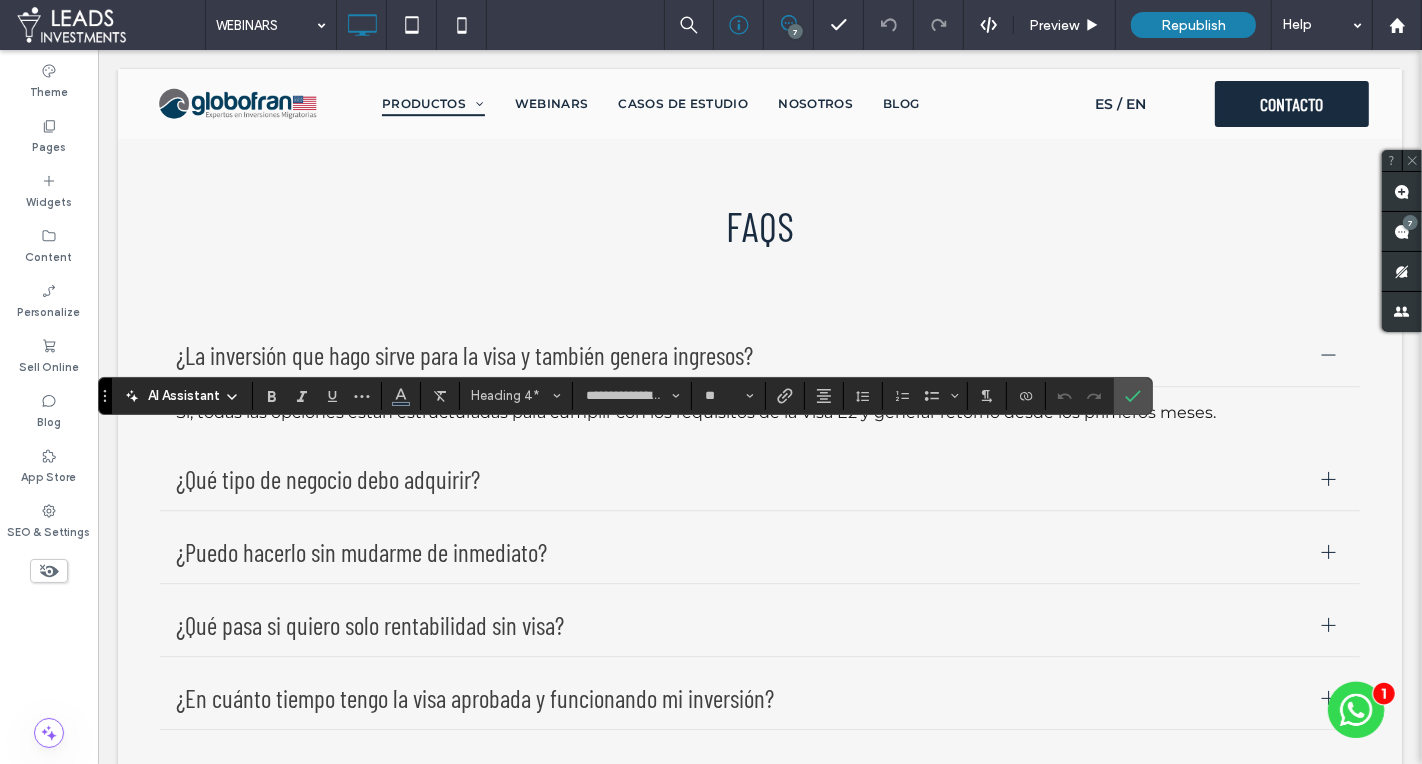 type on "**********" 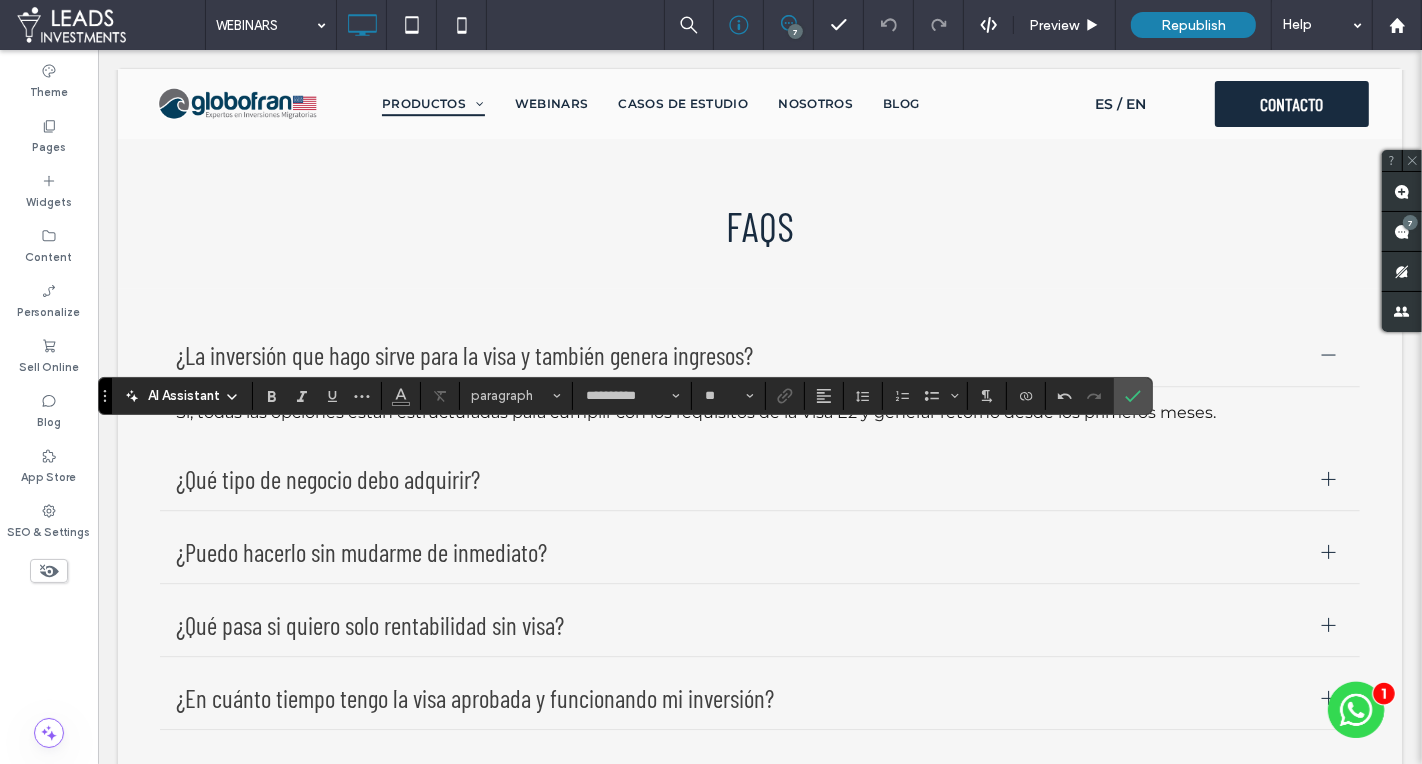 type on "**********" 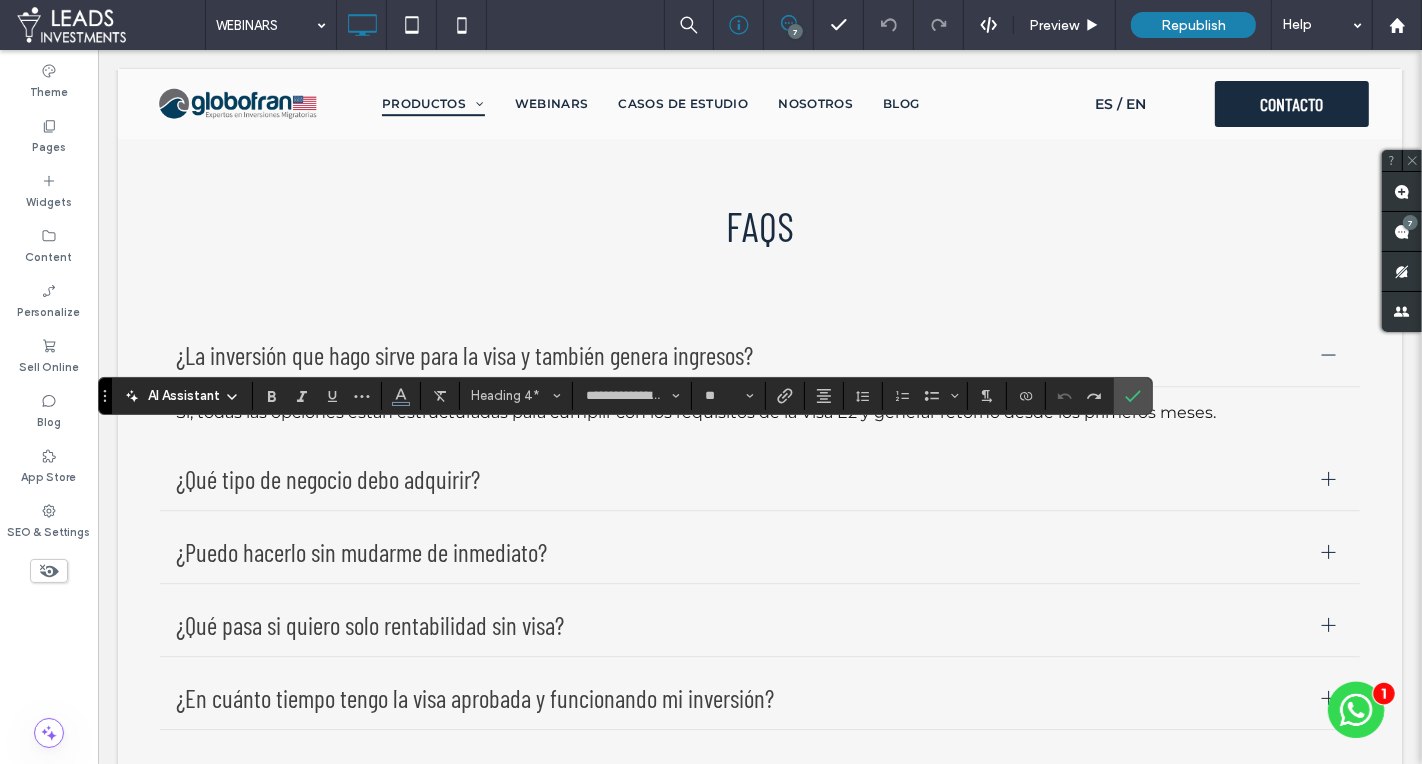 type on "**********" 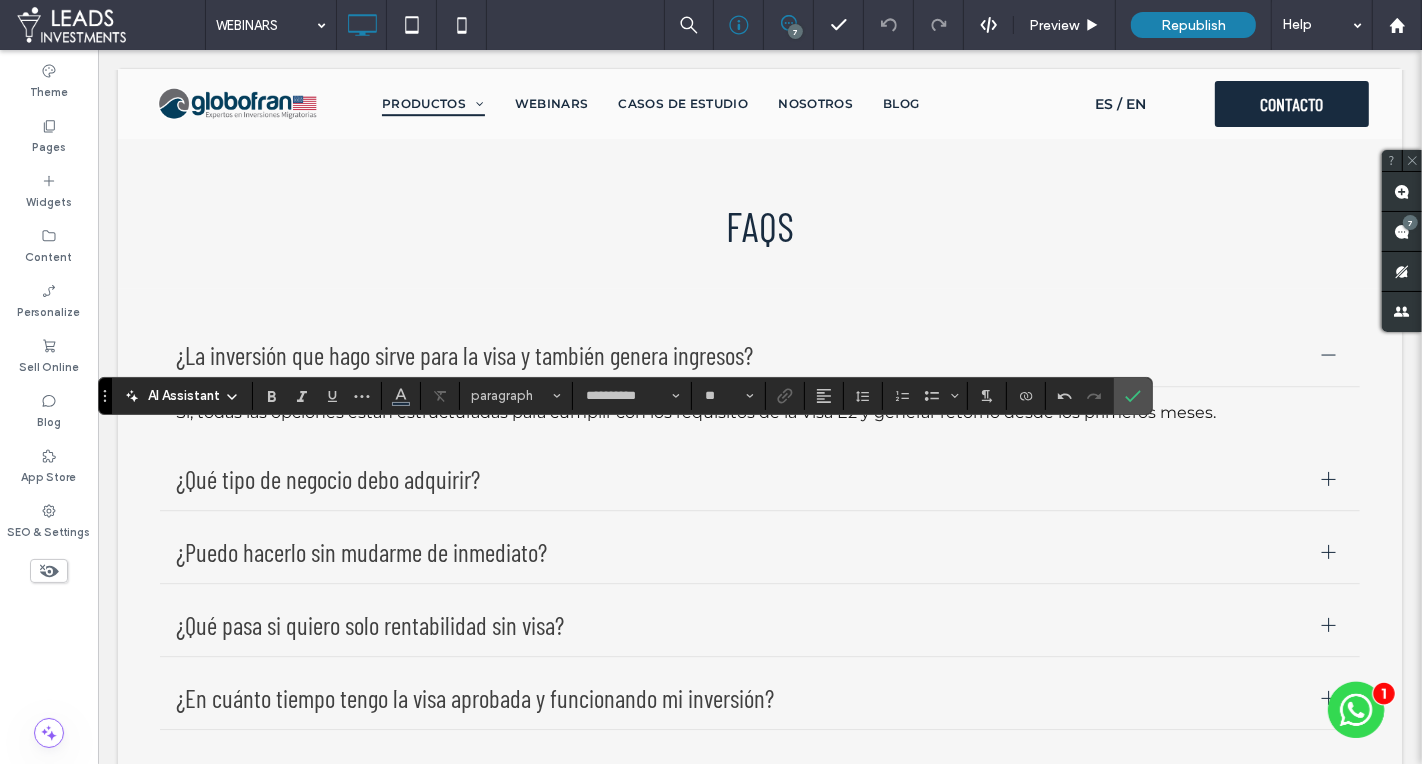 type on "**********" 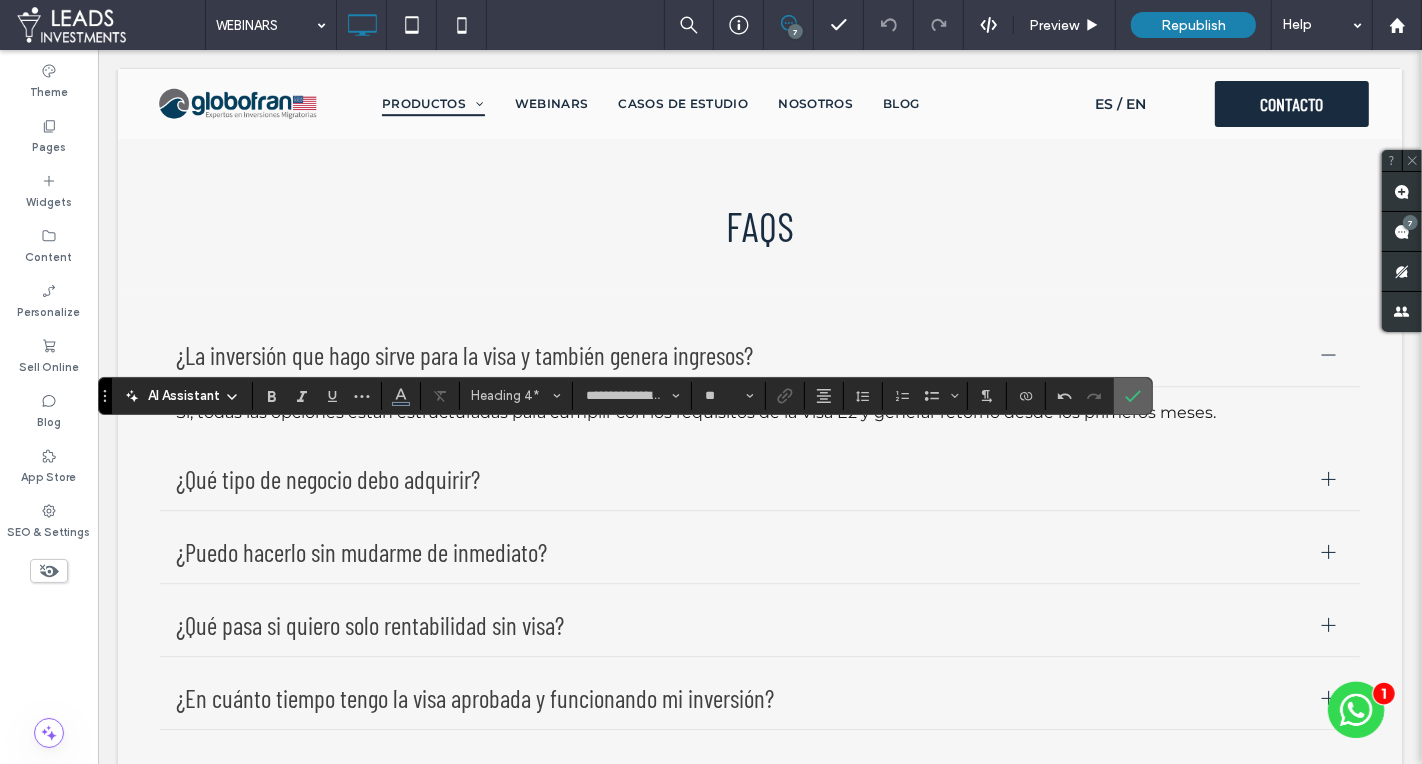 click at bounding box center [1133, 396] 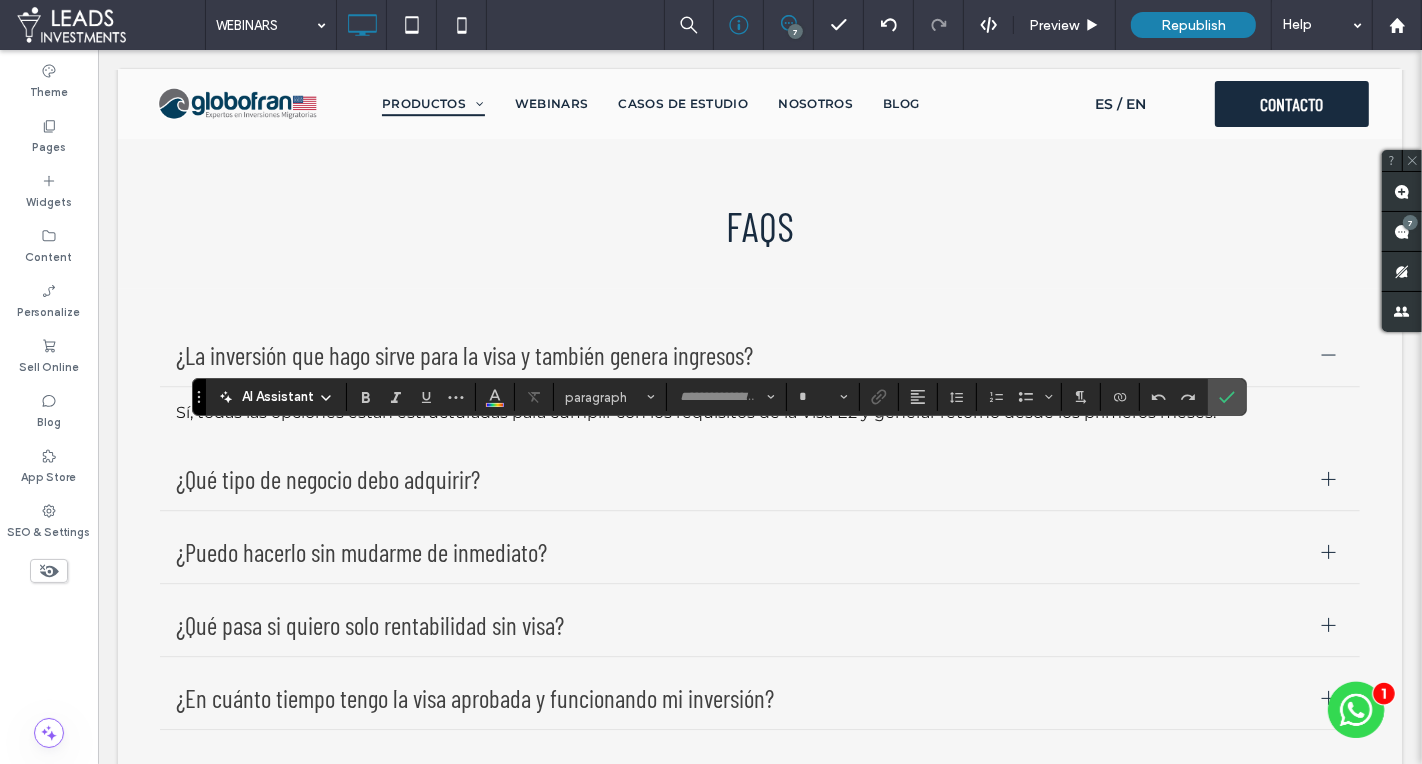 type on "**********" 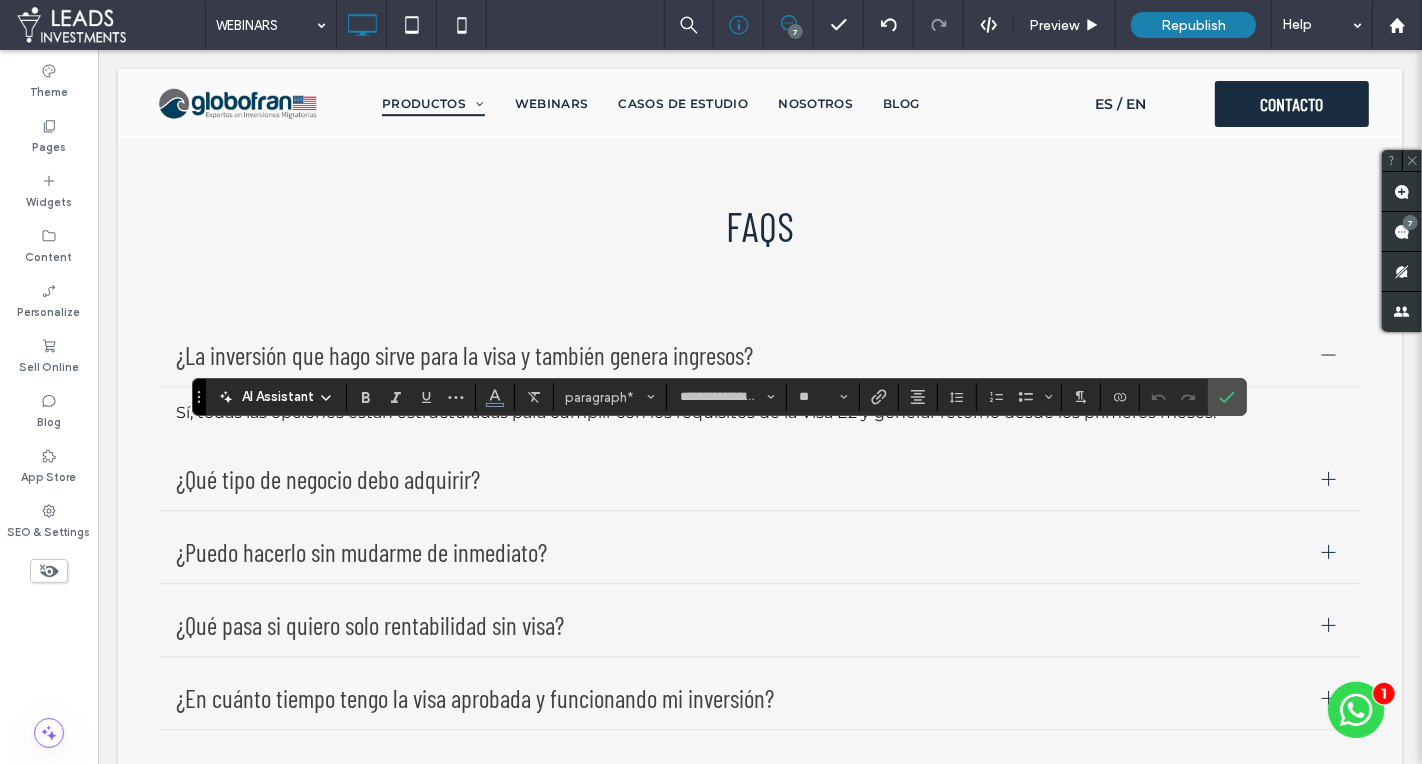 type on "**********" 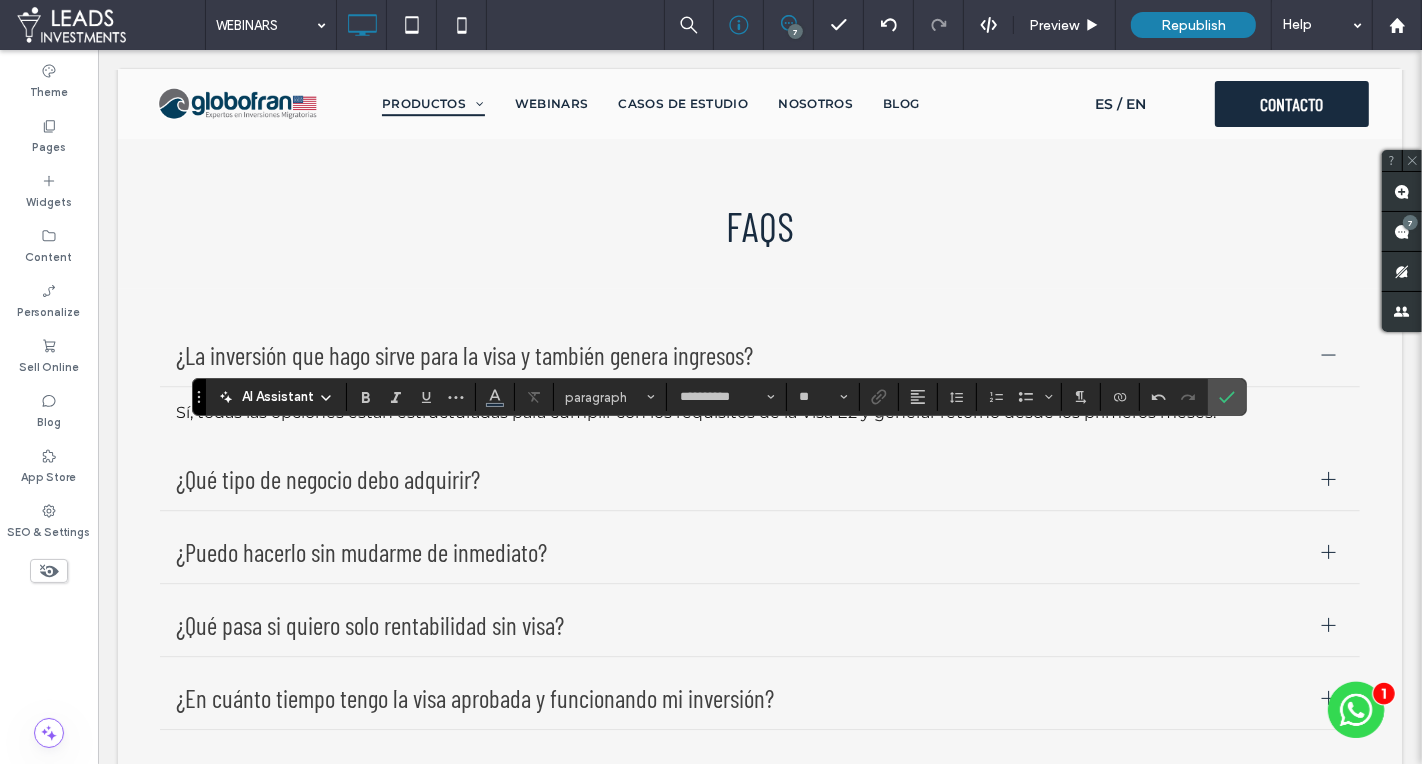 type on "**********" 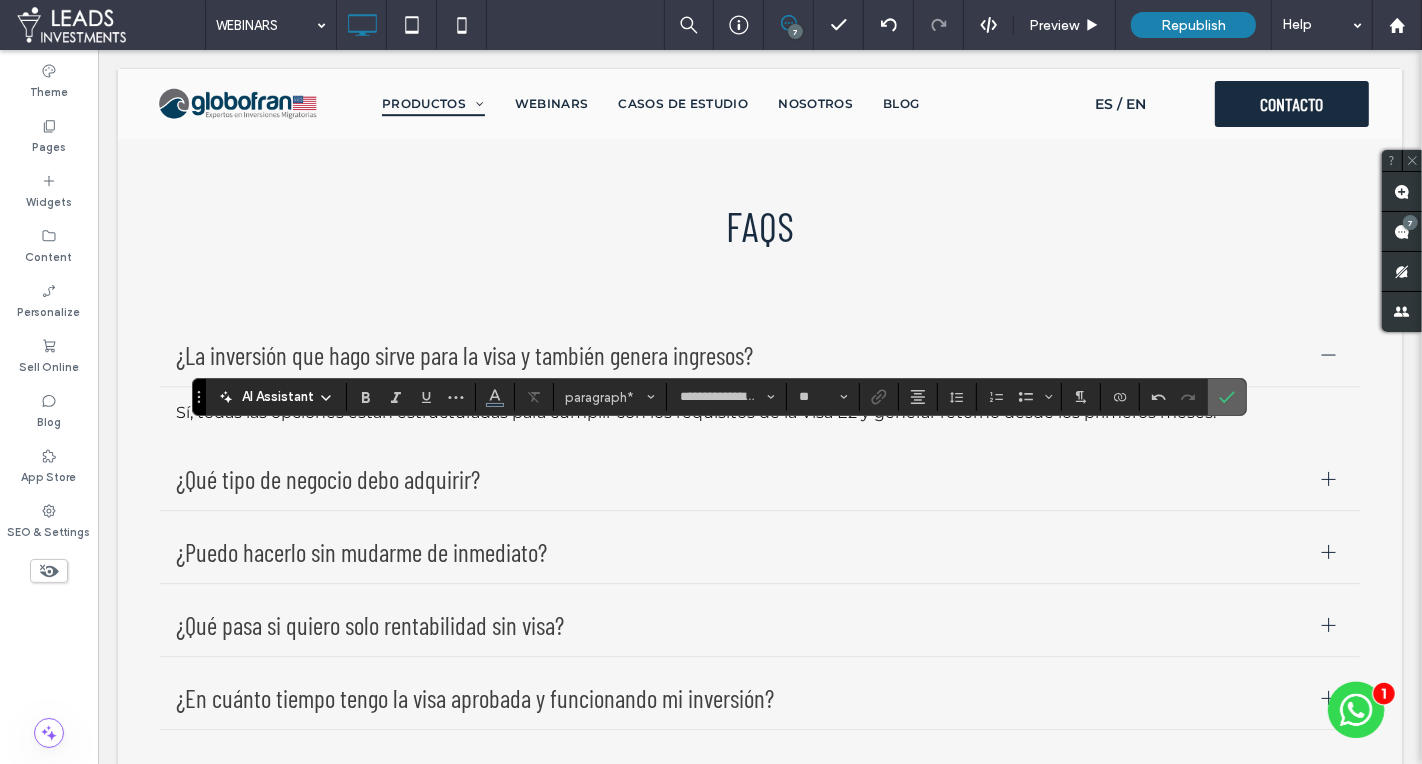 click 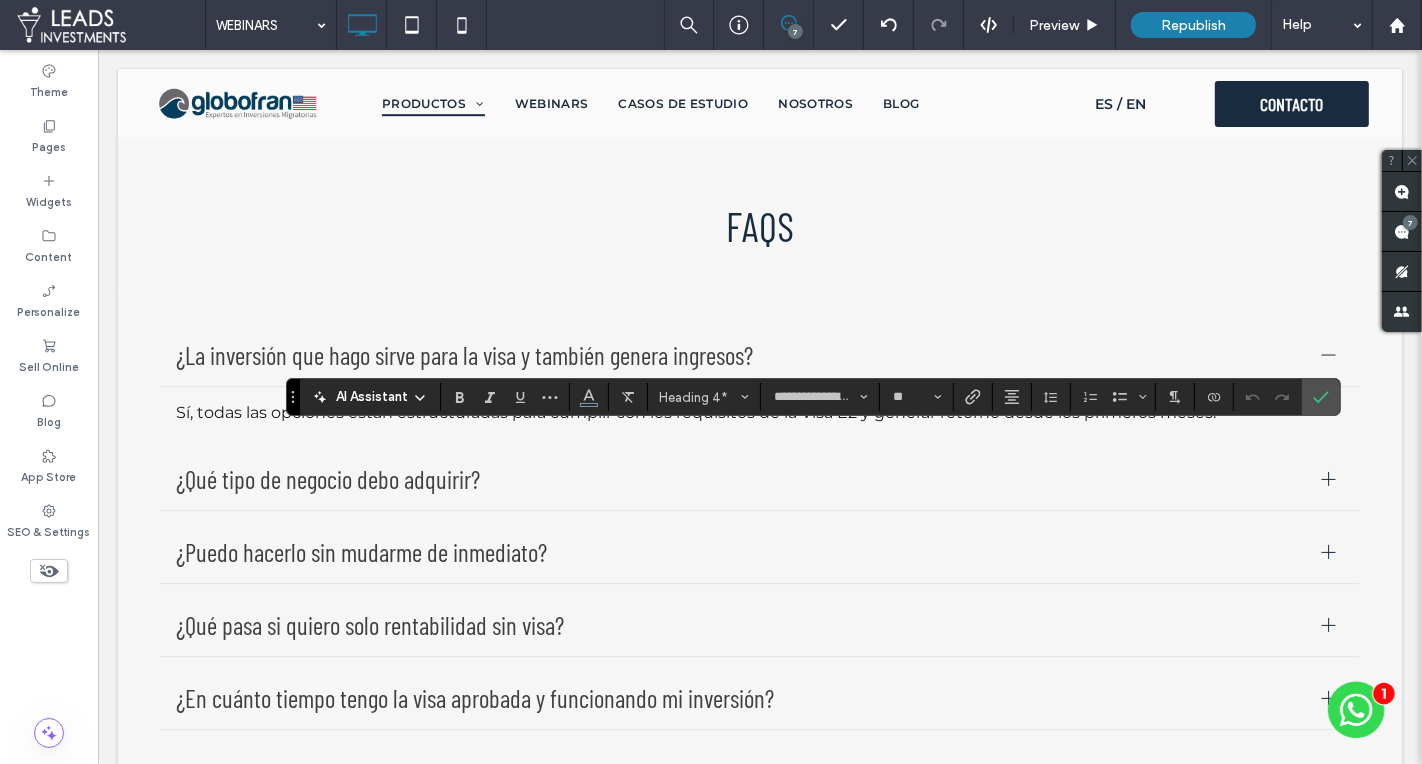 type on "**********" 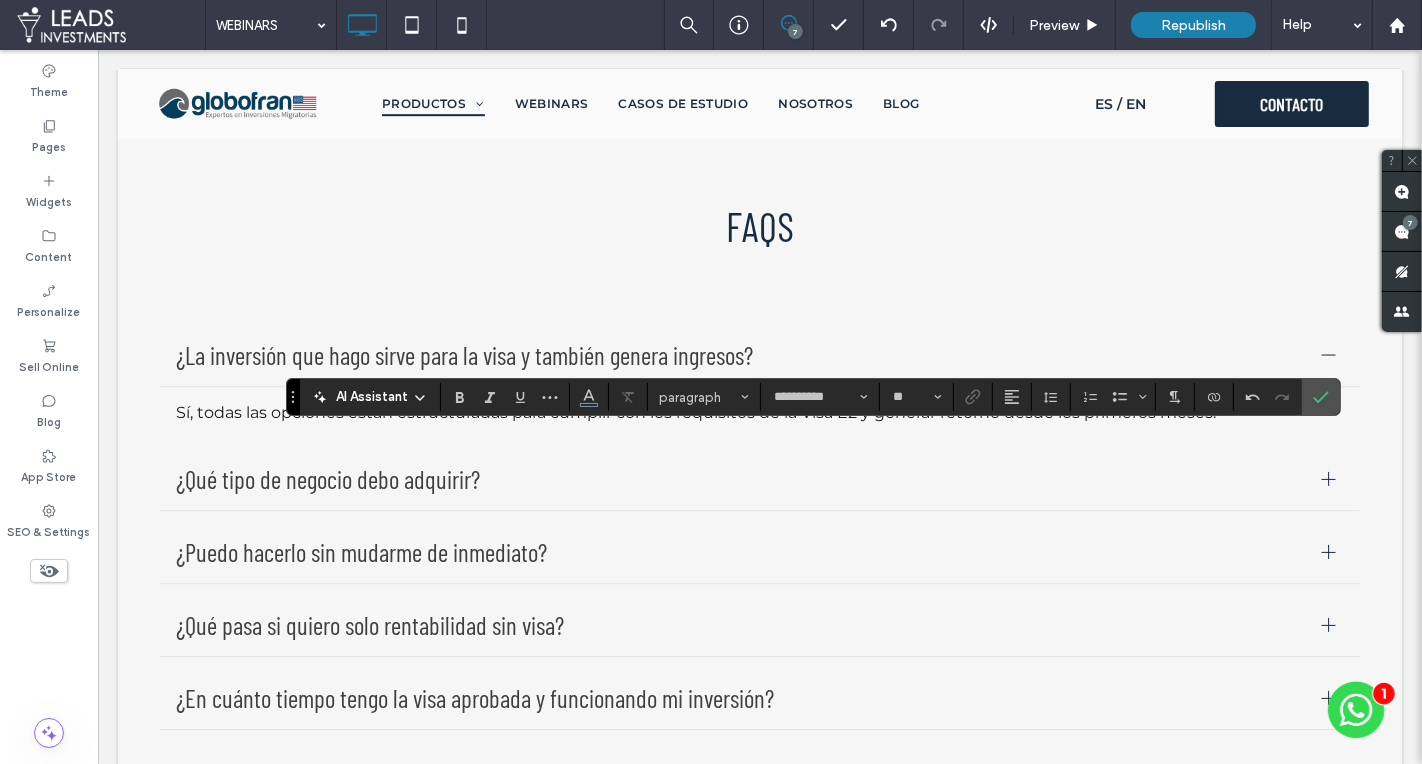 type on "**********" 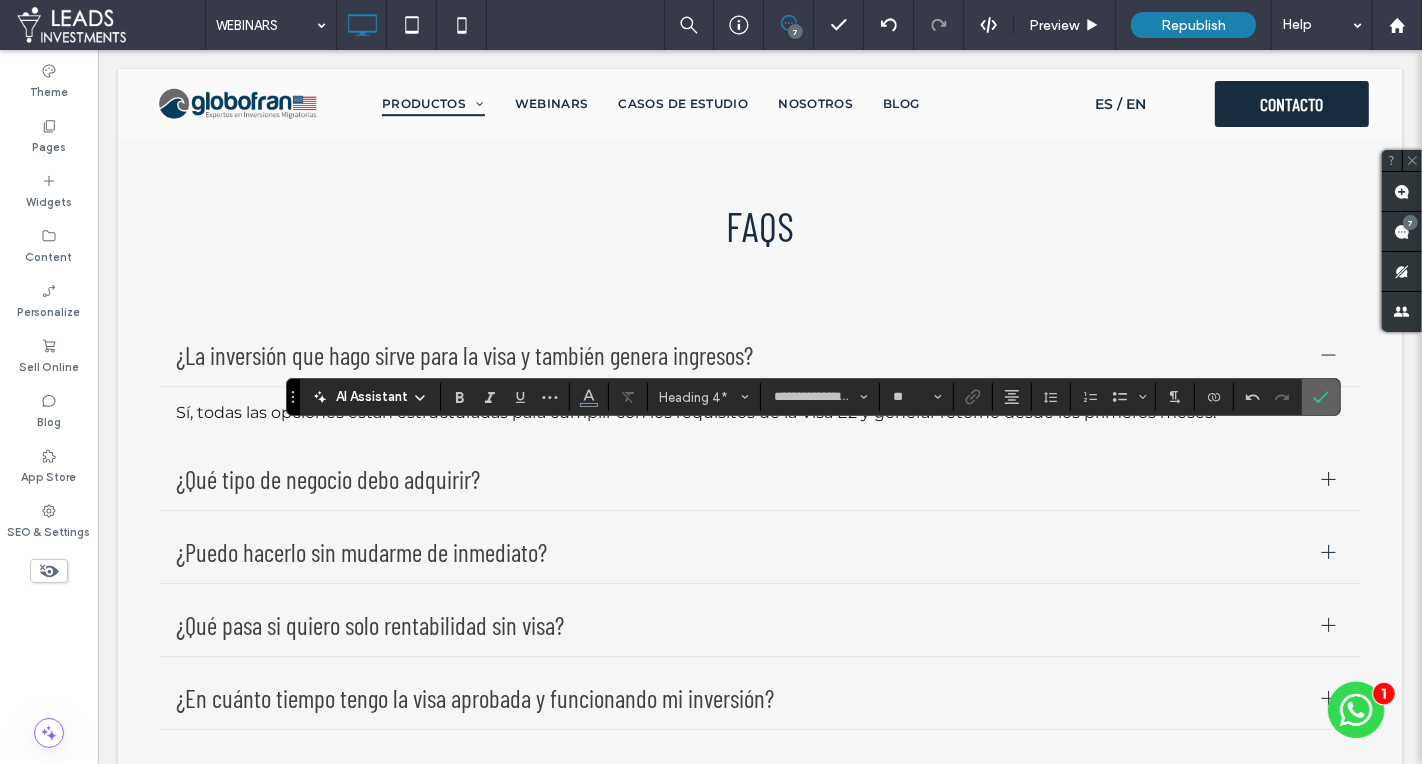 click 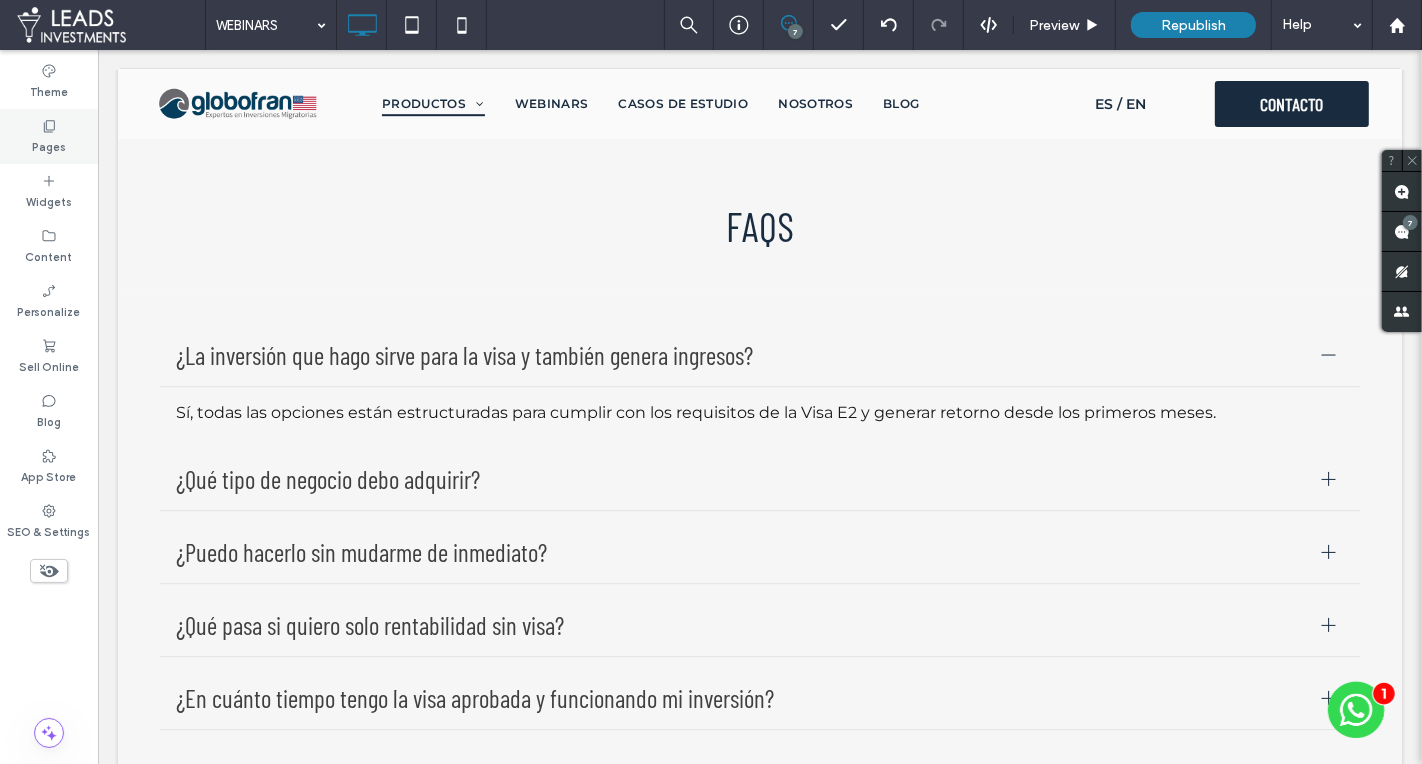click on "Pages" at bounding box center [49, 136] 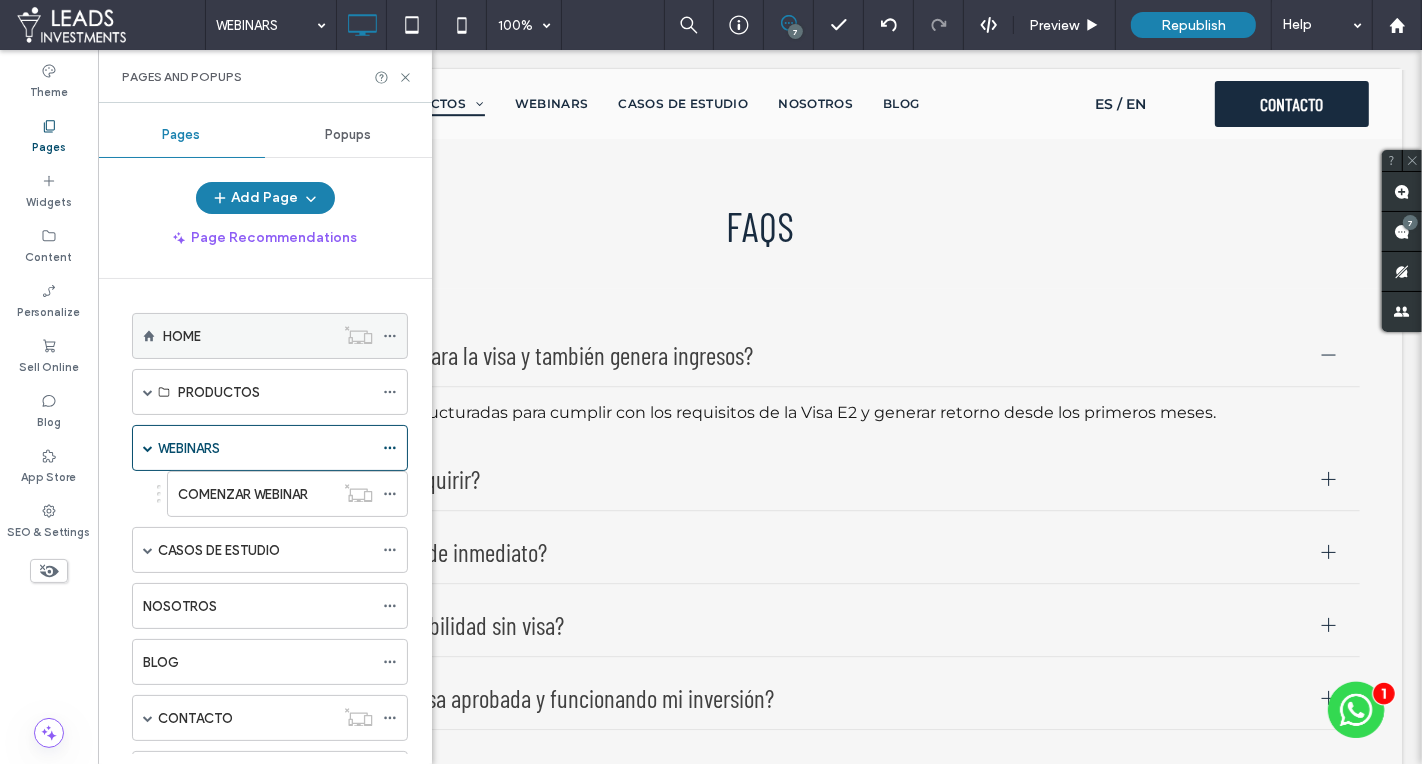 click on "HOME" at bounding box center [248, 336] 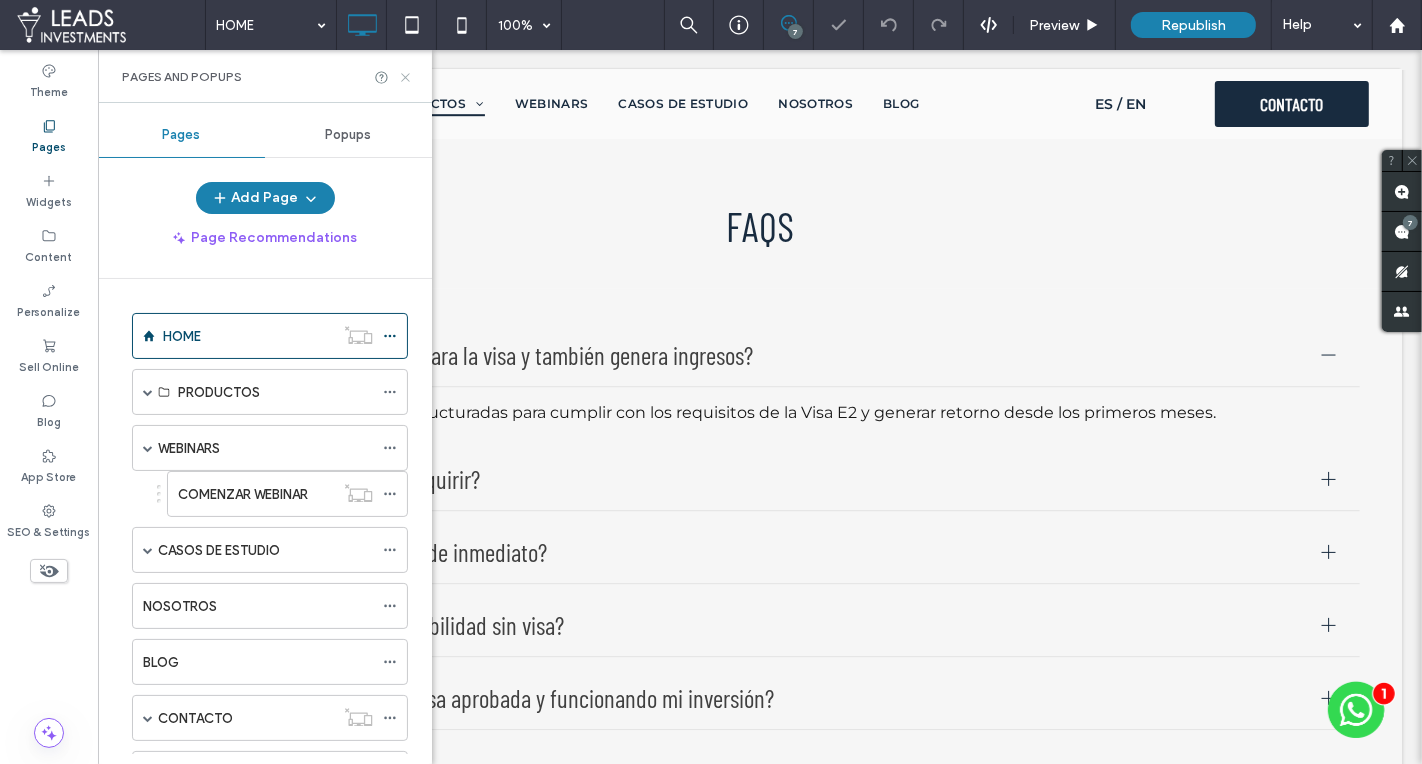 click 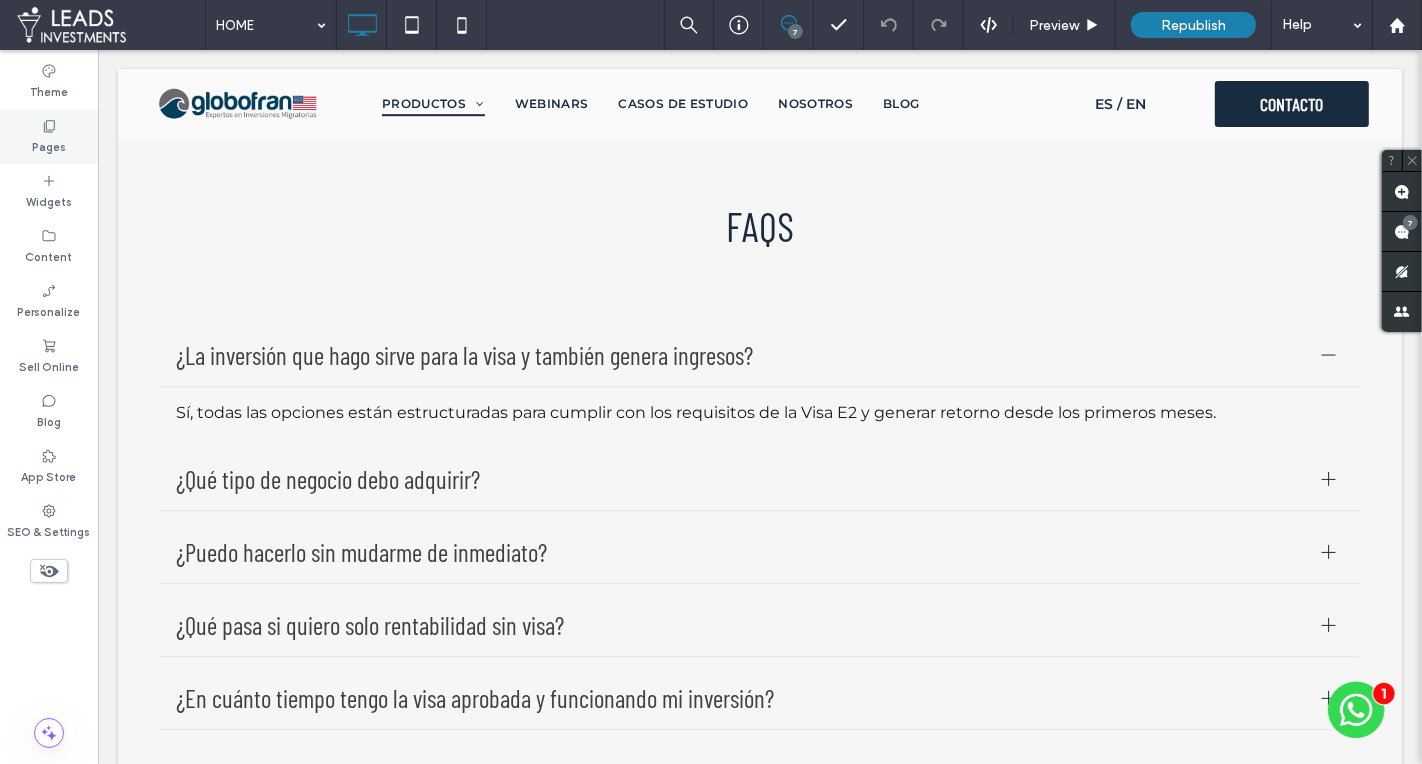 click on "Pages" at bounding box center [49, 145] 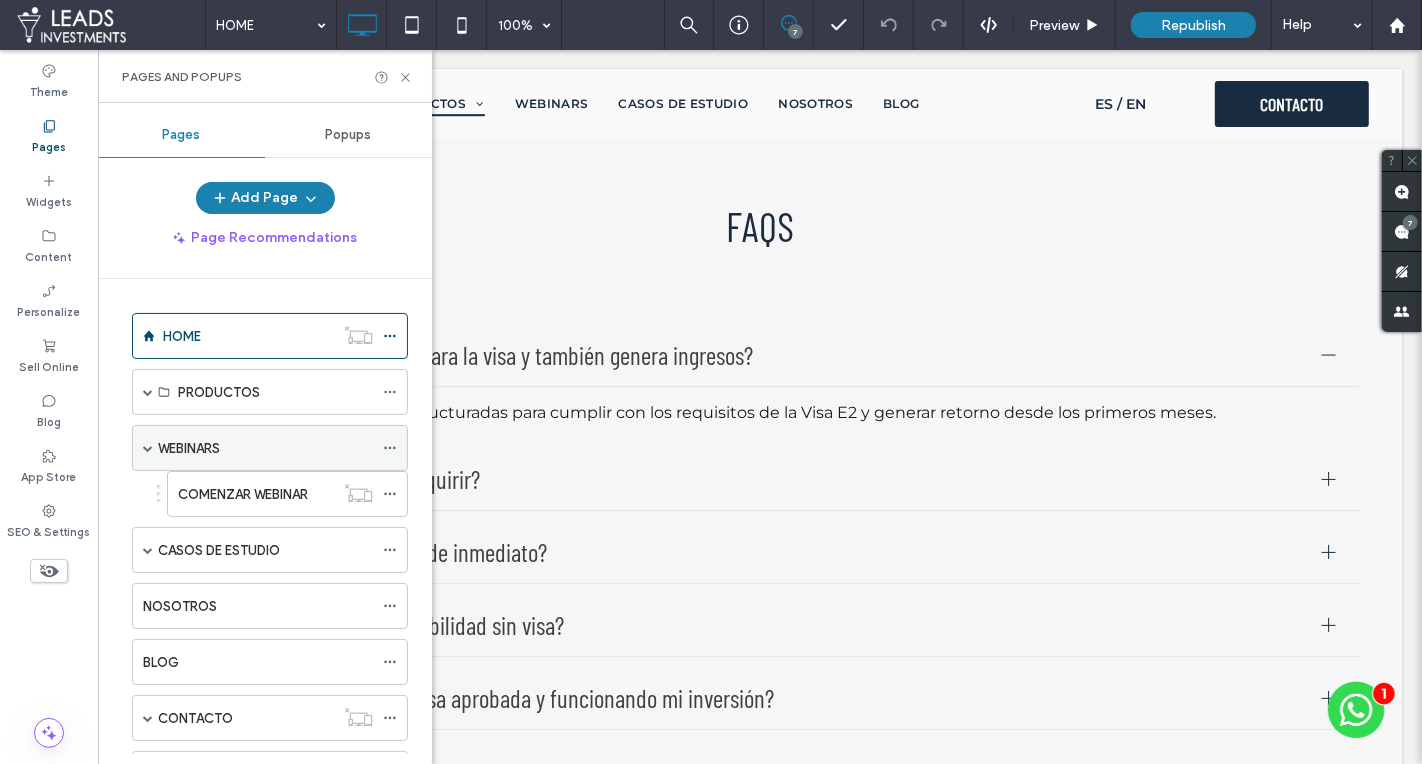 click on "WEBINARS" at bounding box center [265, 448] 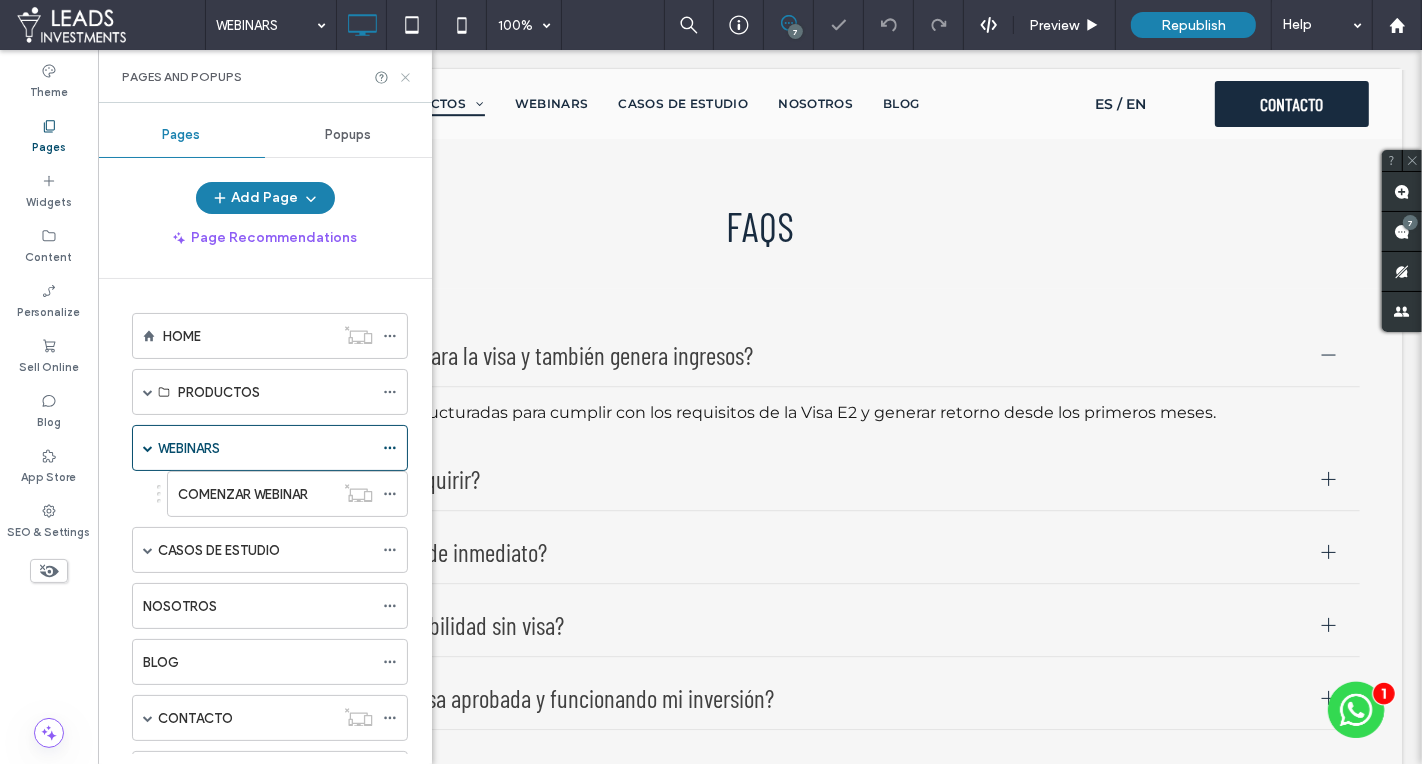 click 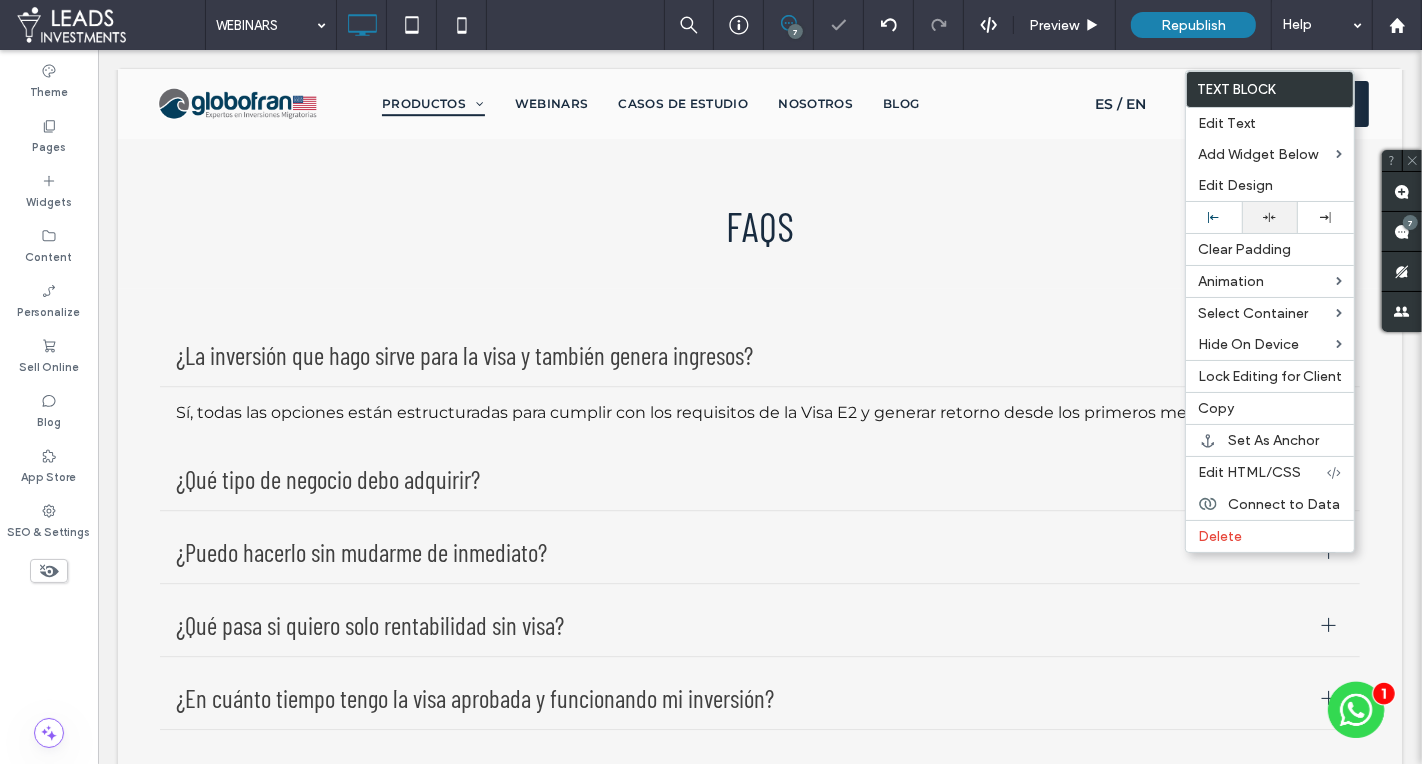 click at bounding box center [1270, 217] 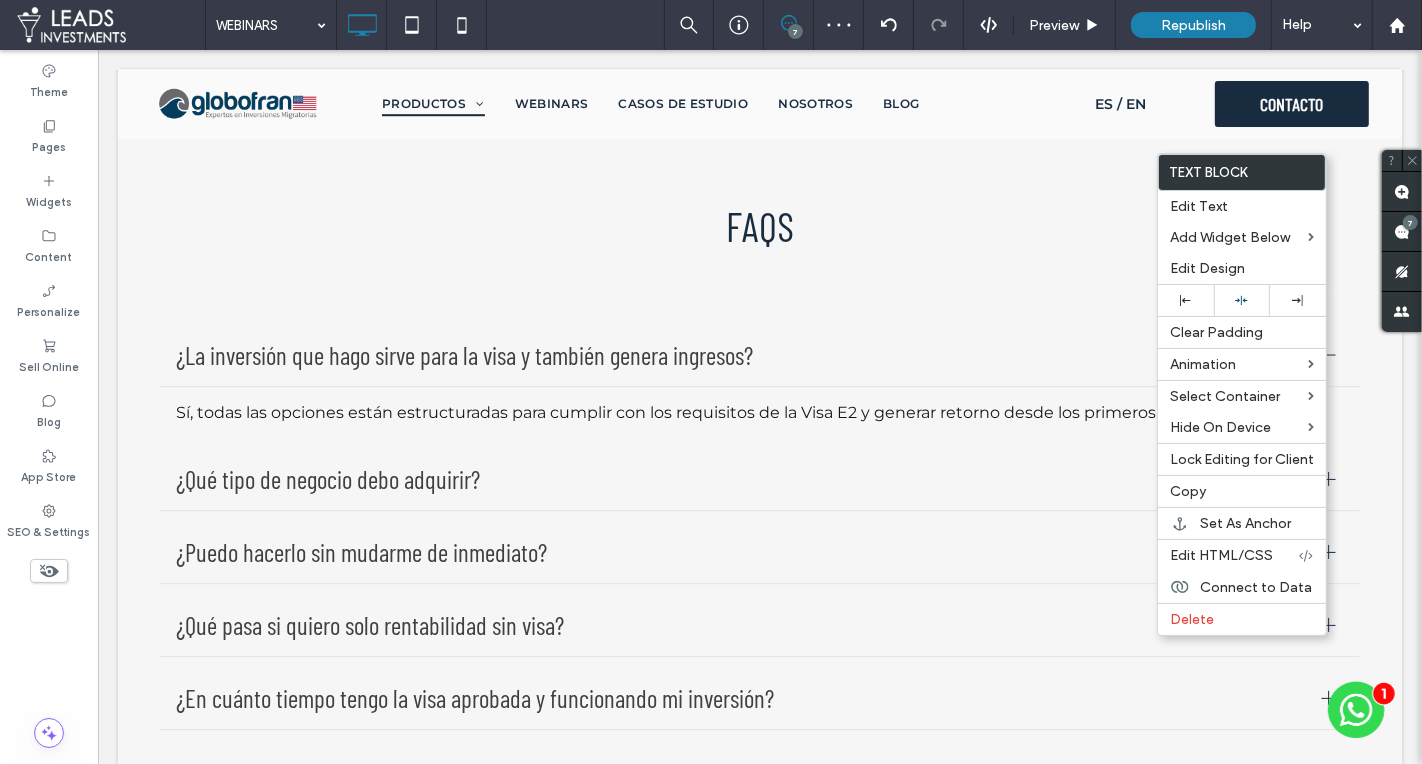 drag, startPoint x: 1239, startPoint y: 295, endPoint x: 1075, endPoint y: 156, distance: 214.9814 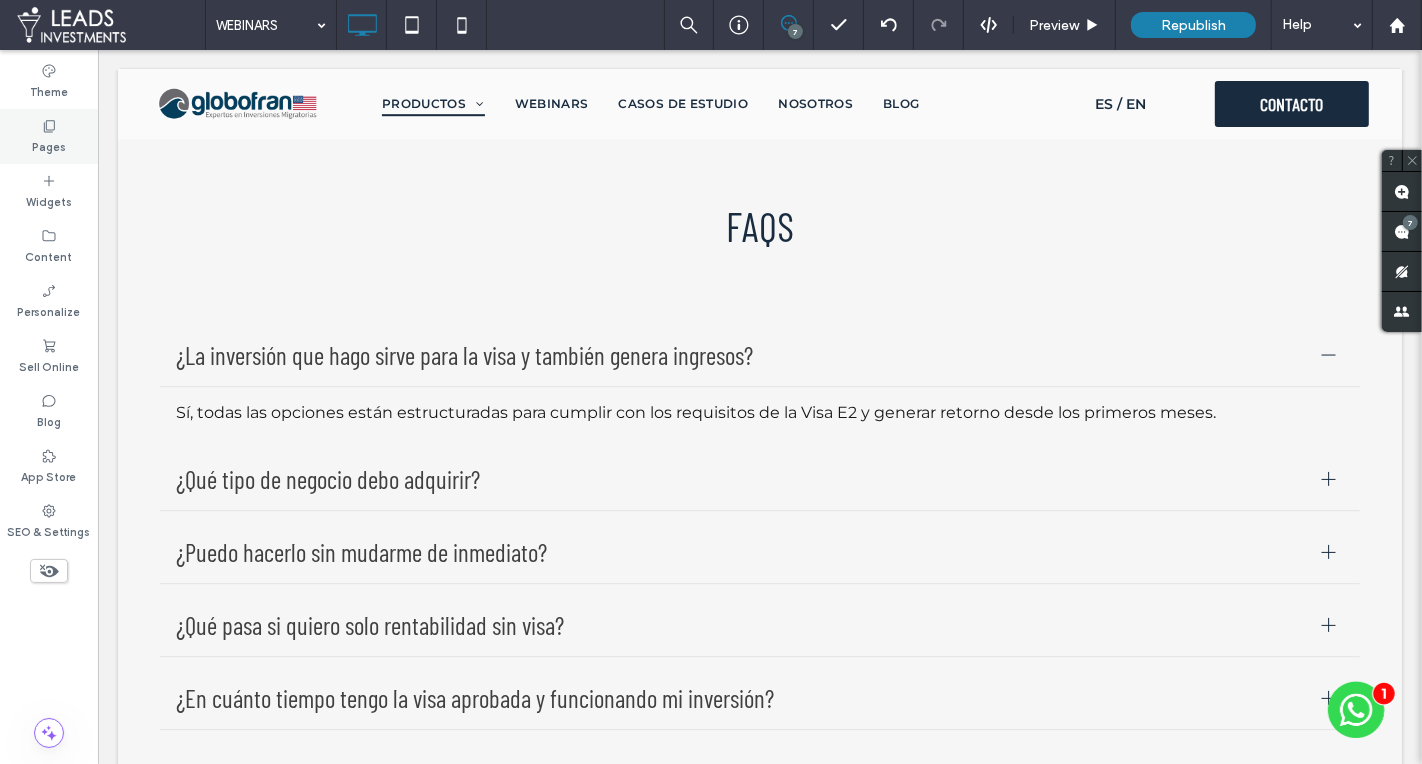 click 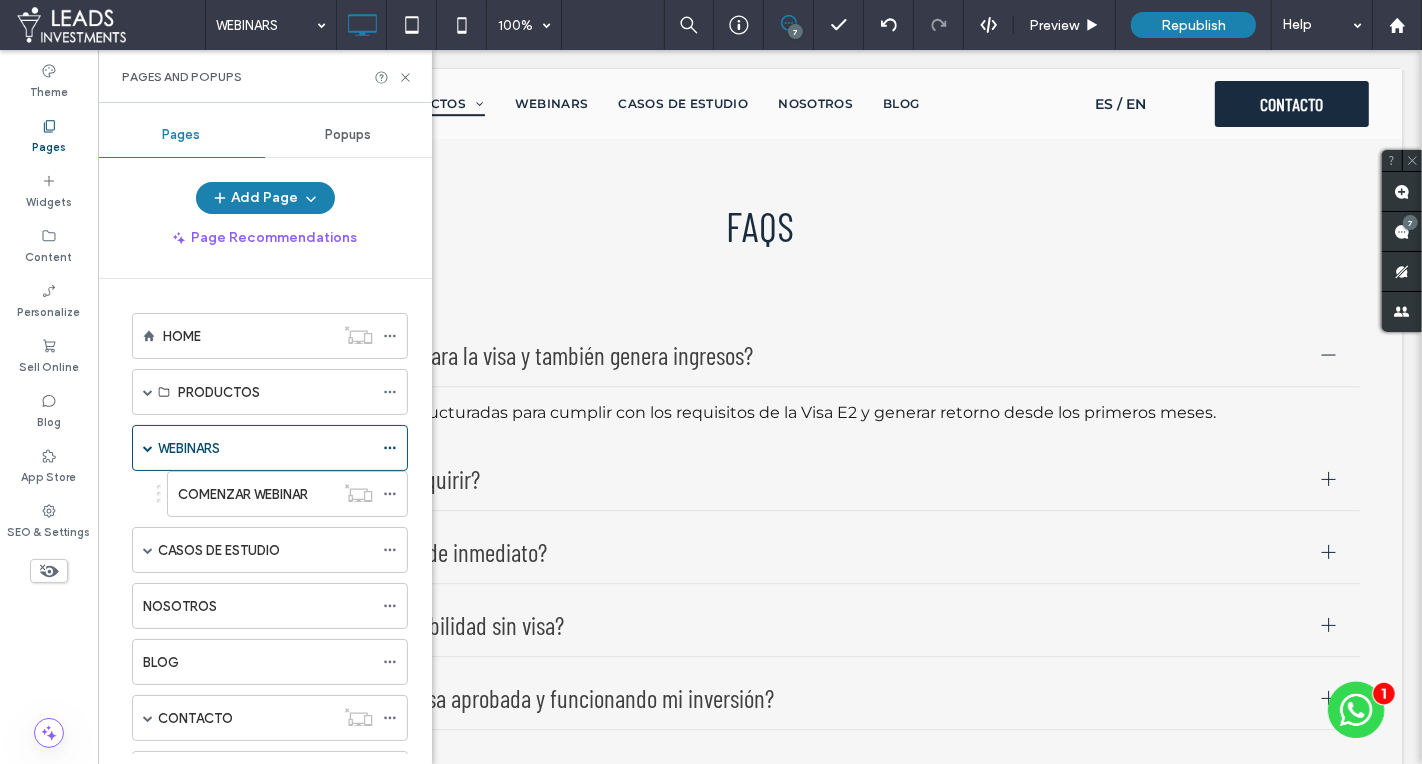 click on "COMENZAR WEBINAR" at bounding box center (243, 494) 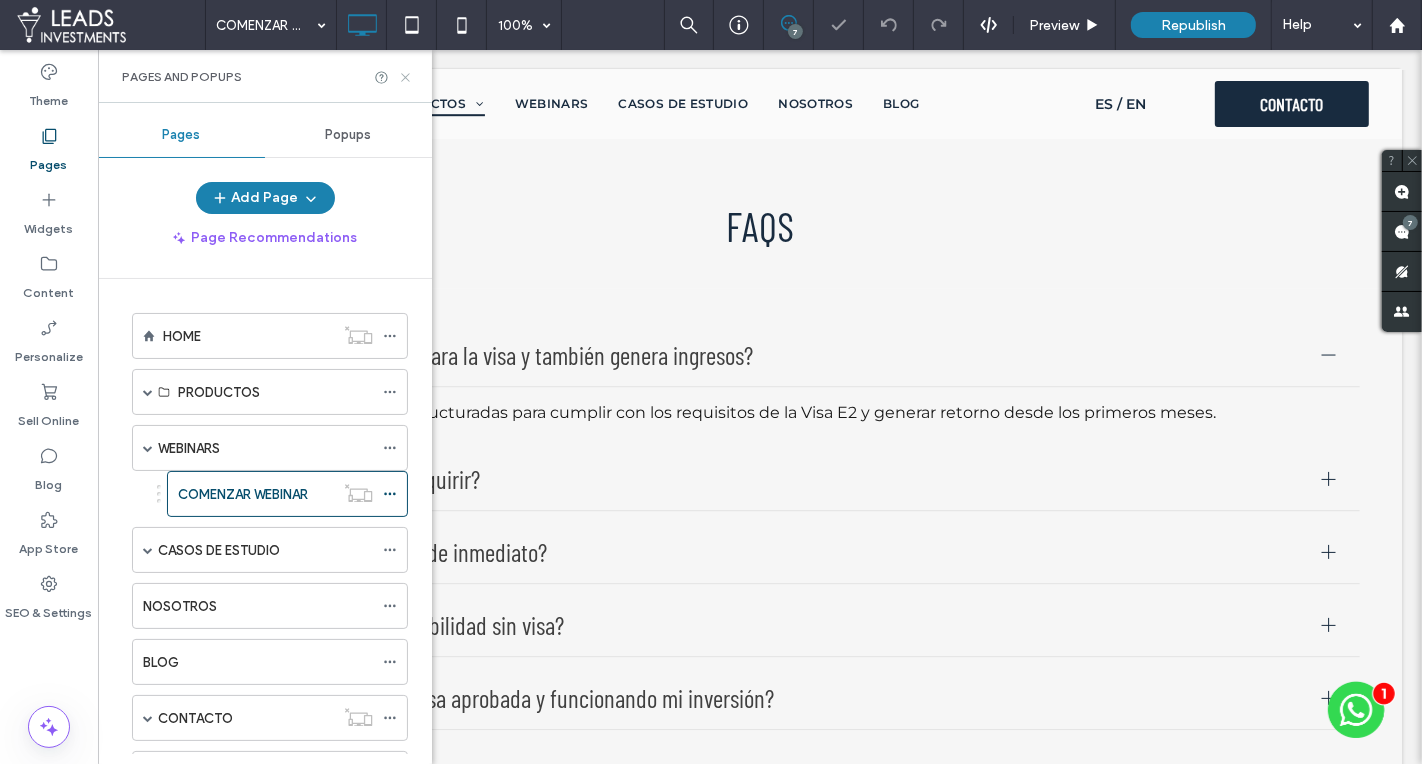 click 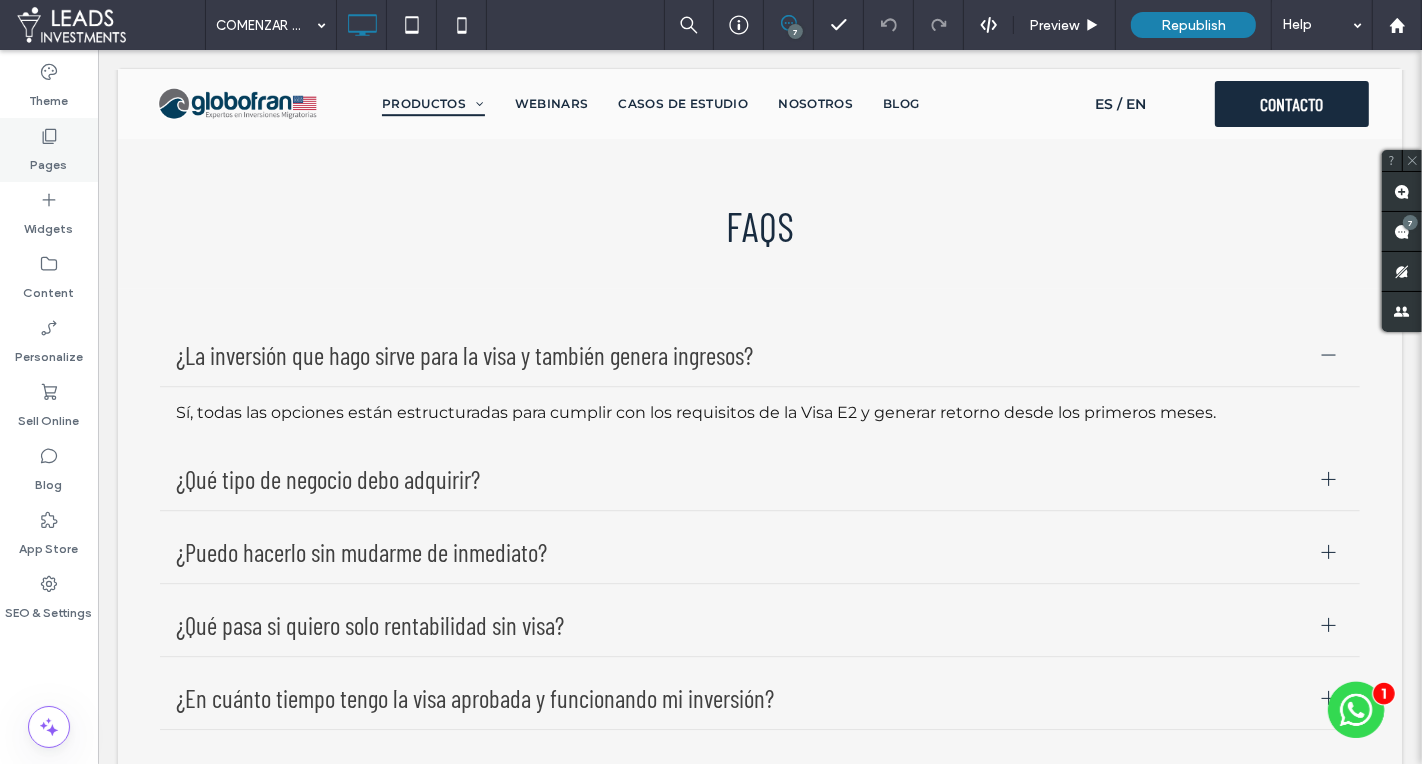 click on "Pages" at bounding box center [49, 150] 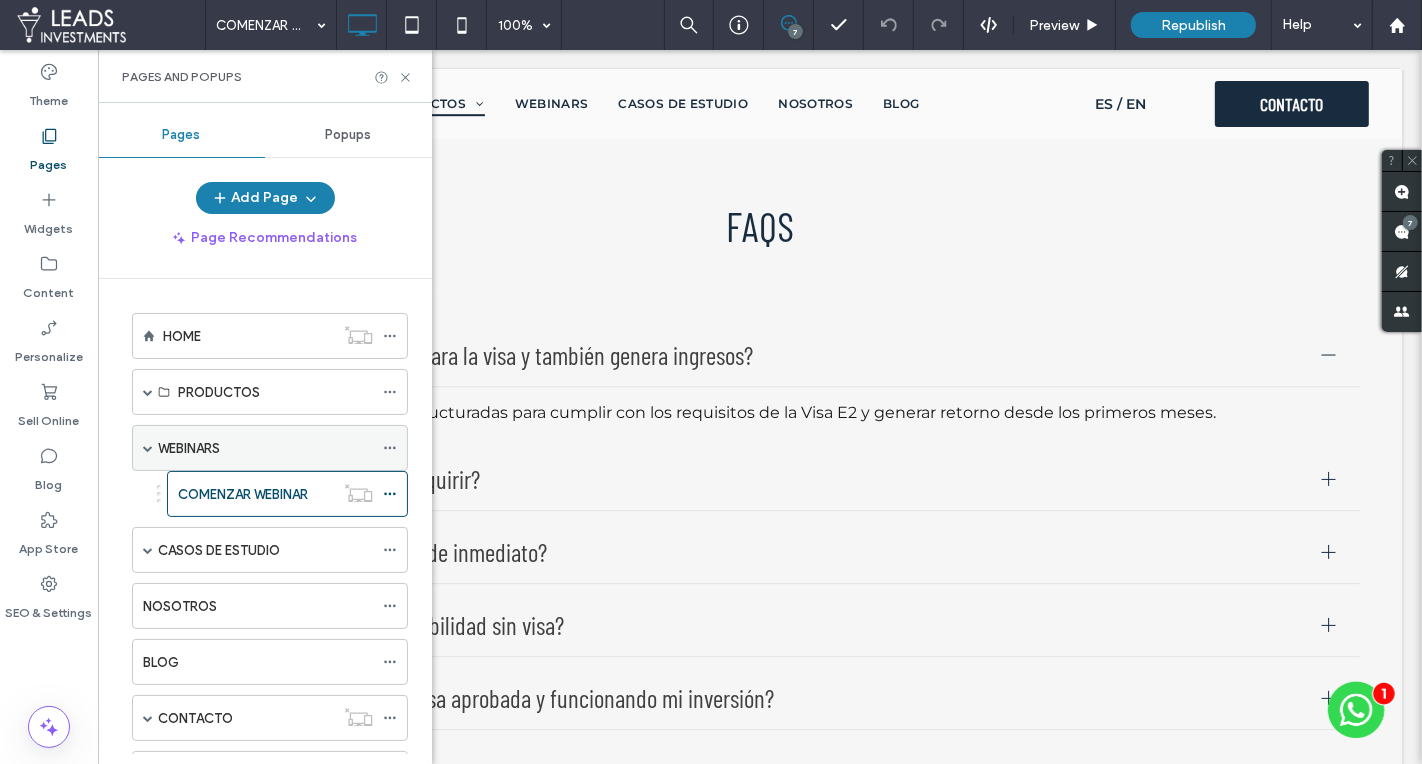 click at bounding box center [148, 448] 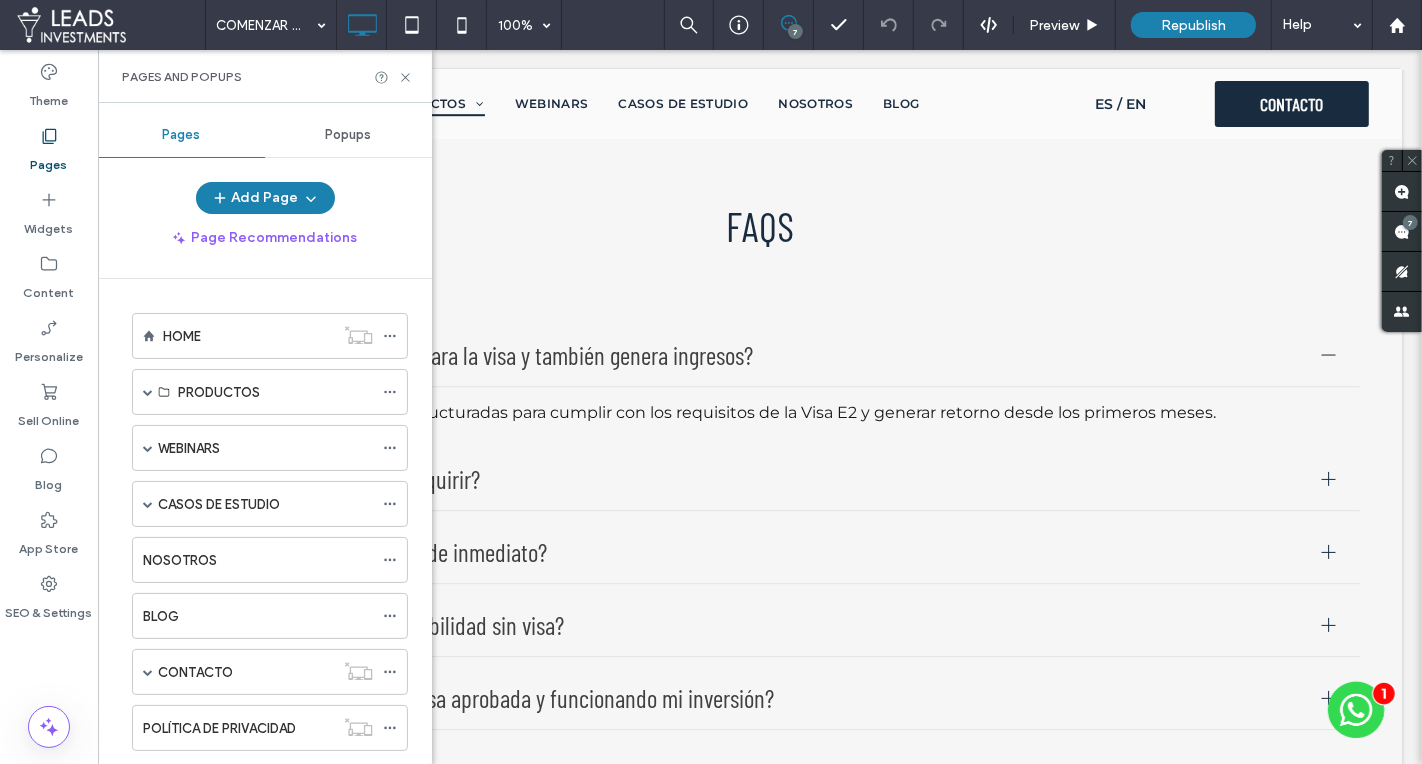 click on "CASOS DE ESTUDIO" at bounding box center [219, 504] 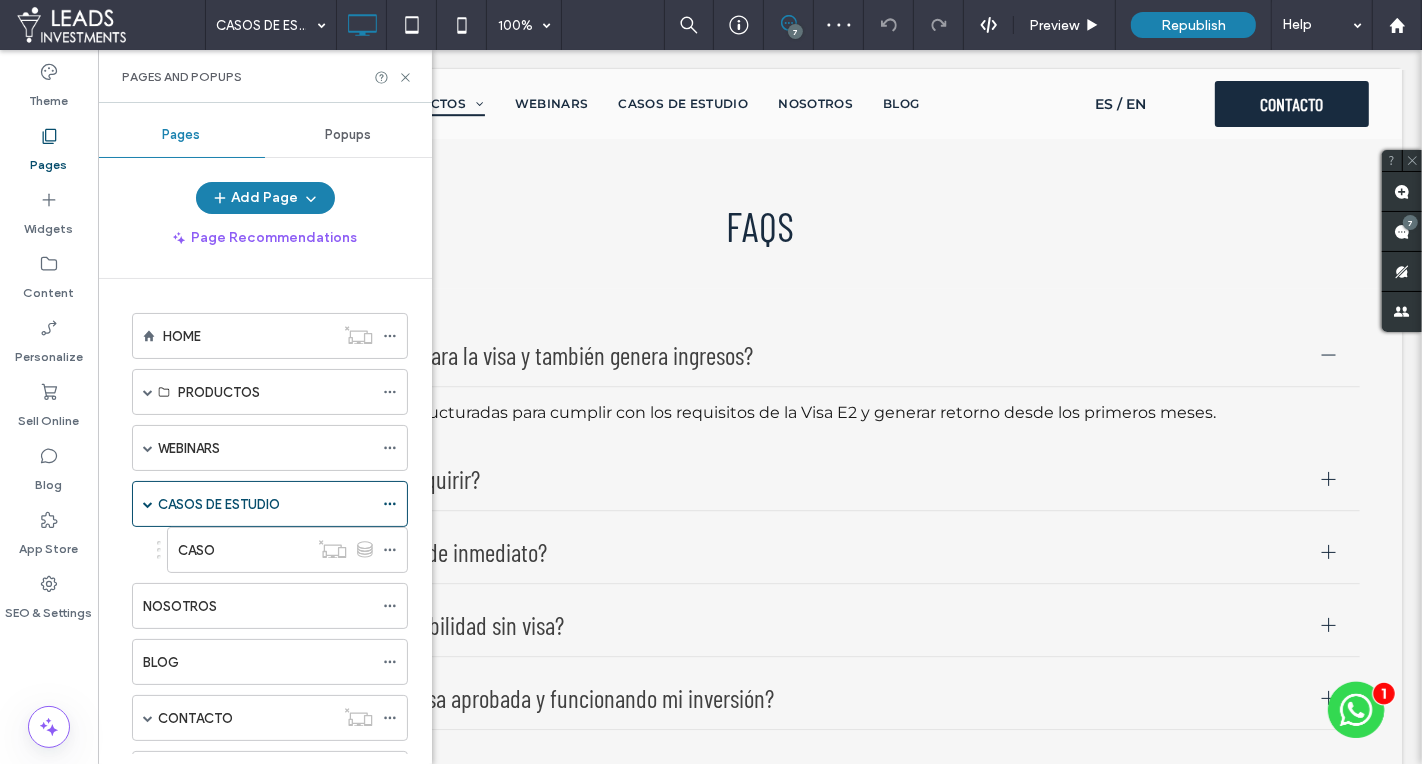 click on "CASO" at bounding box center (243, 550) 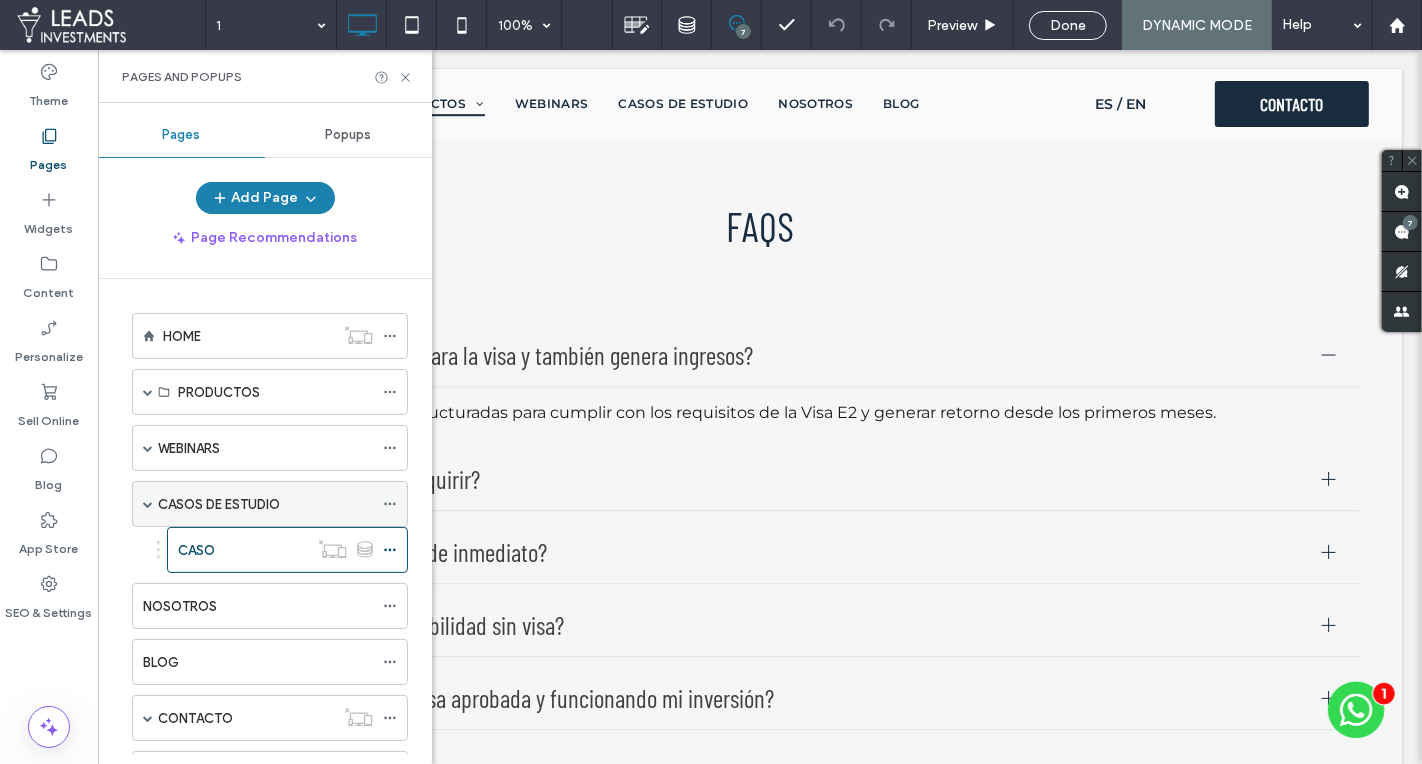 click at bounding box center [148, 504] 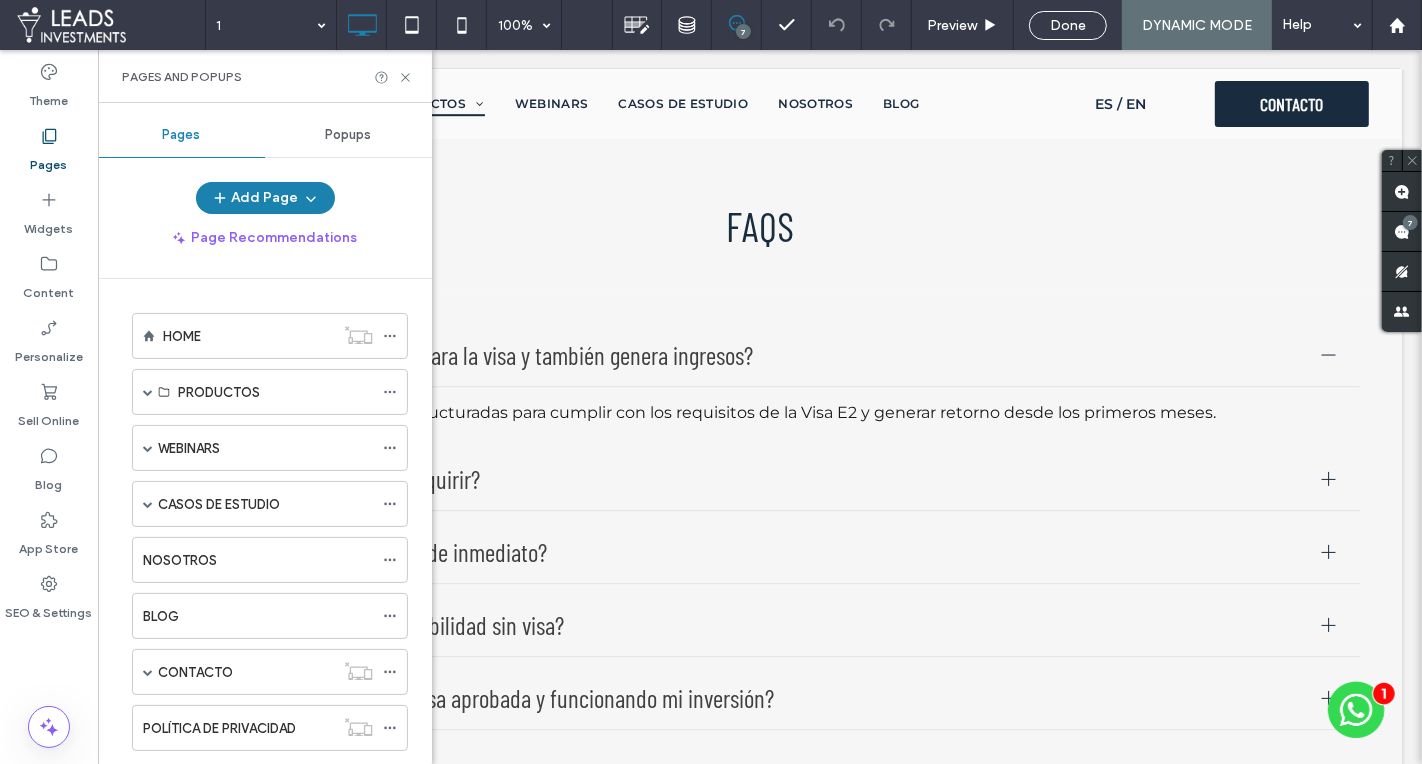 click on "NOSOTROS" at bounding box center [258, 560] 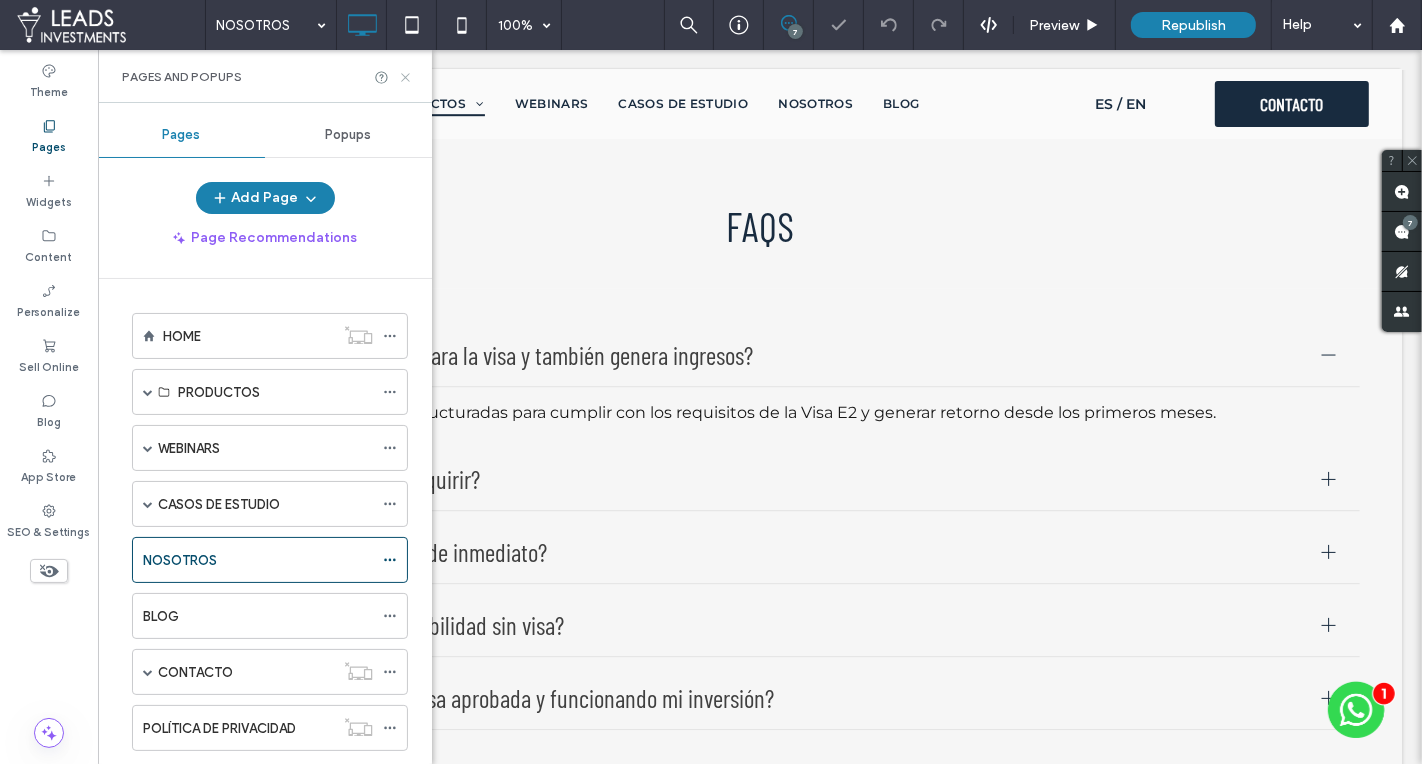 click 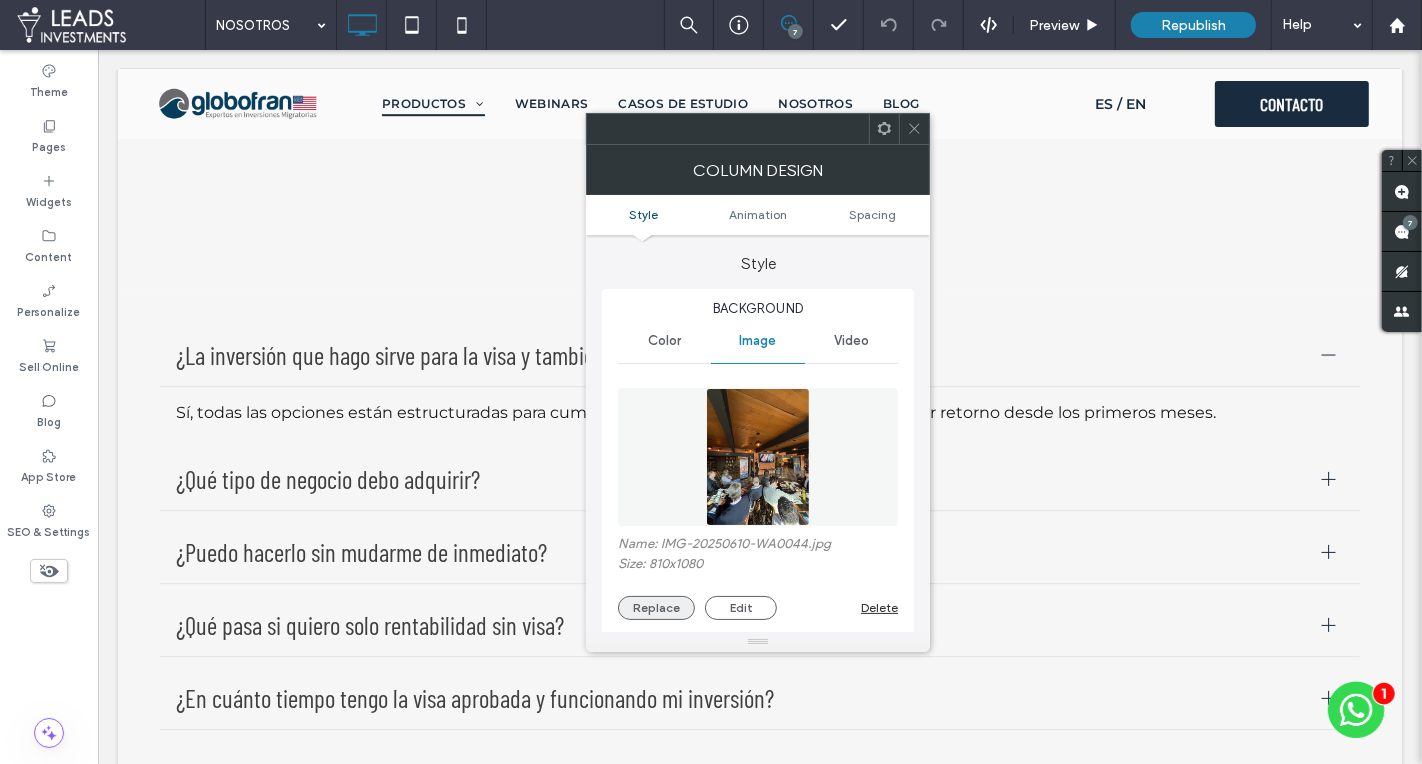 click on "Replace" at bounding box center [656, 608] 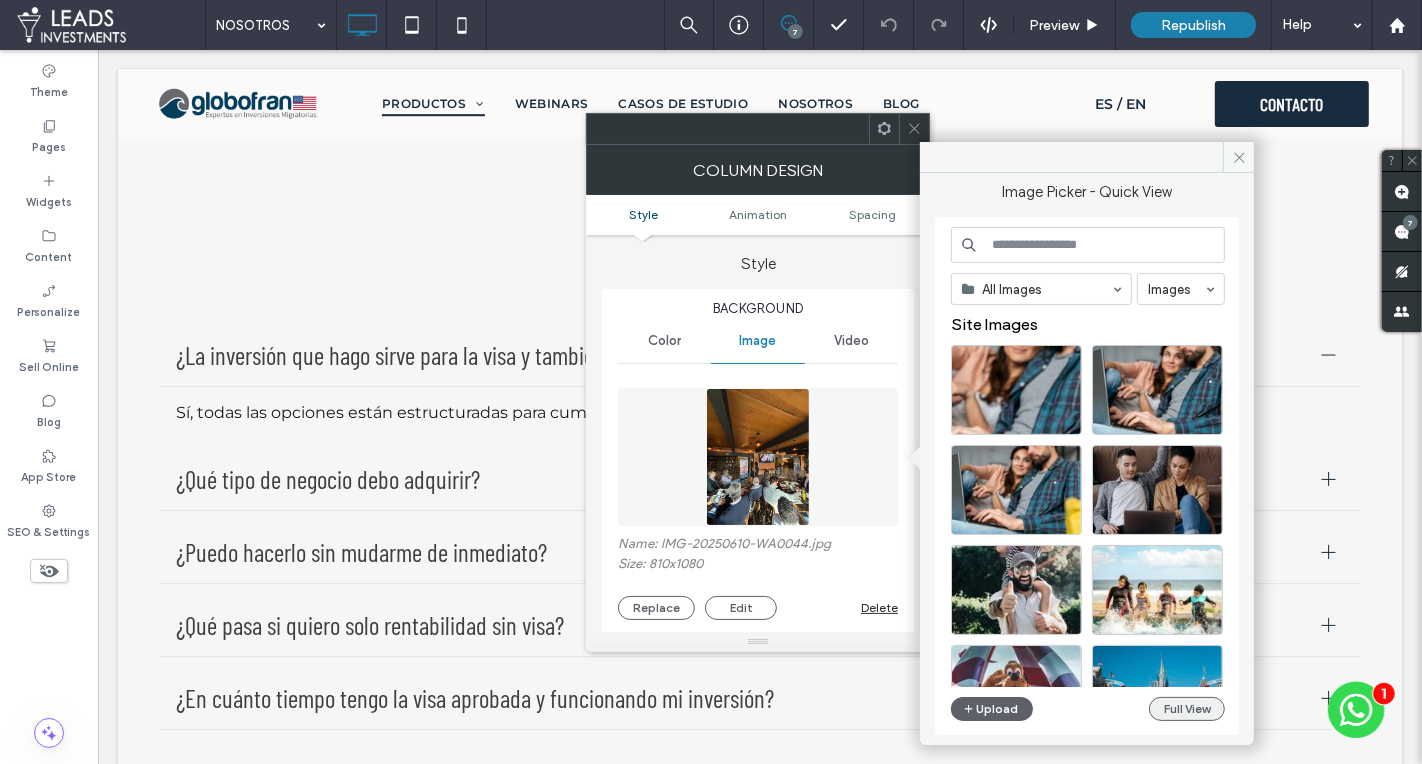click on "Full View" at bounding box center [1187, 709] 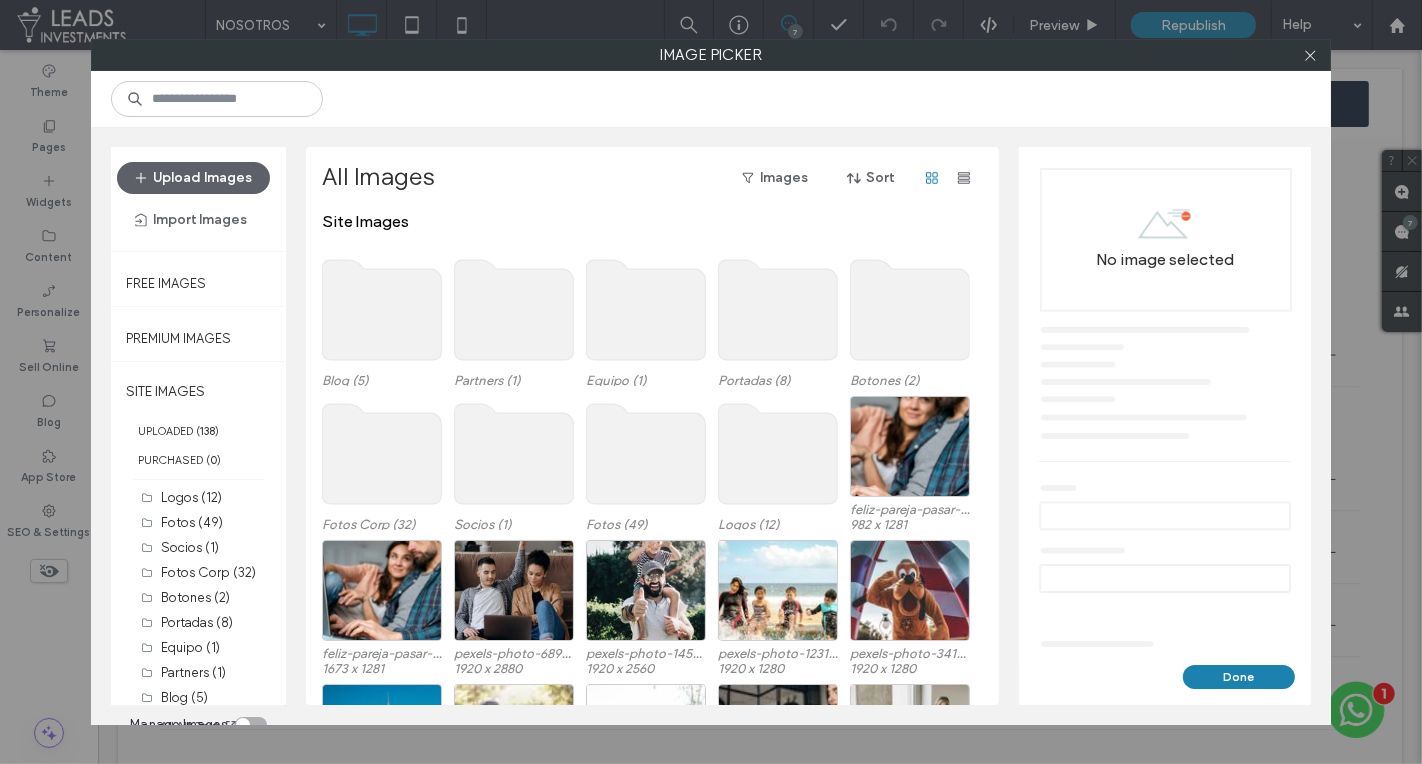 click 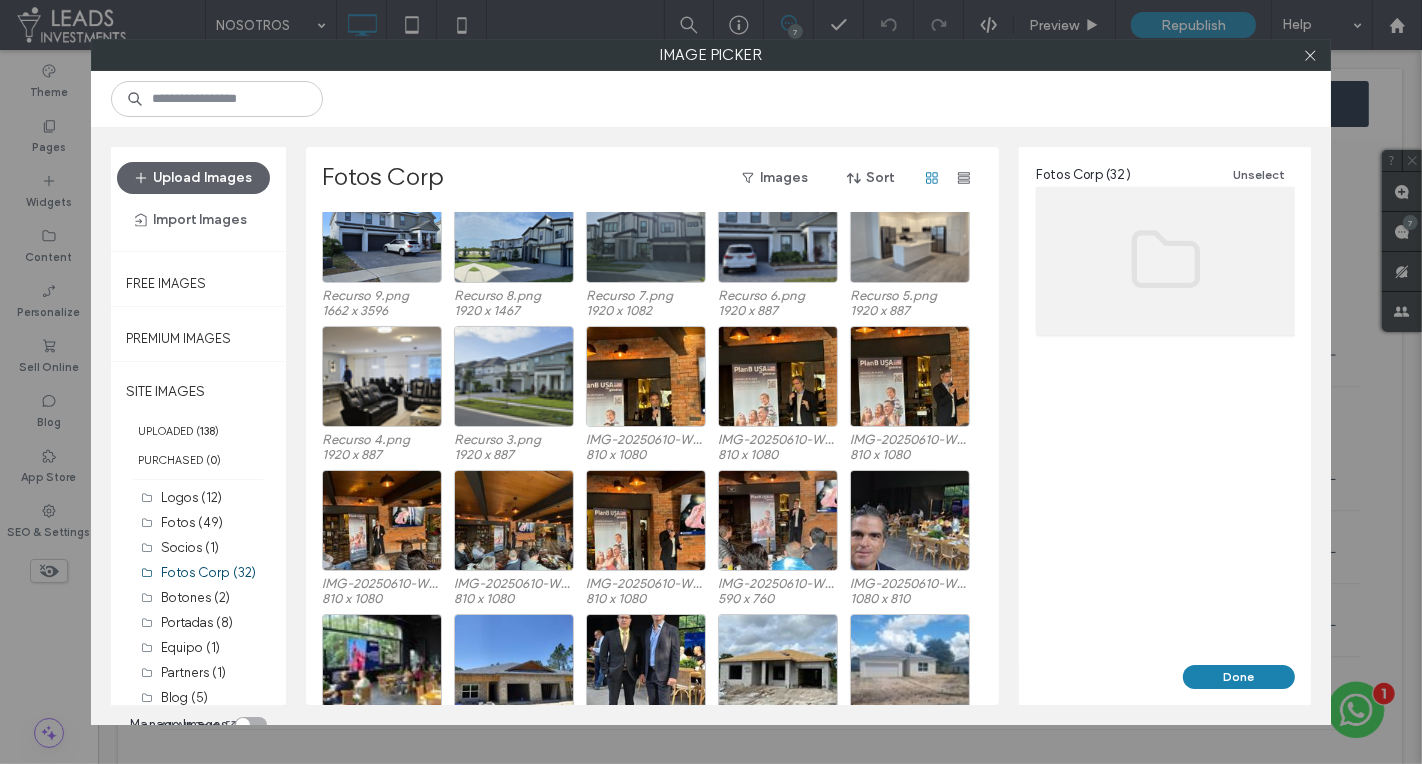 scroll, scrollTop: 44, scrollLeft: 0, axis: vertical 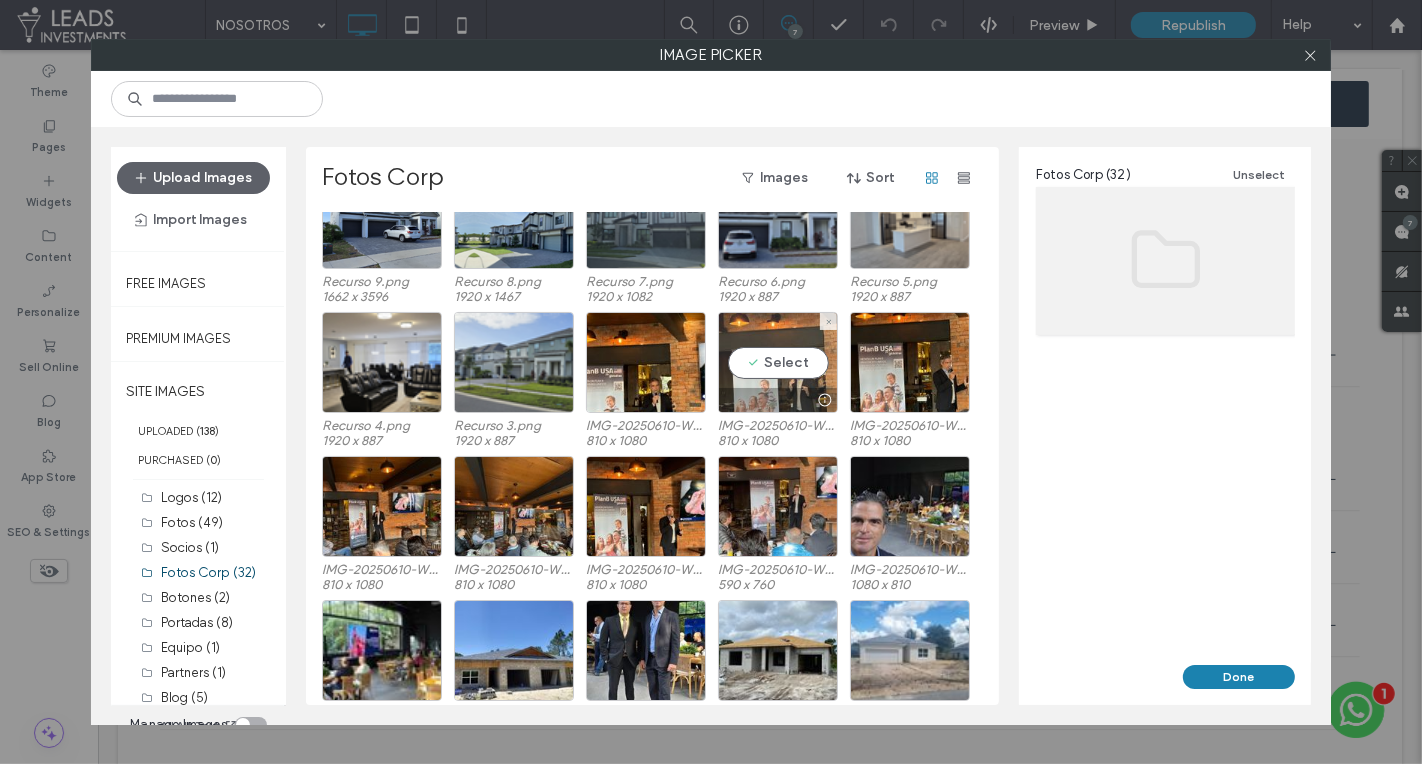 click on "Select" at bounding box center (778, 362) 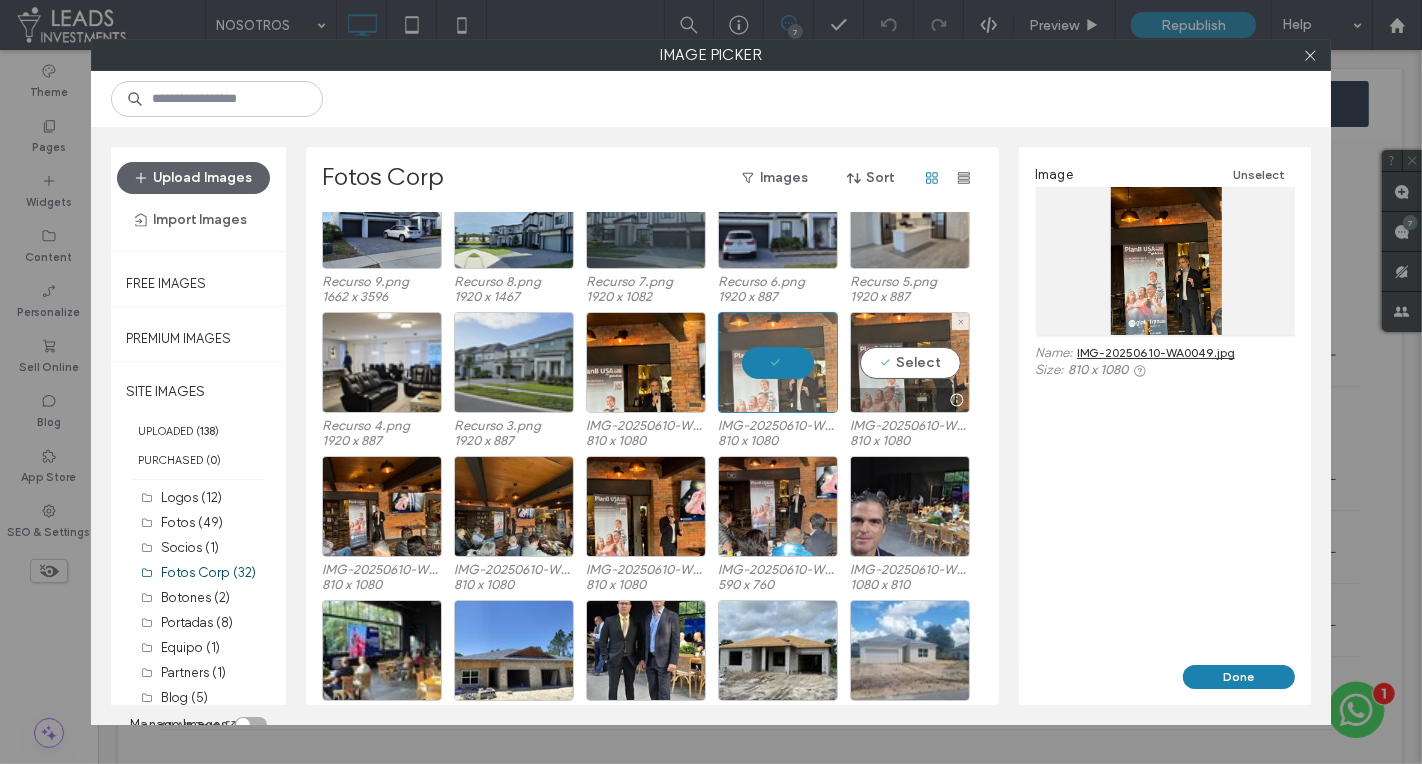 click on "Select" at bounding box center (910, 362) 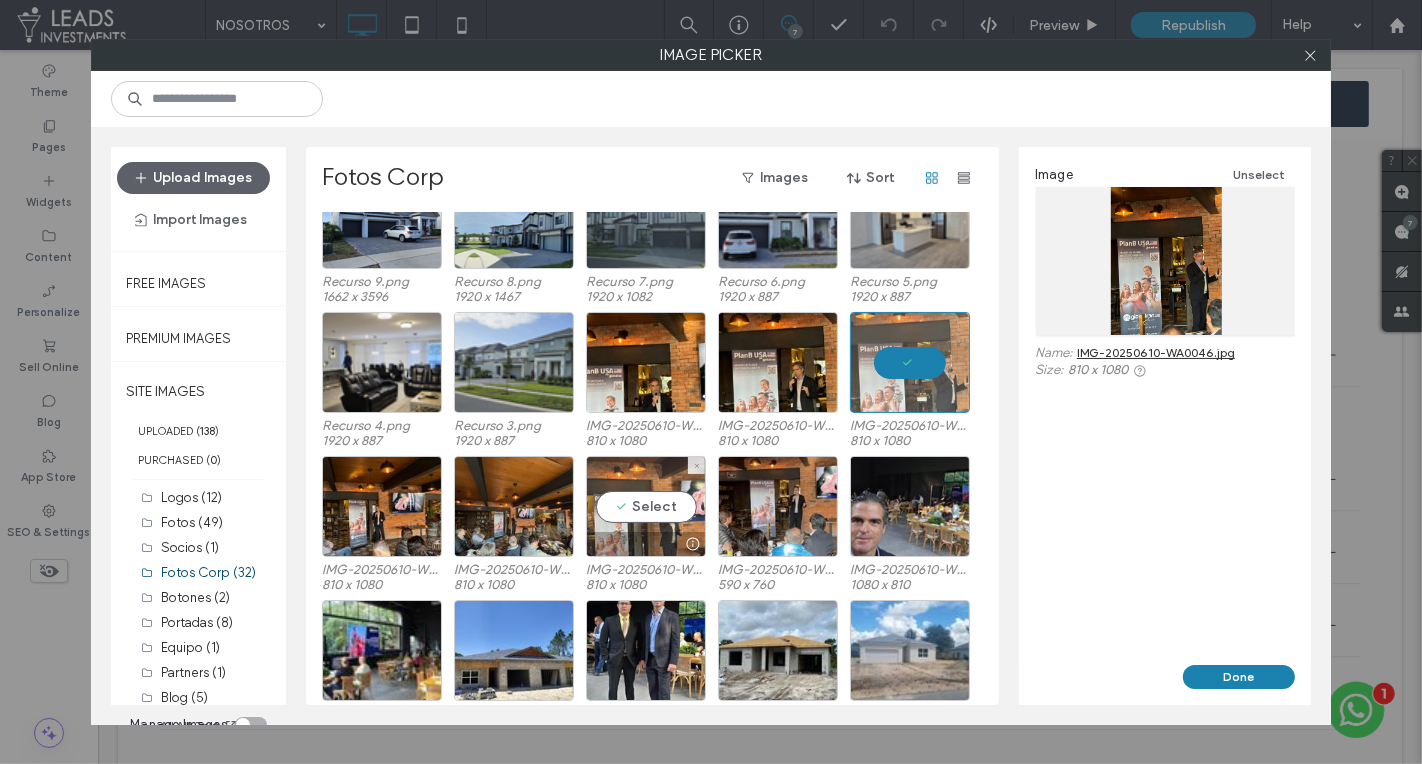 click on "Select" at bounding box center (646, 506) 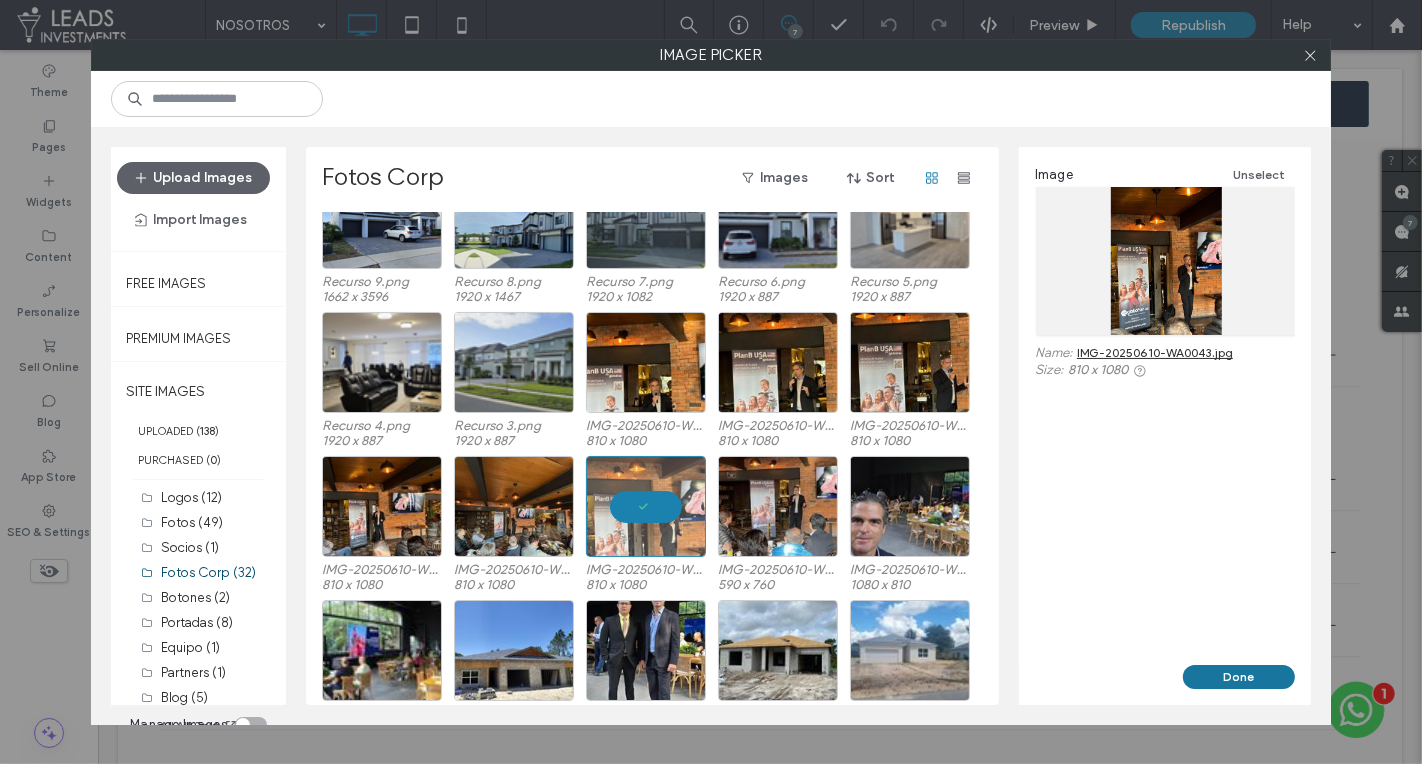 click on "Done" at bounding box center (1239, 677) 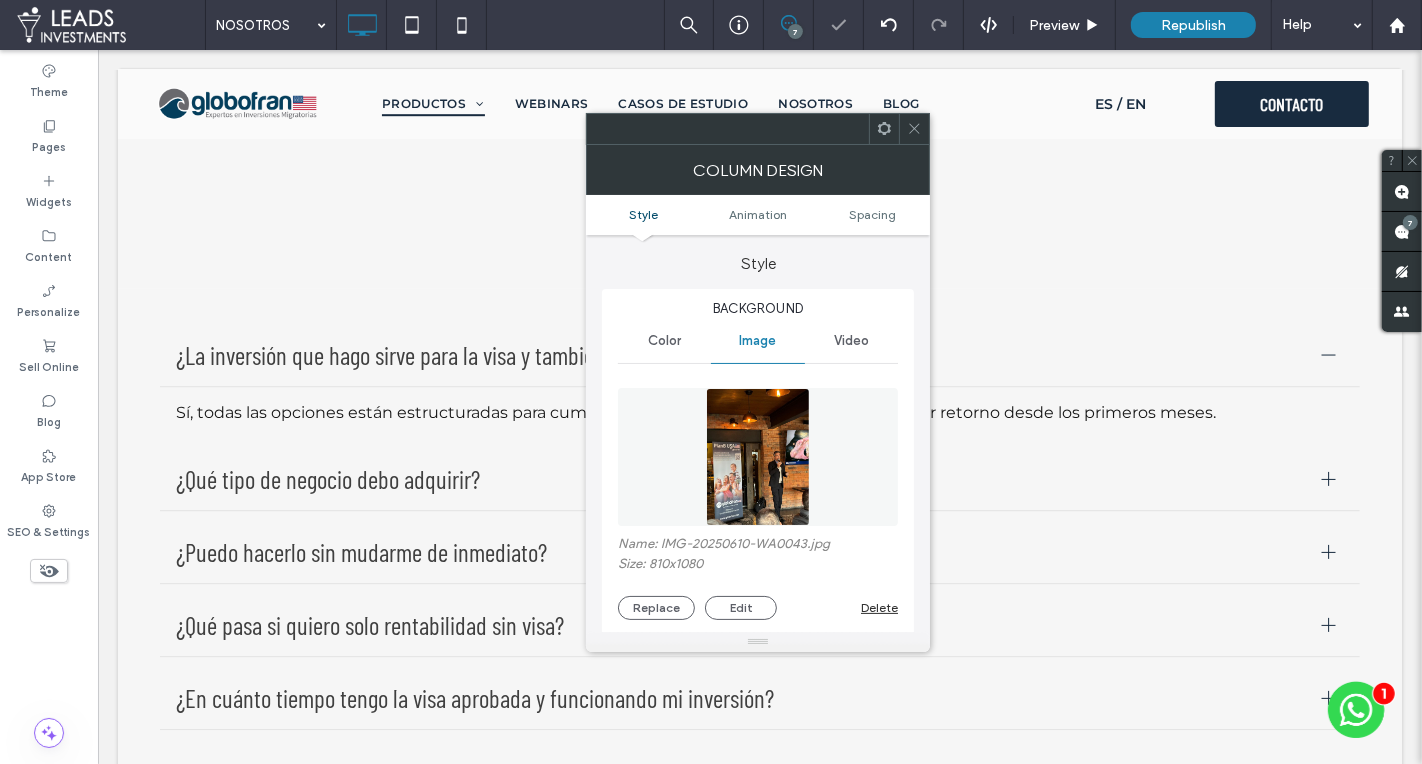 drag, startPoint x: 919, startPoint y: 126, endPoint x: 870, endPoint y: 160, distance: 59.64059 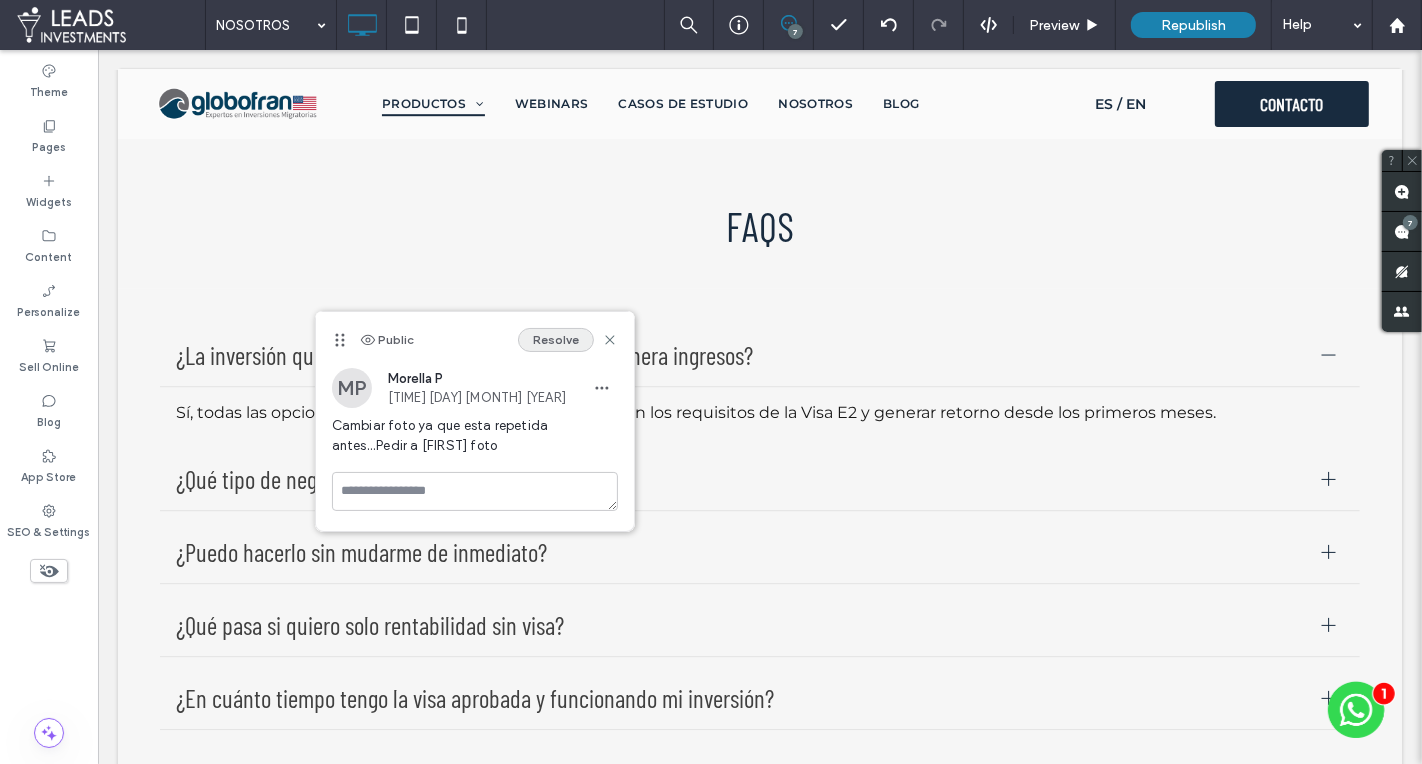 click on "Resolve" at bounding box center [556, 340] 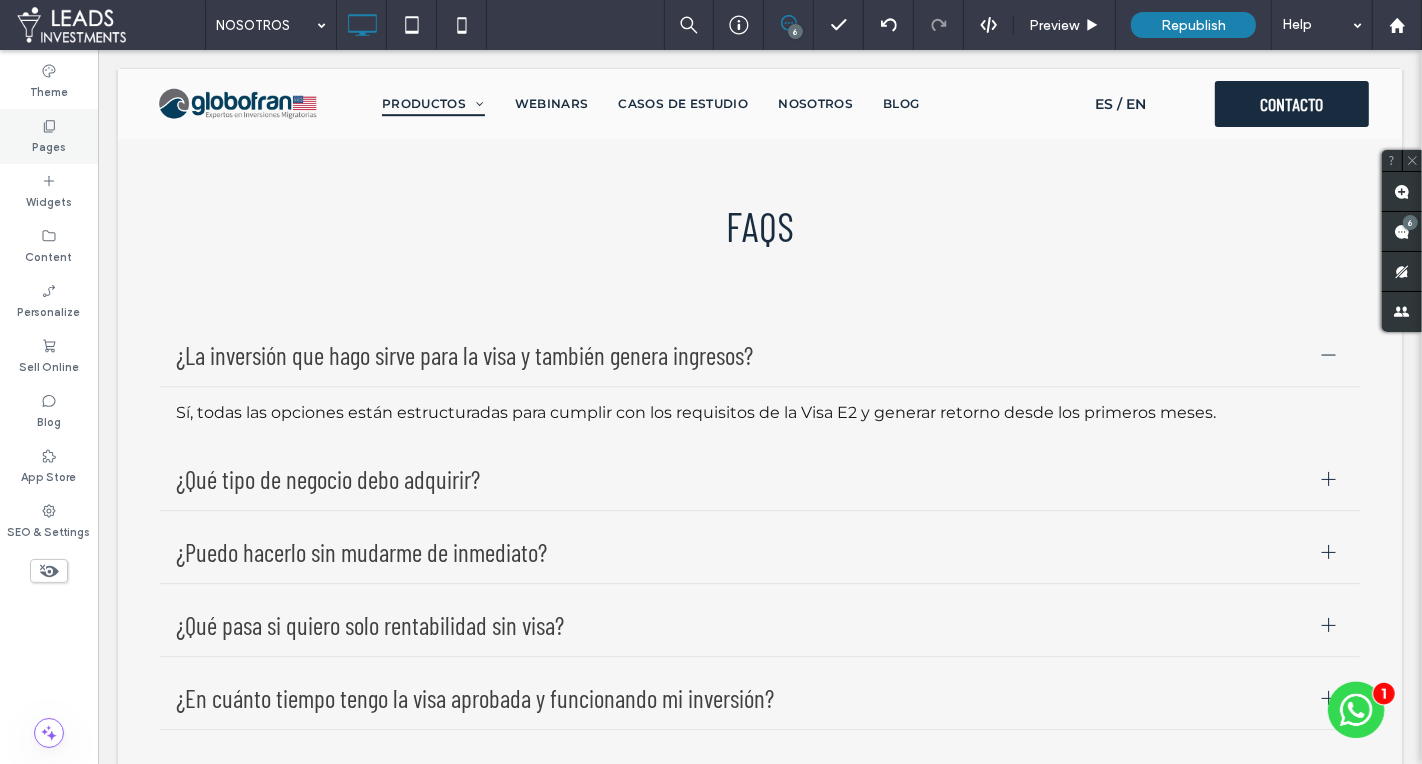click on "Pages" at bounding box center [49, 136] 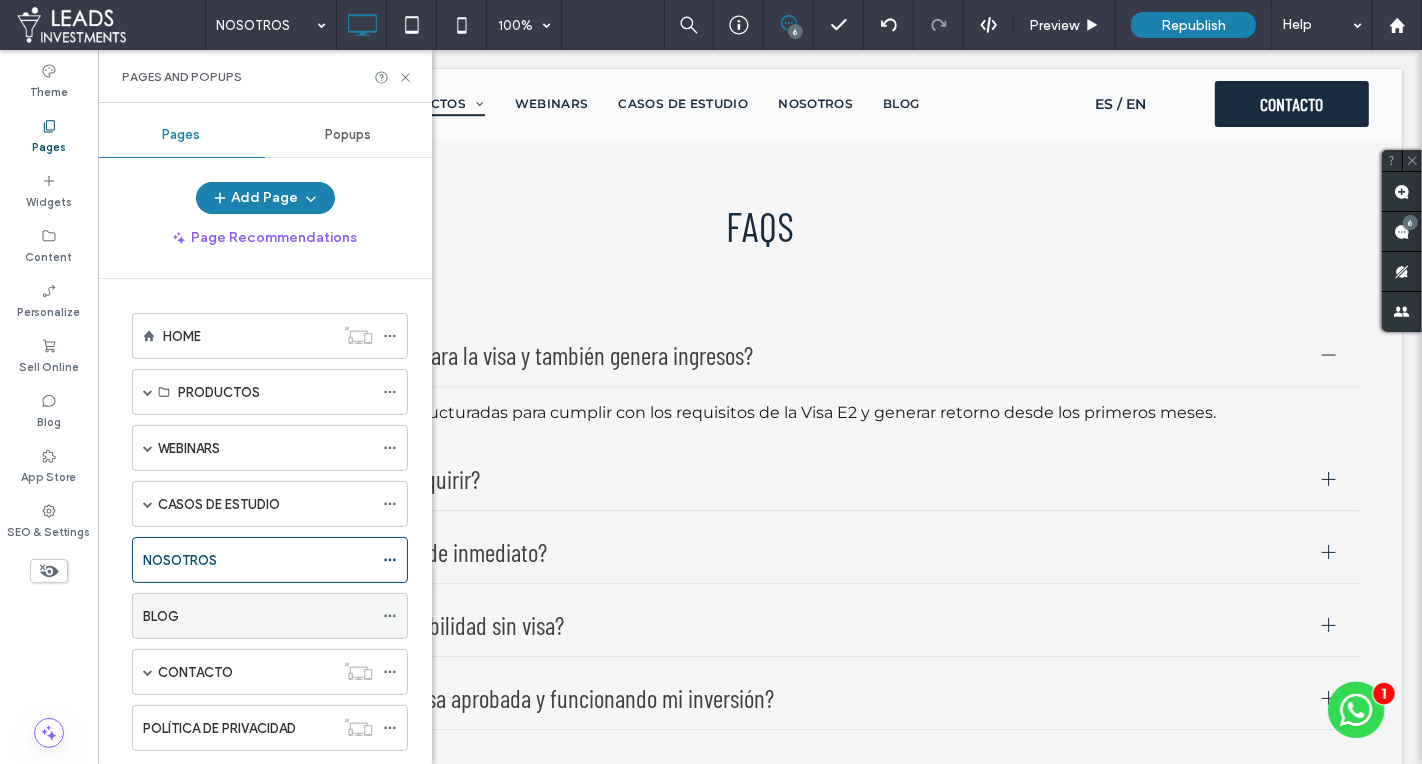 click on "BLOG" at bounding box center [161, 616] 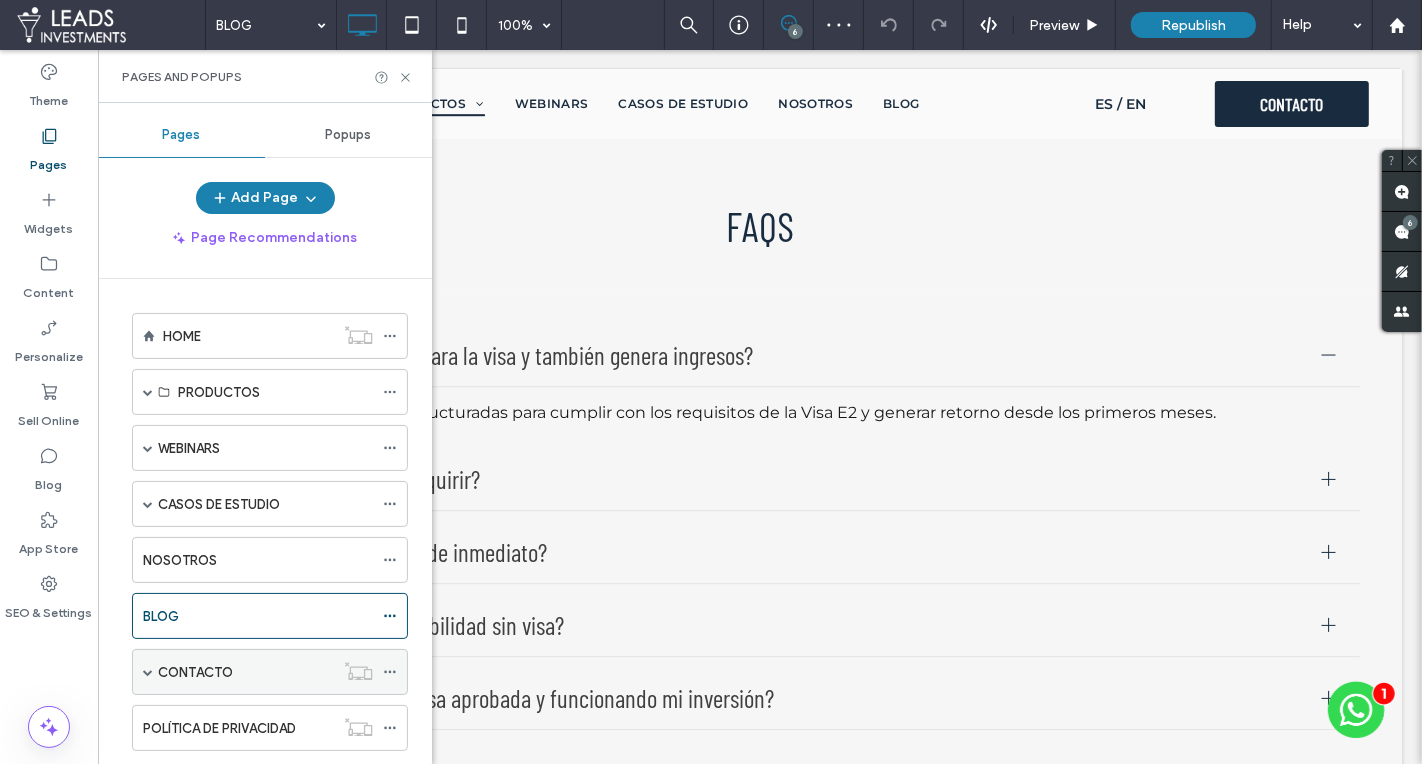 click on "CONTACTO" at bounding box center [246, 672] 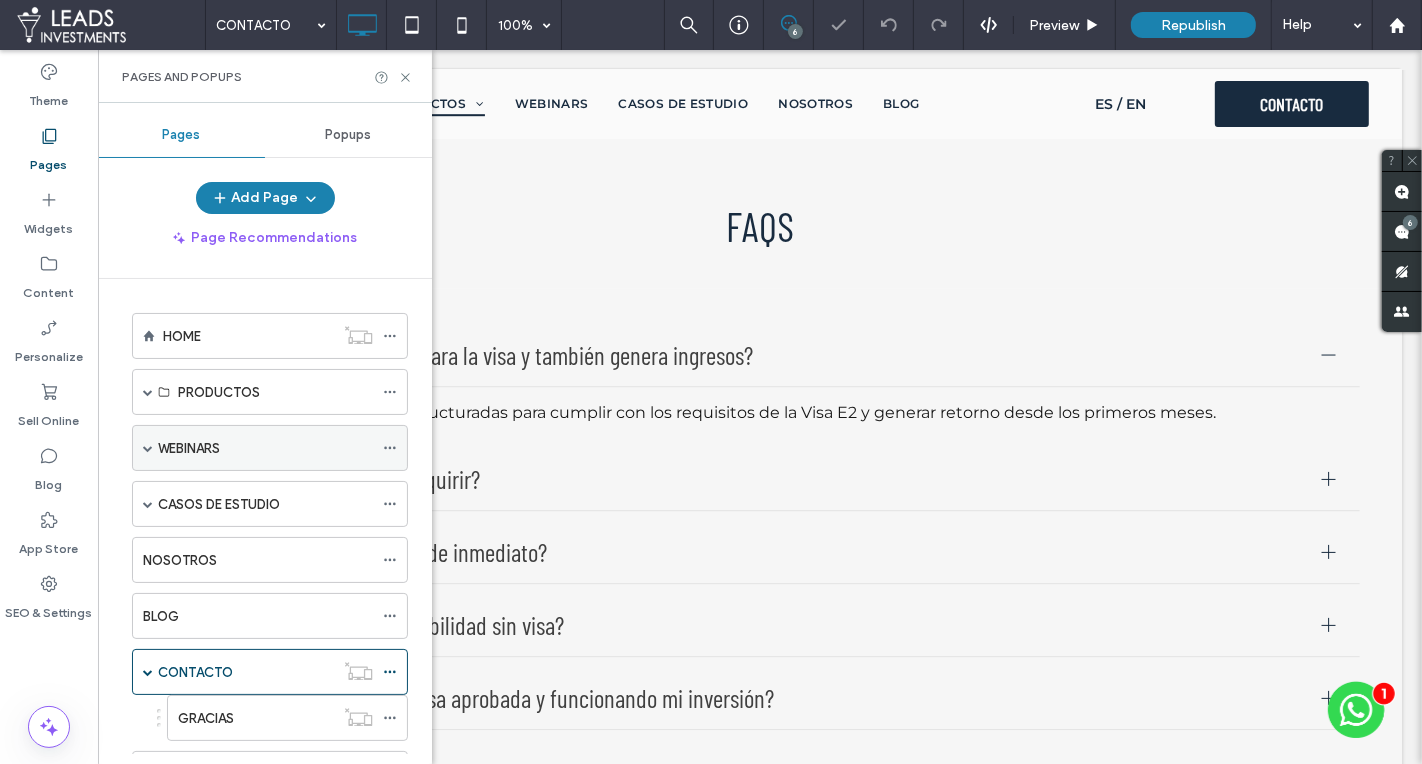 drag, startPoint x: 147, startPoint y: 663, endPoint x: 279, endPoint y: 457, distance: 244.66304 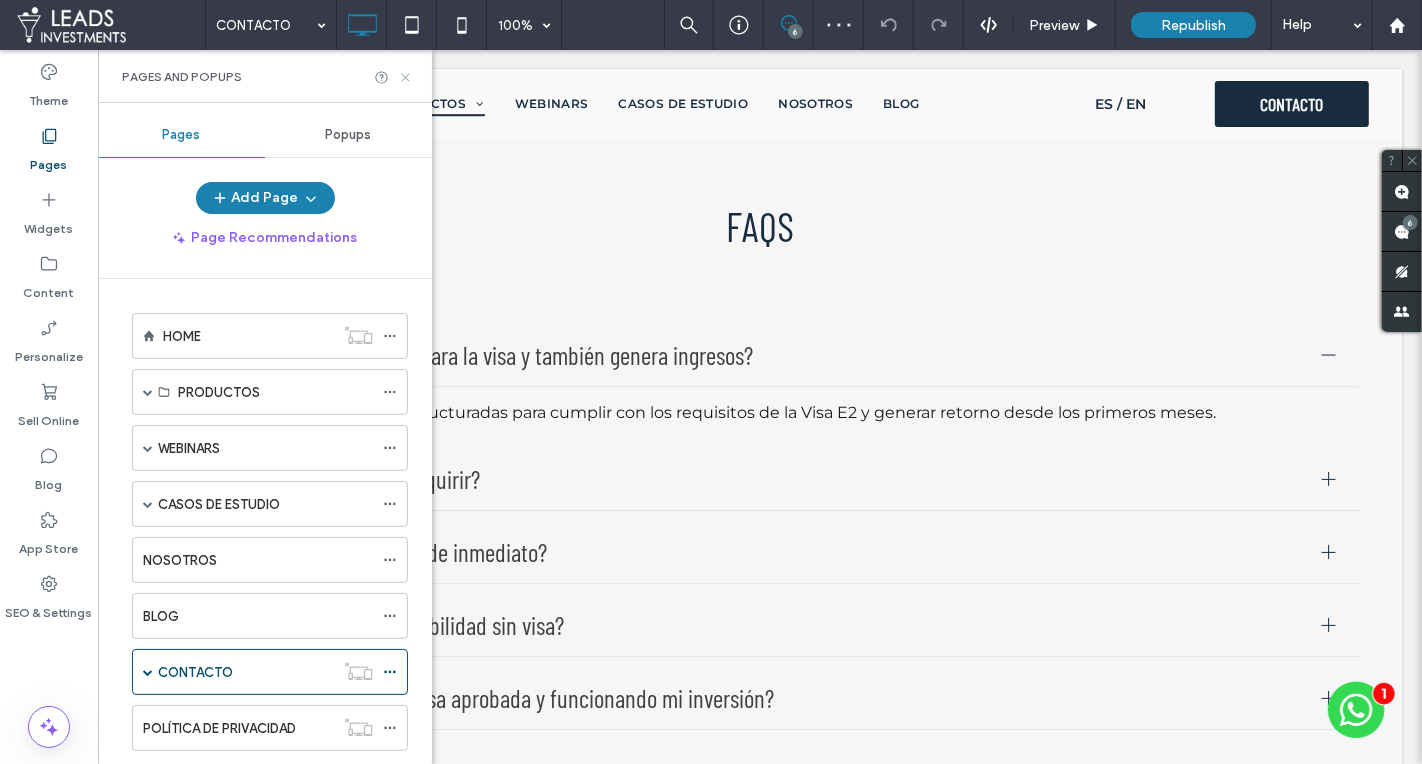 click 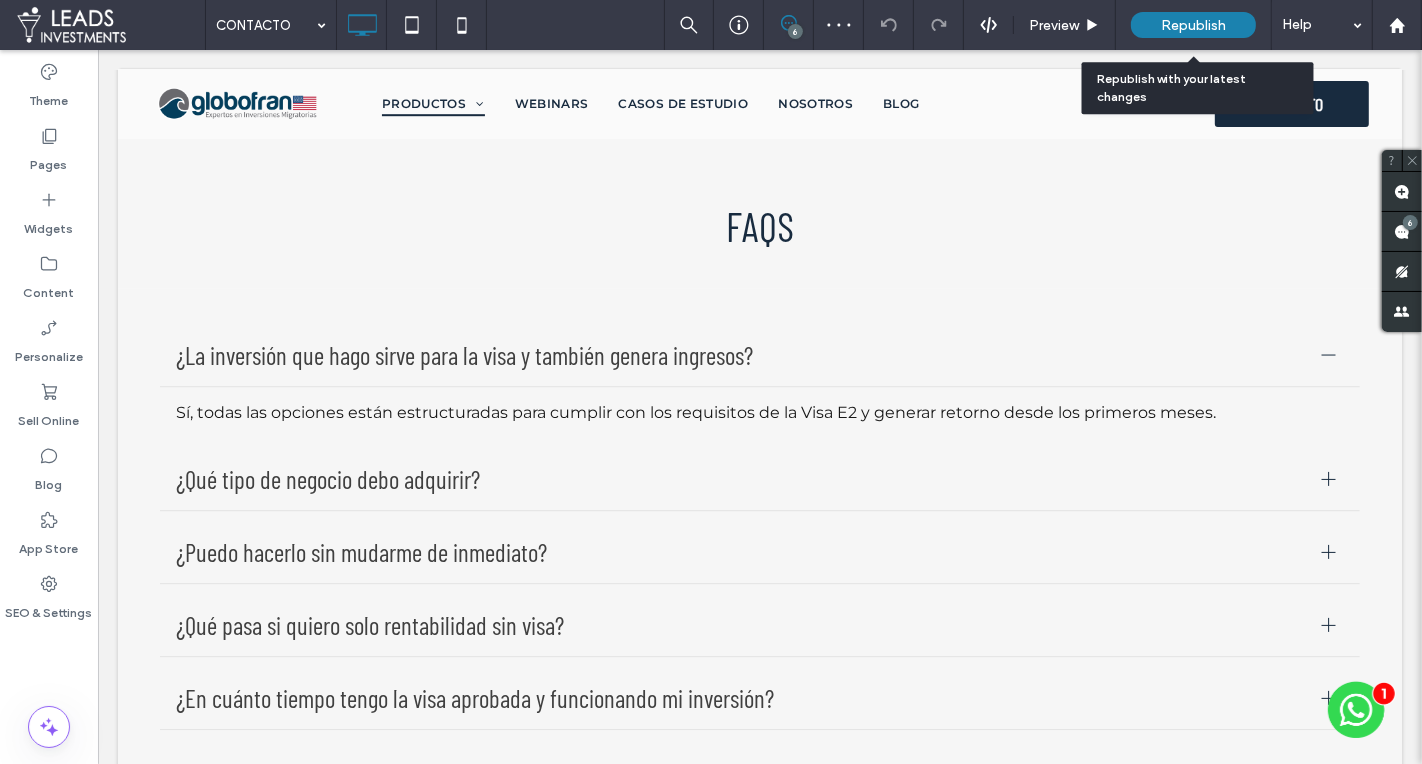 click on "Republish" at bounding box center (1193, 25) 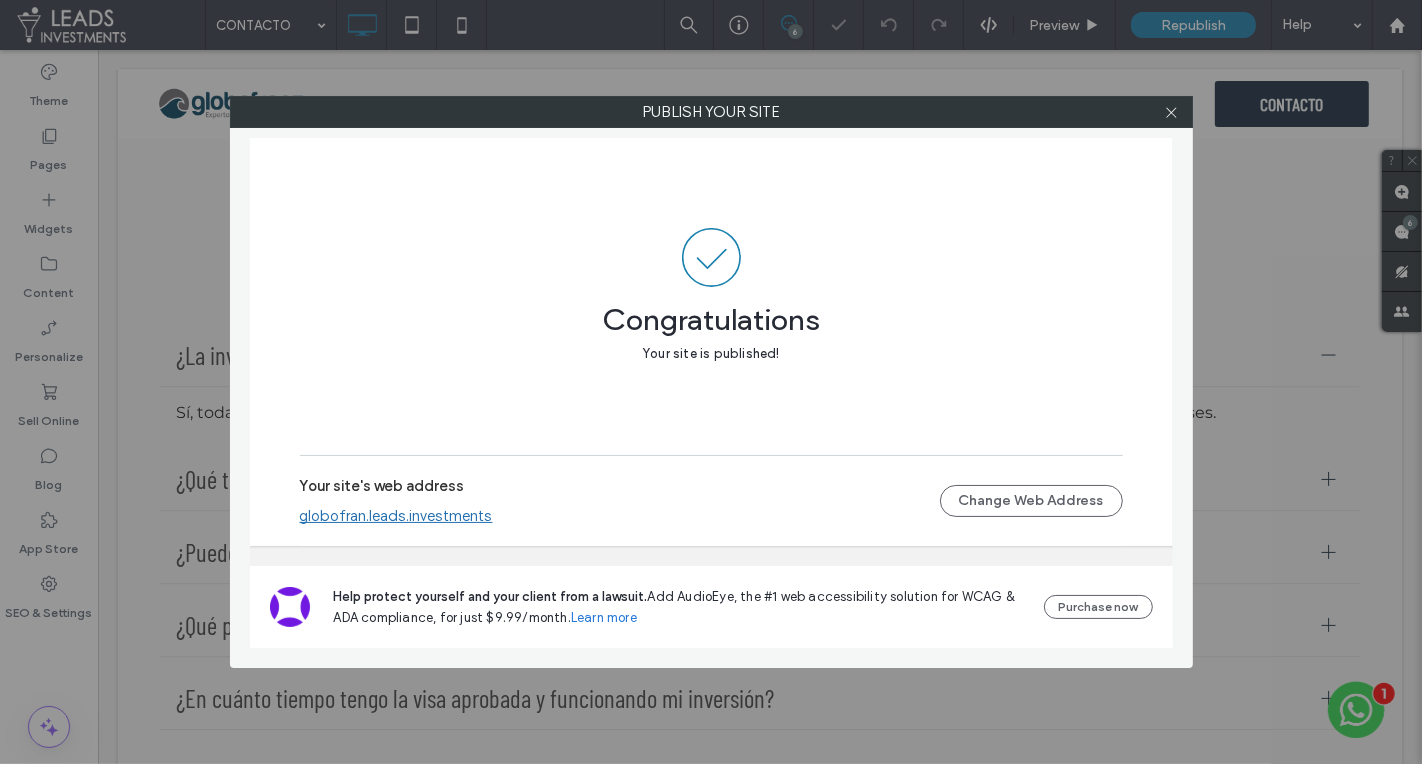 click 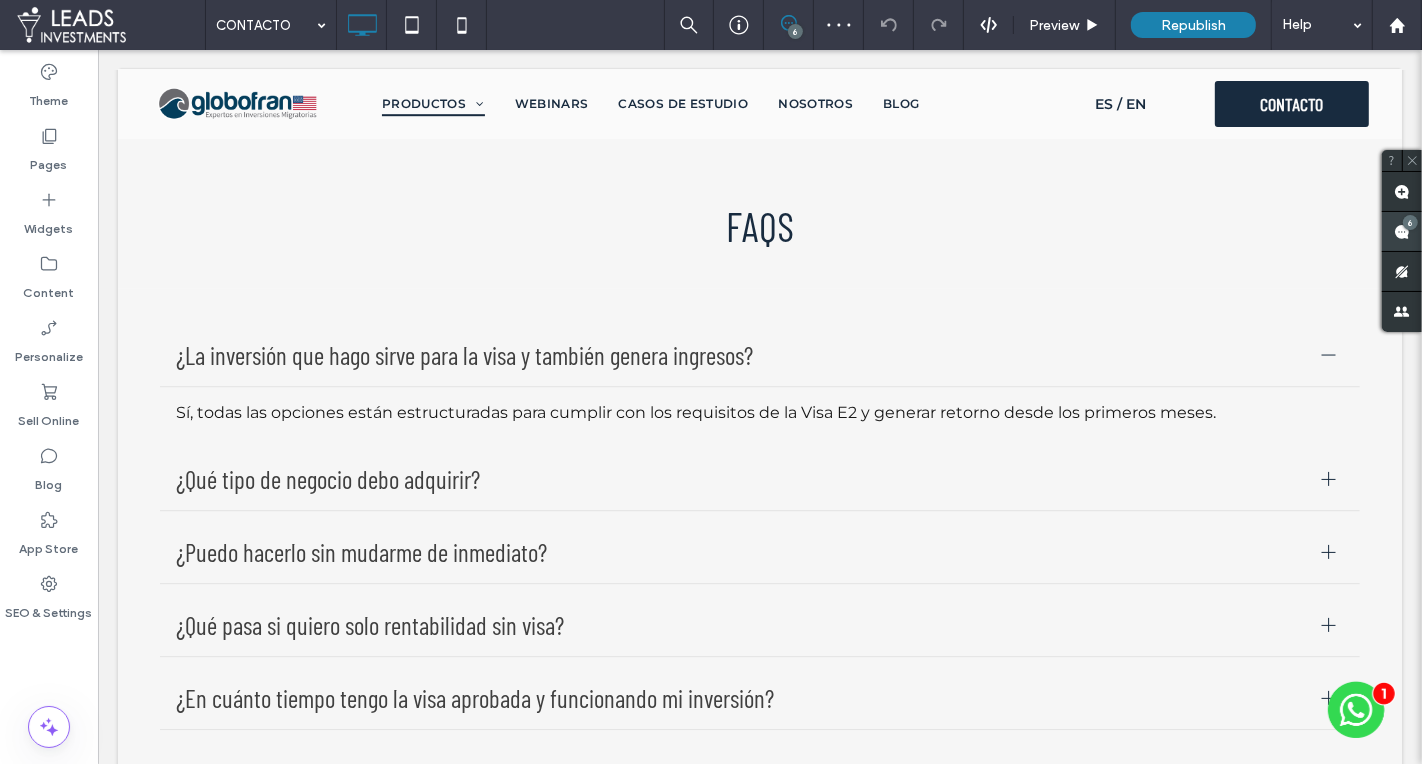 click 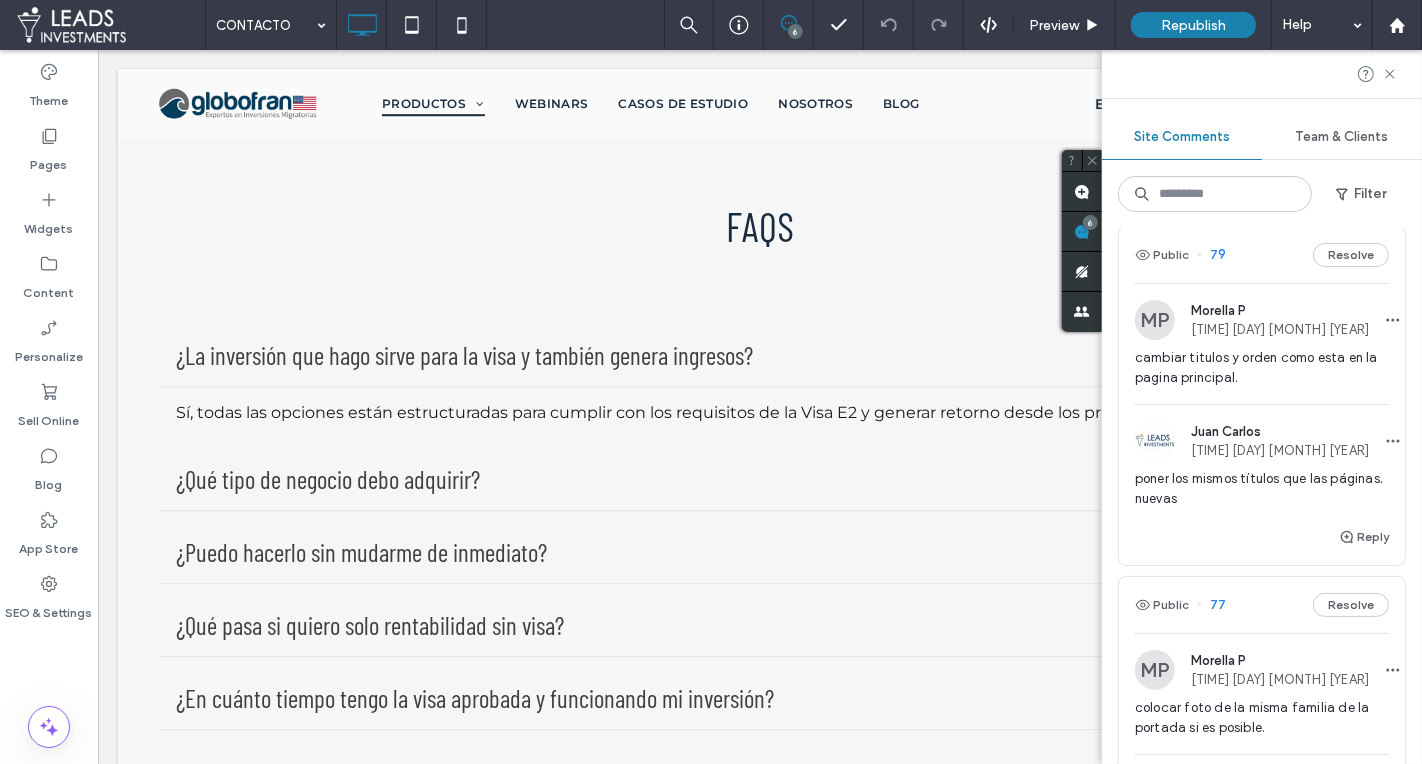 scroll, scrollTop: 370, scrollLeft: 0, axis: vertical 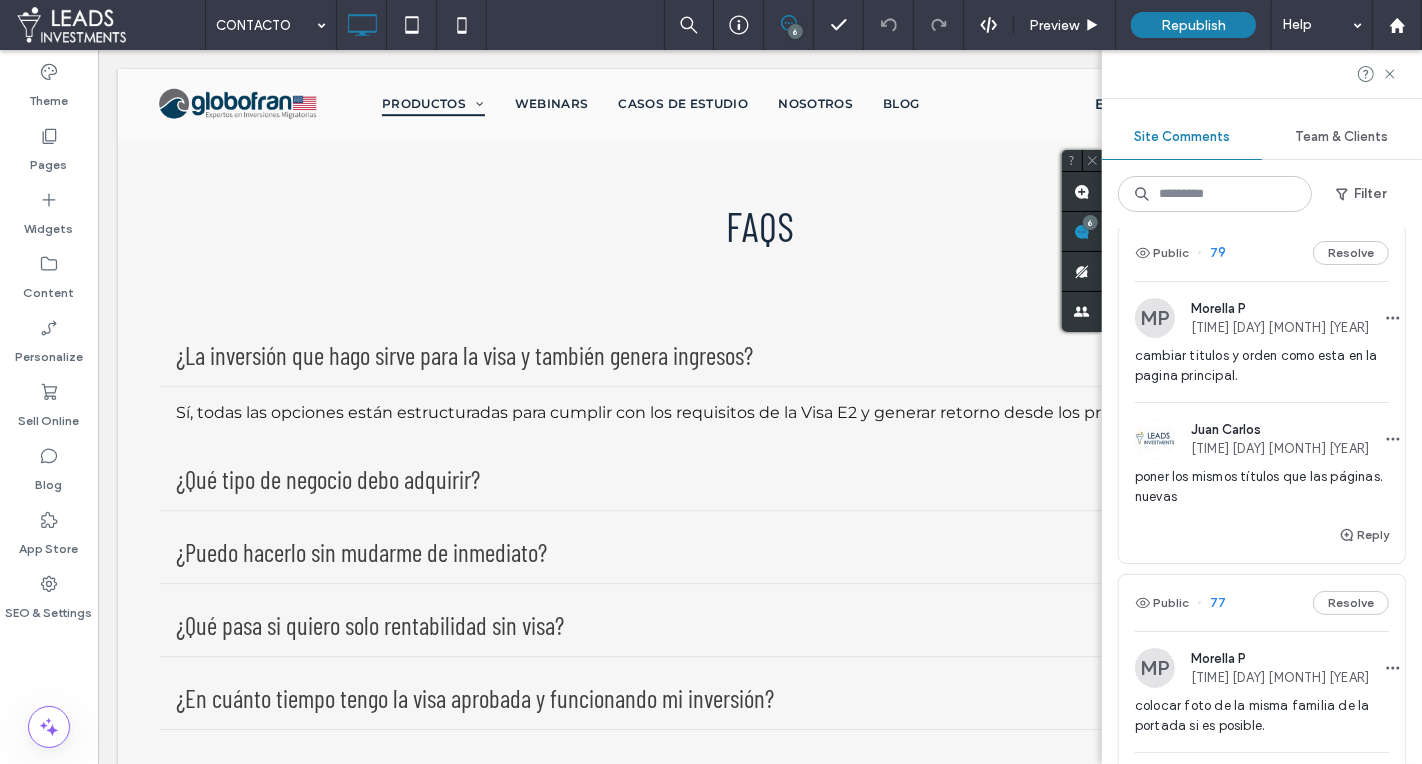 click on "poner los mismos títulos que las páginas. nuevas" at bounding box center (1262, 487) 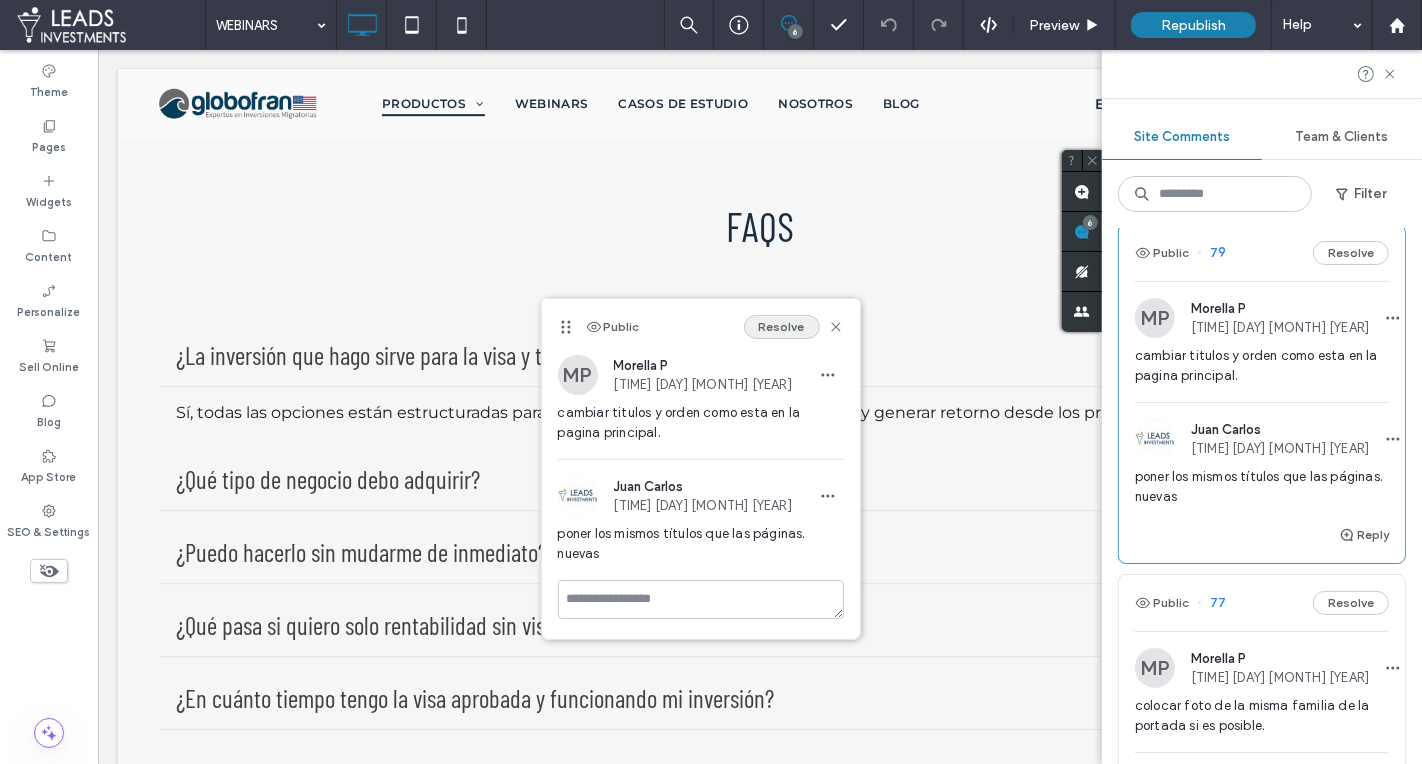click on "Resolve" at bounding box center (782, 327) 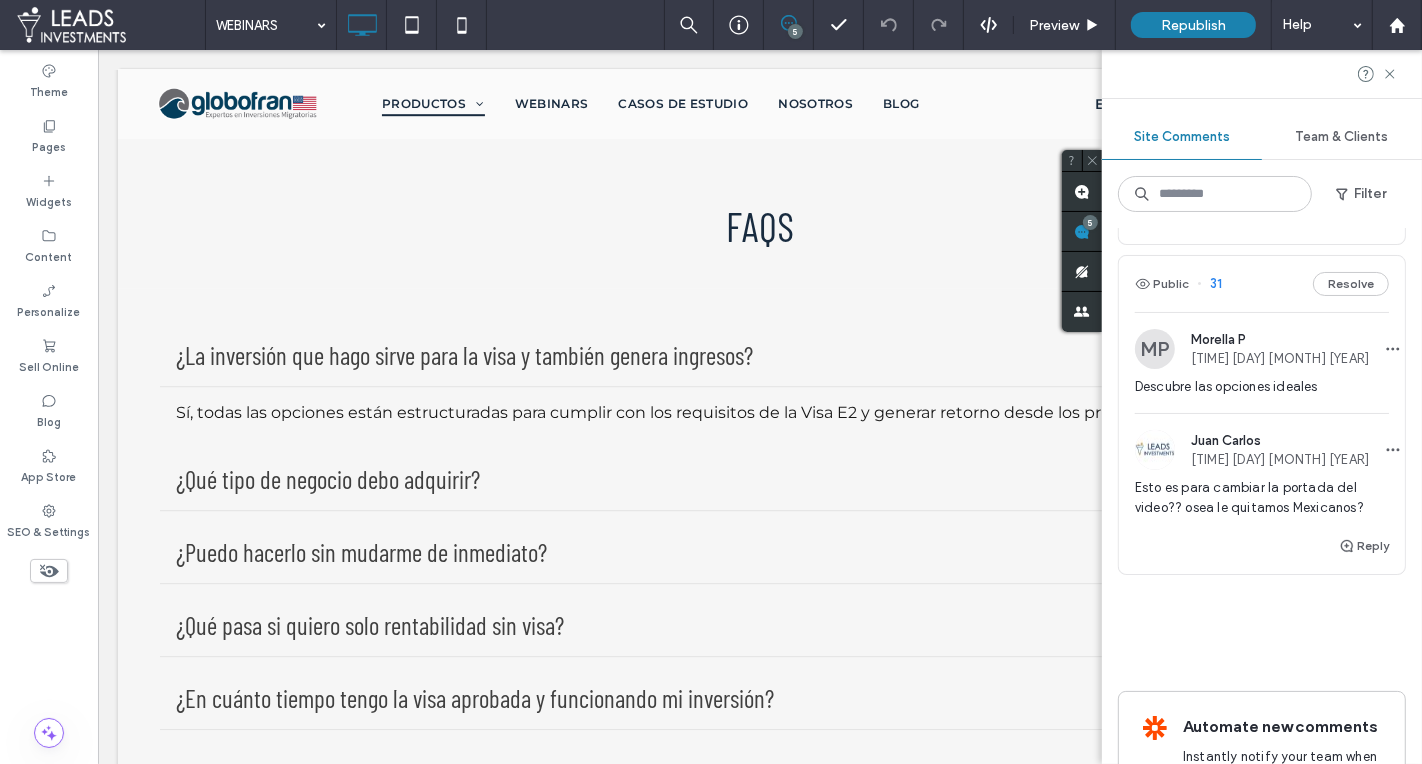scroll, scrollTop: 1683, scrollLeft: 0, axis: vertical 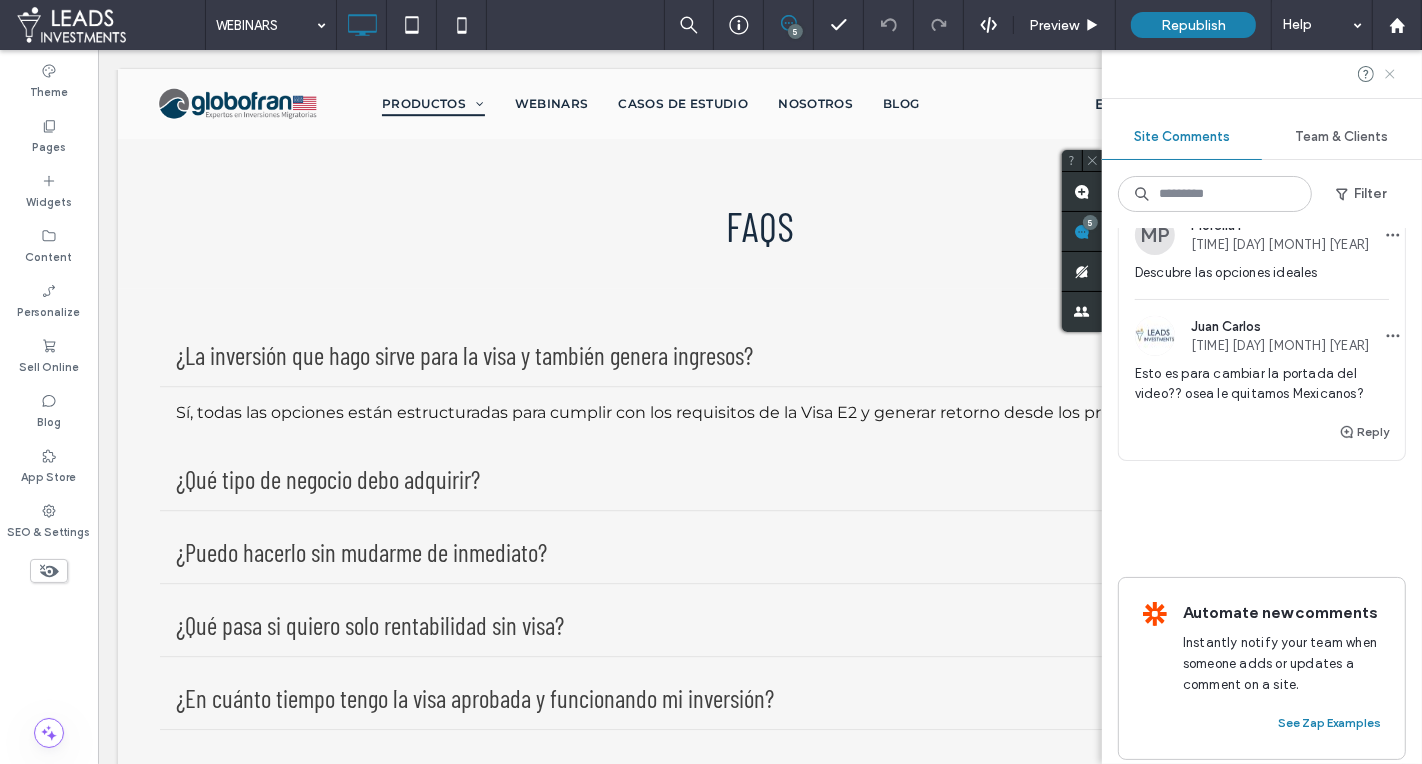 click 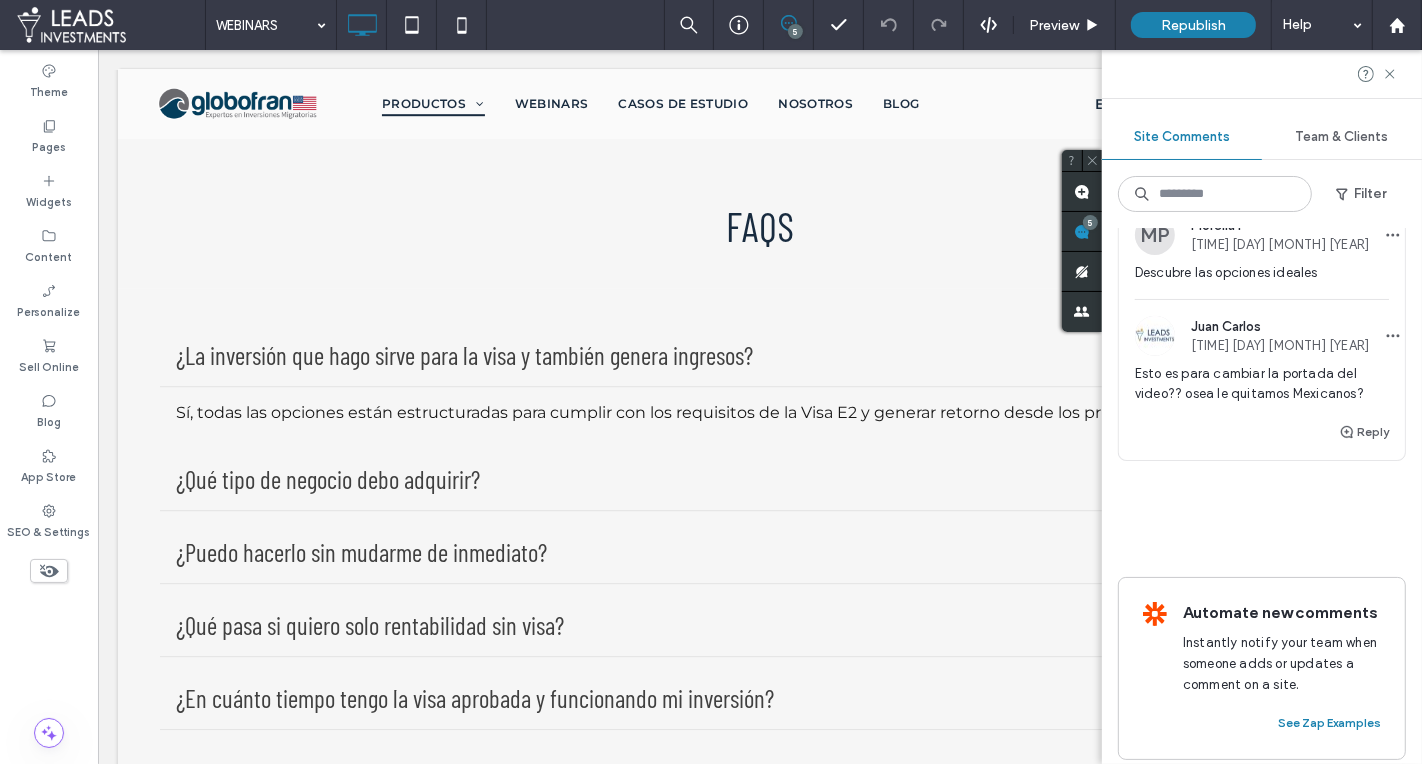 scroll, scrollTop: 0, scrollLeft: 0, axis: both 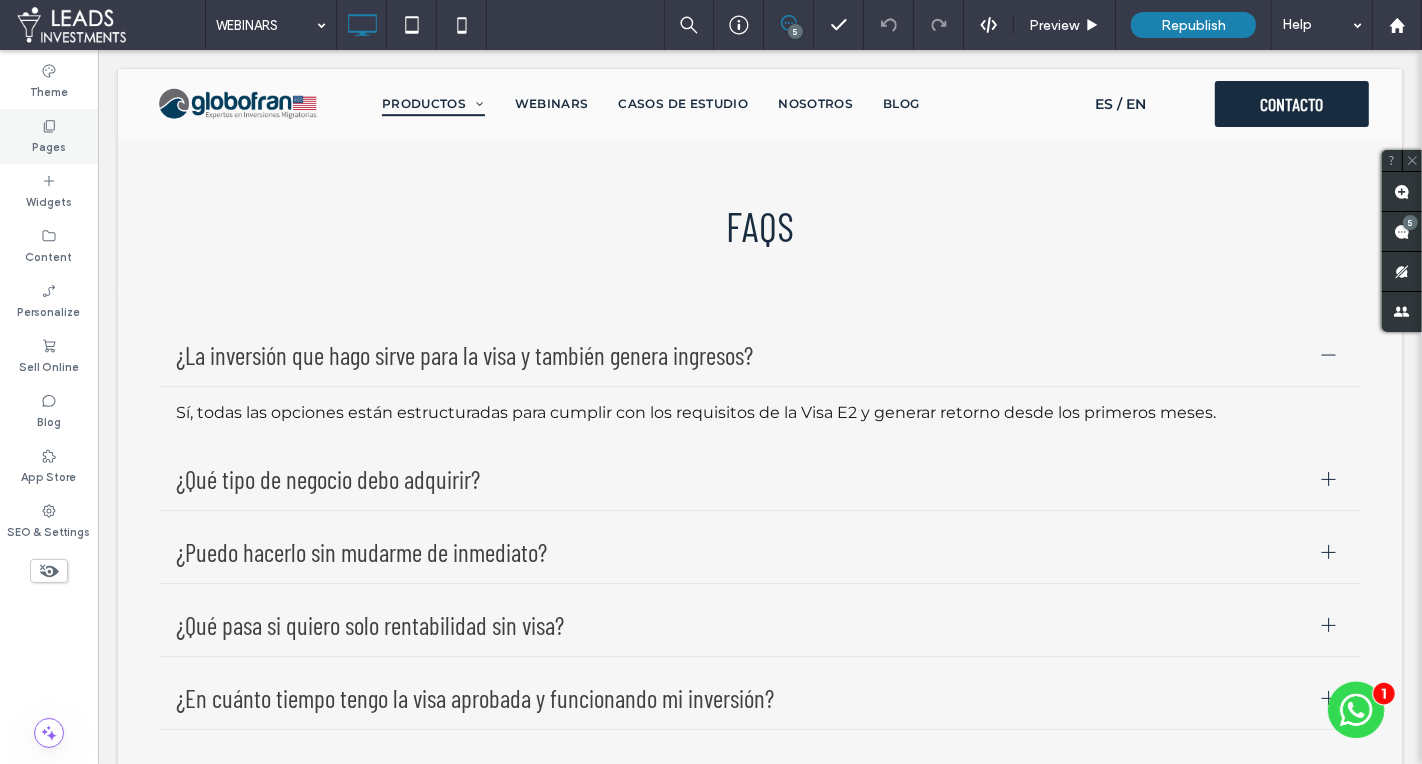 click on "Pages" at bounding box center [49, 136] 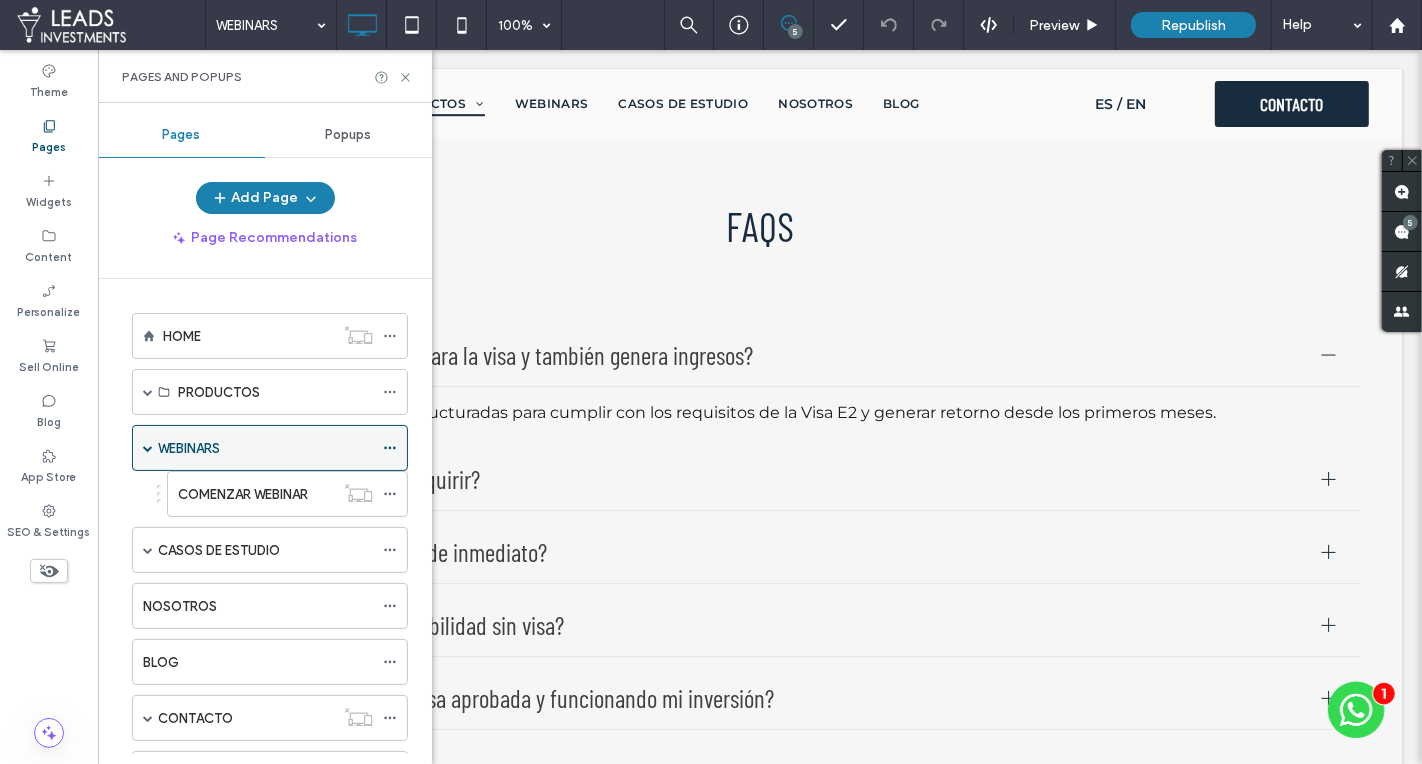 click on "WEBINARS" at bounding box center (265, 448) 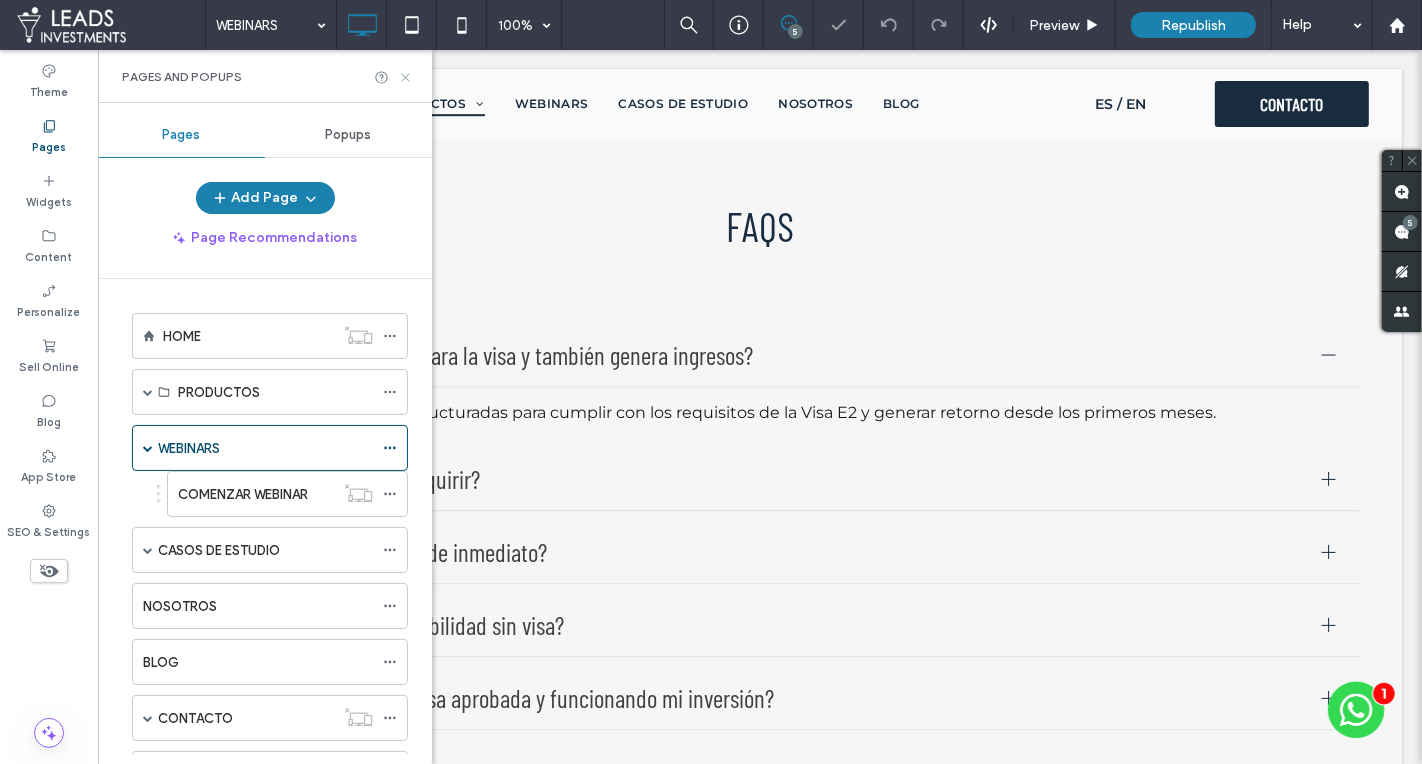 click 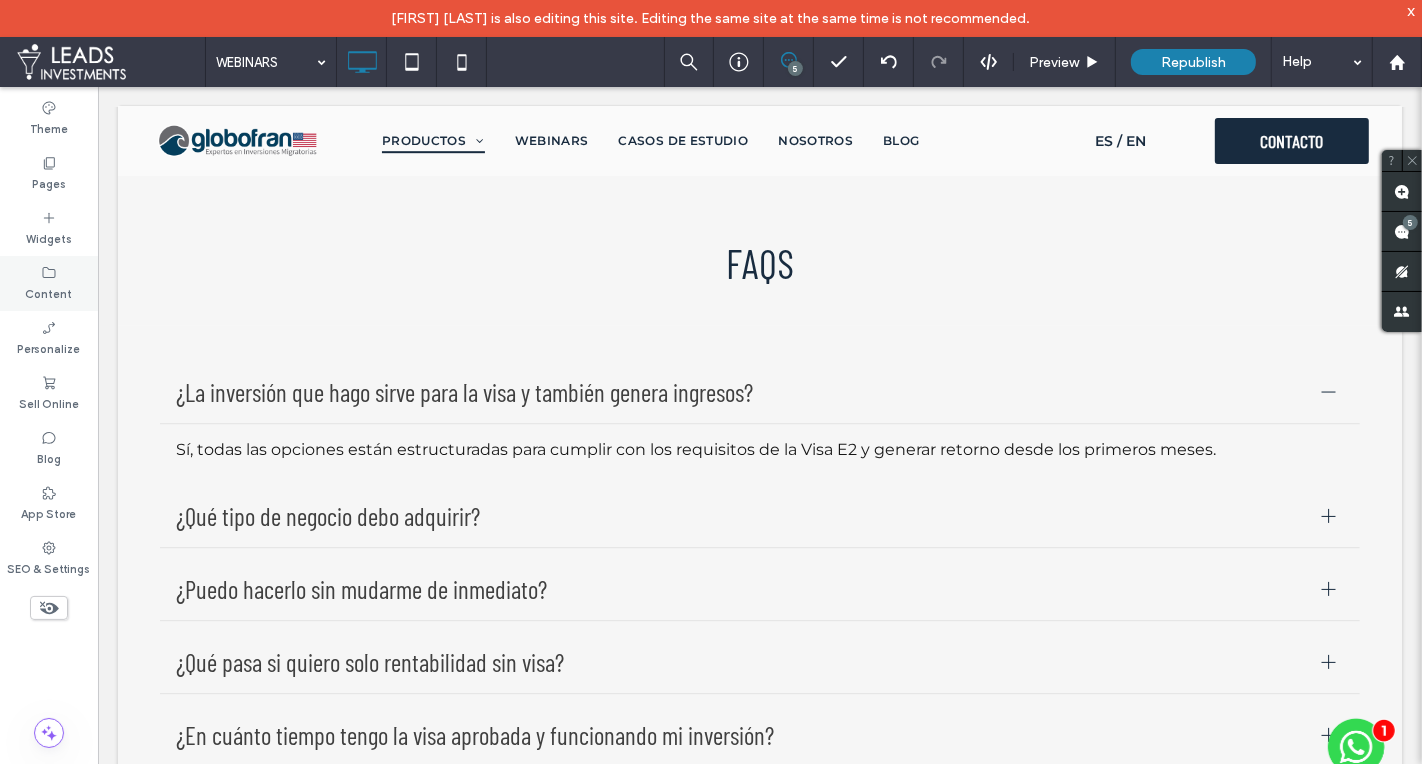 click on "Content" at bounding box center (49, 283) 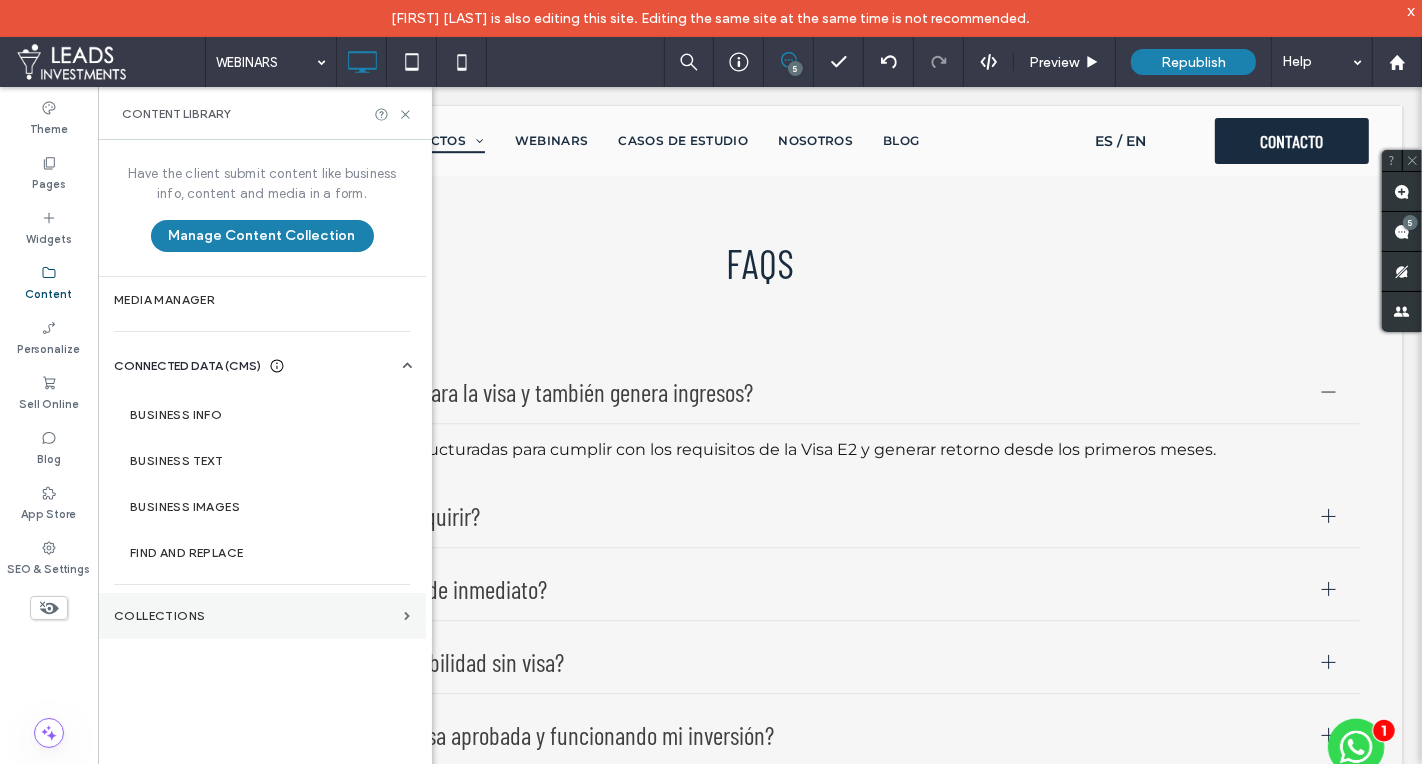 click on "Collections" at bounding box center [255, 616] 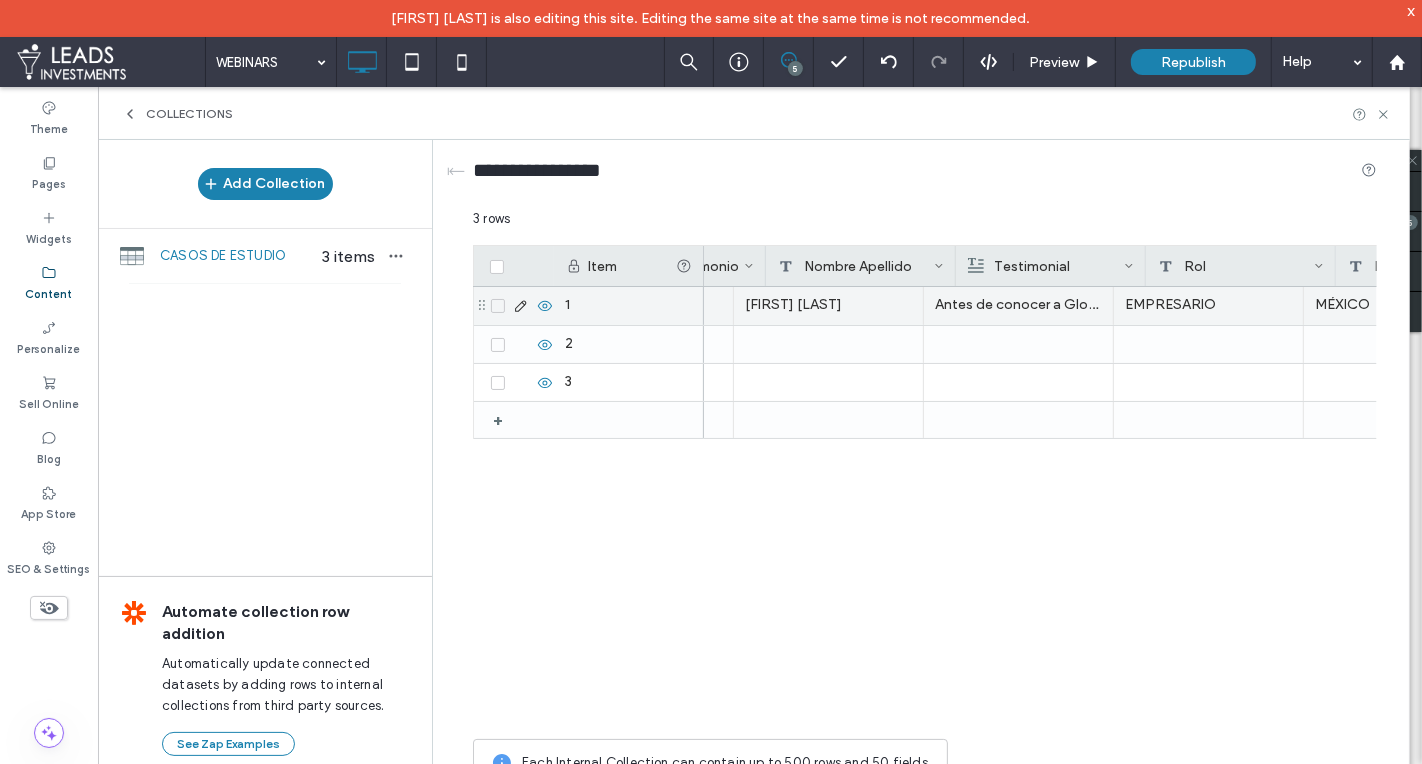 scroll, scrollTop: 0, scrollLeft: 2626, axis: horizontal 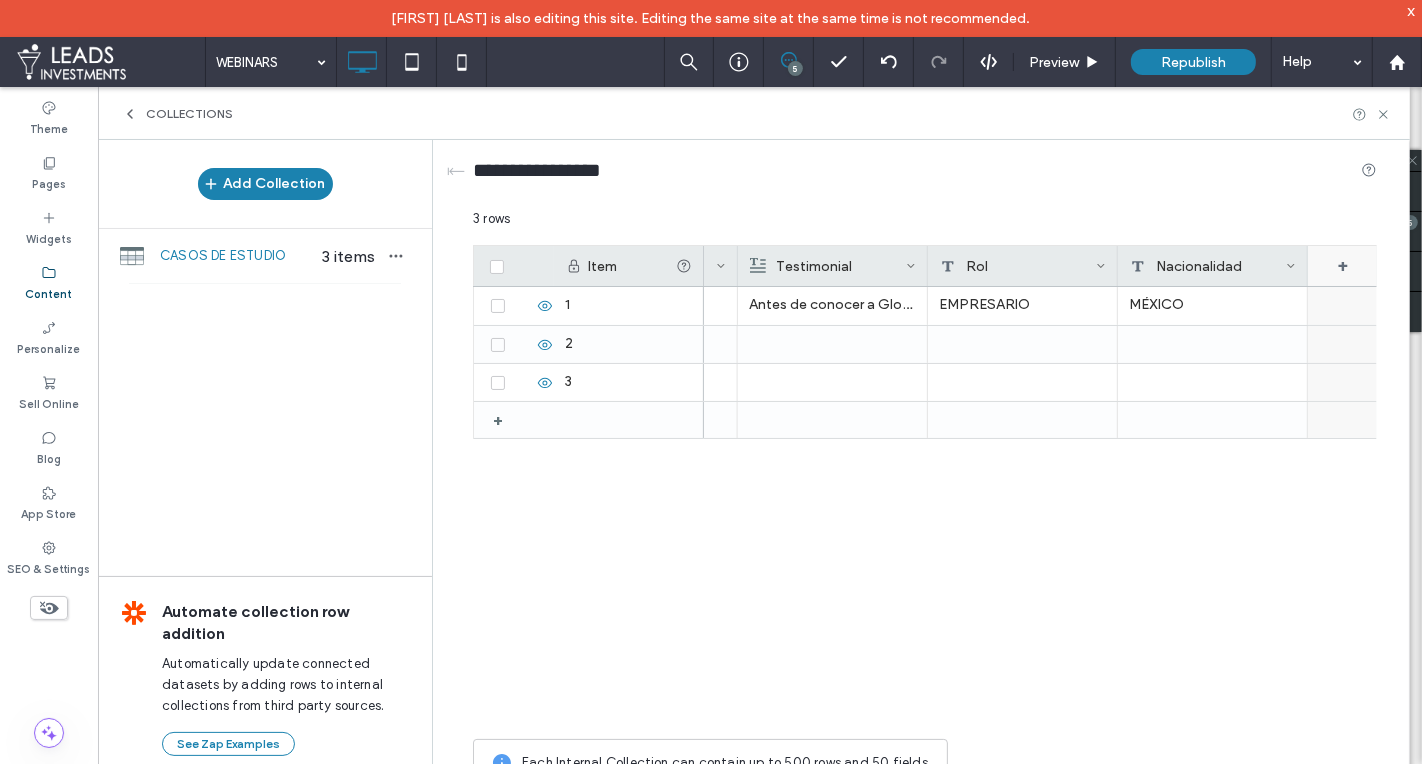click on "+" at bounding box center [1343, 266] 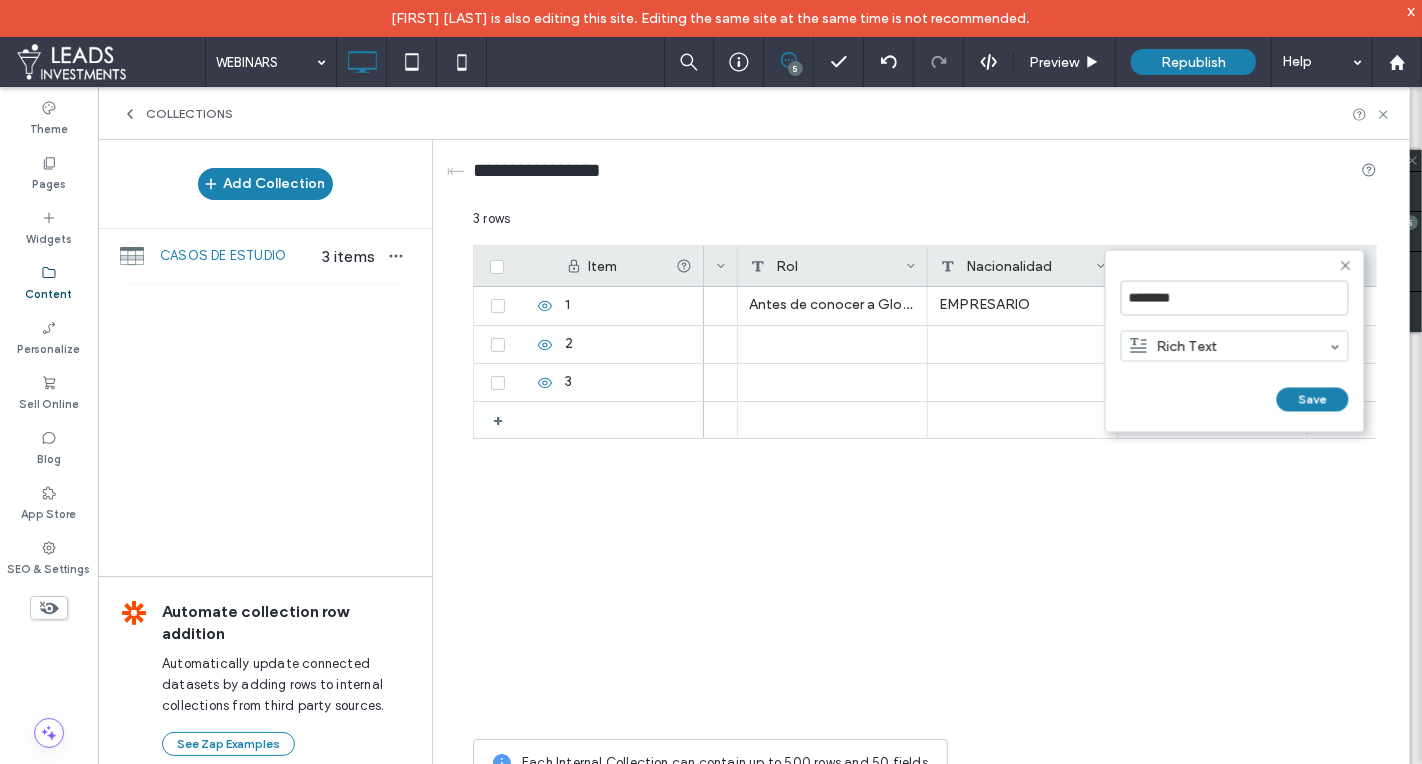 scroll, scrollTop: 0, scrollLeft: 2816, axis: horizontal 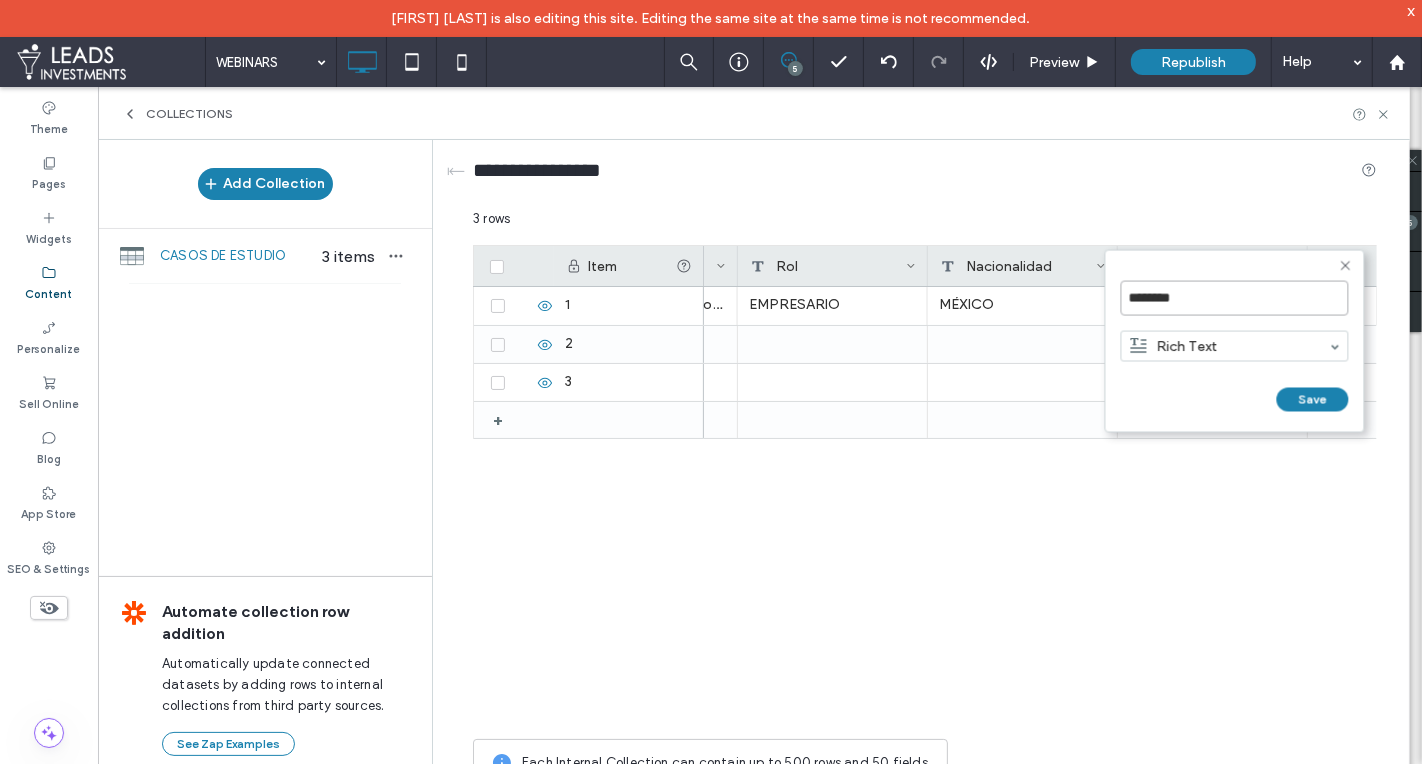 click on "********" at bounding box center [1235, 298] 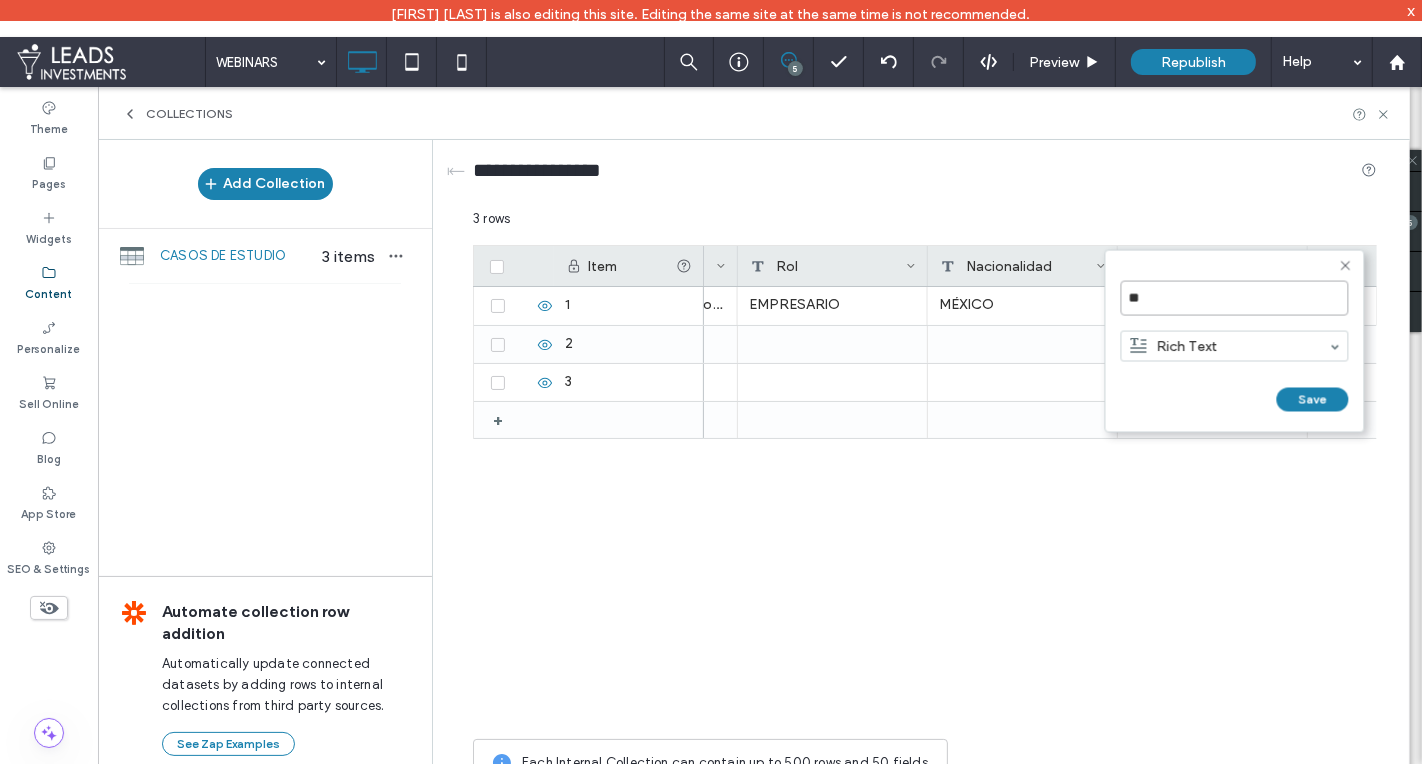 type on "***" 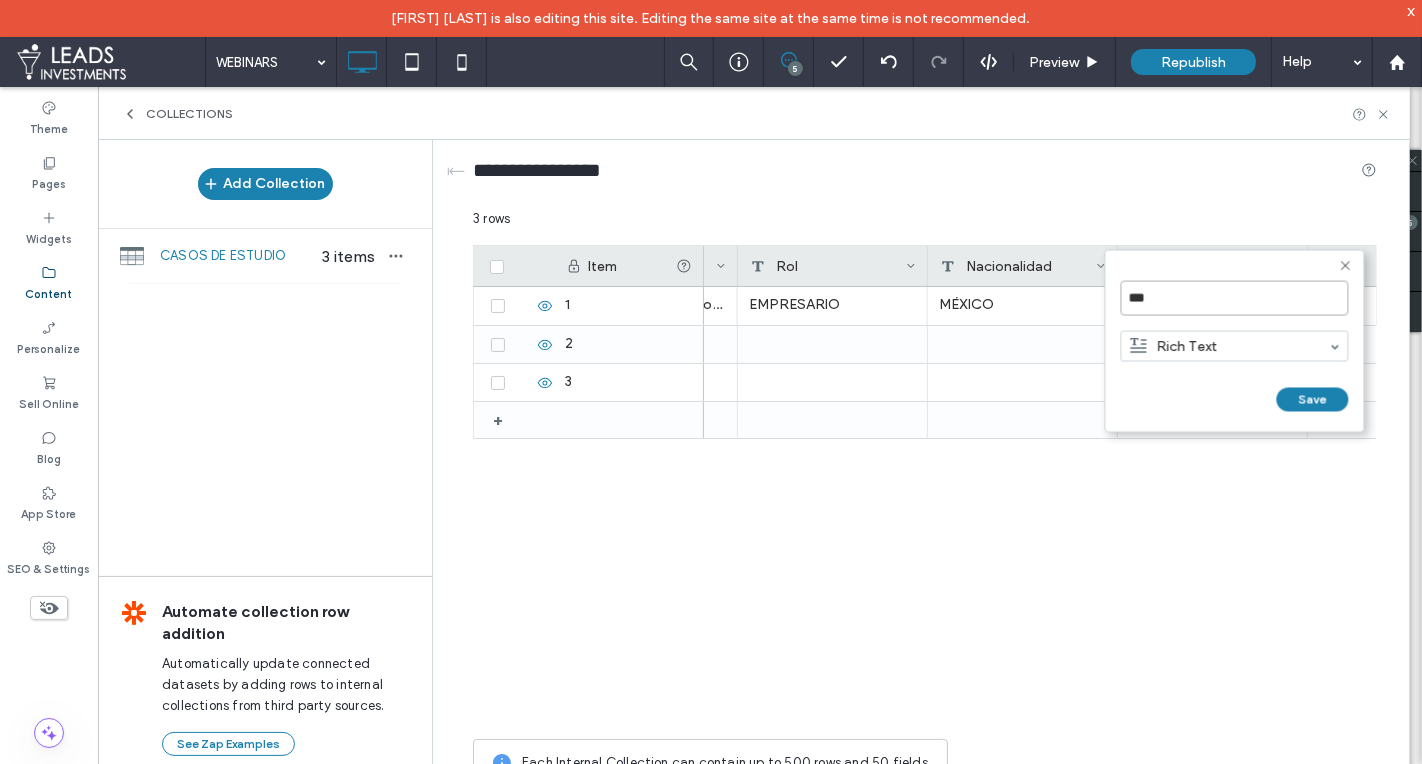 click on "******" at bounding box center [1143, 420] 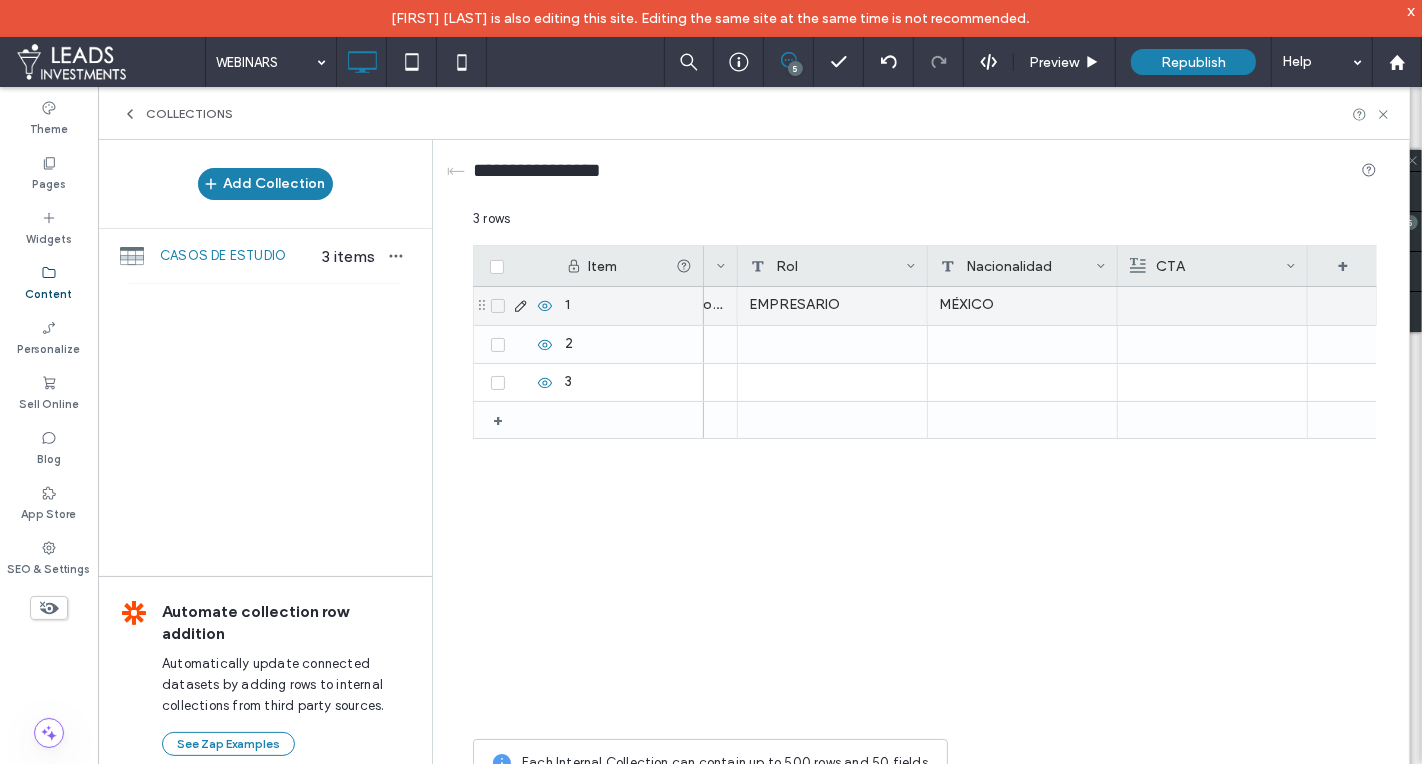 click at bounding box center (1212, 306) 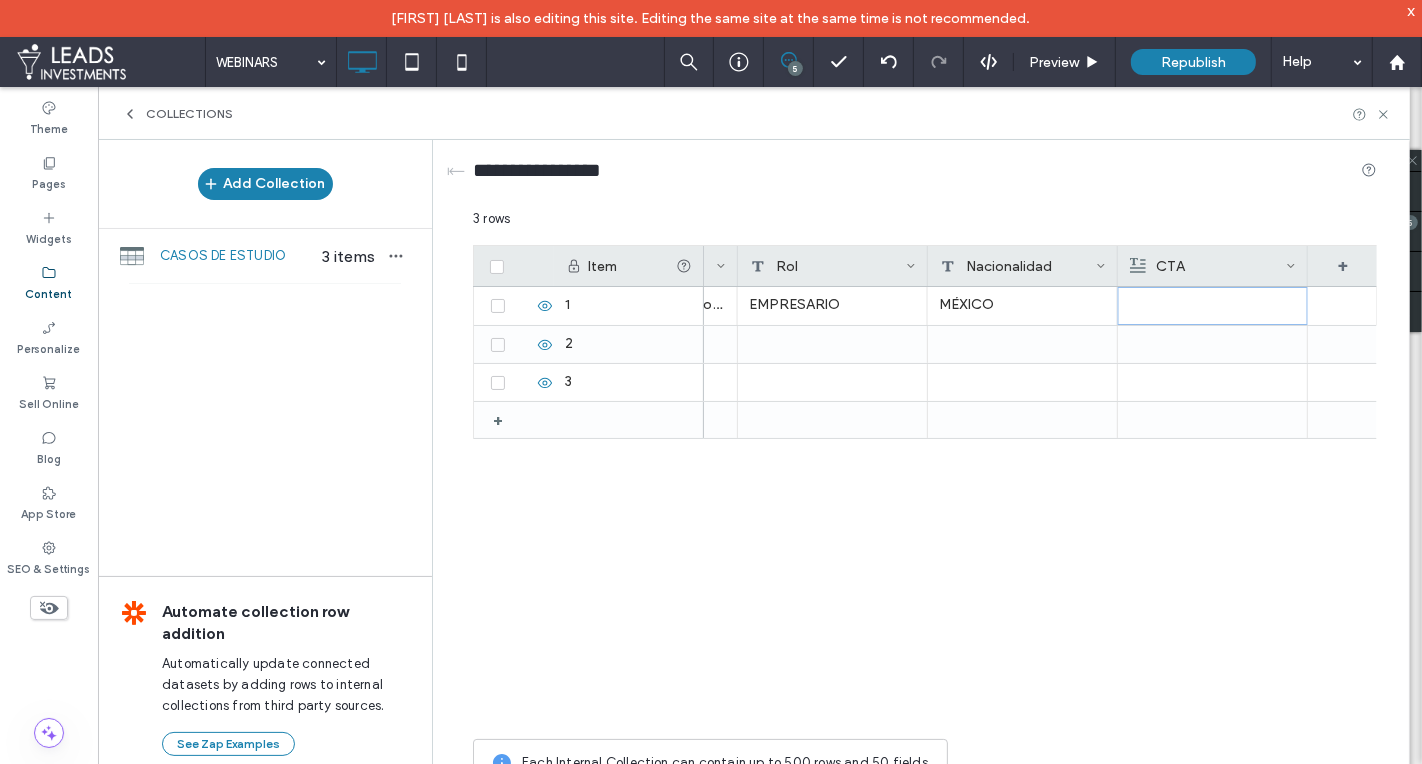 click on "CTA" at bounding box center (1208, 266) 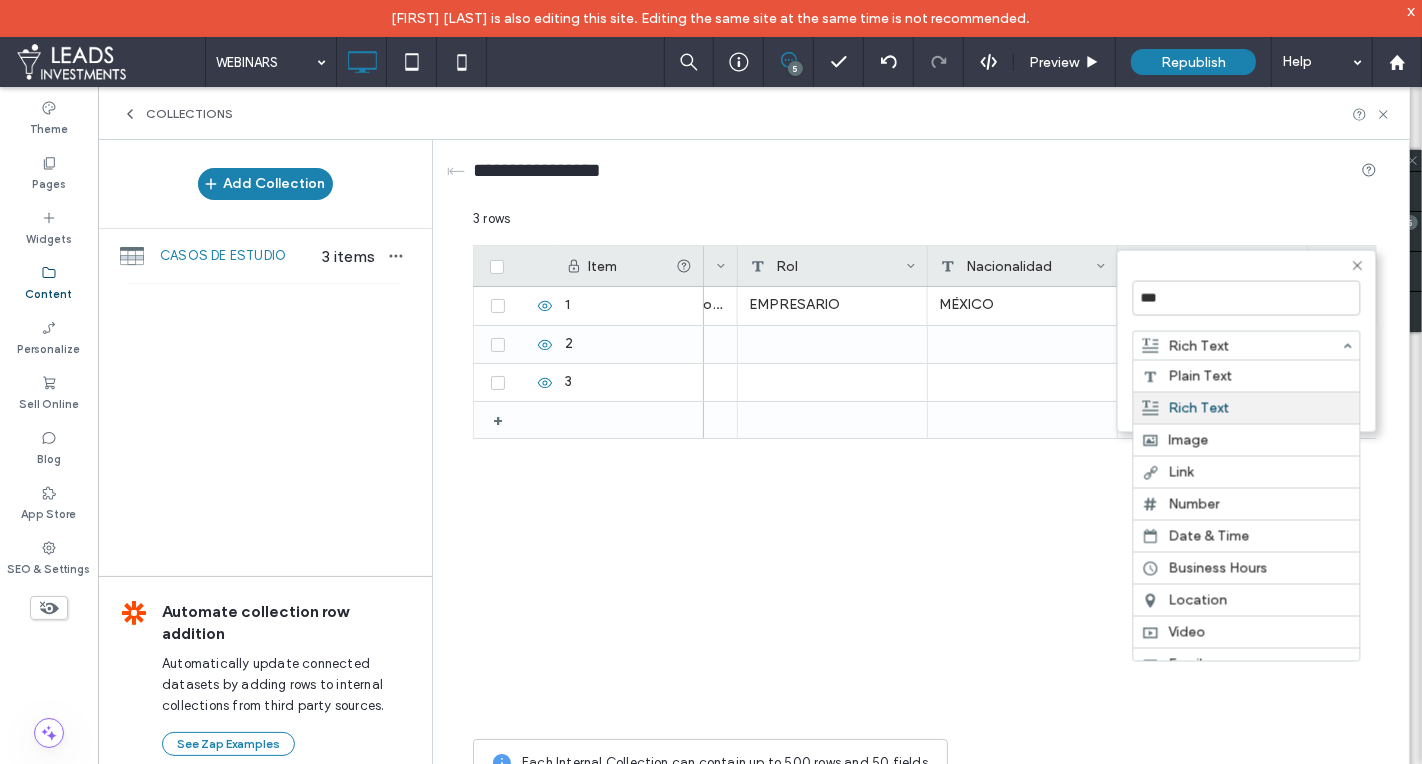 click on "Rich Text" at bounding box center (1235, 346) 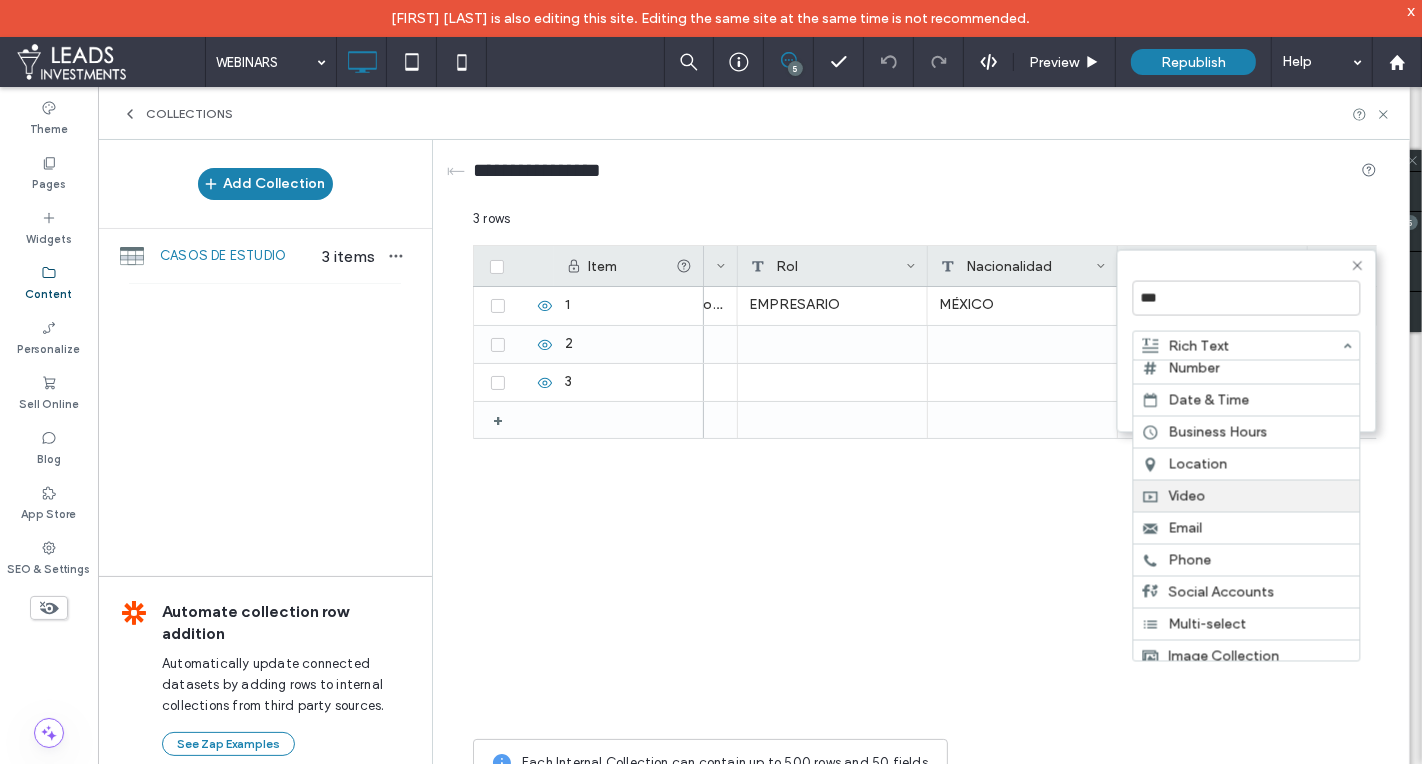 scroll, scrollTop: 0, scrollLeft: 0, axis: both 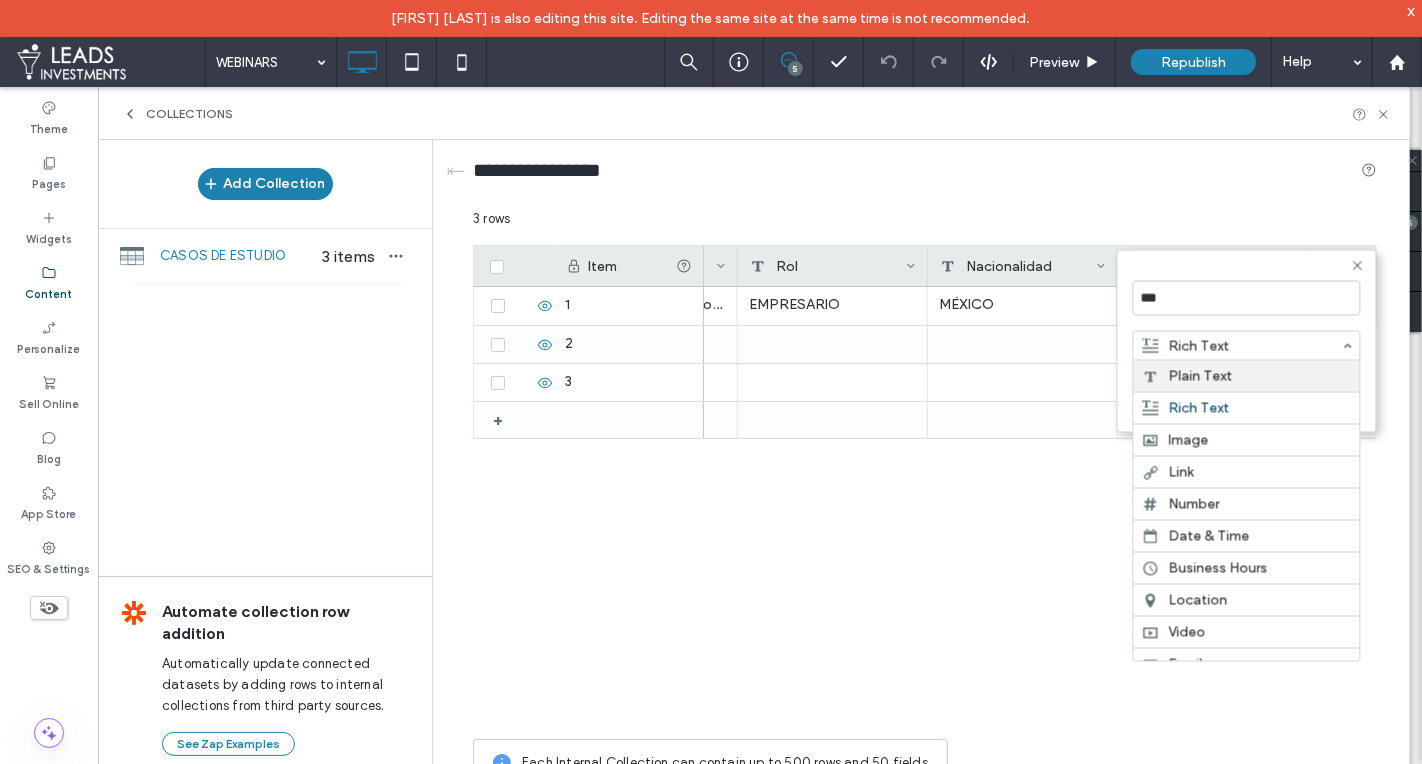 click on "Plain Text" at bounding box center [1247, 376] 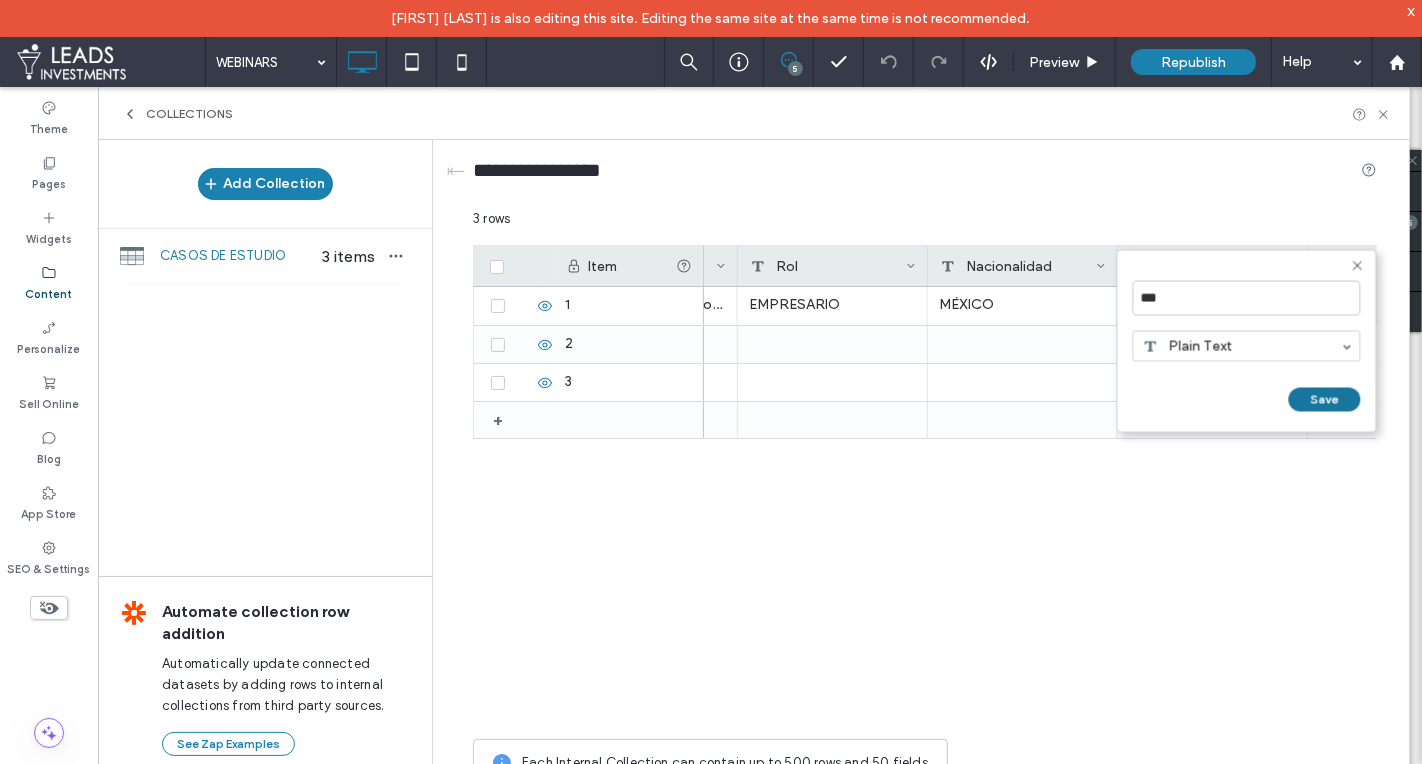click on "Save" at bounding box center (1325, 400) 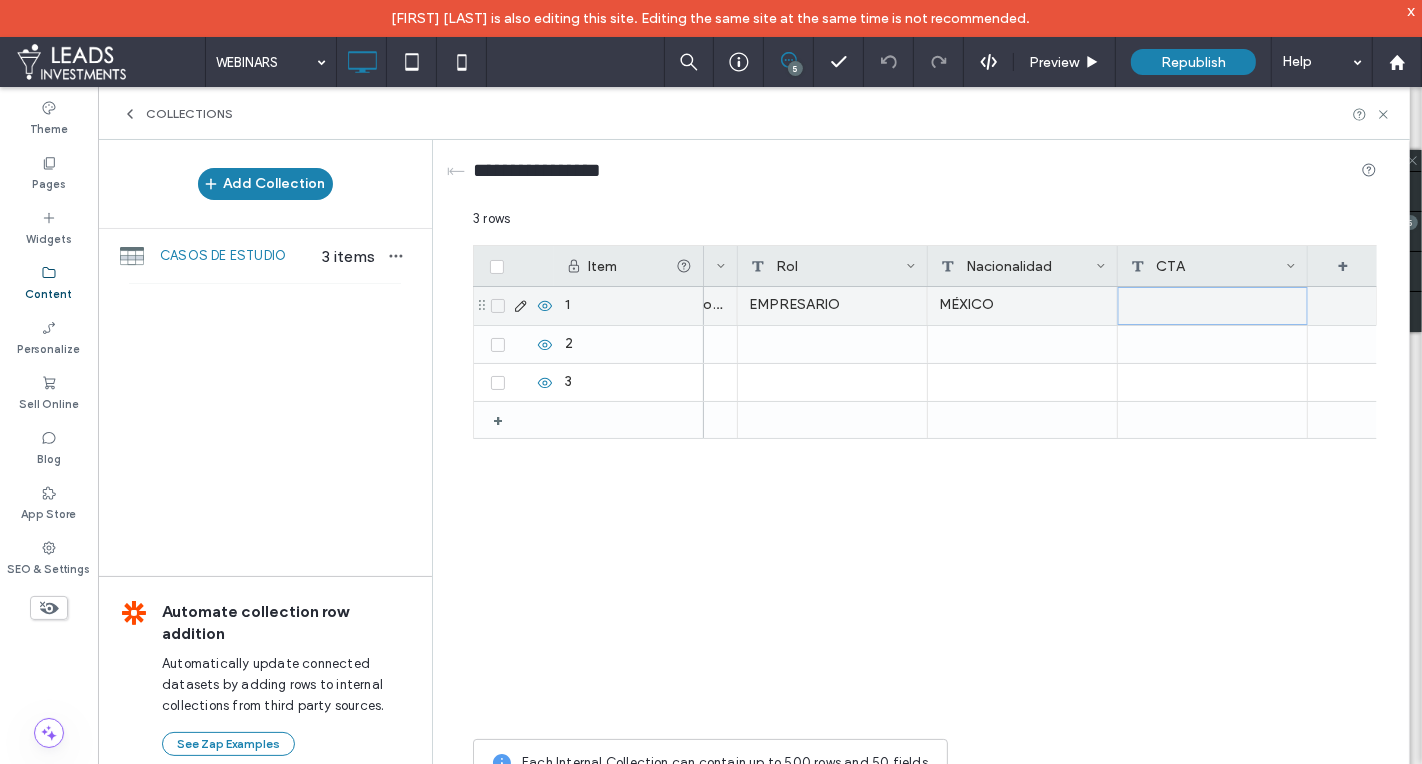 click at bounding box center (1213, 306) 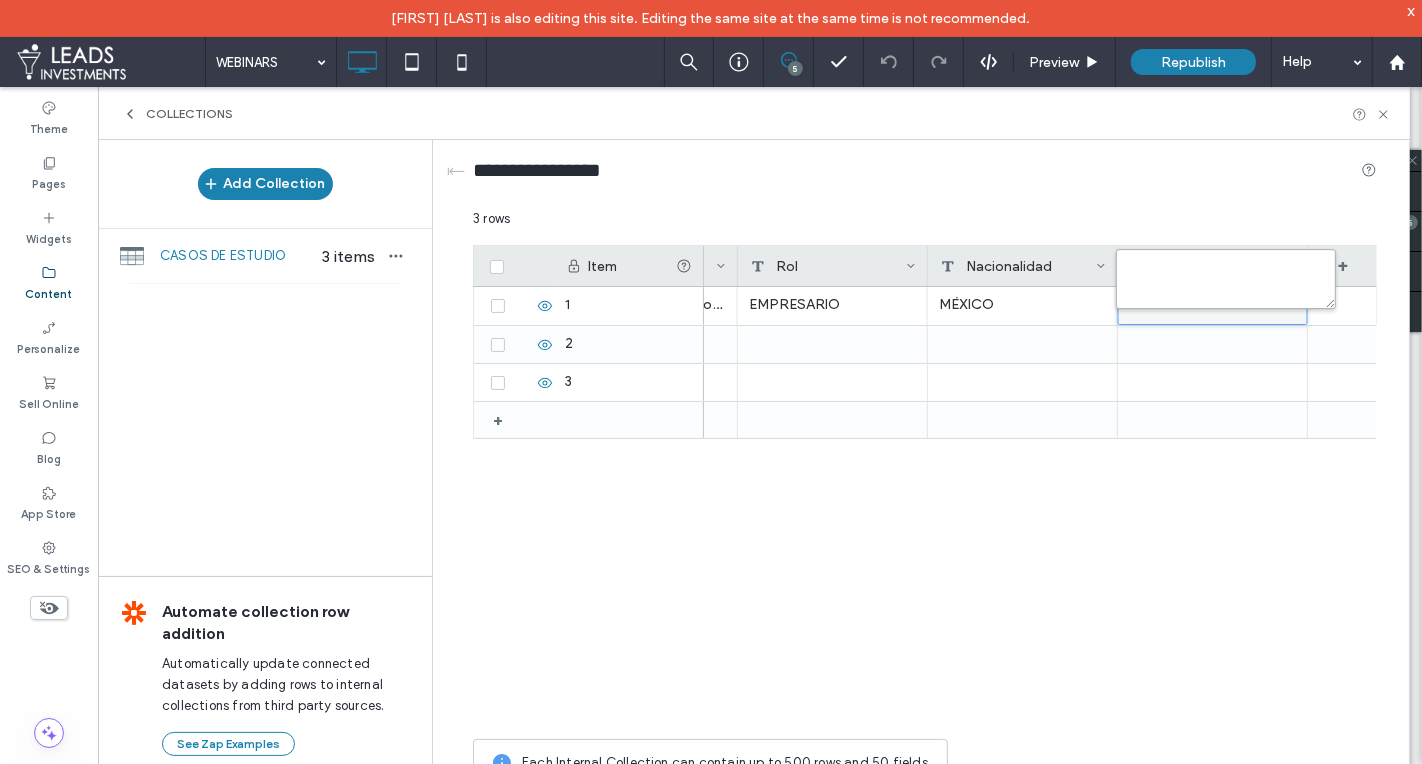 click at bounding box center [1226, 279] 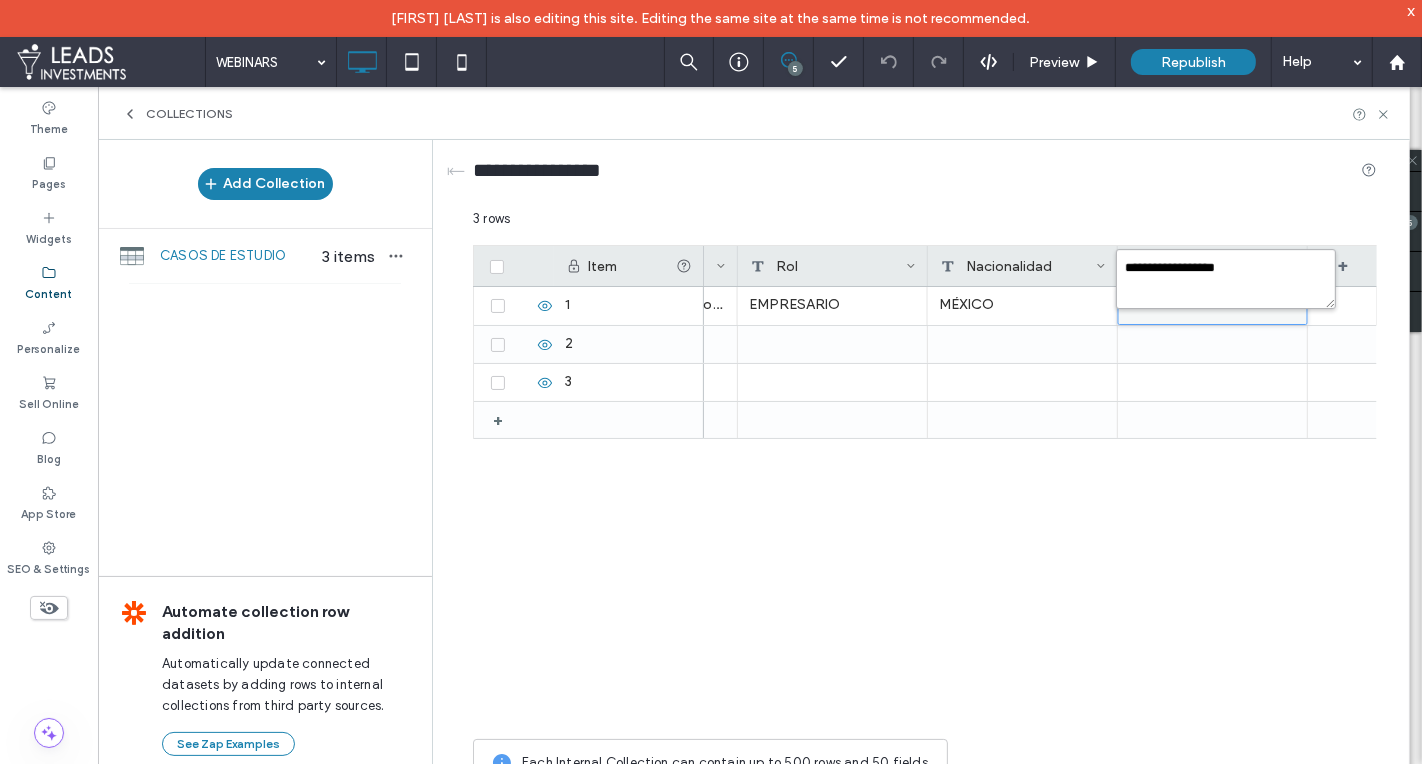 type on "**********" 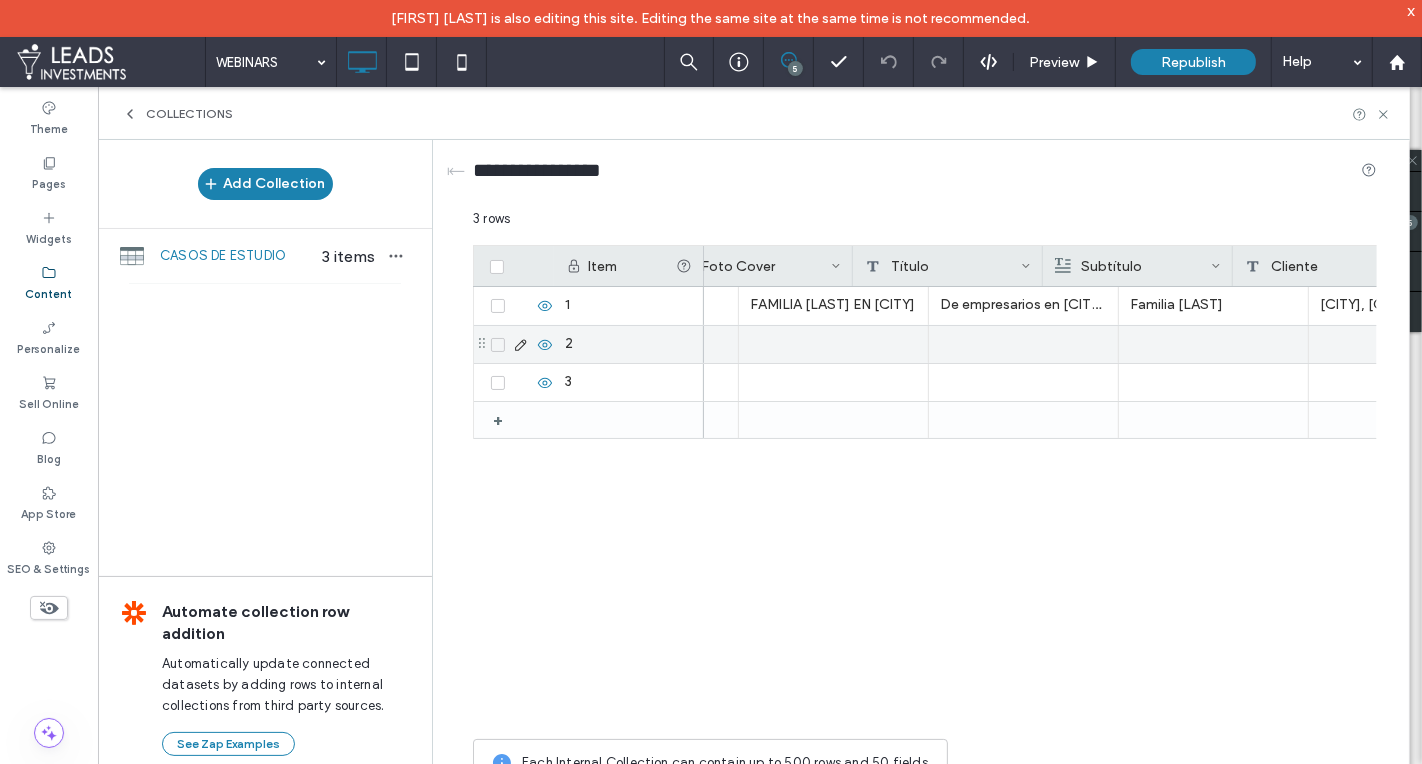 scroll, scrollTop: 0, scrollLeft: 0, axis: both 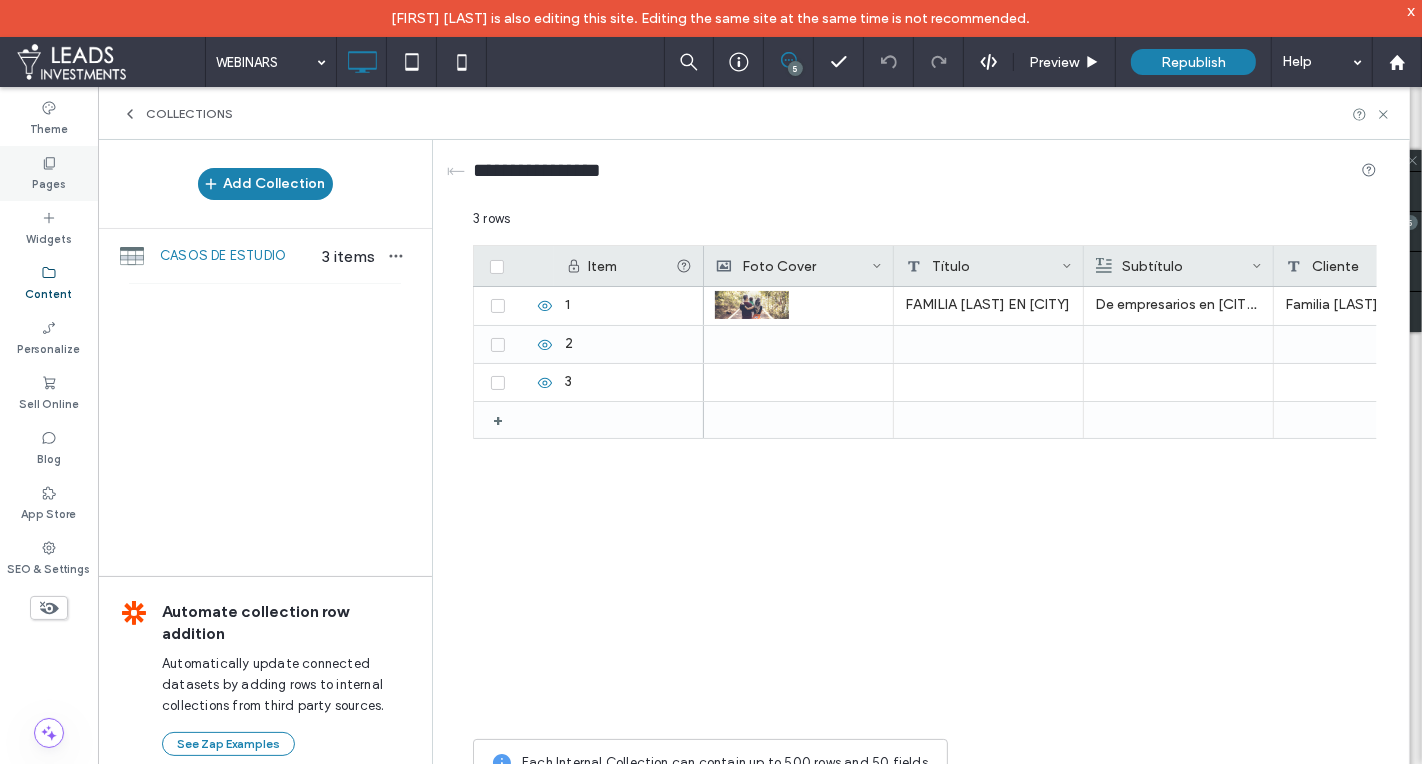 click on "Pages" at bounding box center (49, 182) 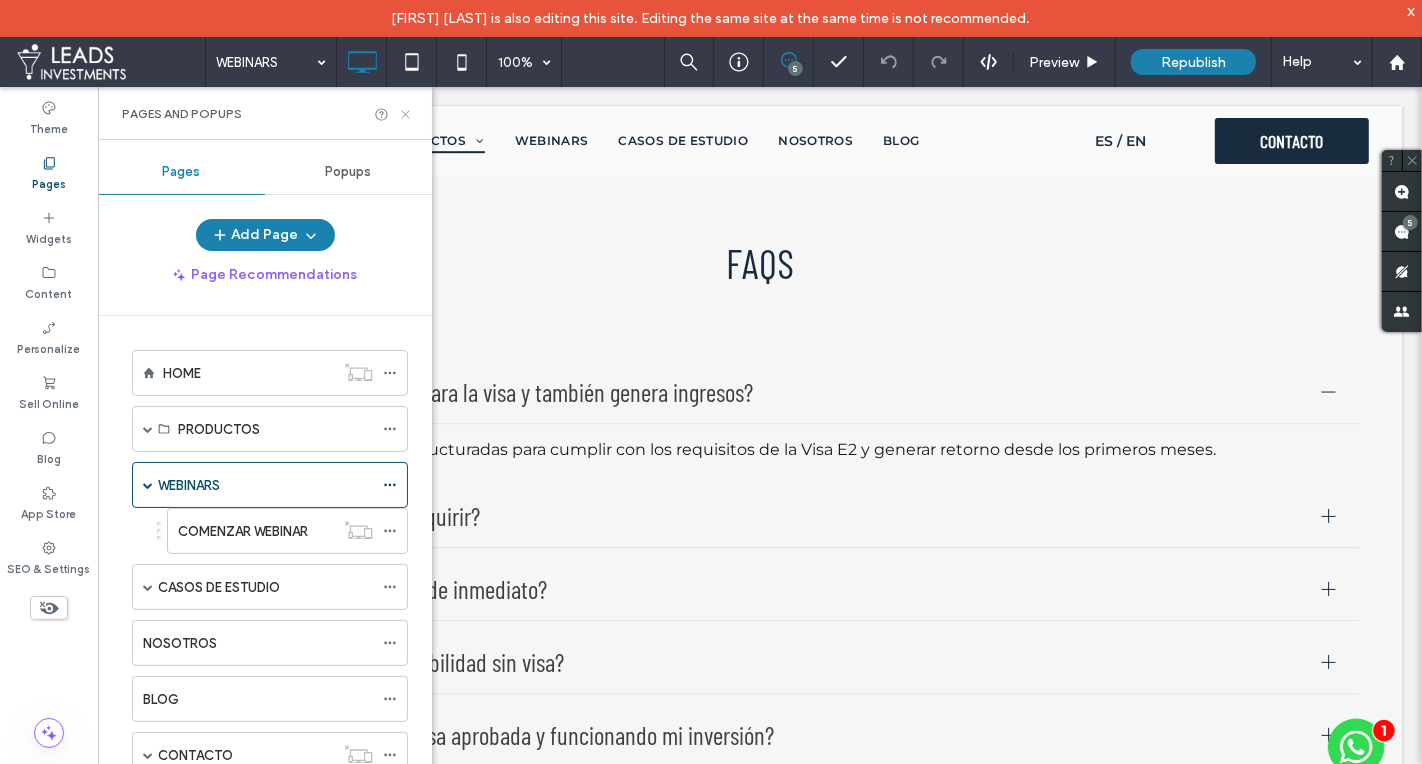 click 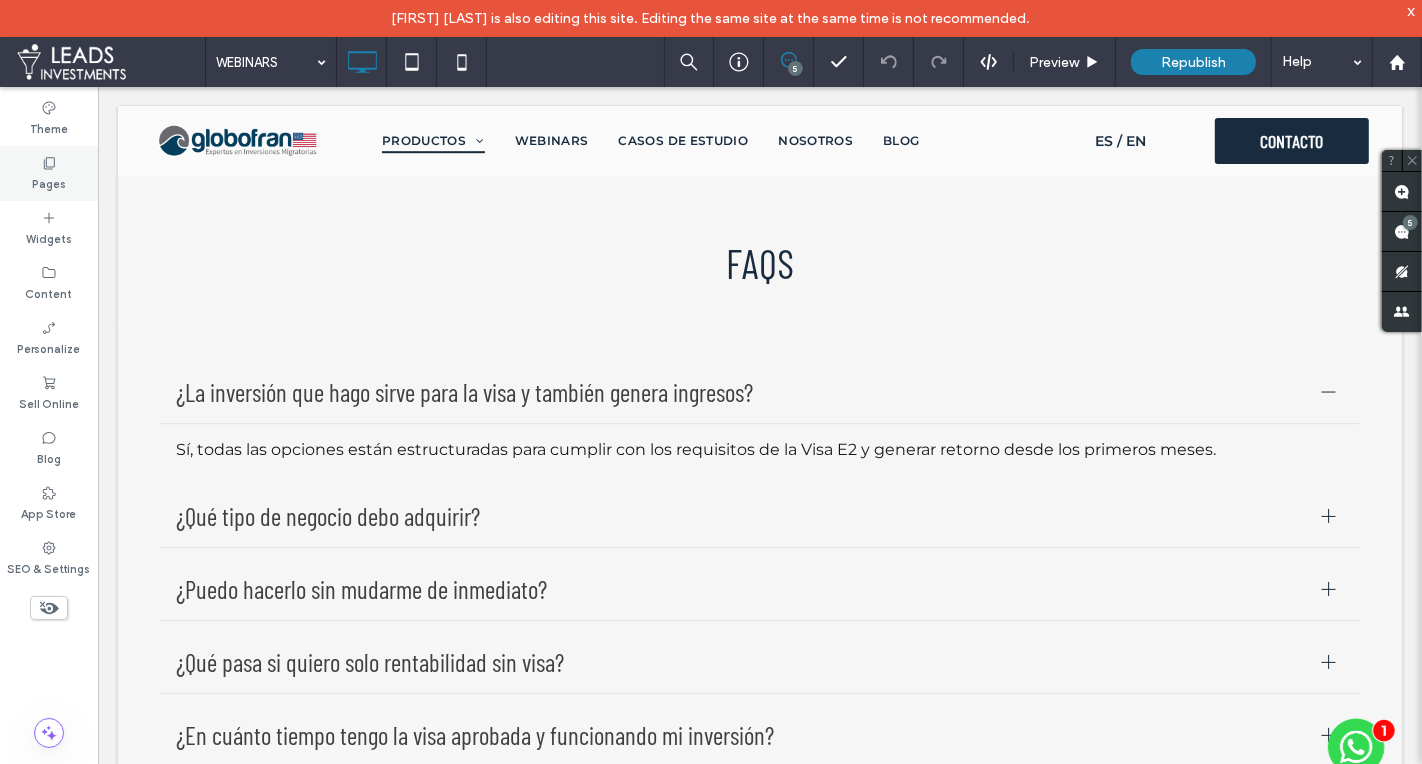 click on "Pages" at bounding box center (49, 173) 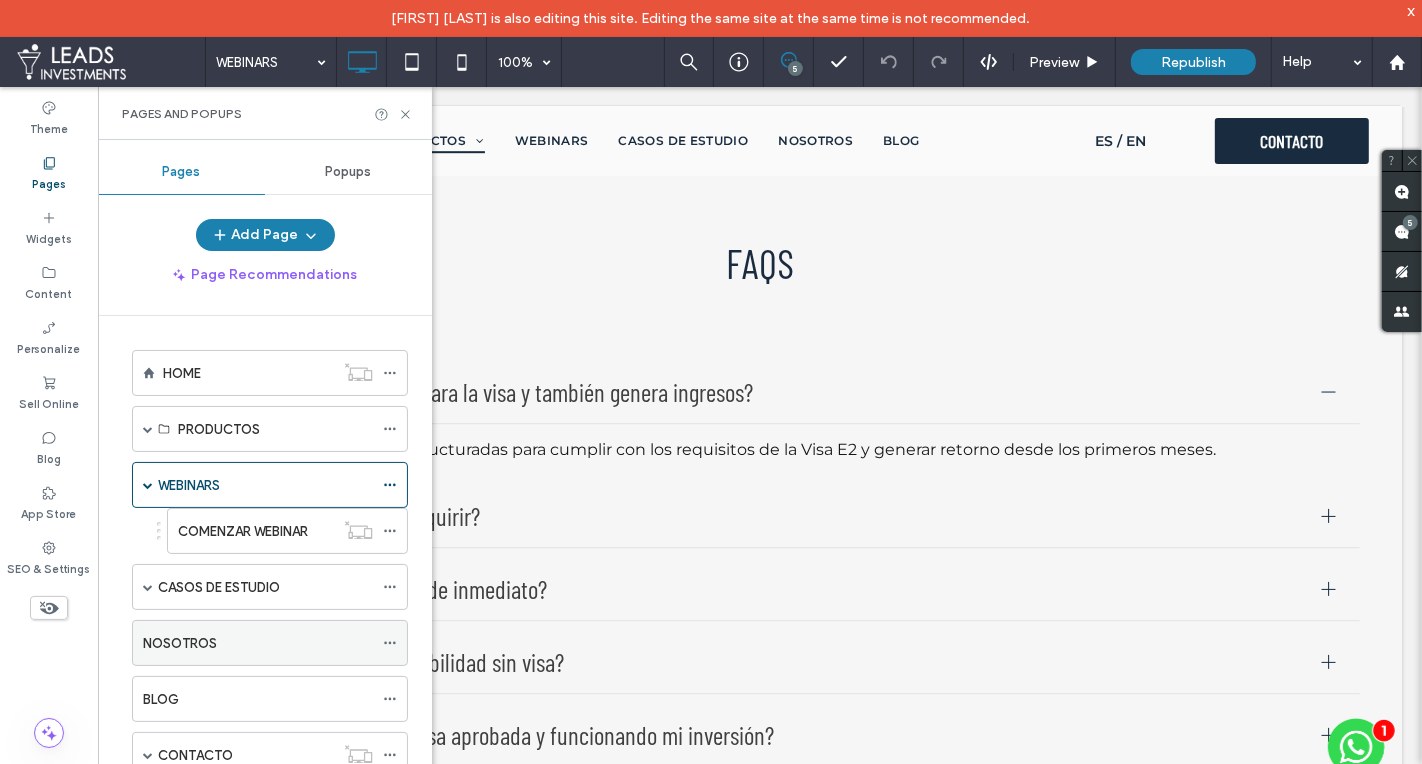 scroll, scrollTop: 51, scrollLeft: 0, axis: vertical 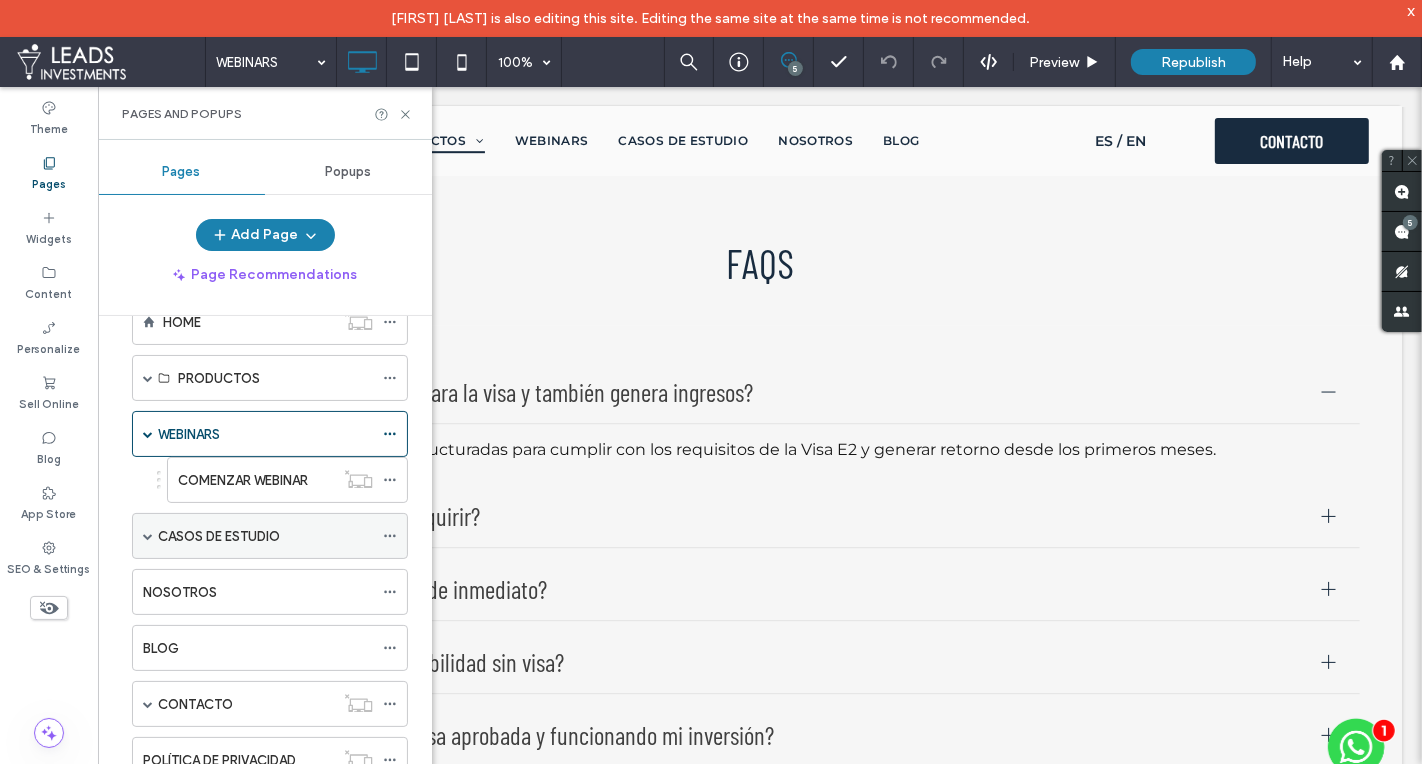 click on "CASOS DE ESTUDIO" at bounding box center (219, 536) 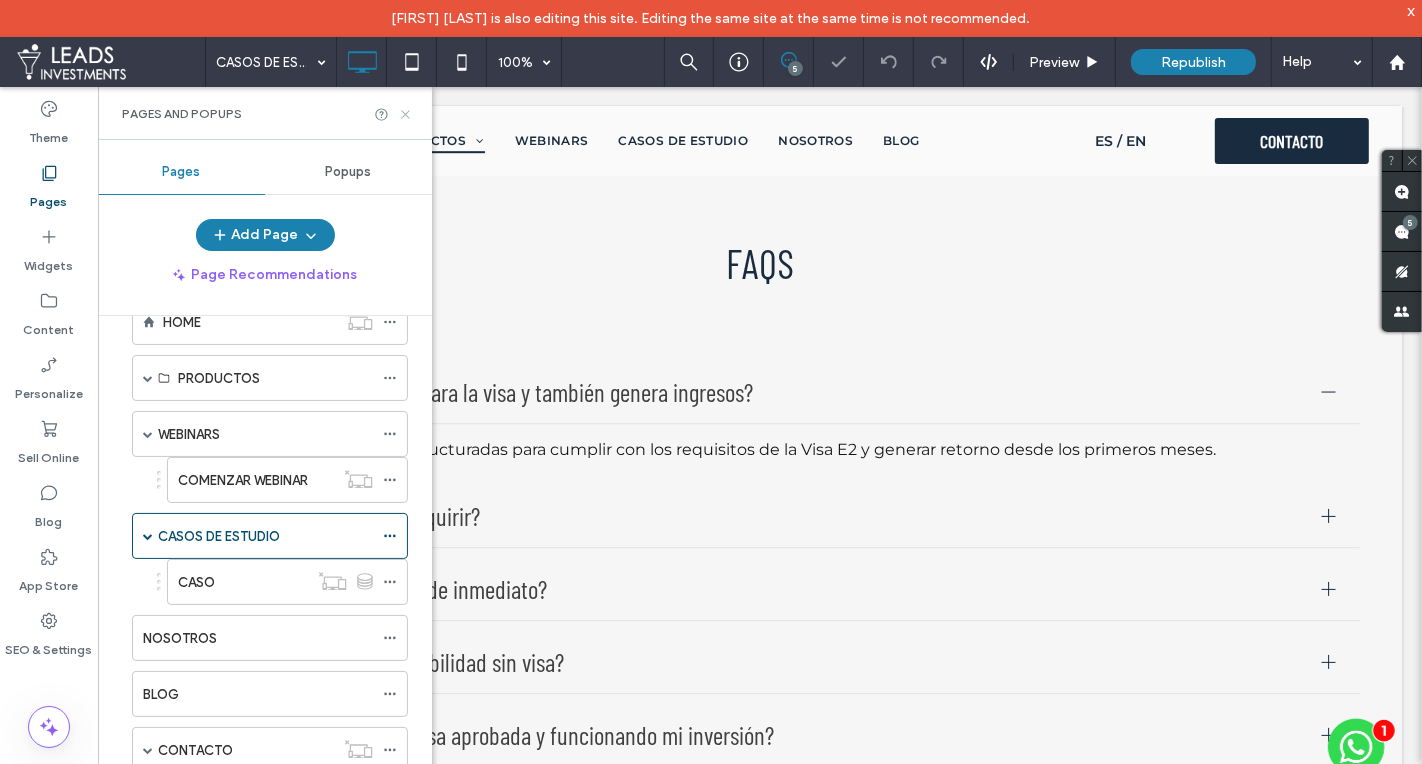 click 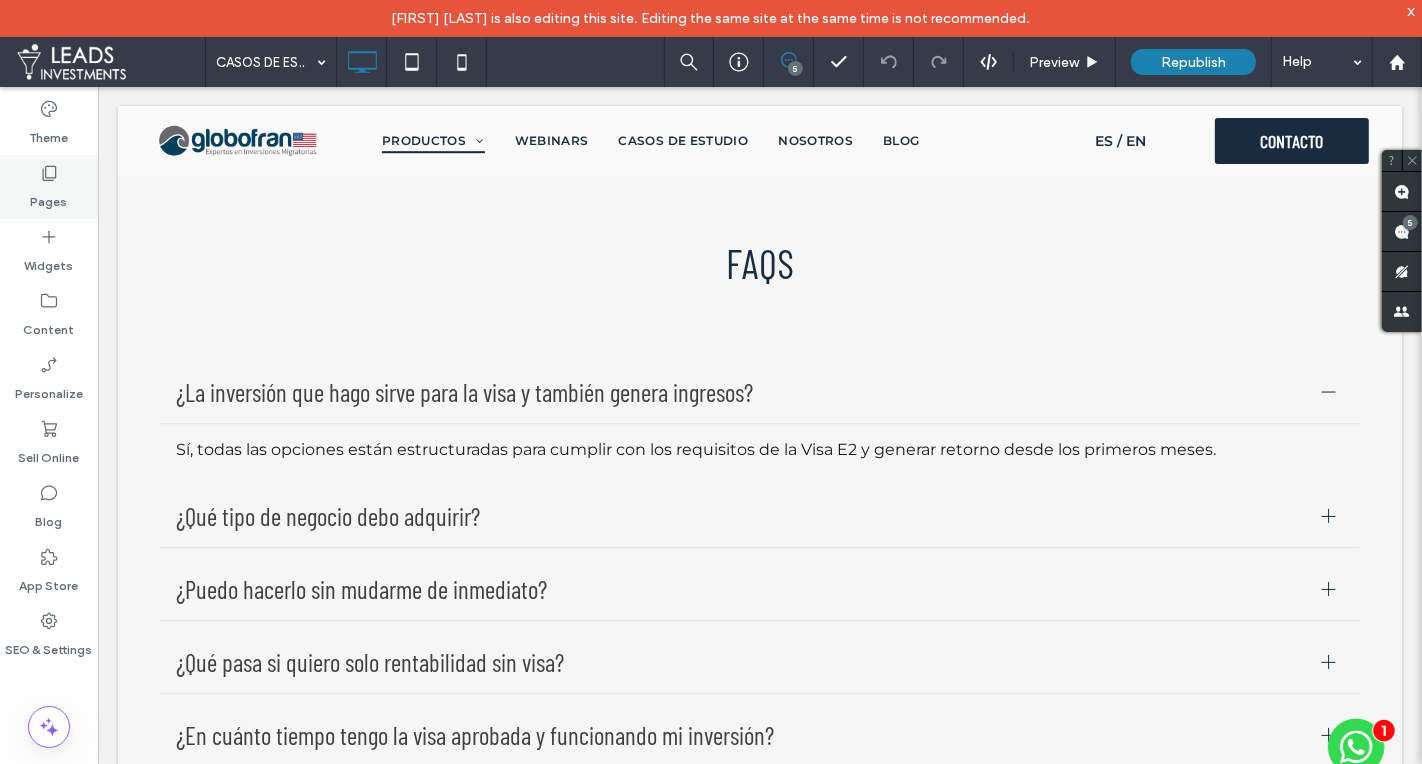 click 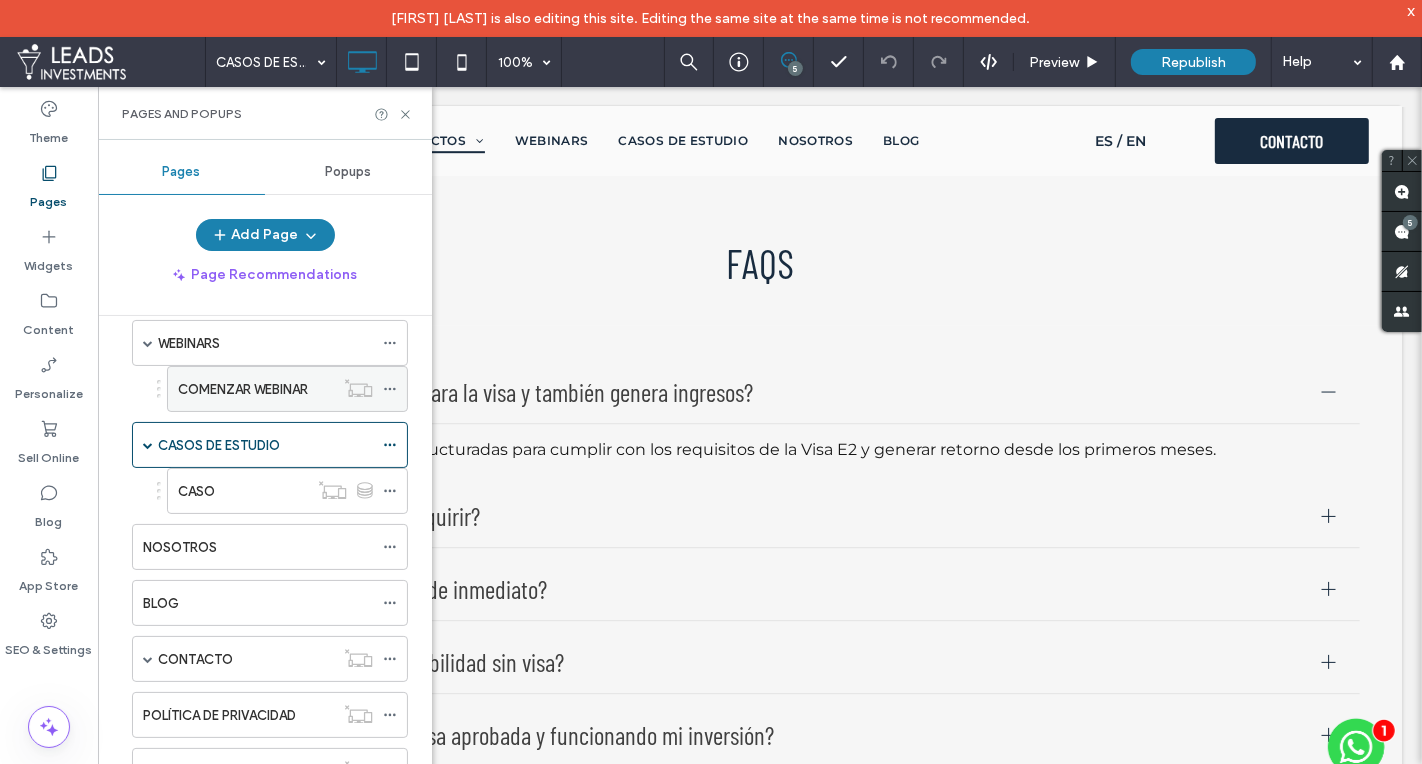 scroll, scrollTop: 0, scrollLeft: 0, axis: both 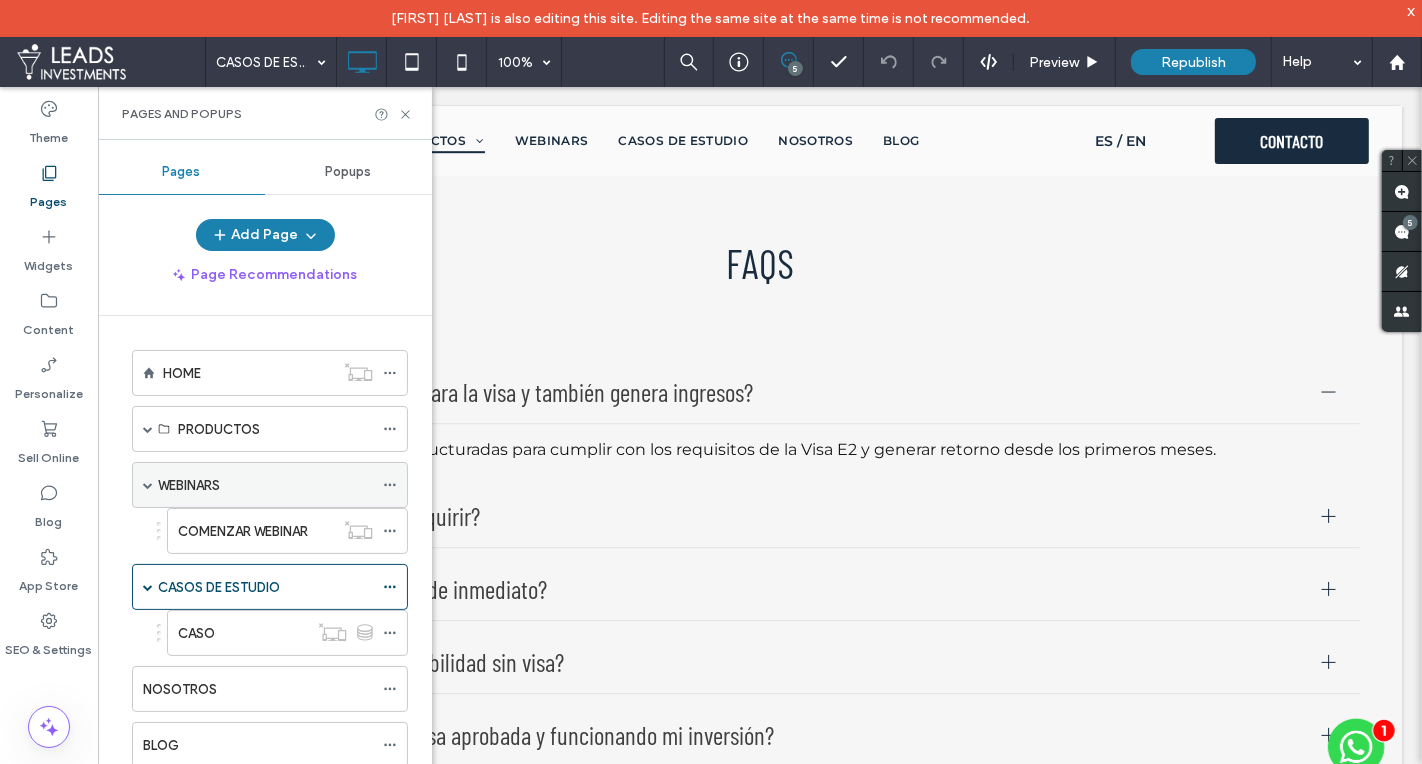 click on "WEBINARS" at bounding box center [265, 485] 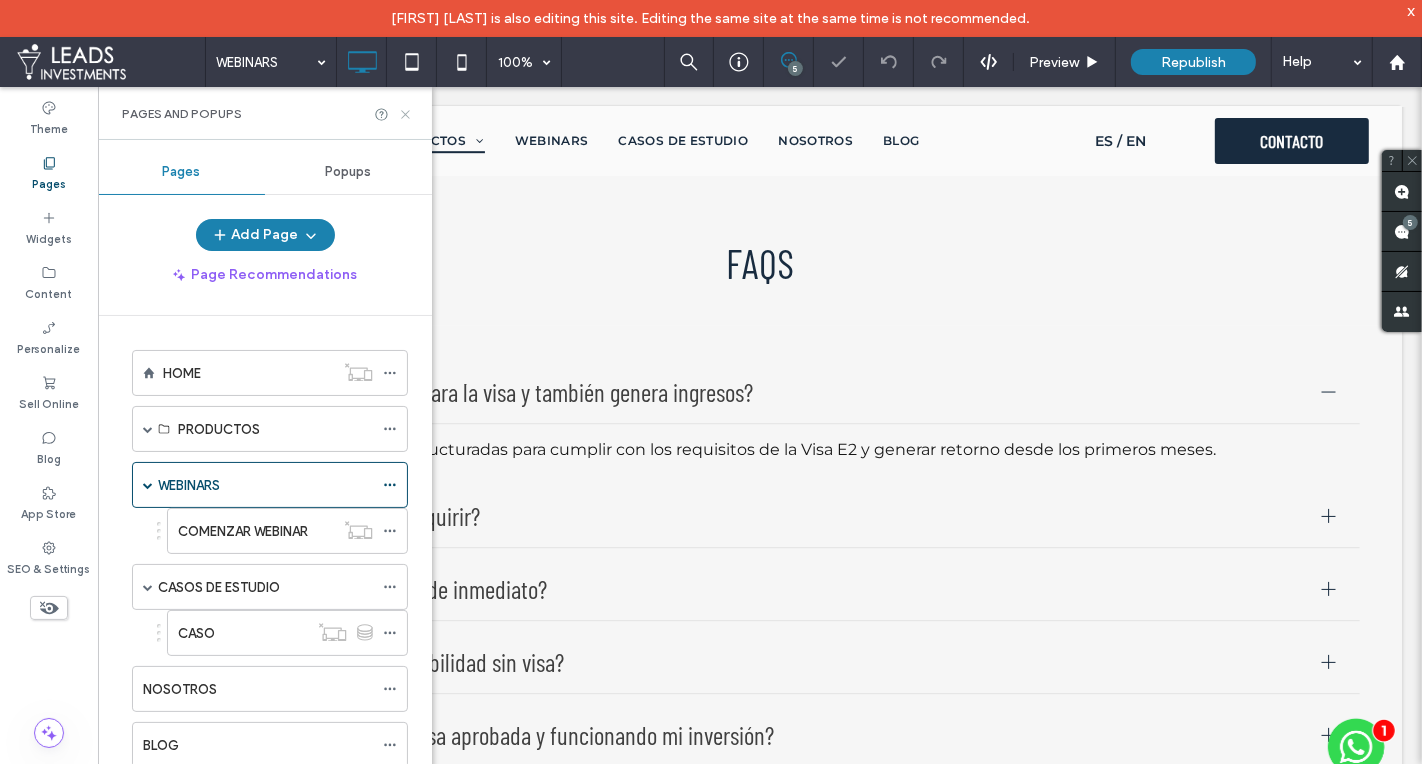 click 